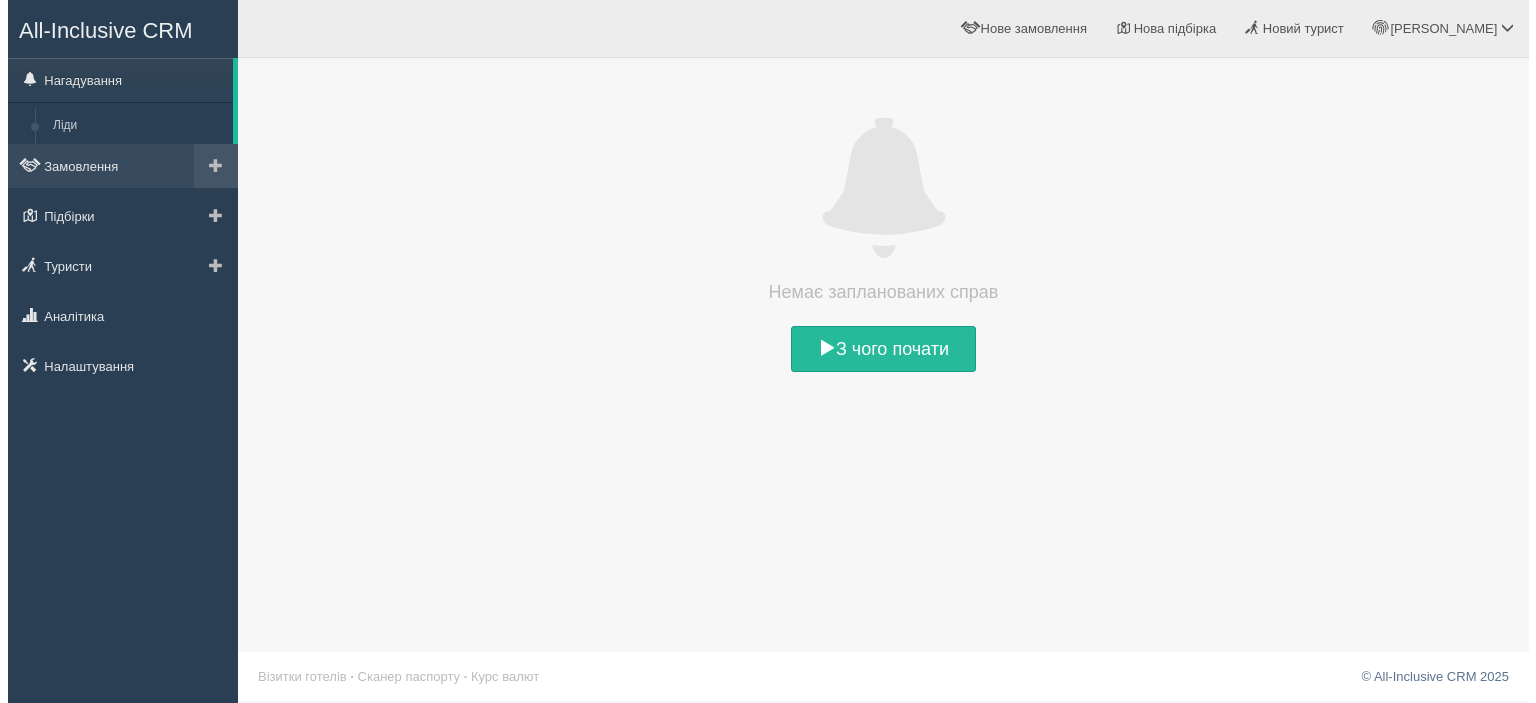 scroll, scrollTop: 0, scrollLeft: 0, axis: both 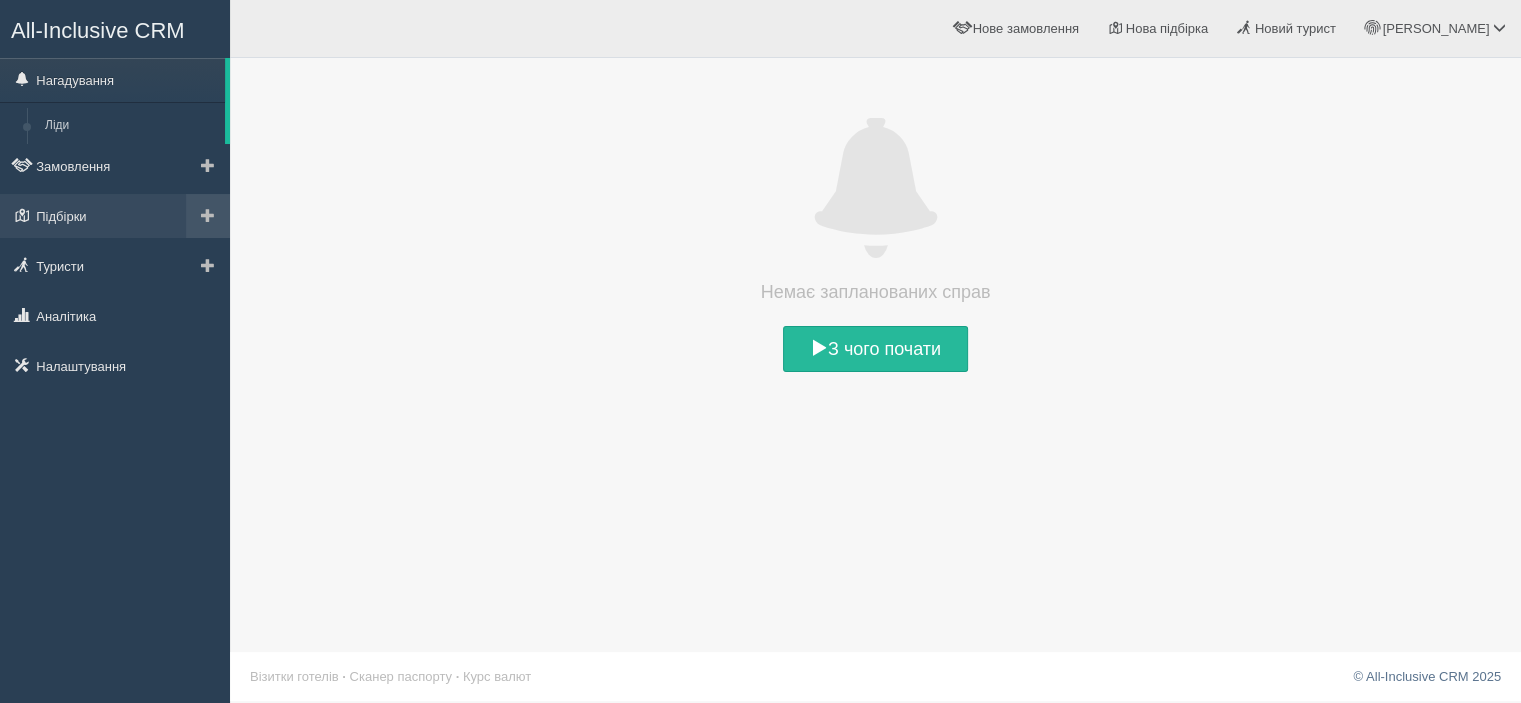 click at bounding box center (208, 216) 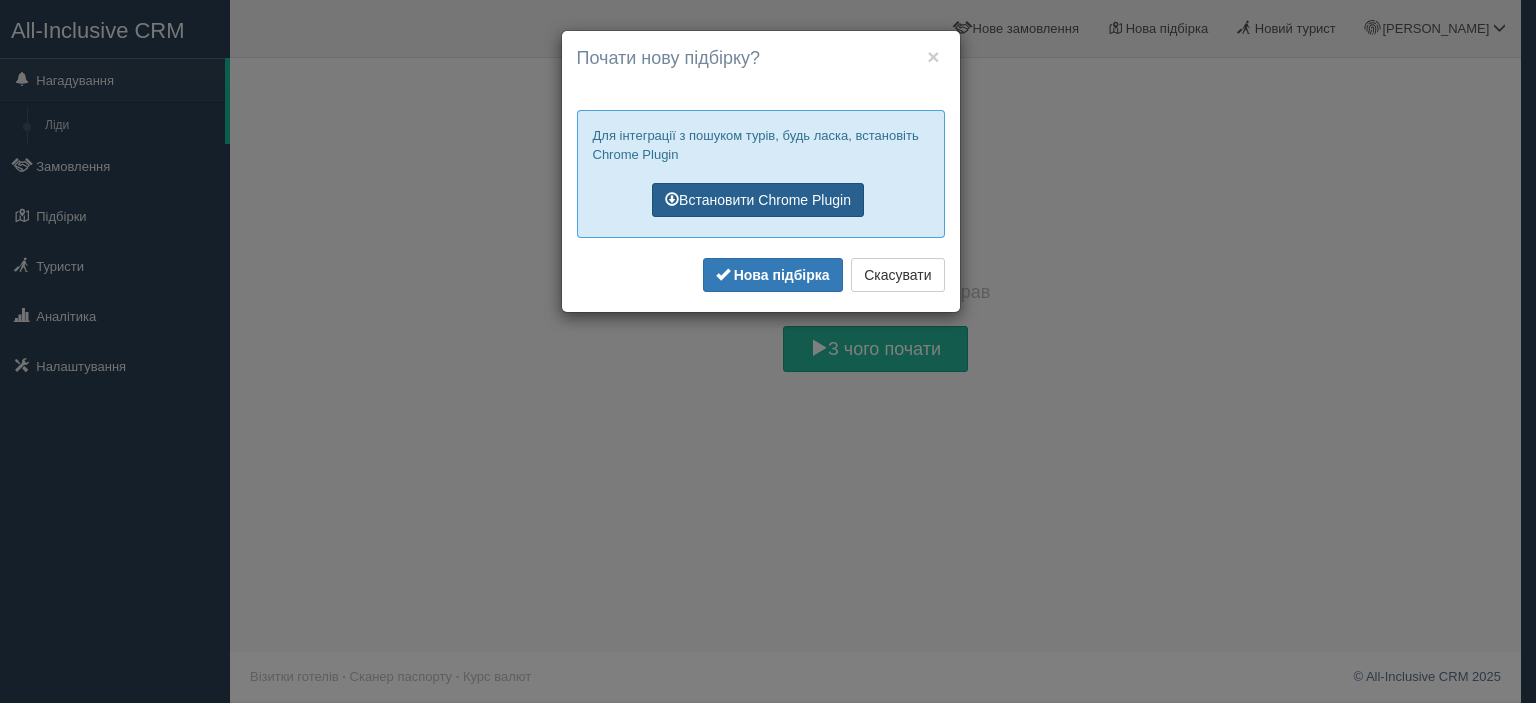 click on "Встановити Chrome Plugin" at bounding box center (758, 200) 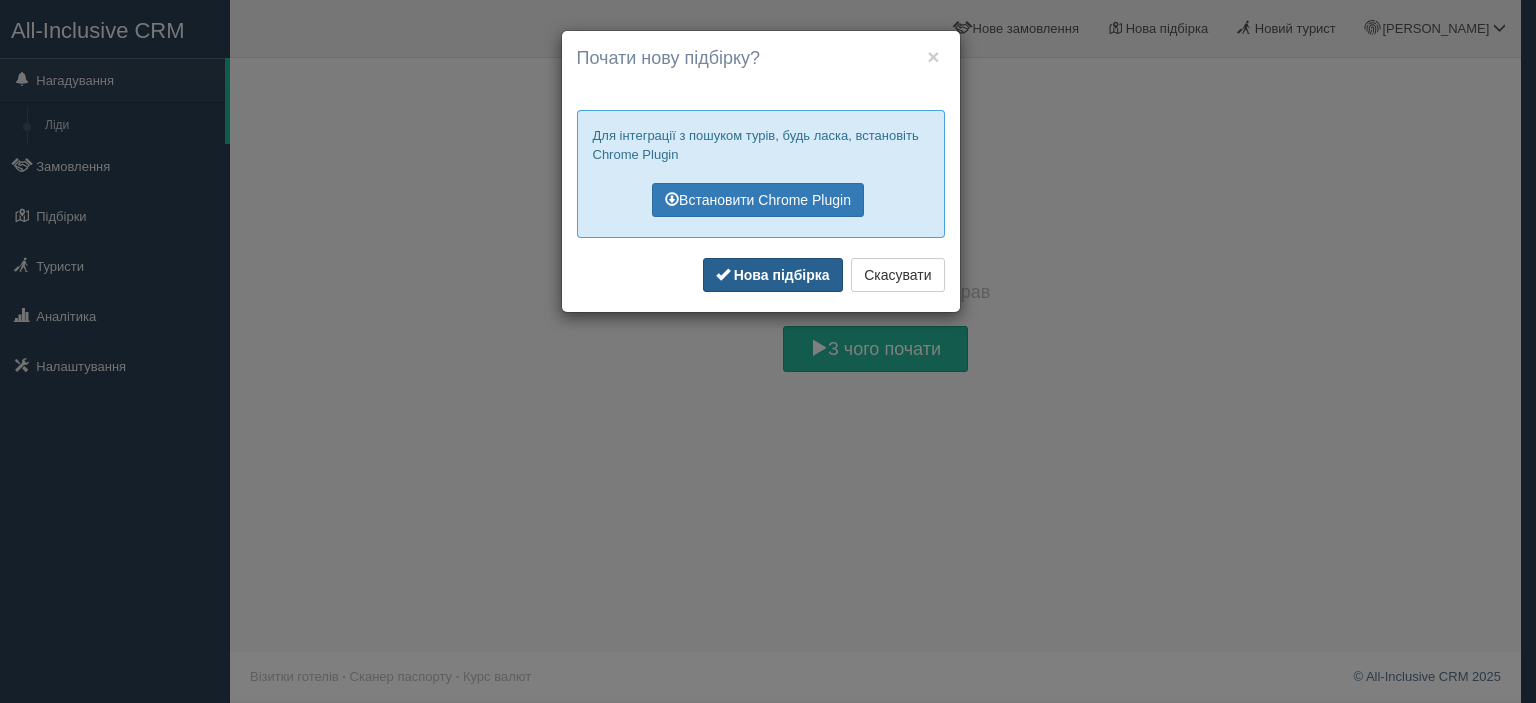click on "Нова підбірка" at bounding box center [782, 275] 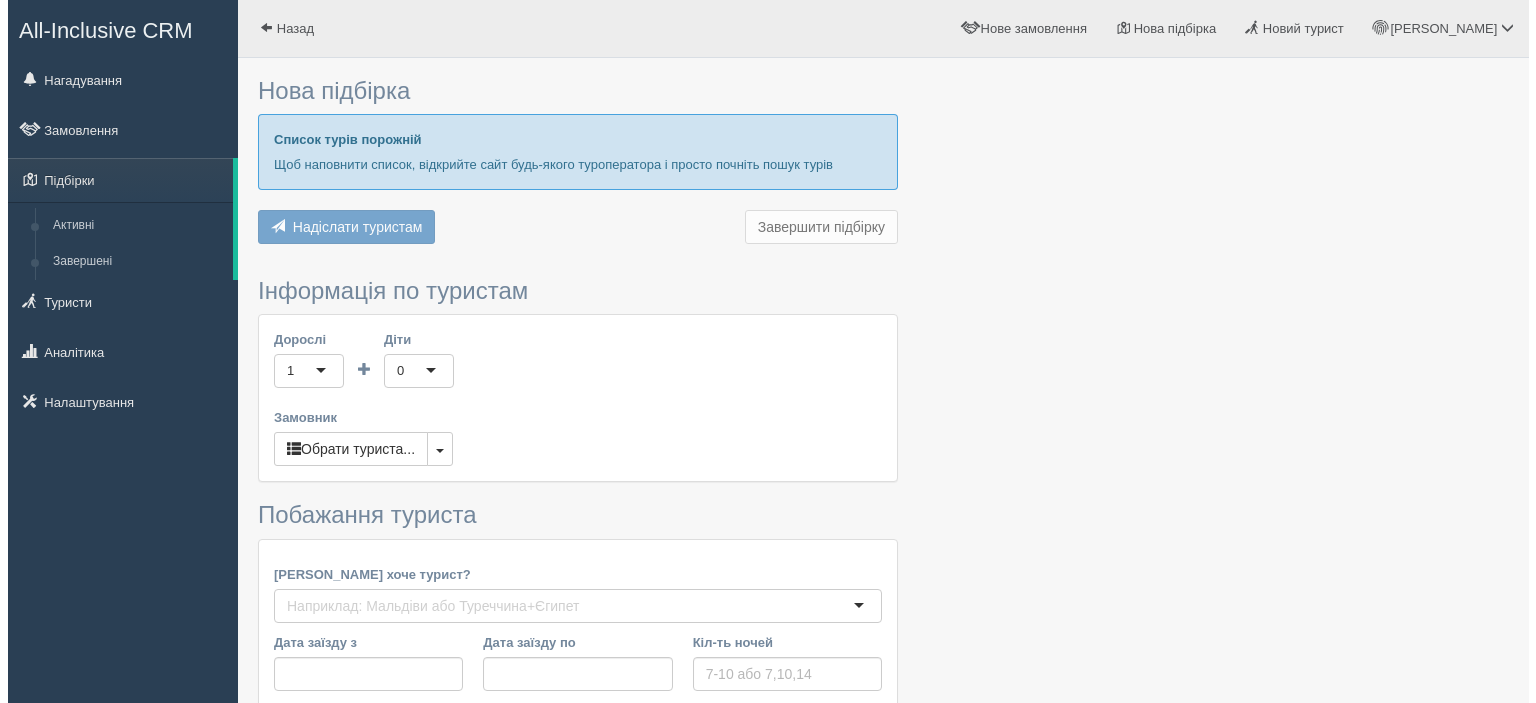 scroll, scrollTop: 0, scrollLeft: 0, axis: both 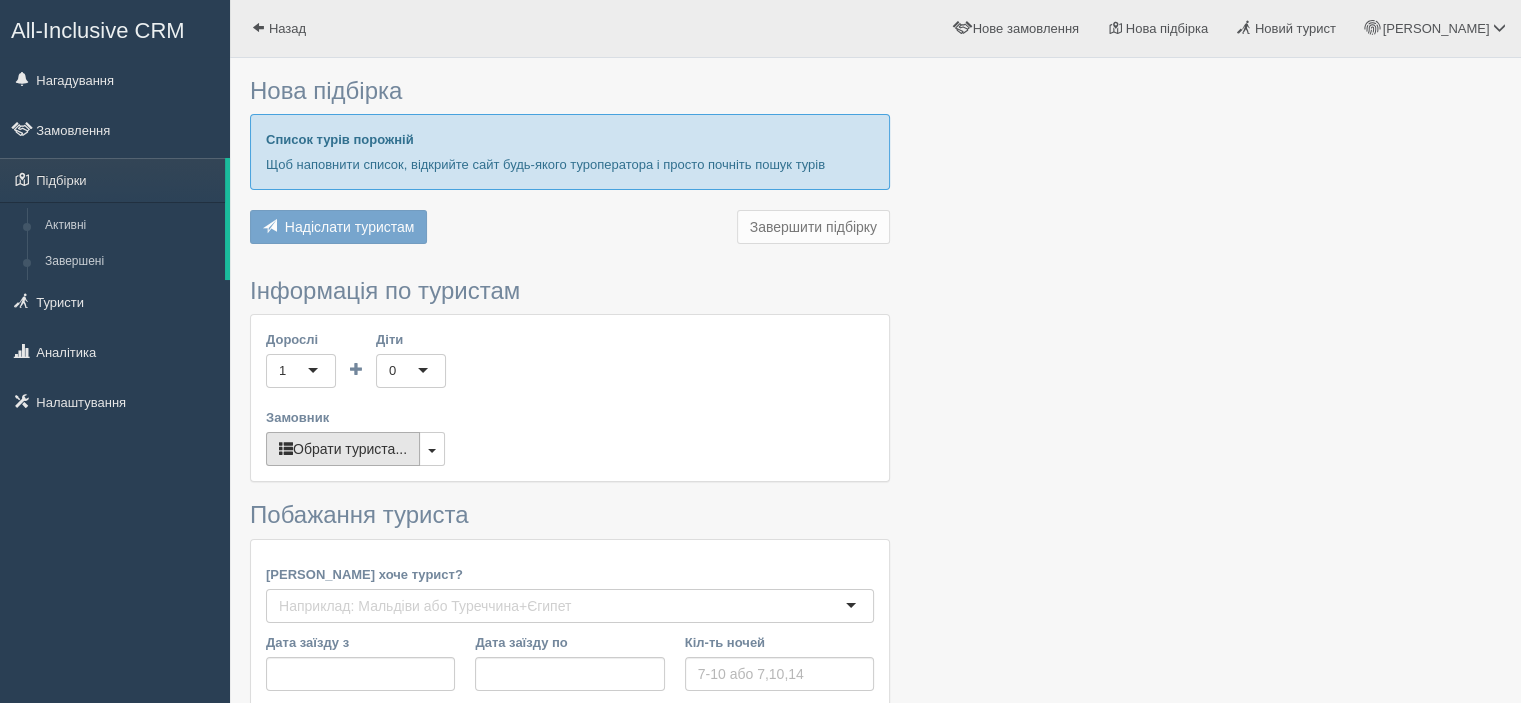 click on "Обрати туриста..." at bounding box center (343, 449) 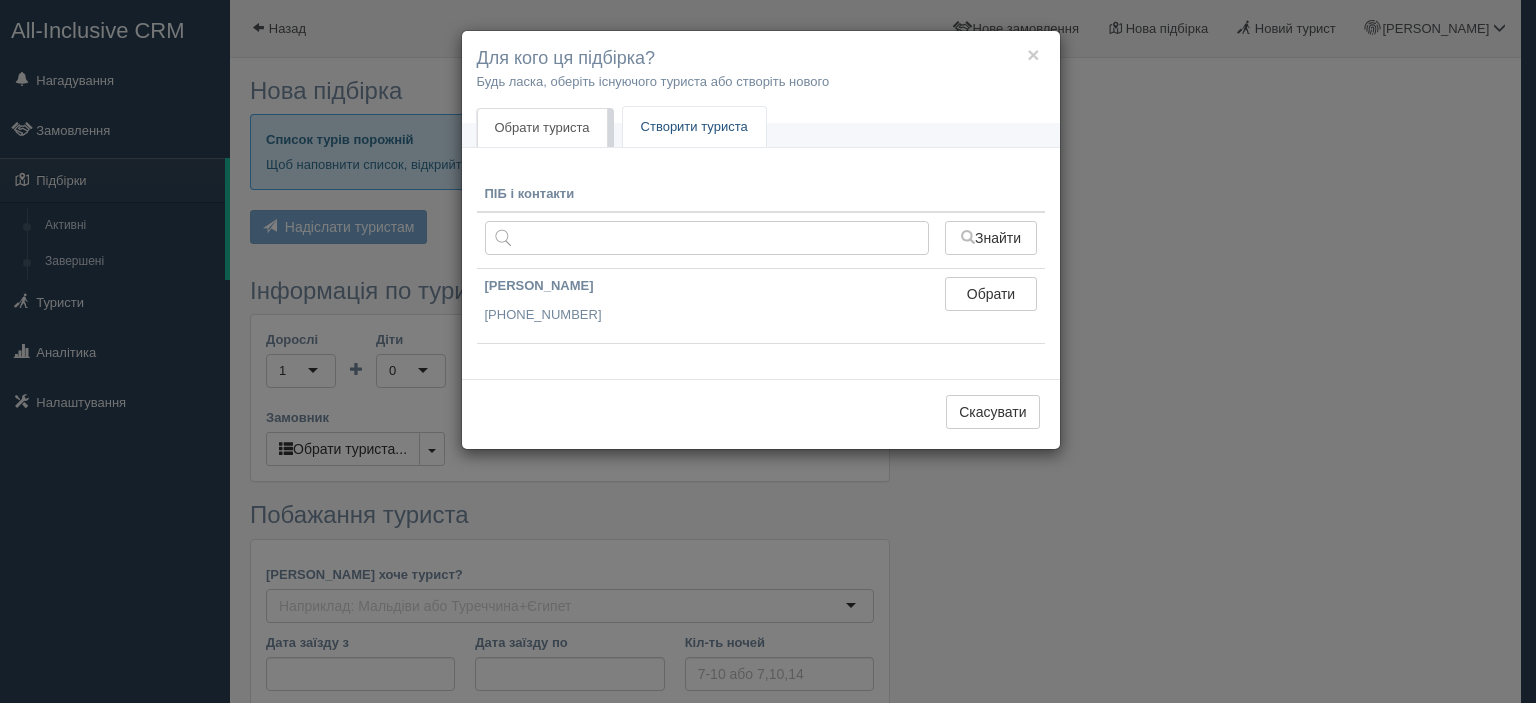 click on "Створити туриста" at bounding box center (694, 127) 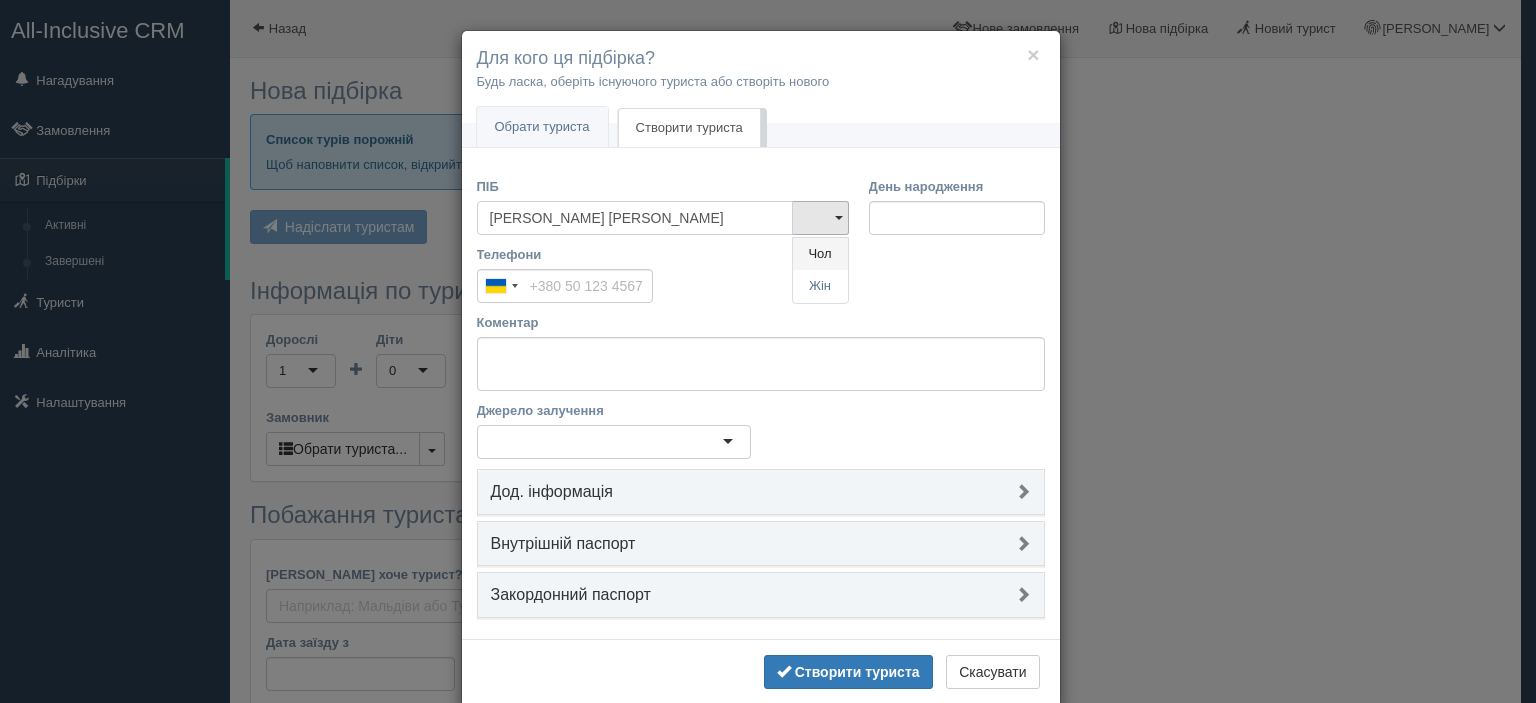 type on "[PERSON_NAME]" 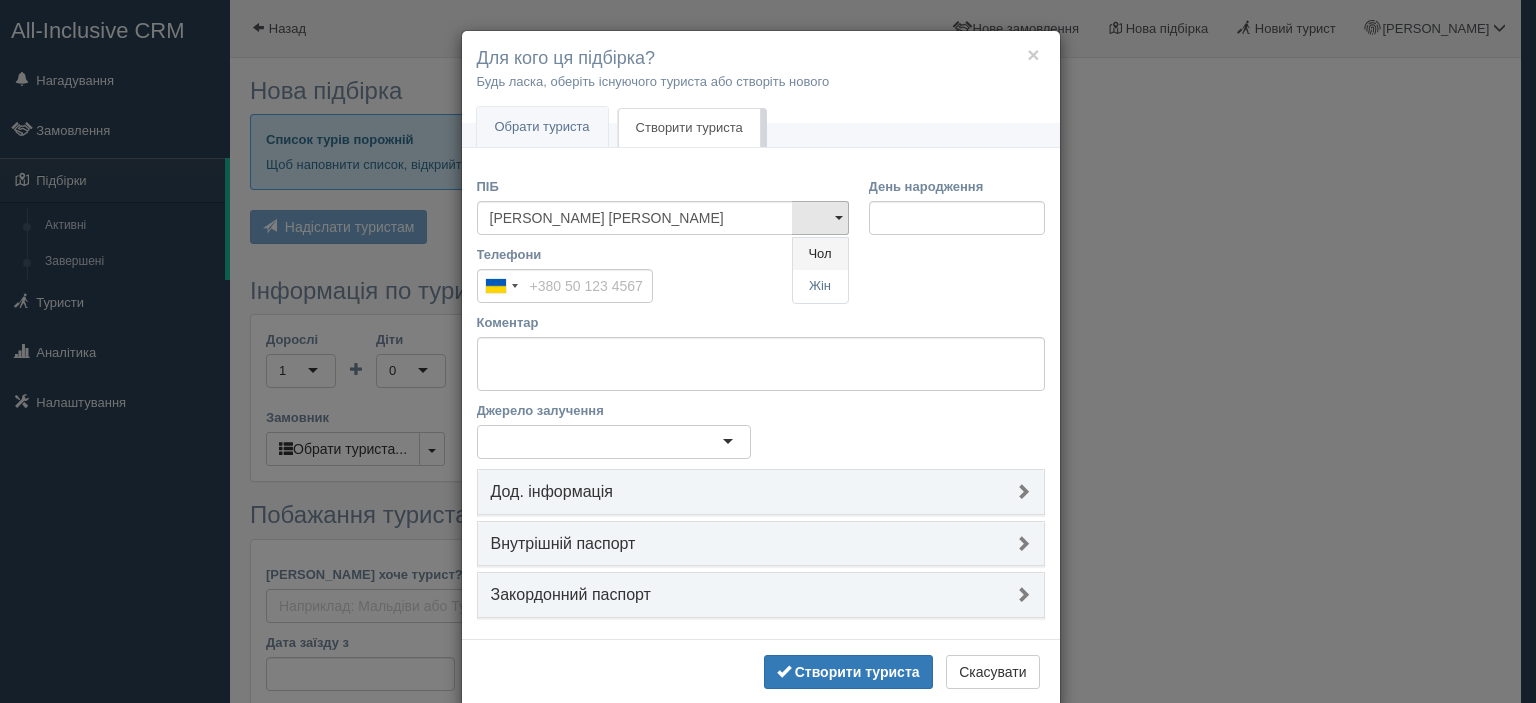click on "Чол" at bounding box center (820, 254) 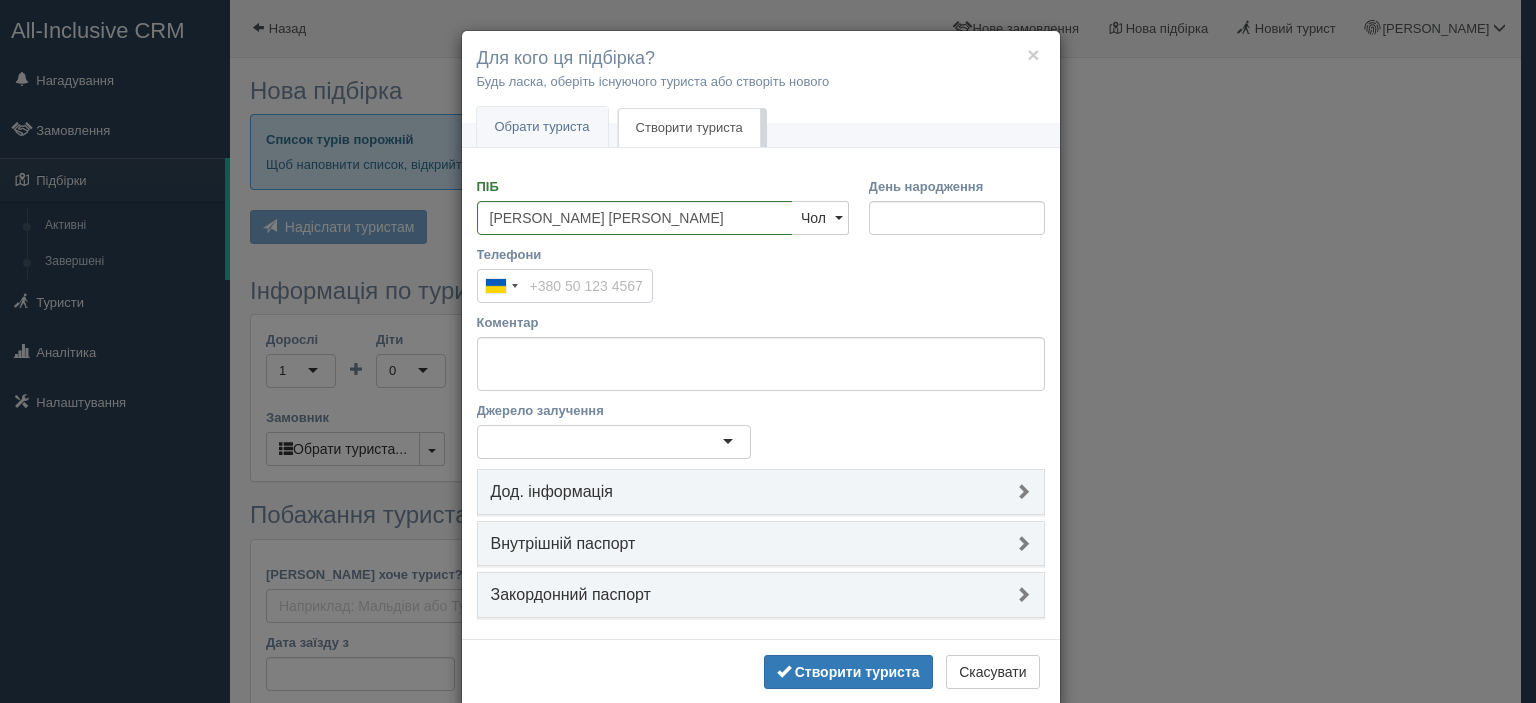 click on "Телефони" at bounding box center [565, 286] 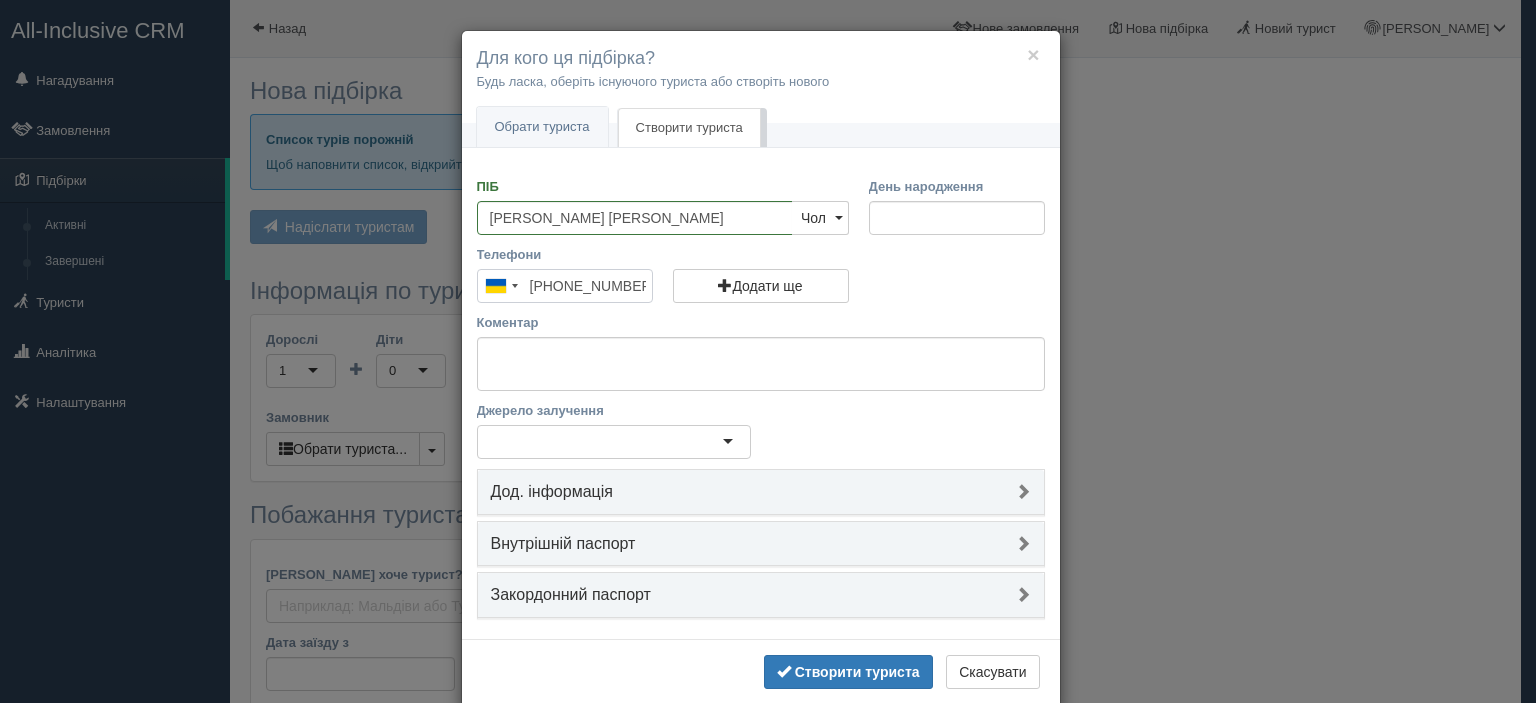 type on "+380 96 591 1595" 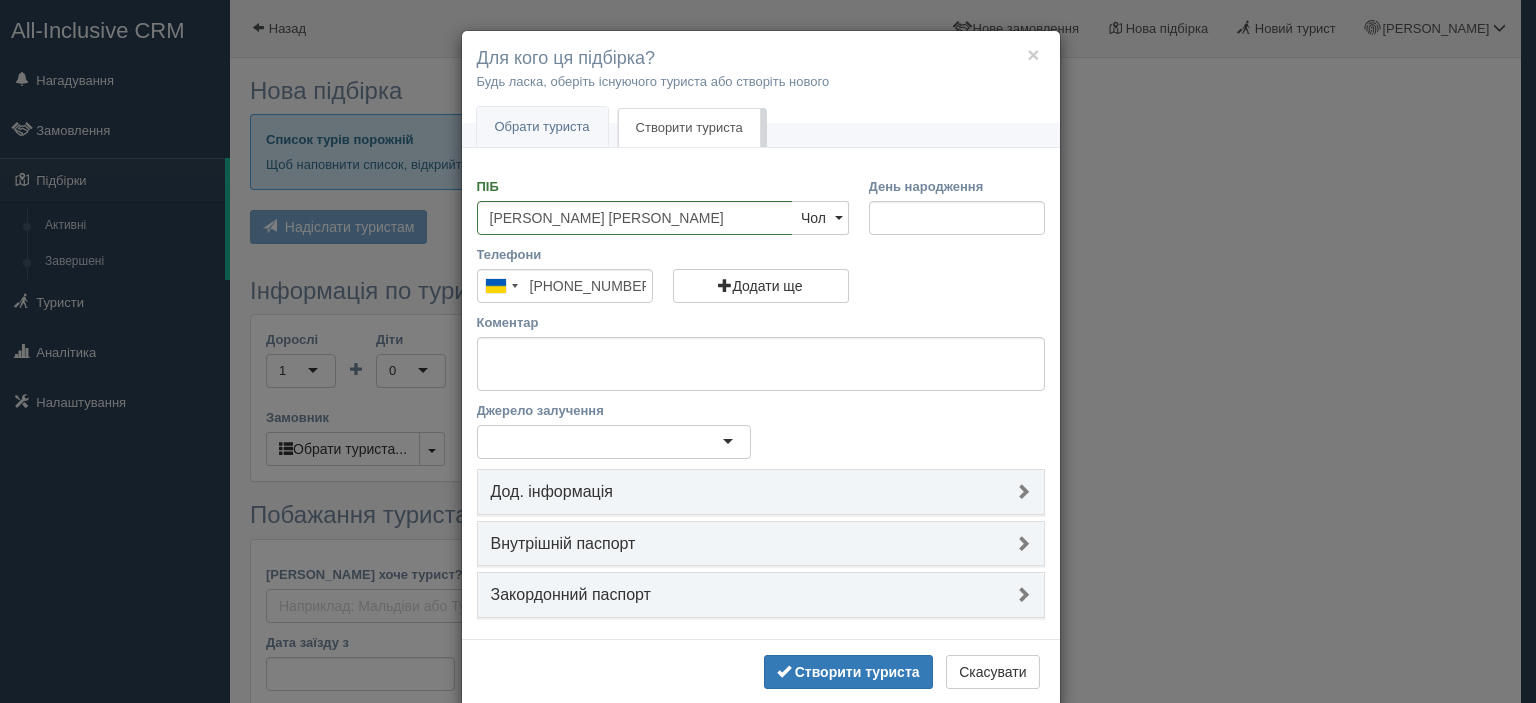 click on "Дод. інформація" at bounding box center (761, 492) 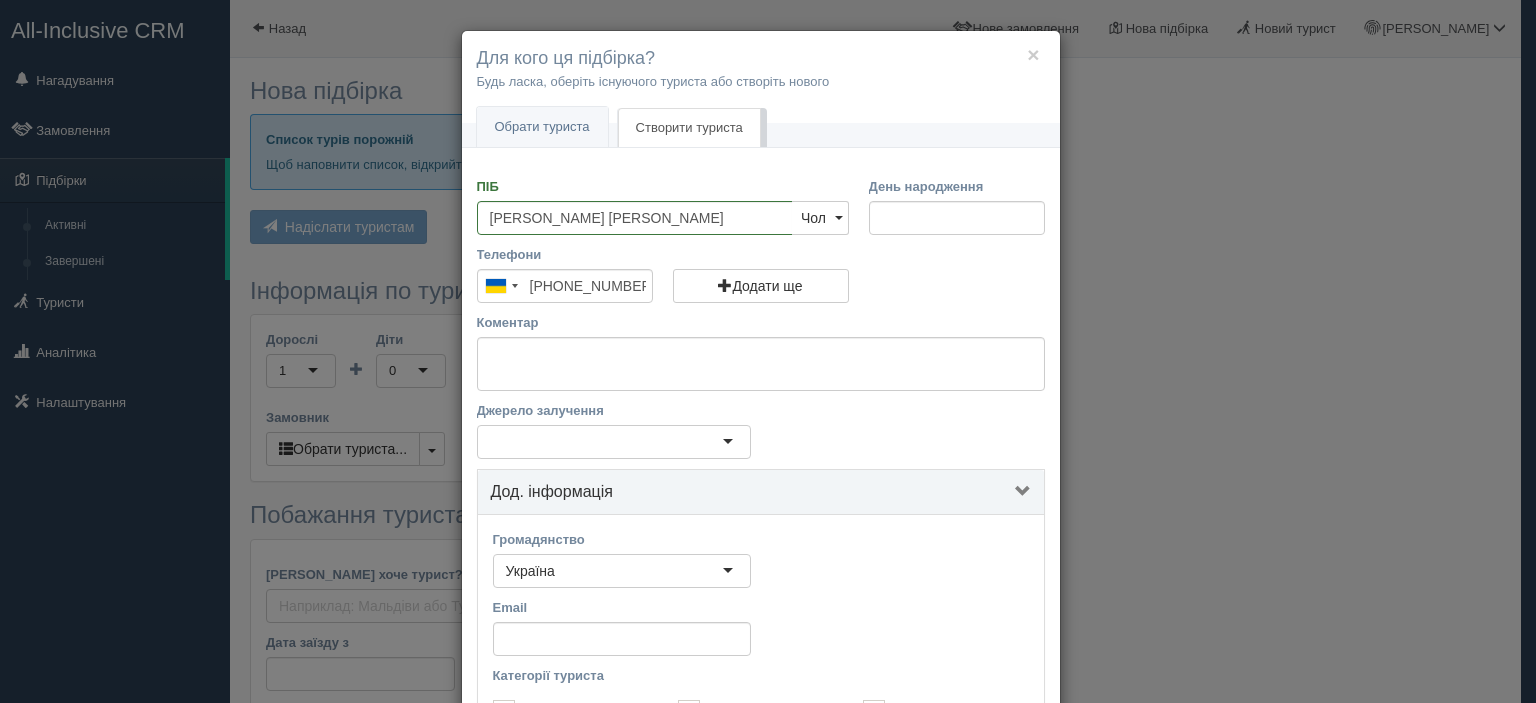 click on "Дод. інформація" at bounding box center [761, 492] 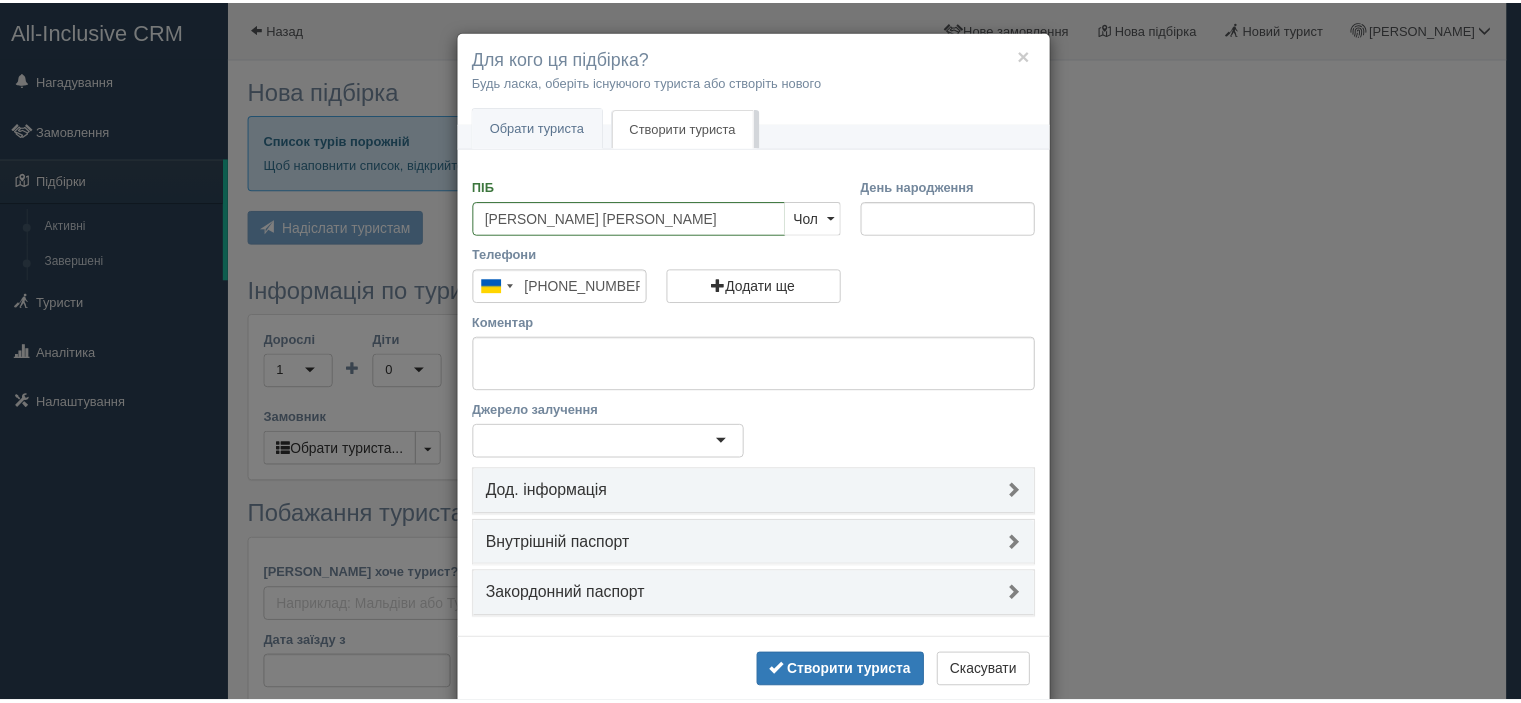 scroll, scrollTop: 24, scrollLeft: 0, axis: vertical 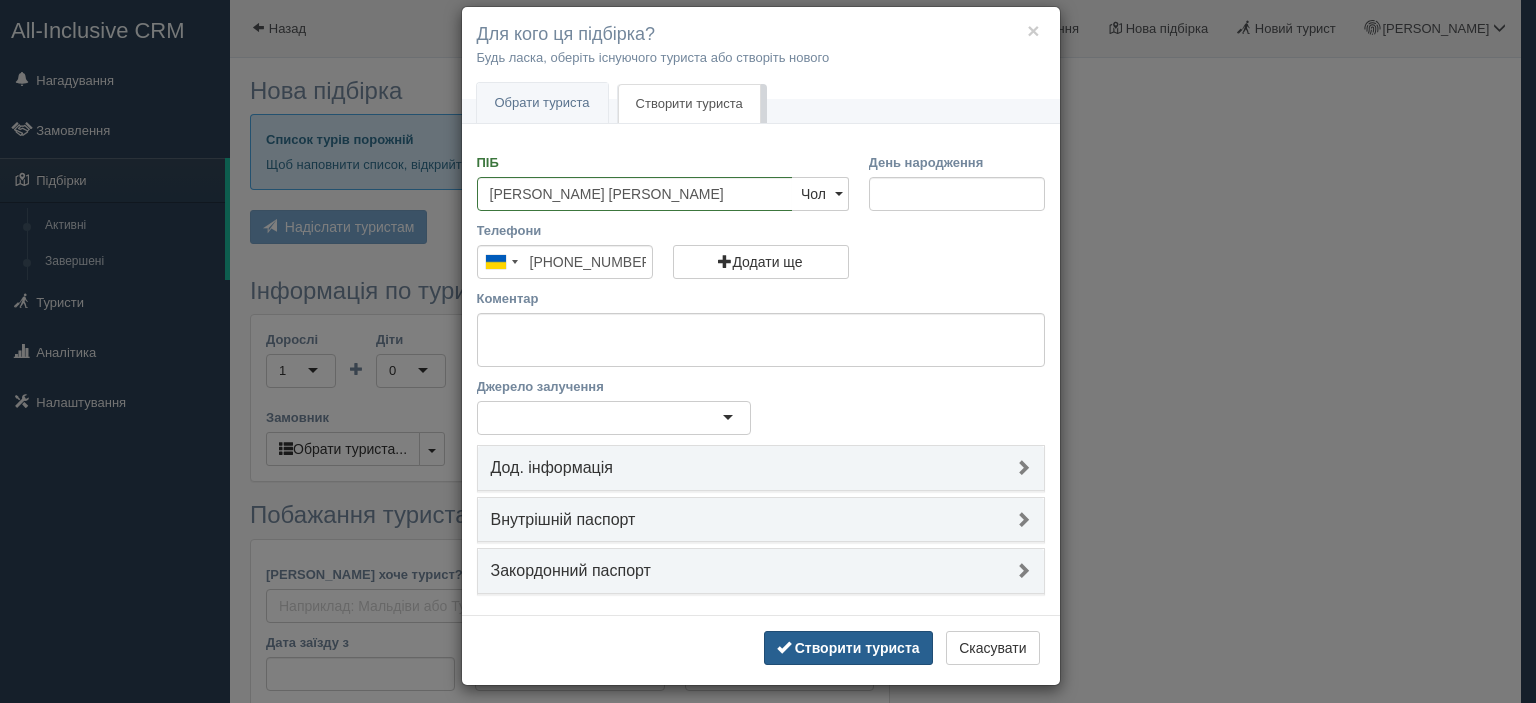 click on "Створити туриста" at bounding box center (857, 648) 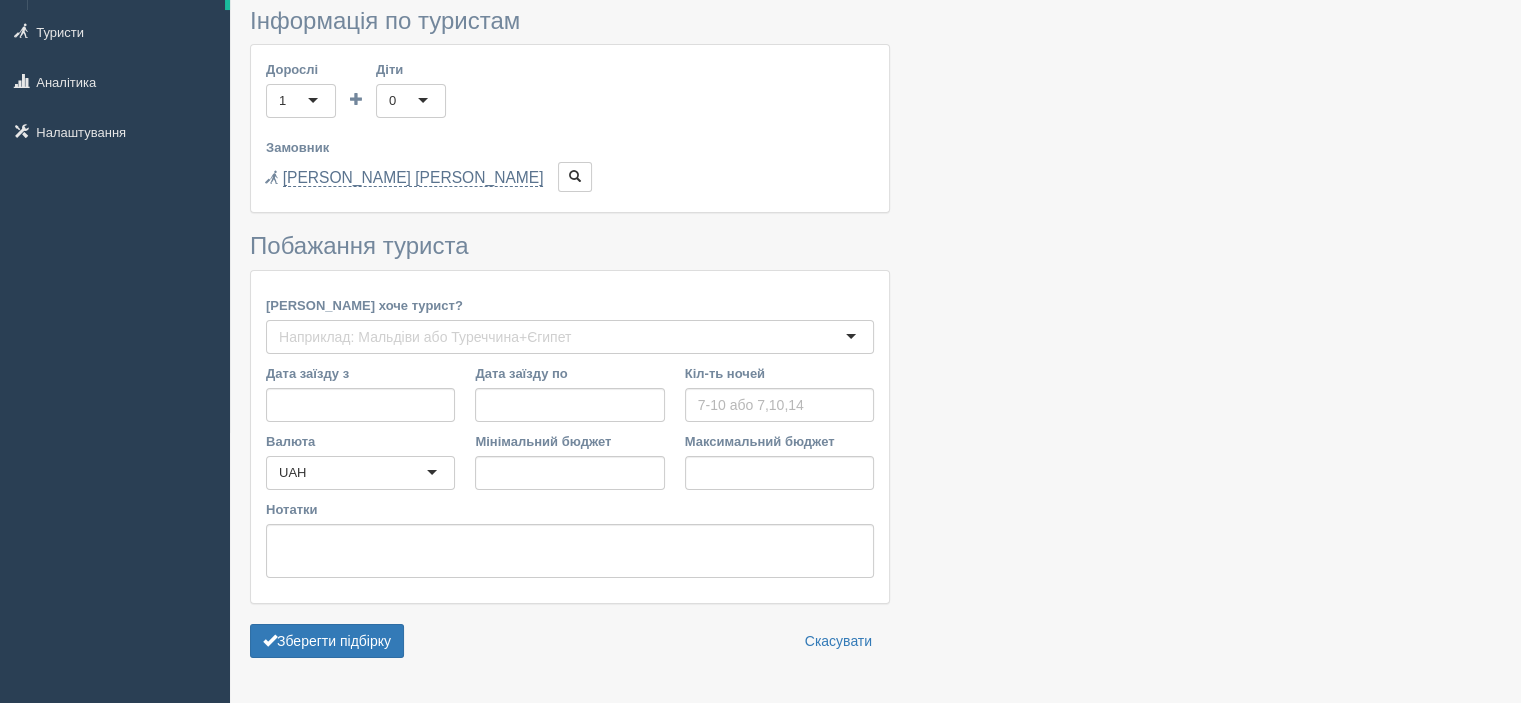 scroll, scrollTop: 272, scrollLeft: 0, axis: vertical 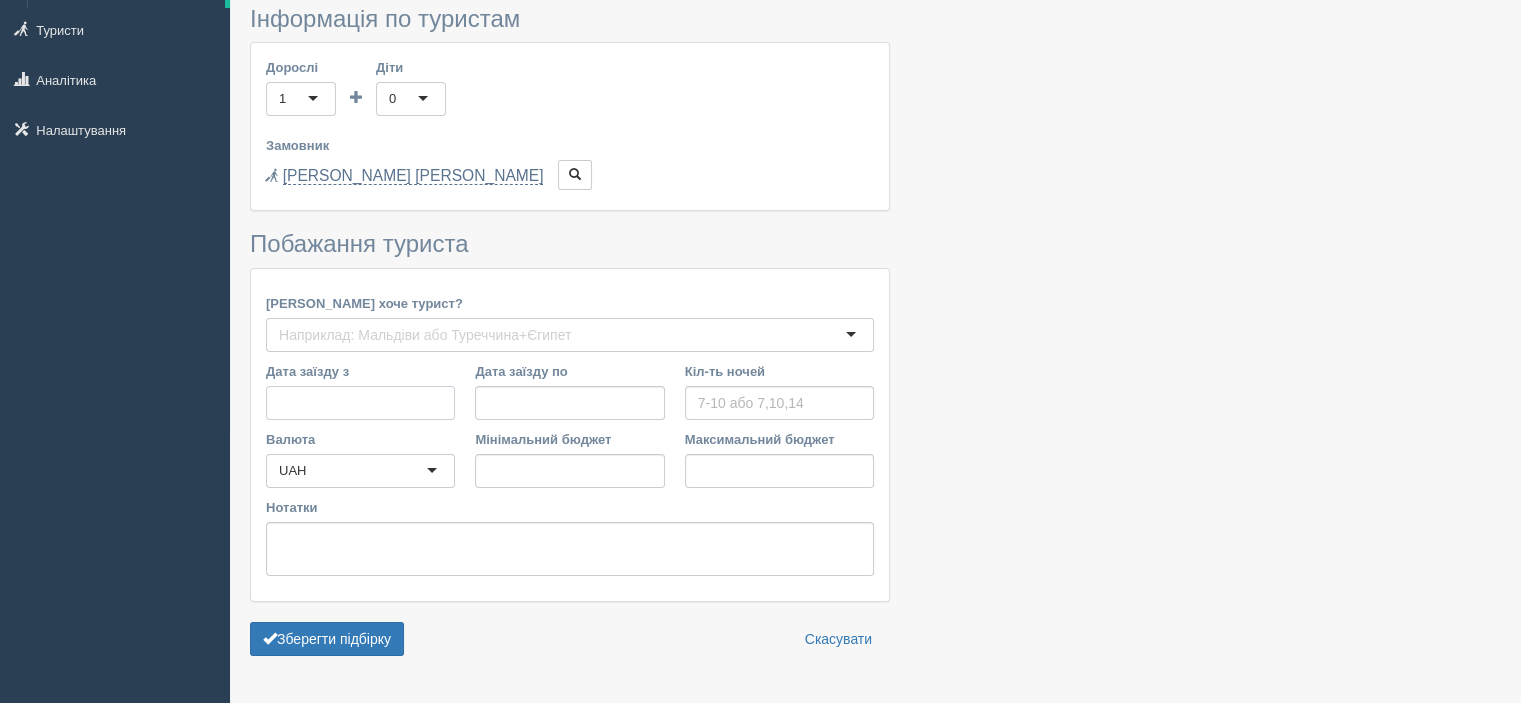 click on "Дата заїзду з" at bounding box center [360, 403] 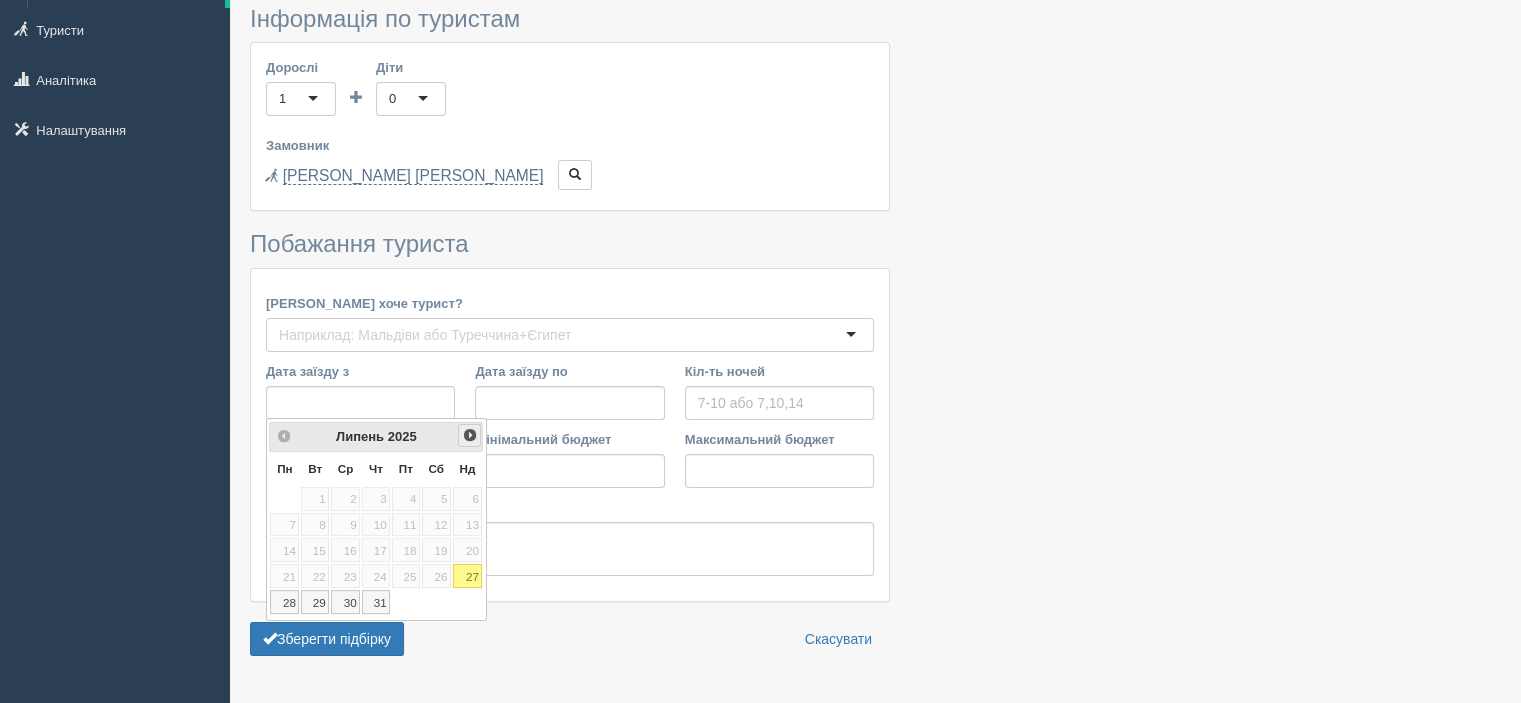 click on "Наст>" at bounding box center [469, 435] 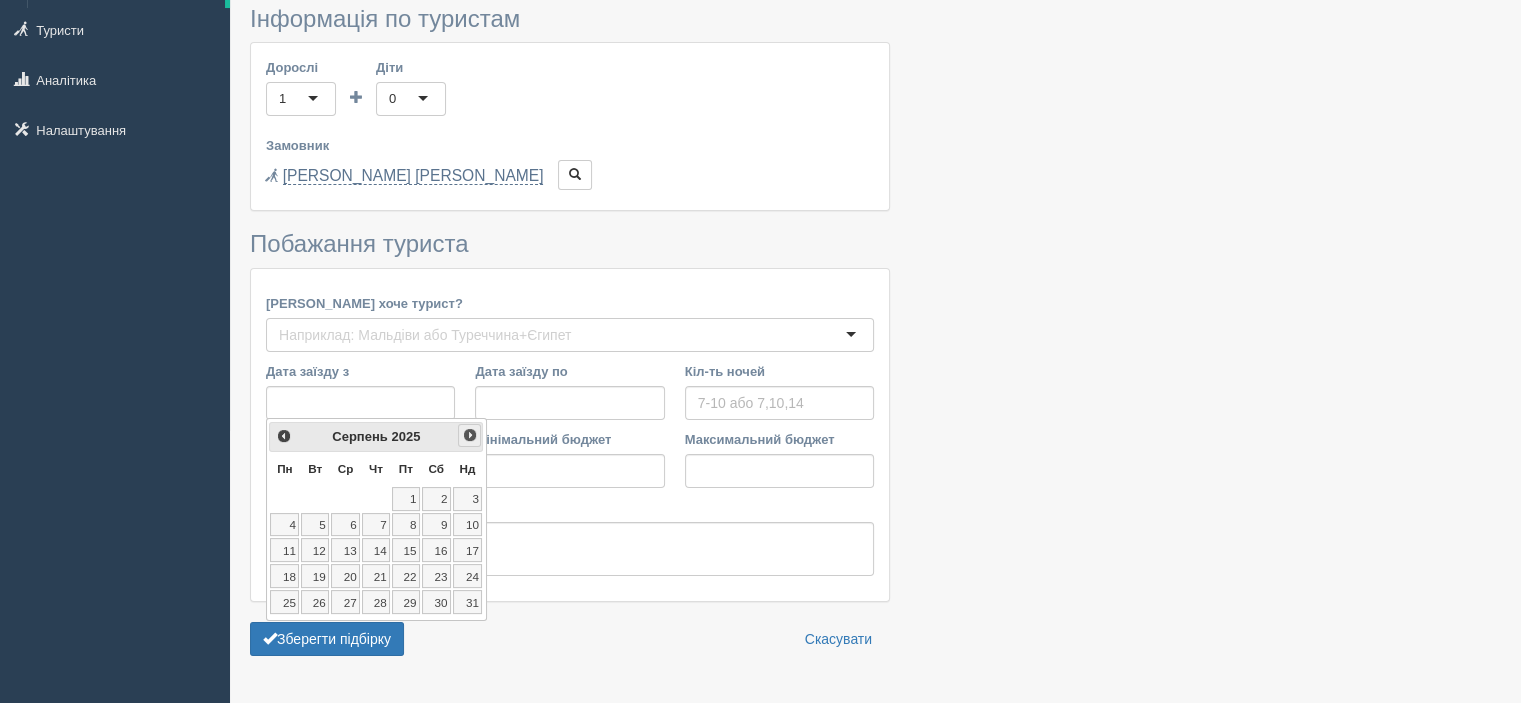 click on "Наст>" at bounding box center (469, 435) 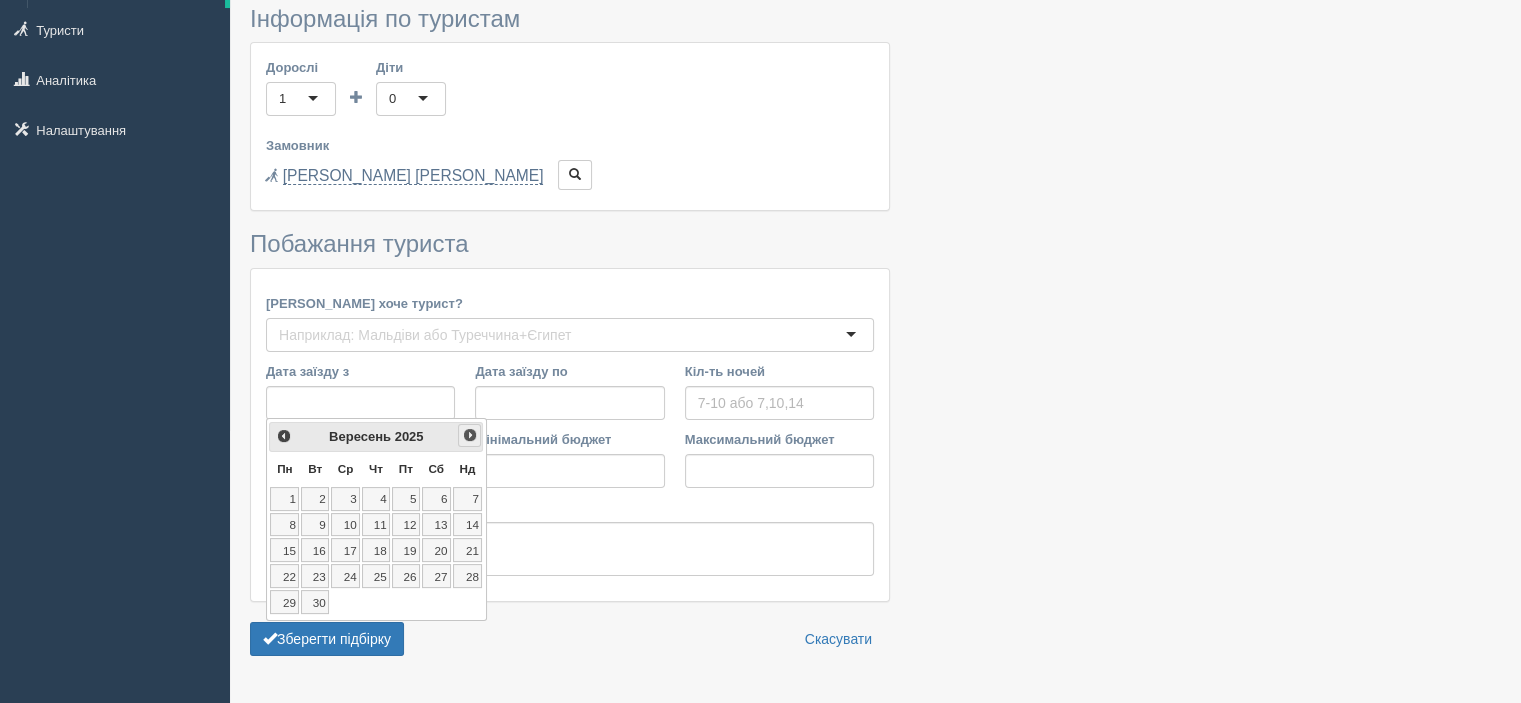 click on "Наст>" at bounding box center (469, 435) 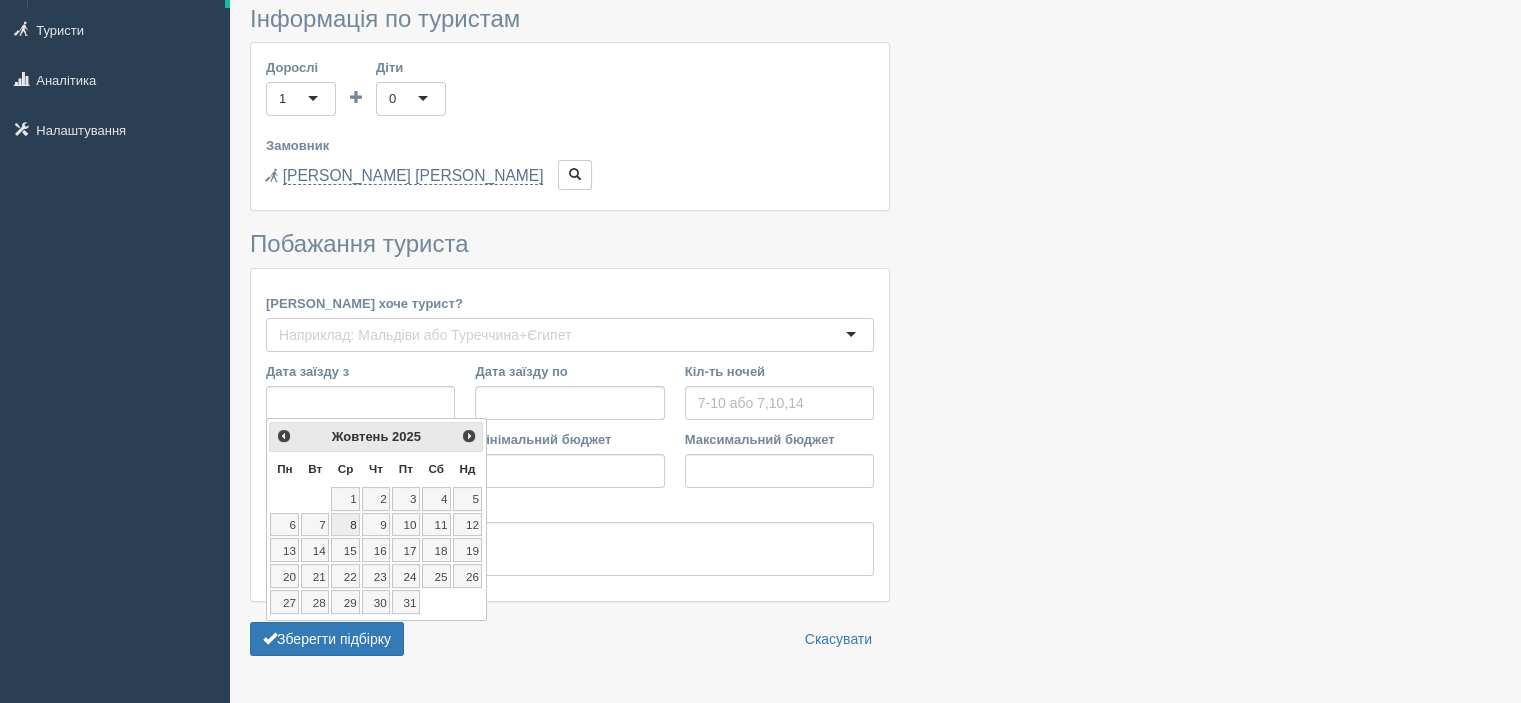 click on "8" at bounding box center [345, 525] 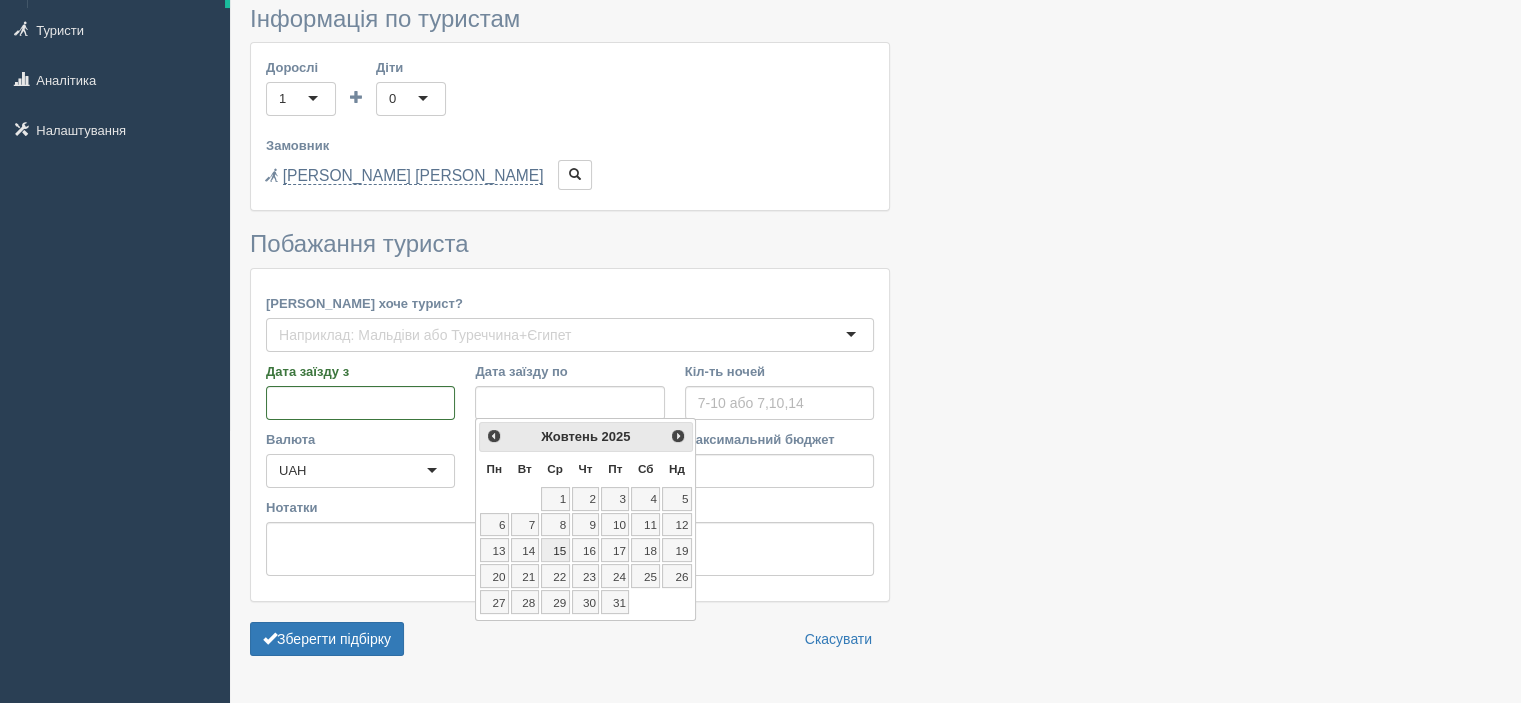 click on "15" at bounding box center (555, 550) 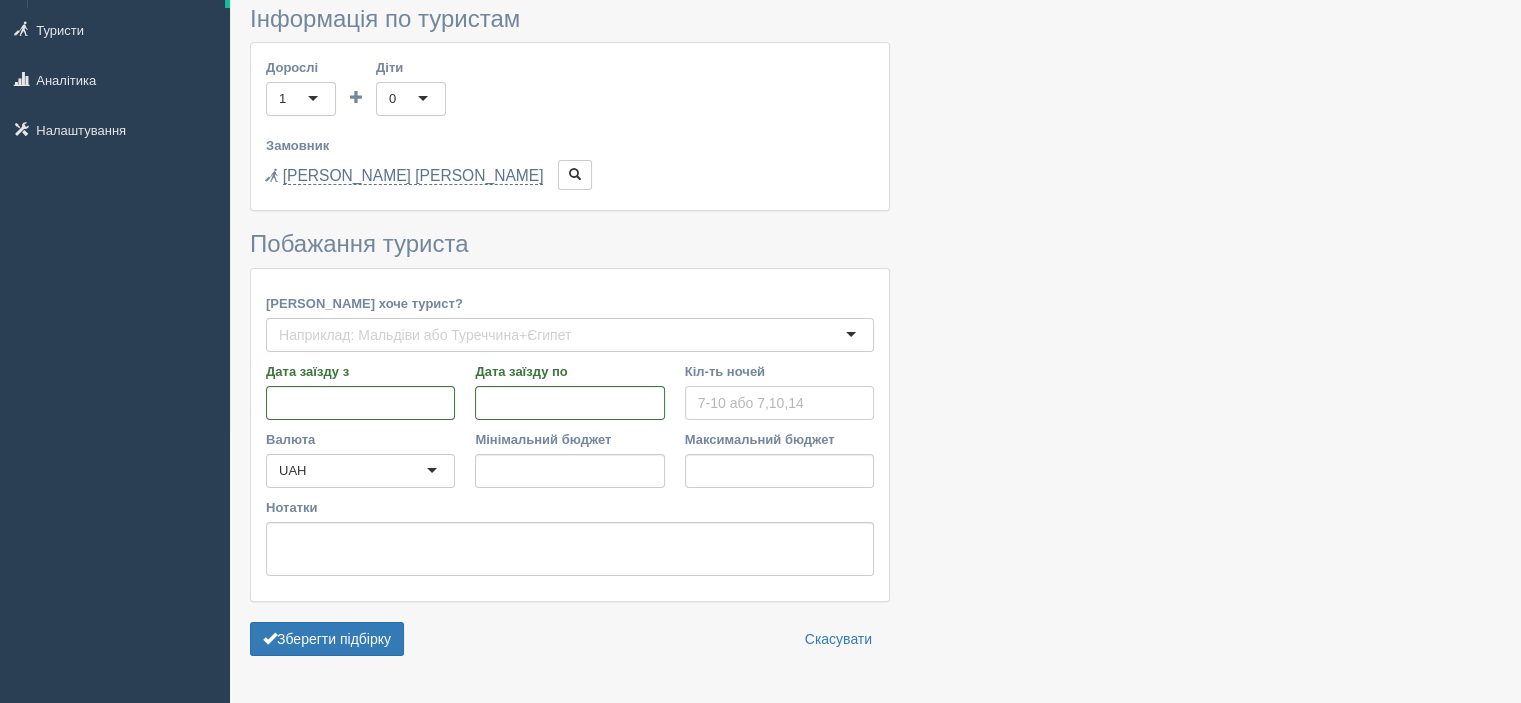 click on "Кіл-ть ночей" at bounding box center [779, 403] 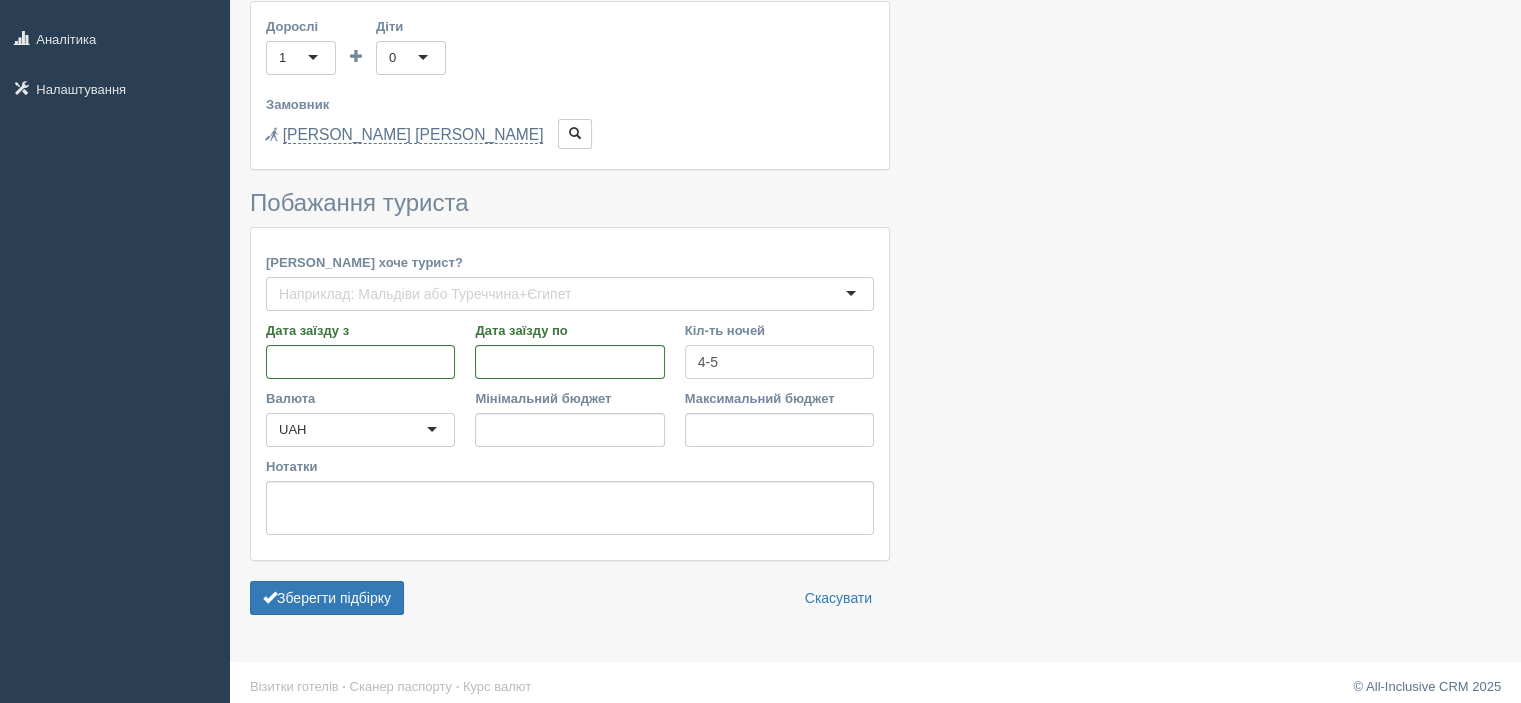 scroll, scrollTop: 322, scrollLeft: 0, axis: vertical 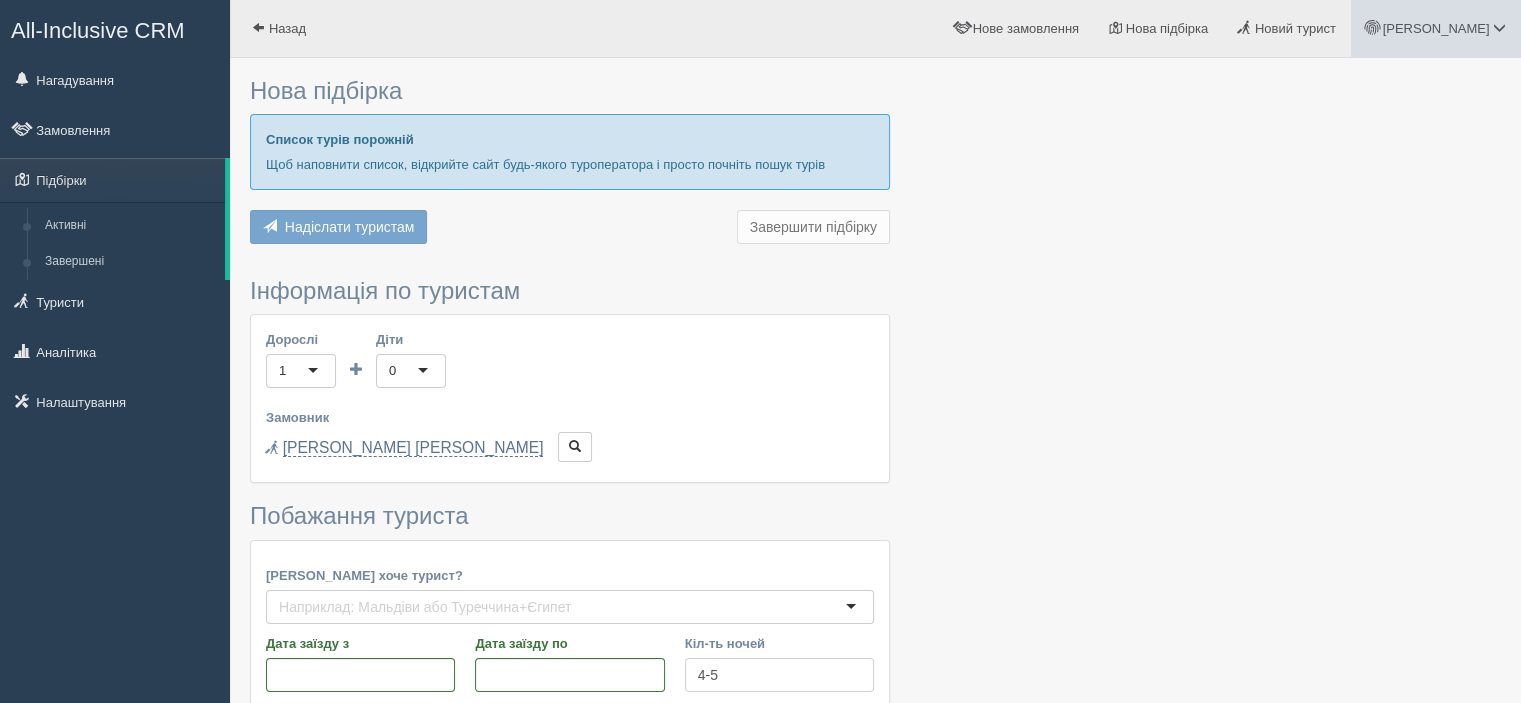 type on "4-5" 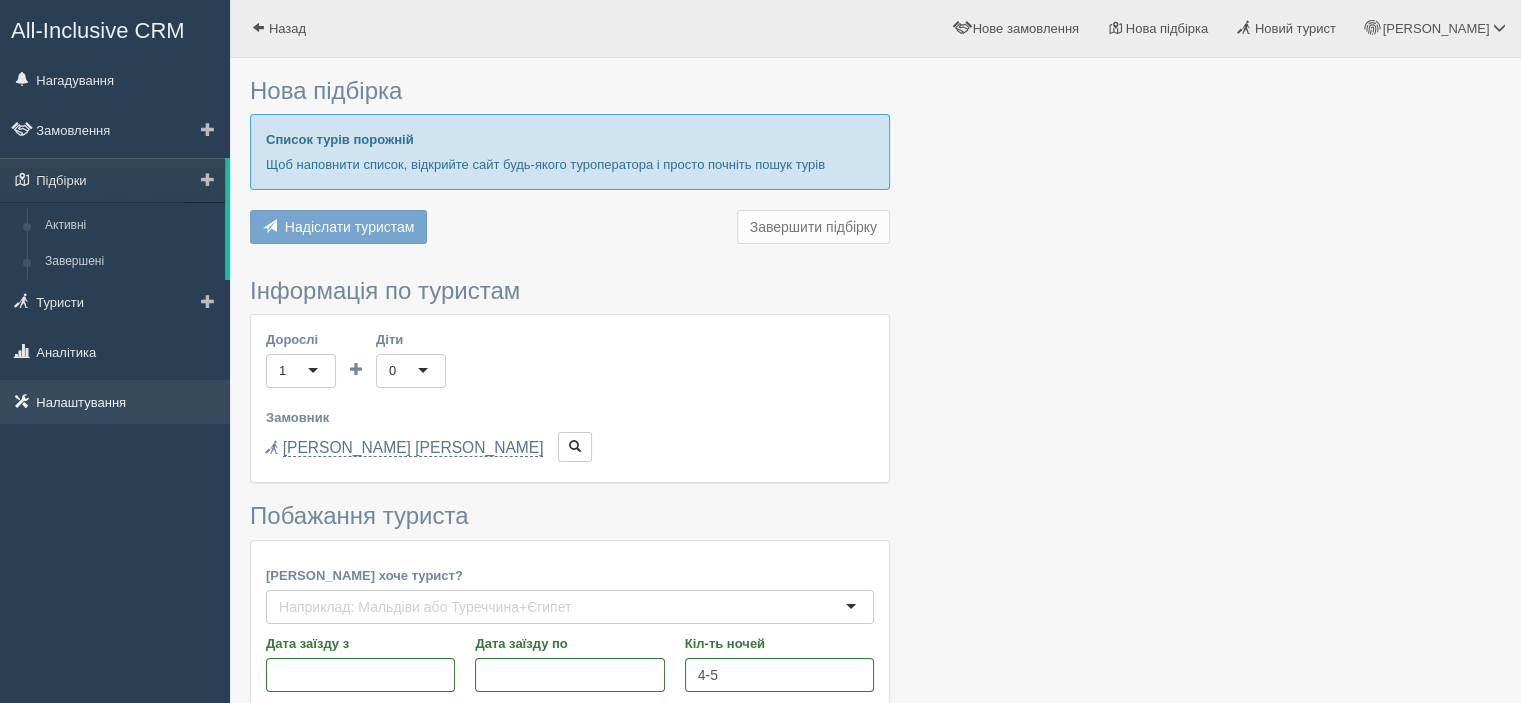 click on "Налаштування" at bounding box center [115, 402] 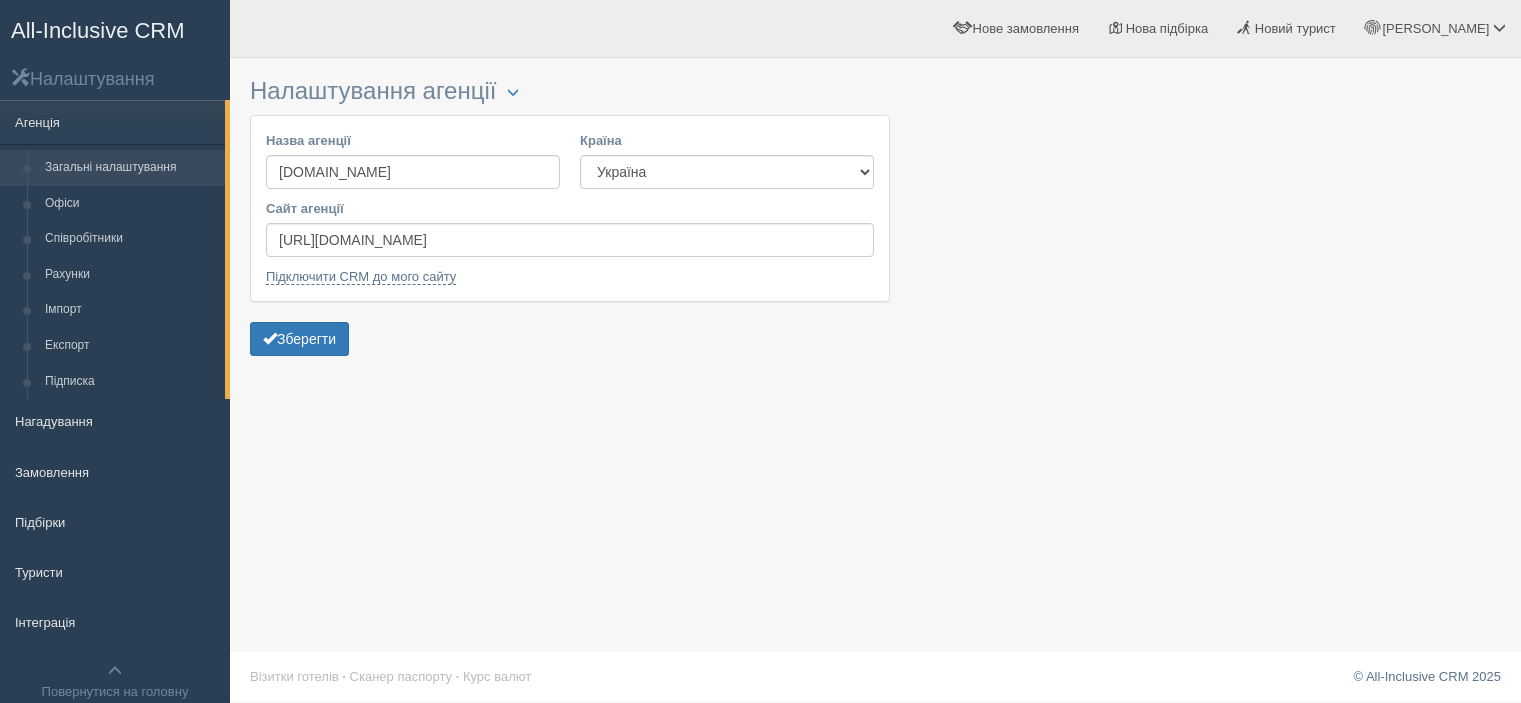 scroll, scrollTop: 0, scrollLeft: 0, axis: both 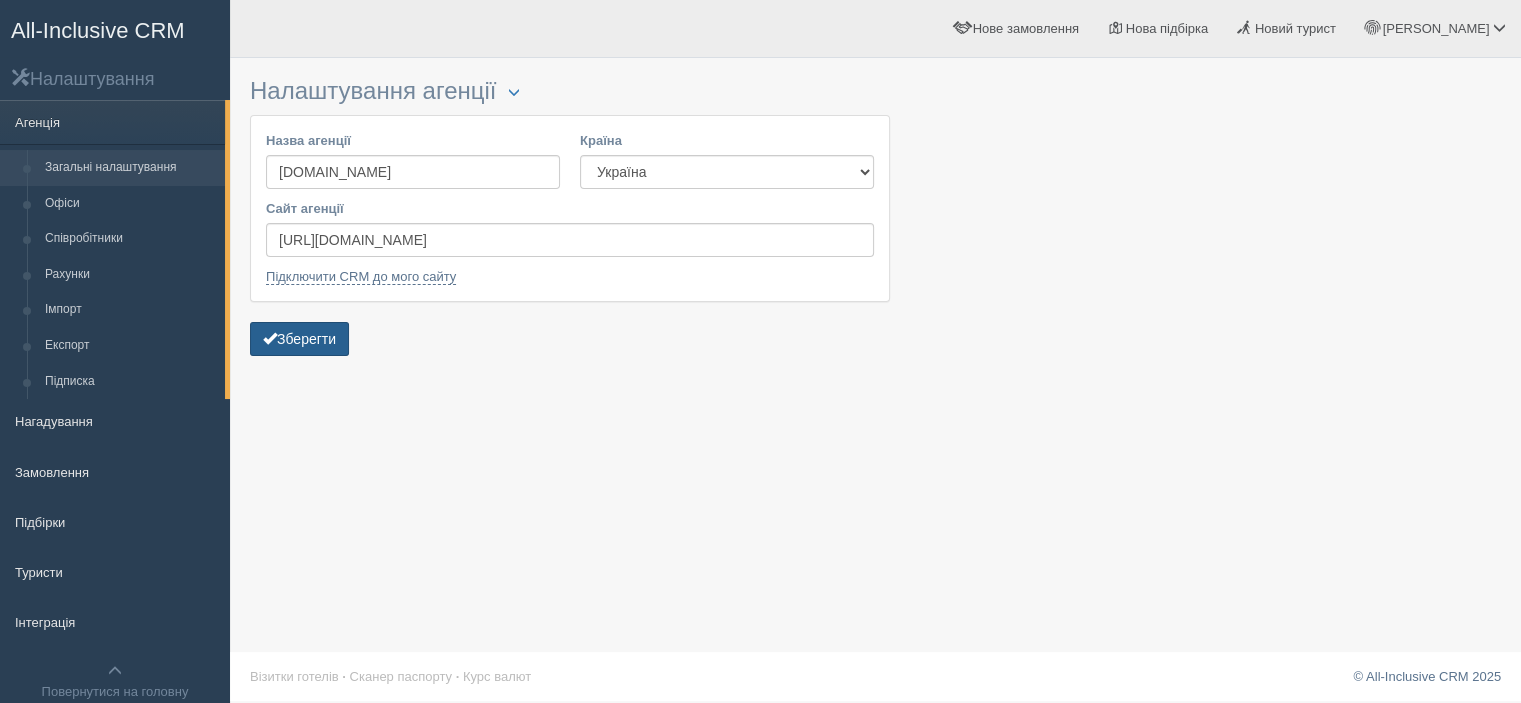 click on "Зберегти" at bounding box center (299, 339) 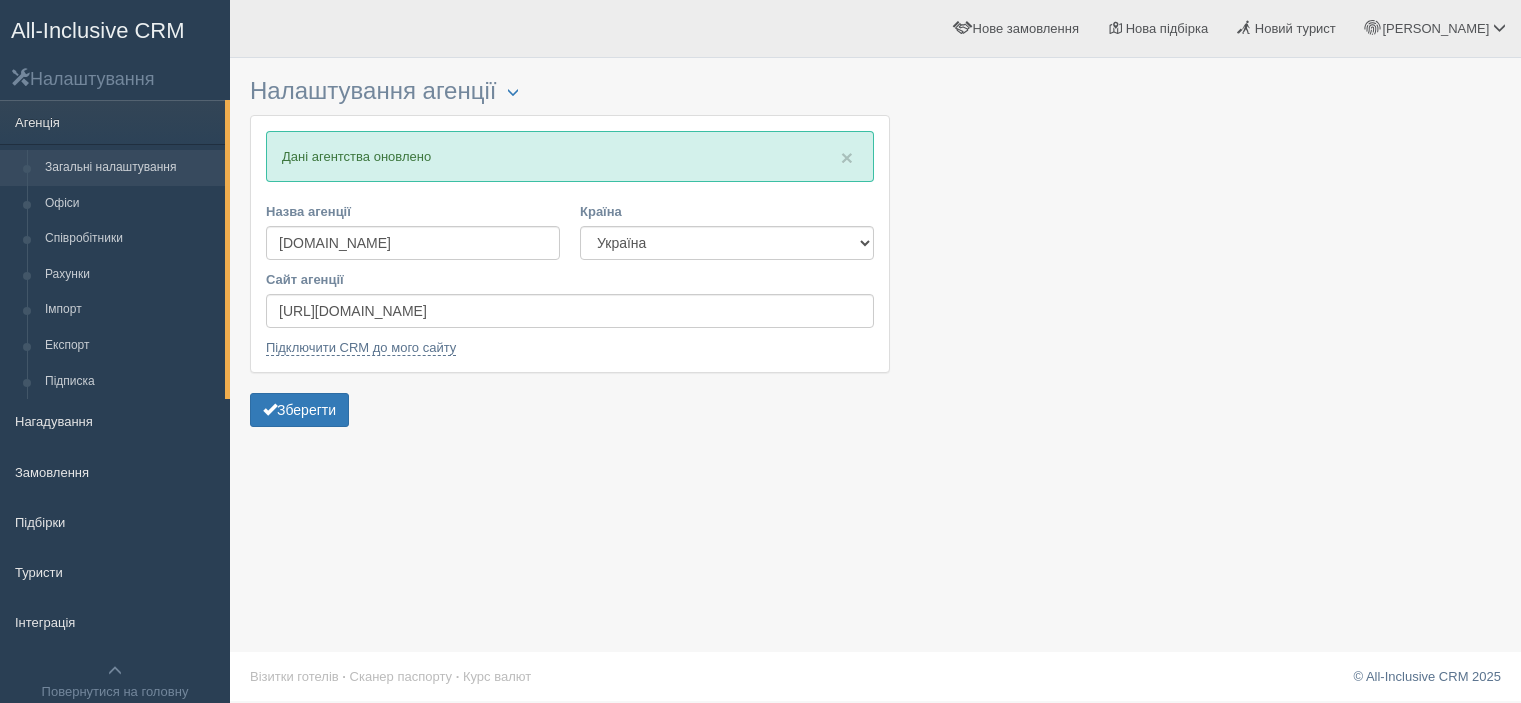 scroll, scrollTop: 0, scrollLeft: 0, axis: both 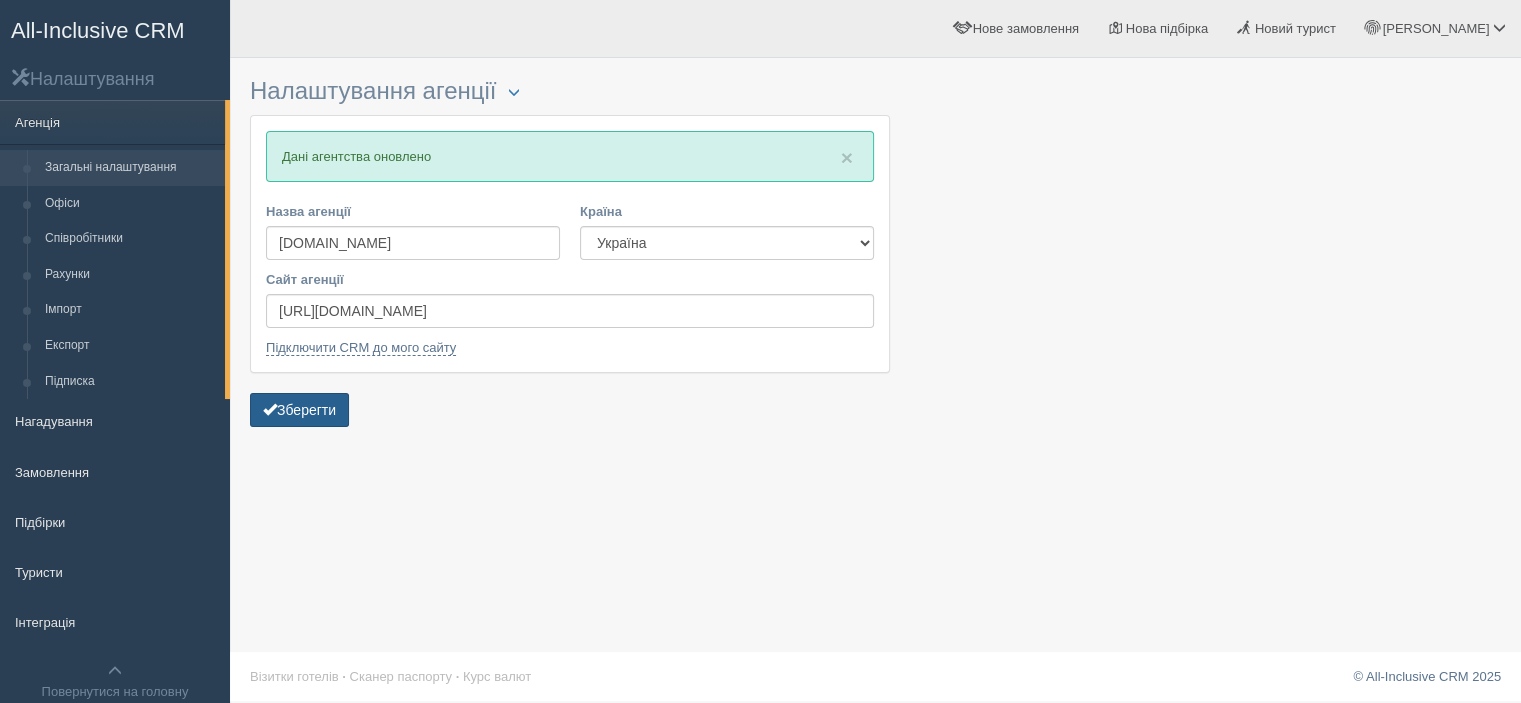 click on "Зберегти" at bounding box center (299, 410) 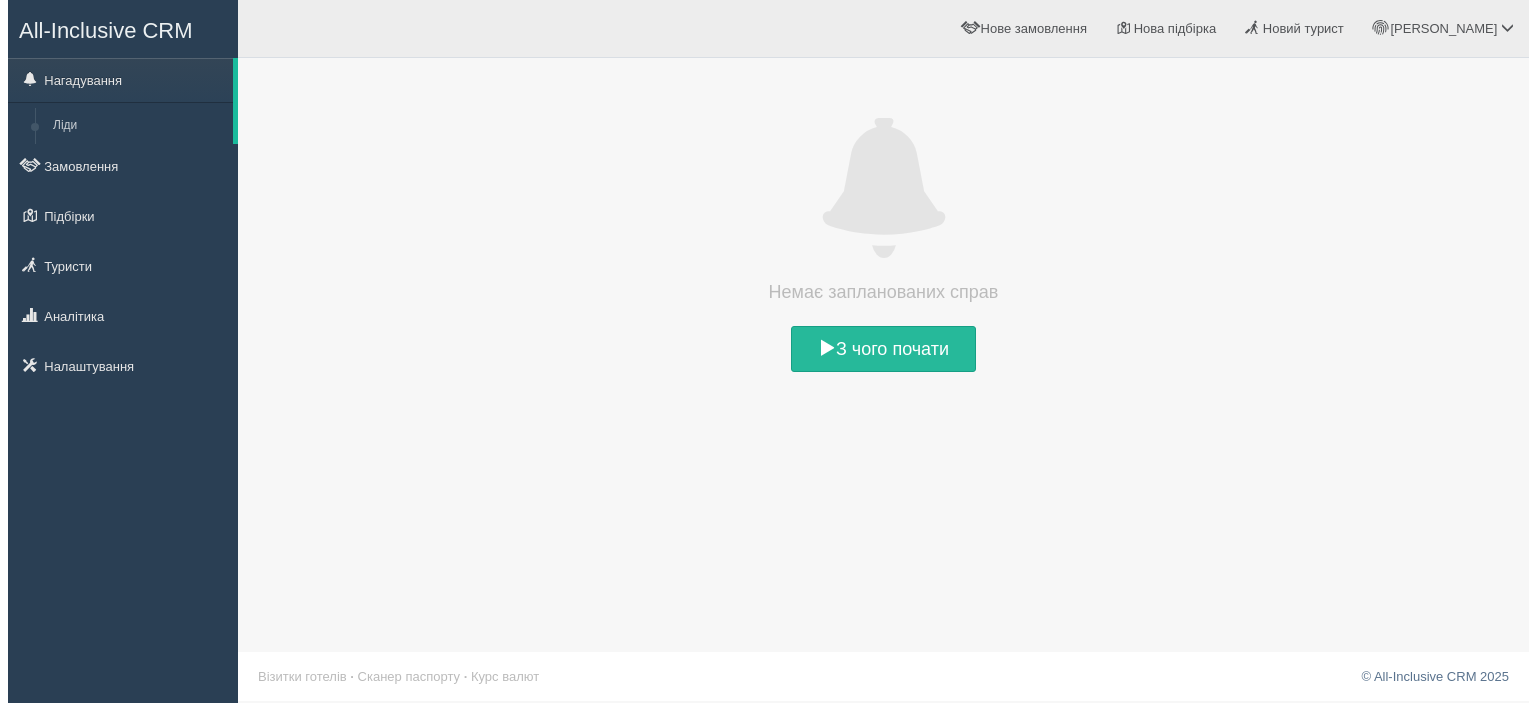 scroll, scrollTop: 0, scrollLeft: 0, axis: both 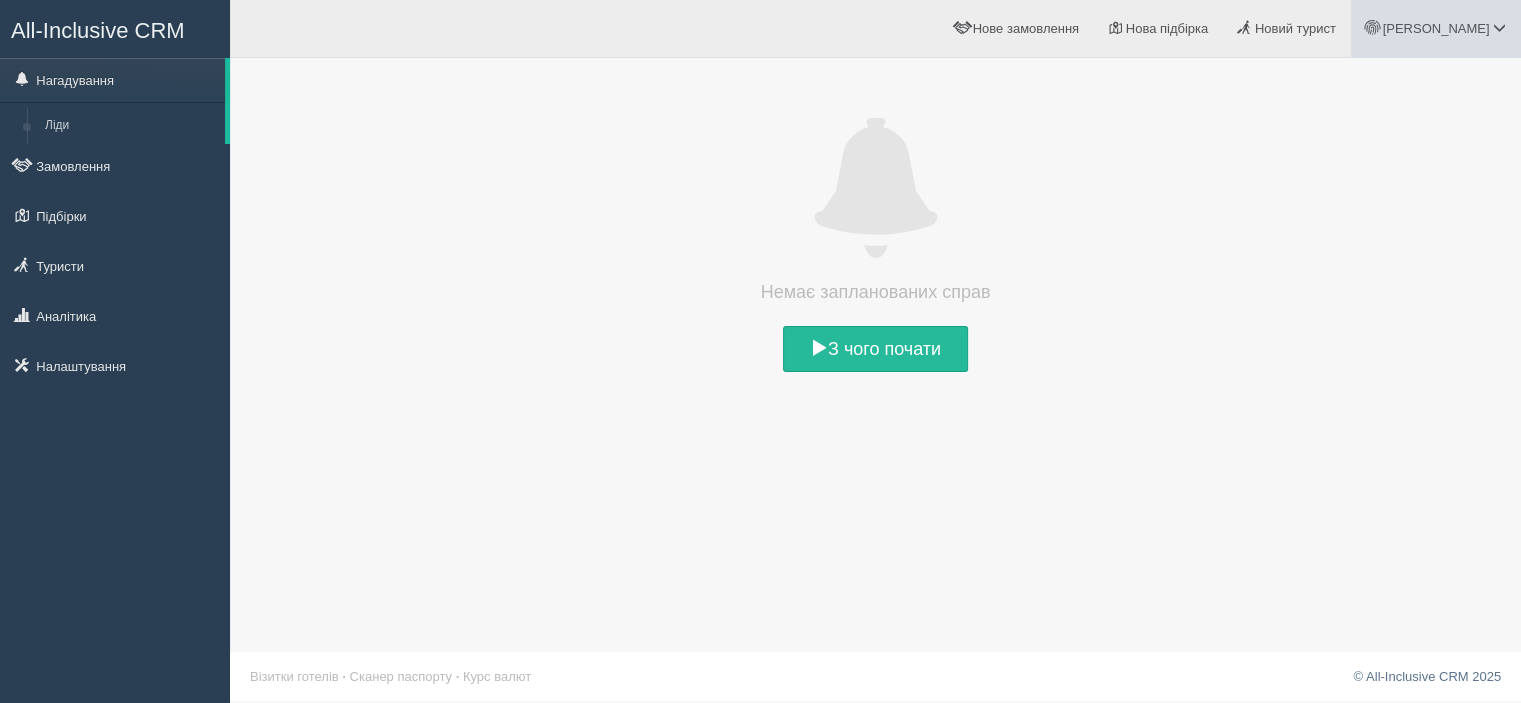 click on "[PERSON_NAME]" at bounding box center (1436, 28) 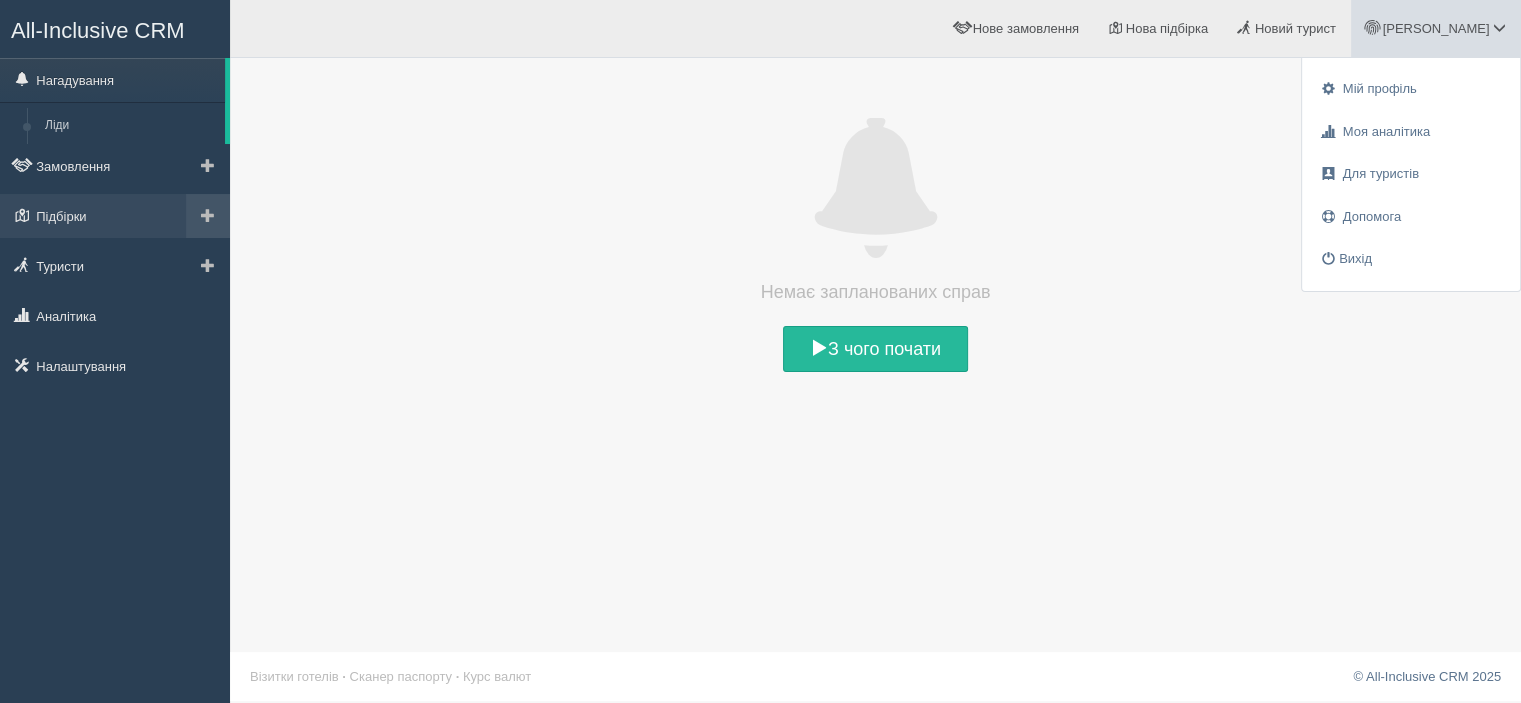 click at bounding box center (208, 215) 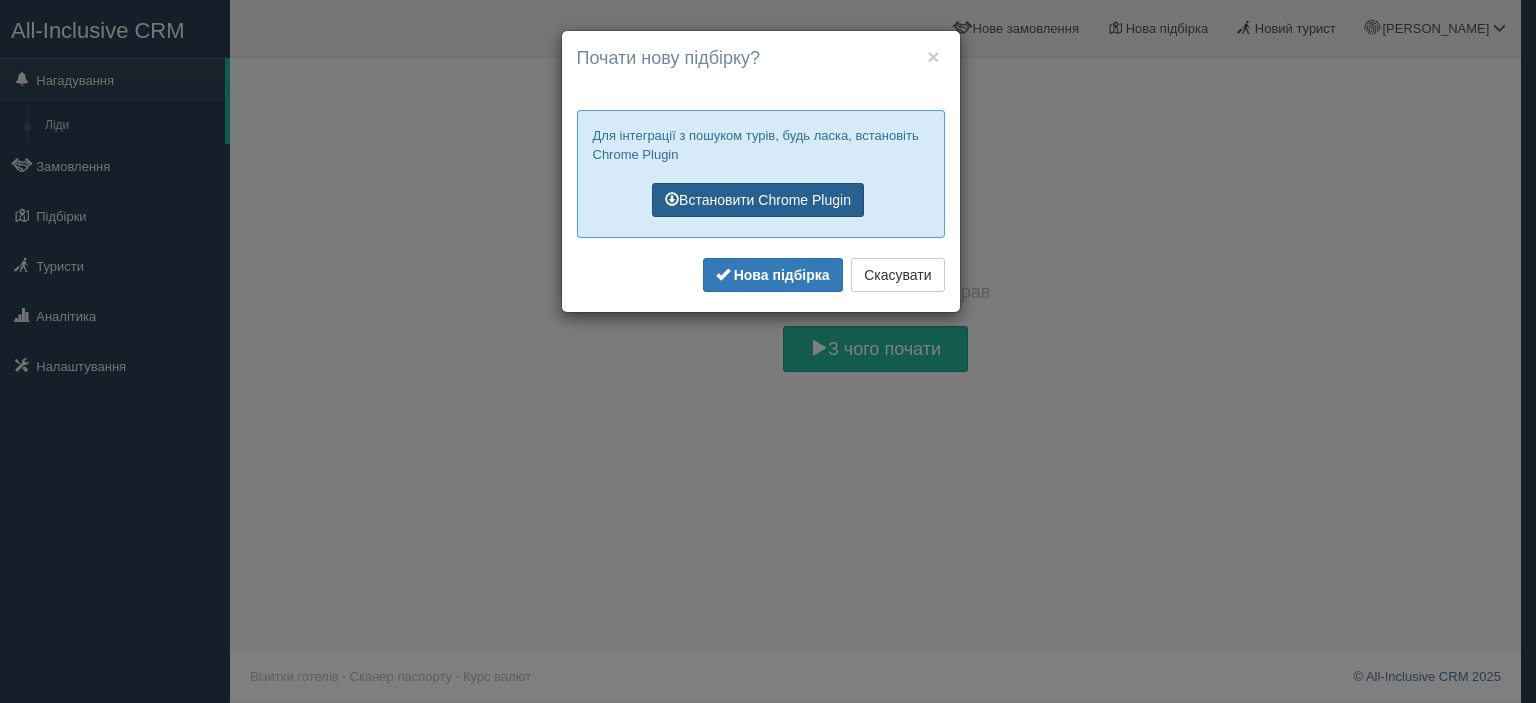 click on "Встановити Chrome Plugin" at bounding box center [758, 200] 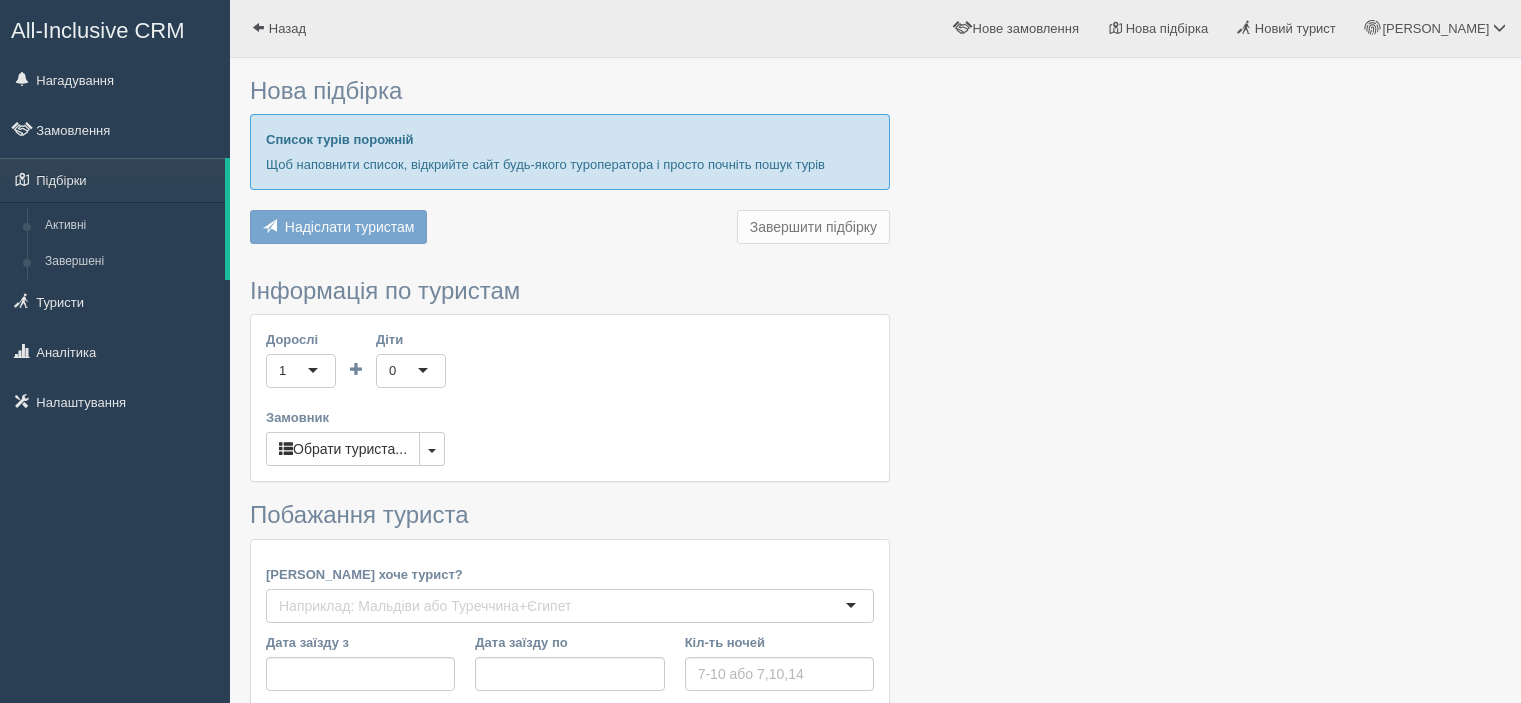 scroll, scrollTop: 0, scrollLeft: 0, axis: both 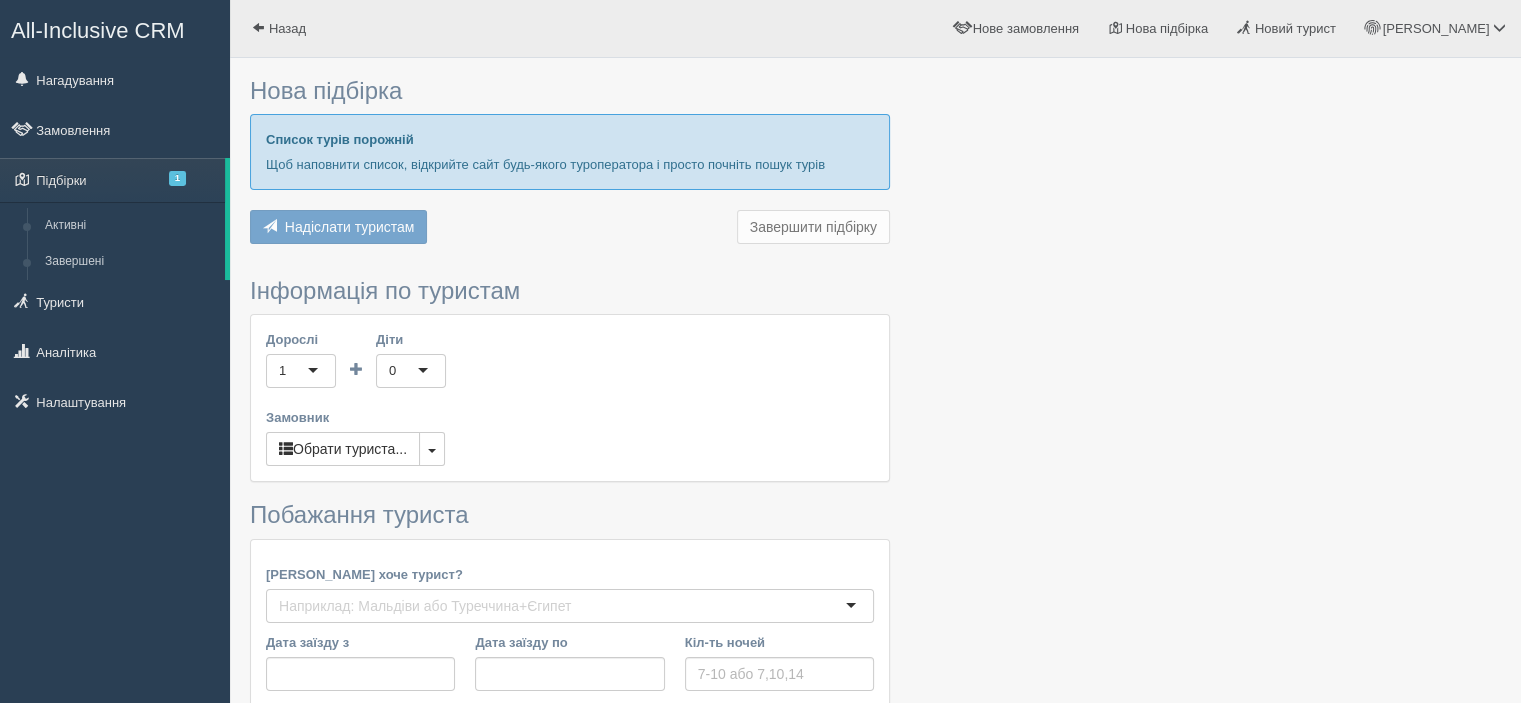 type on "4" 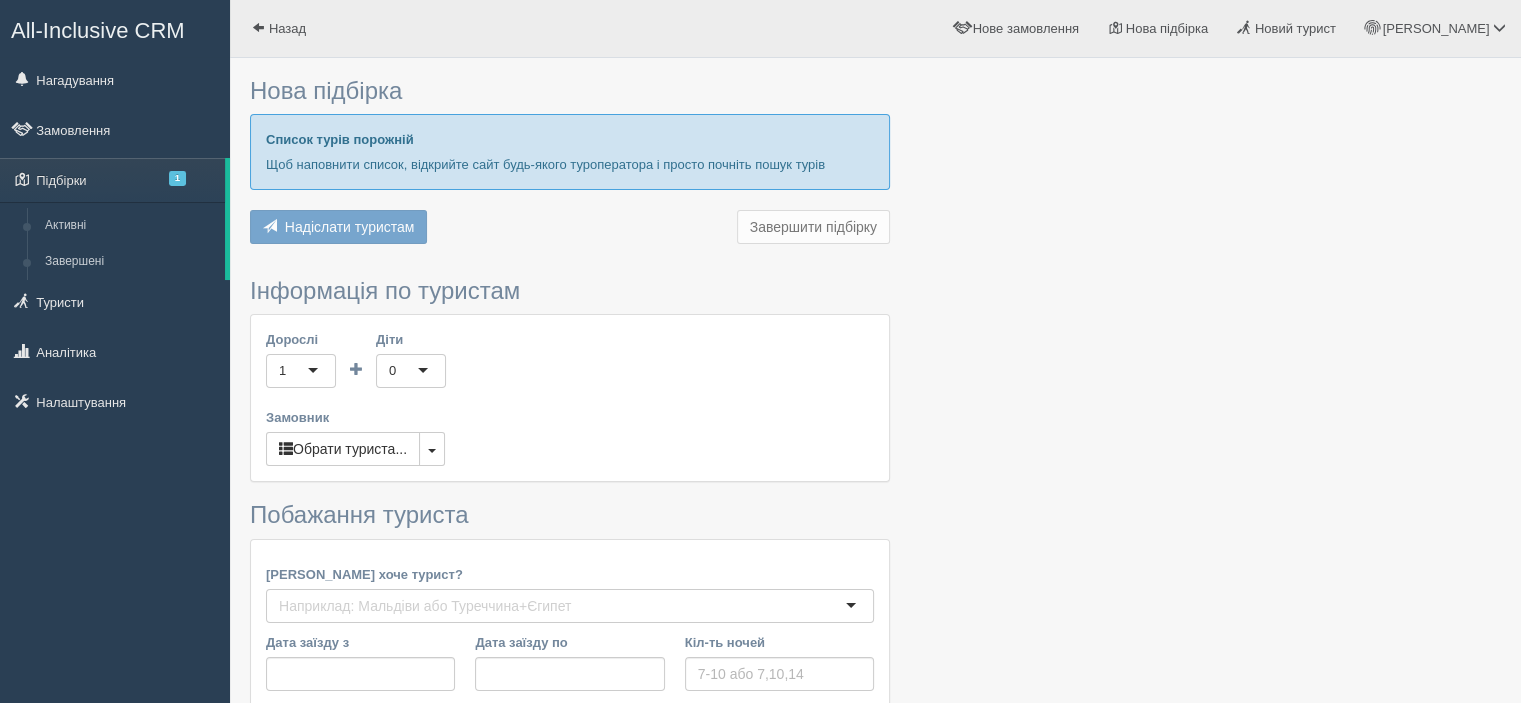 type on "87200" 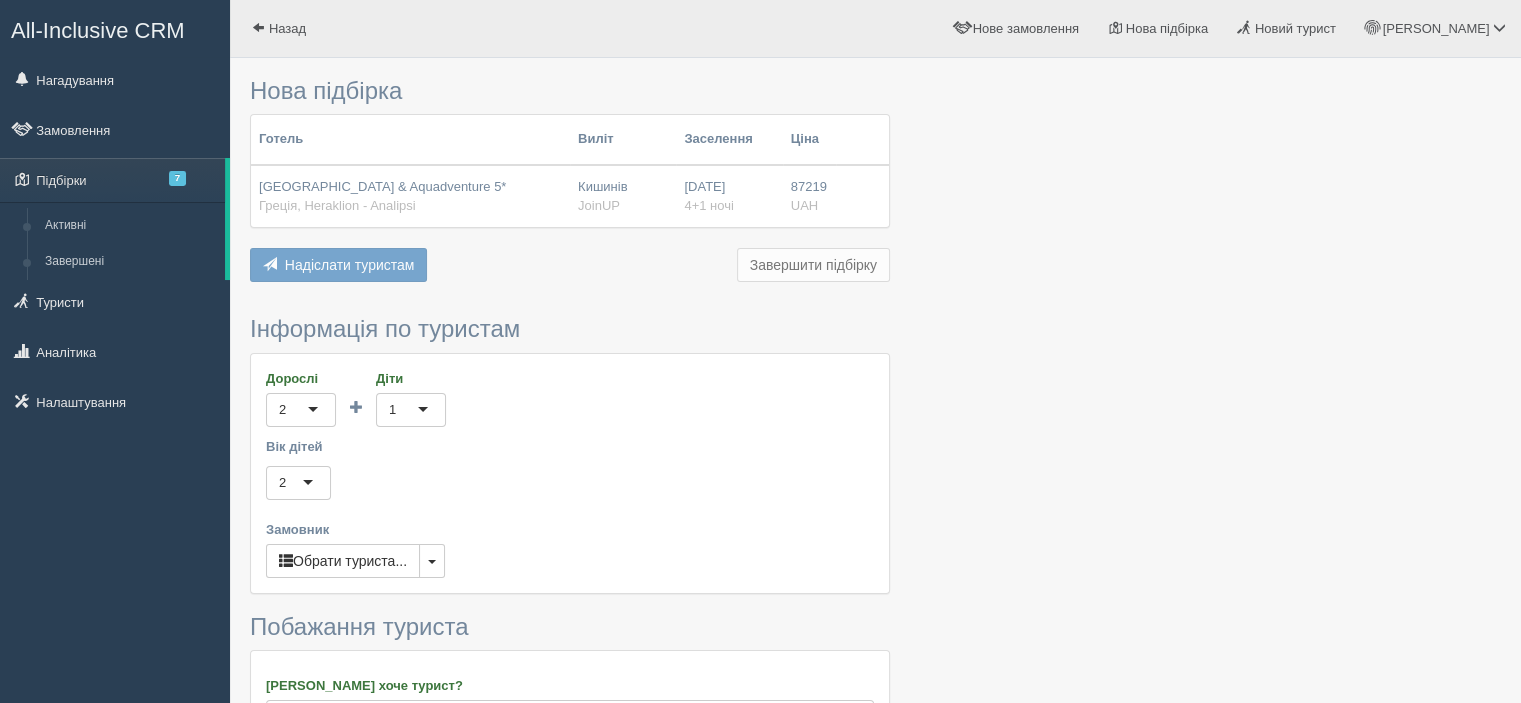type on "74600" 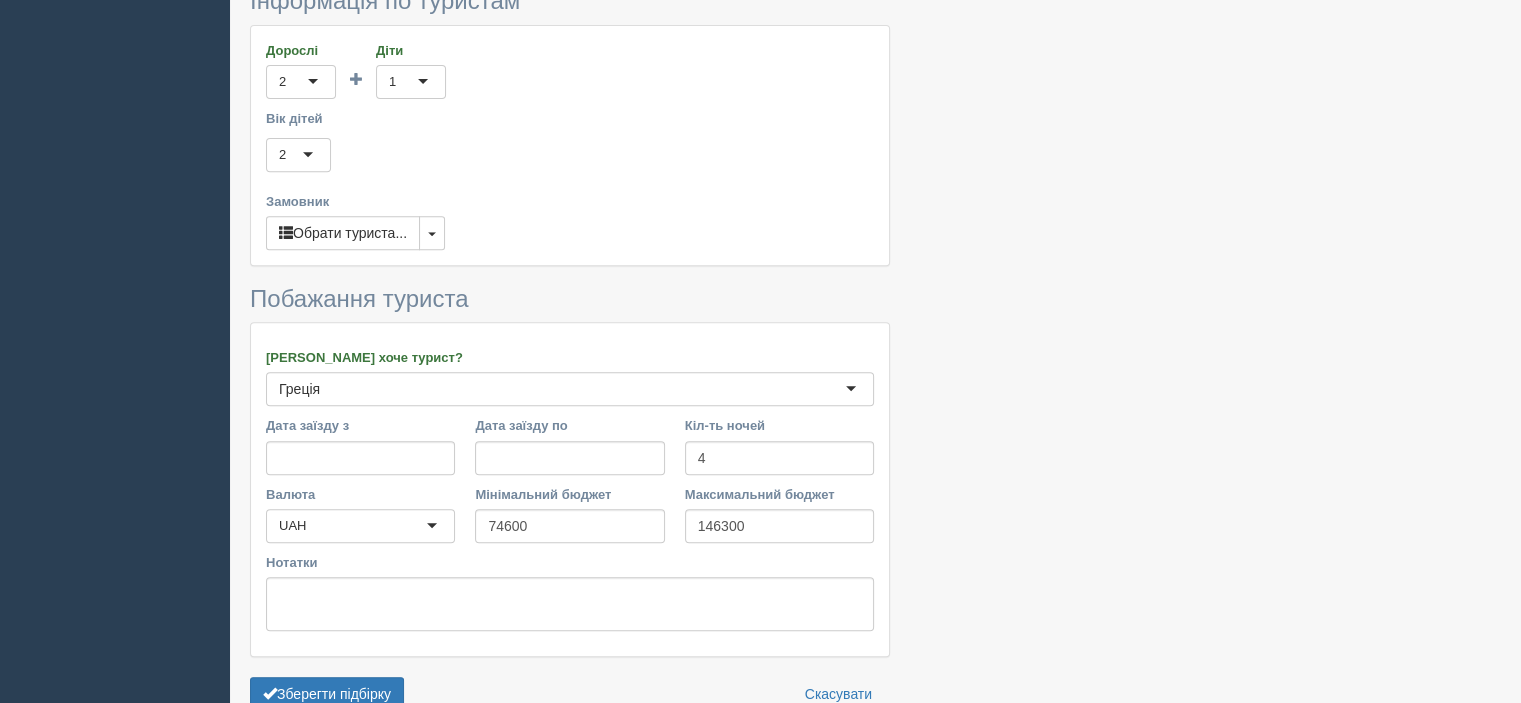 scroll, scrollTop: 884, scrollLeft: 0, axis: vertical 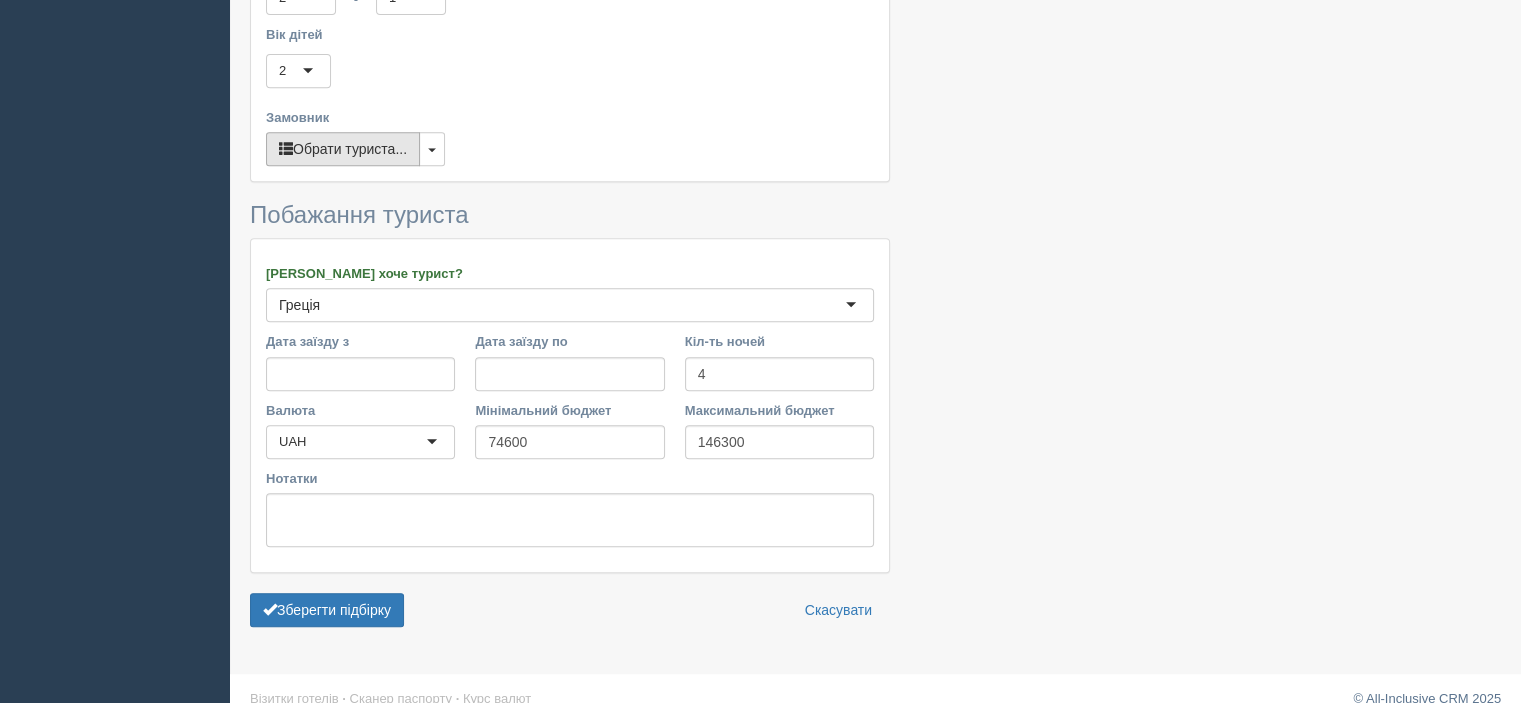 click on "Обрати туриста..." at bounding box center [343, 149] 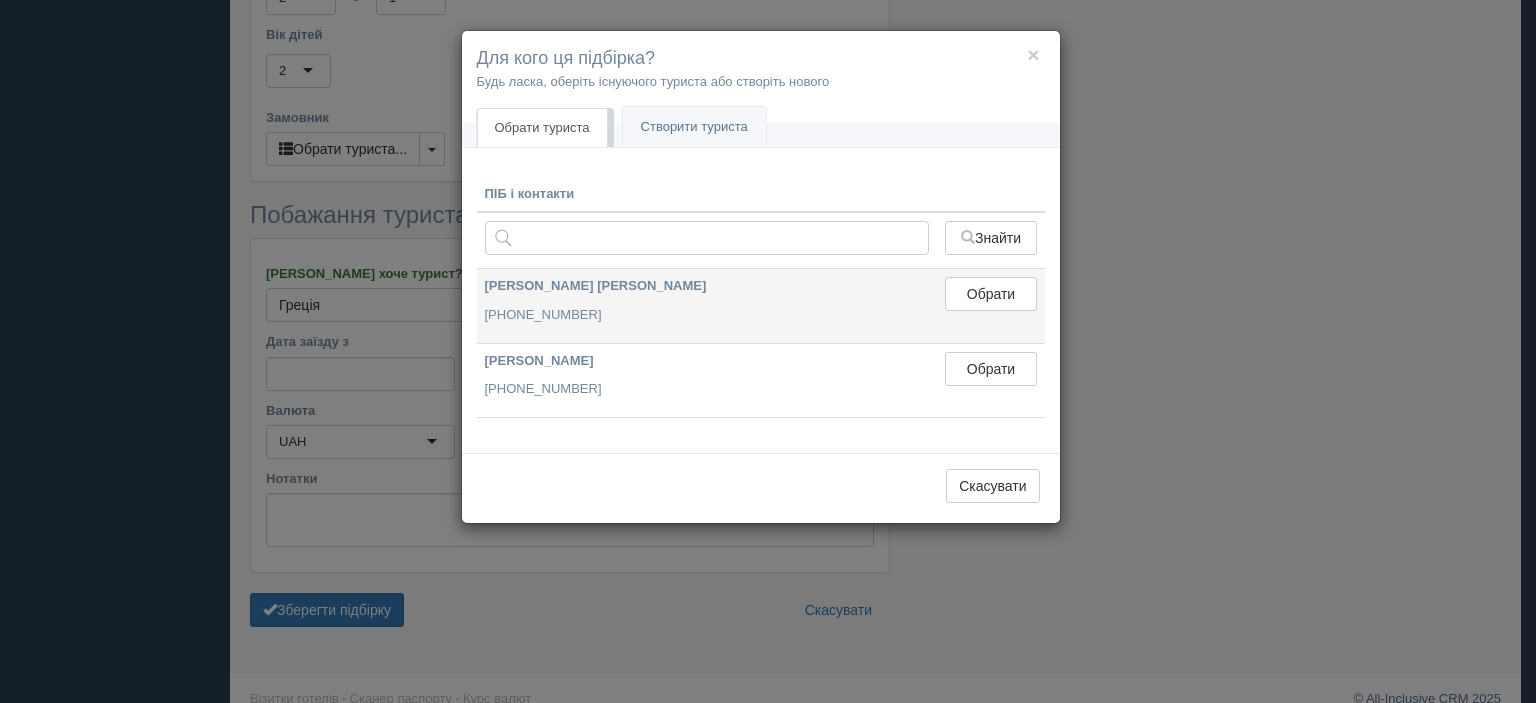 click on "Луцько Андрій
+380 96 591 1595" at bounding box center (707, 306) 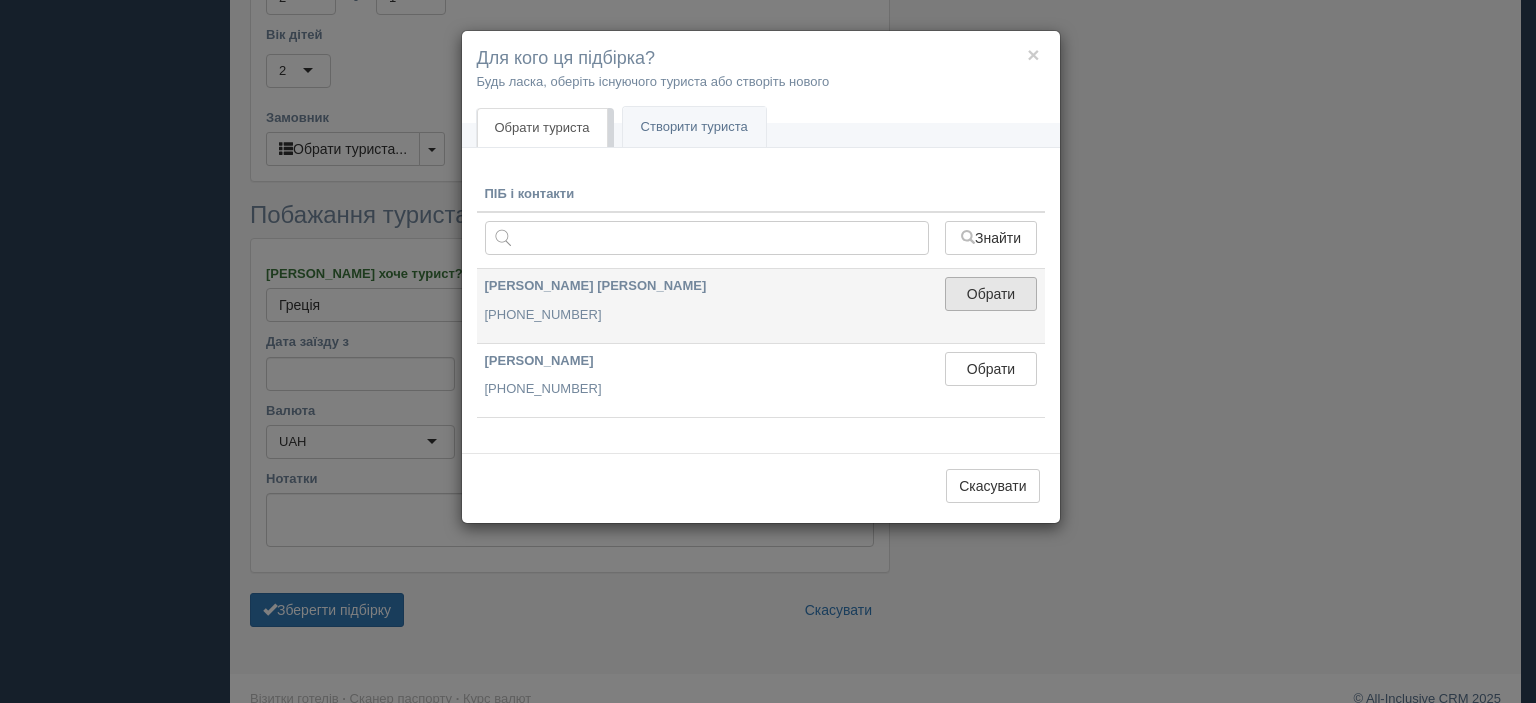 click on "Обрати" at bounding box center (990, 294) 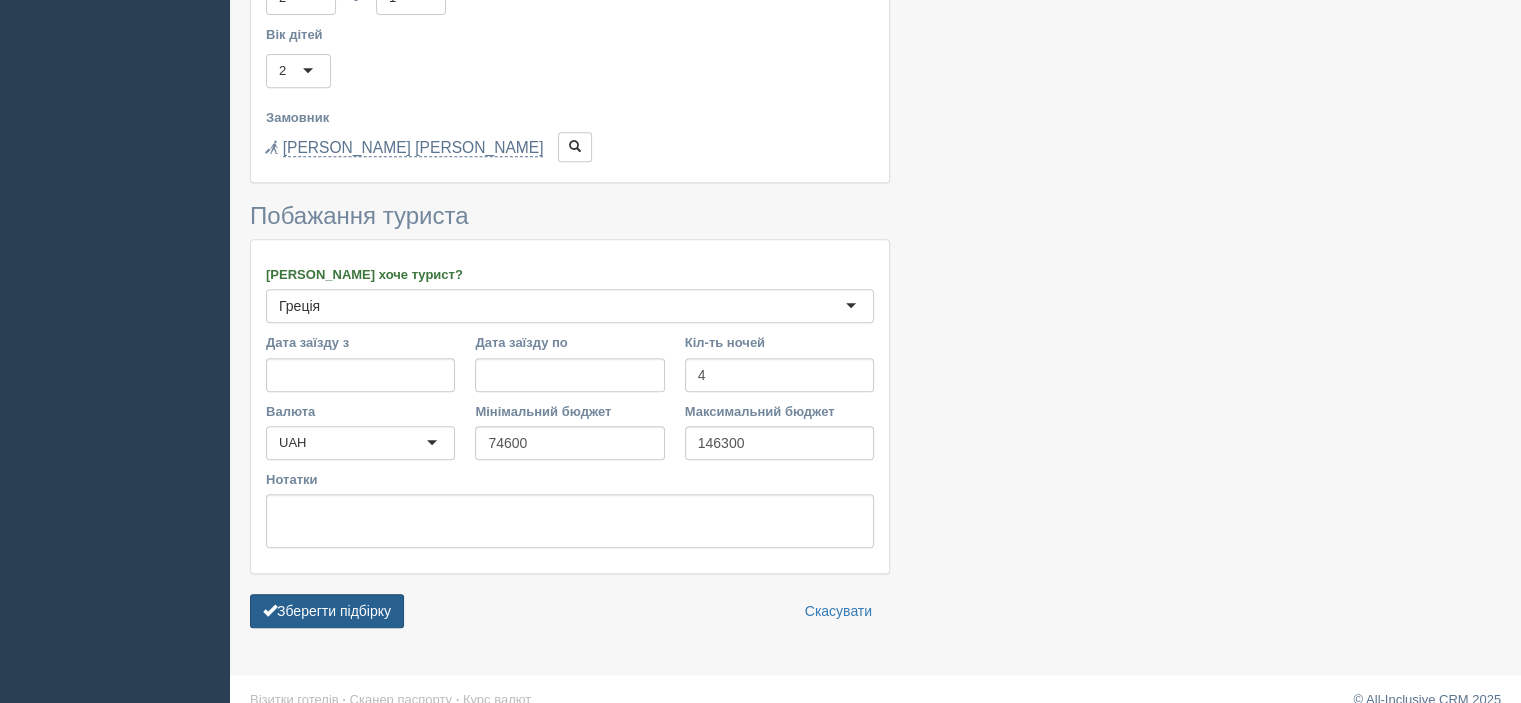 click on "Зберегти підбірку" at bounding box center (327, 611) 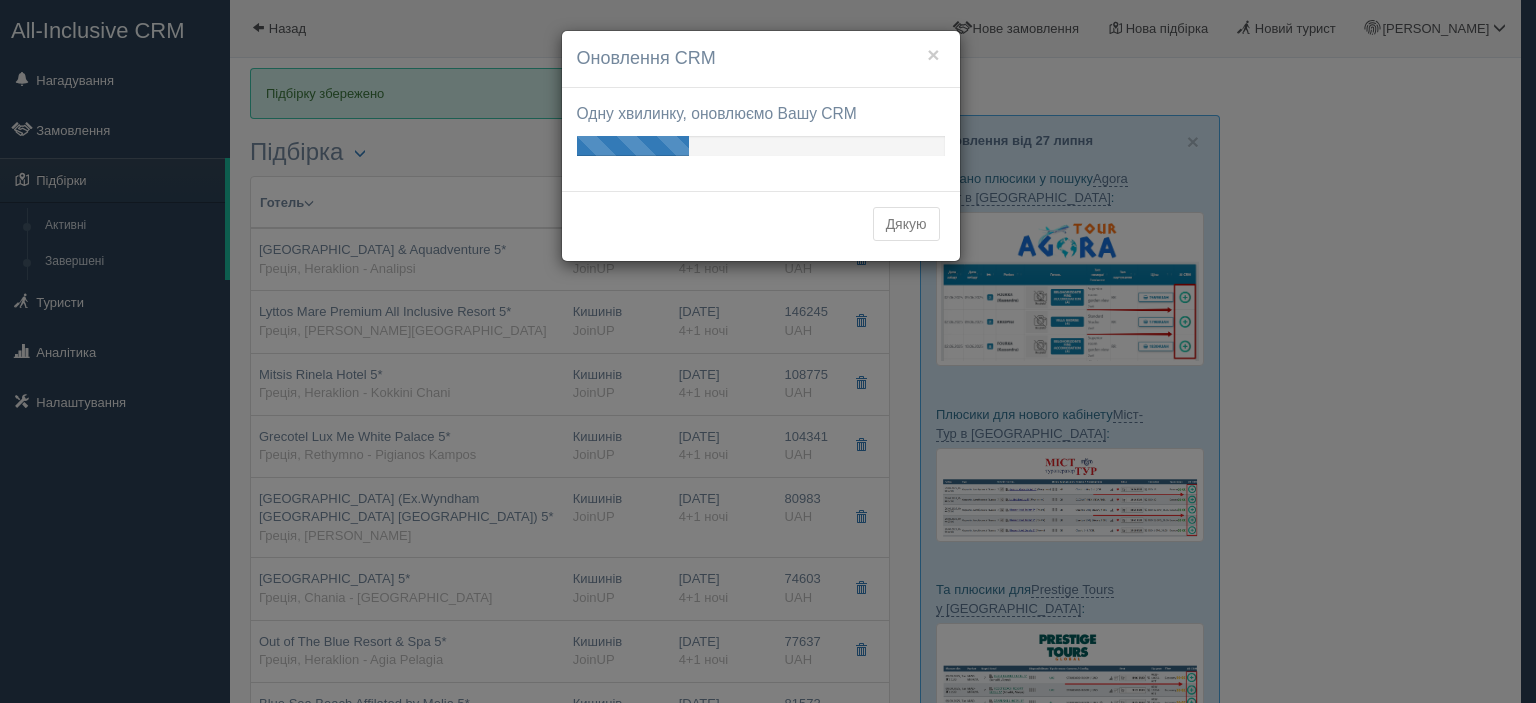 scroll, scrollTop: 0, scrollLeft: 0, axis: both 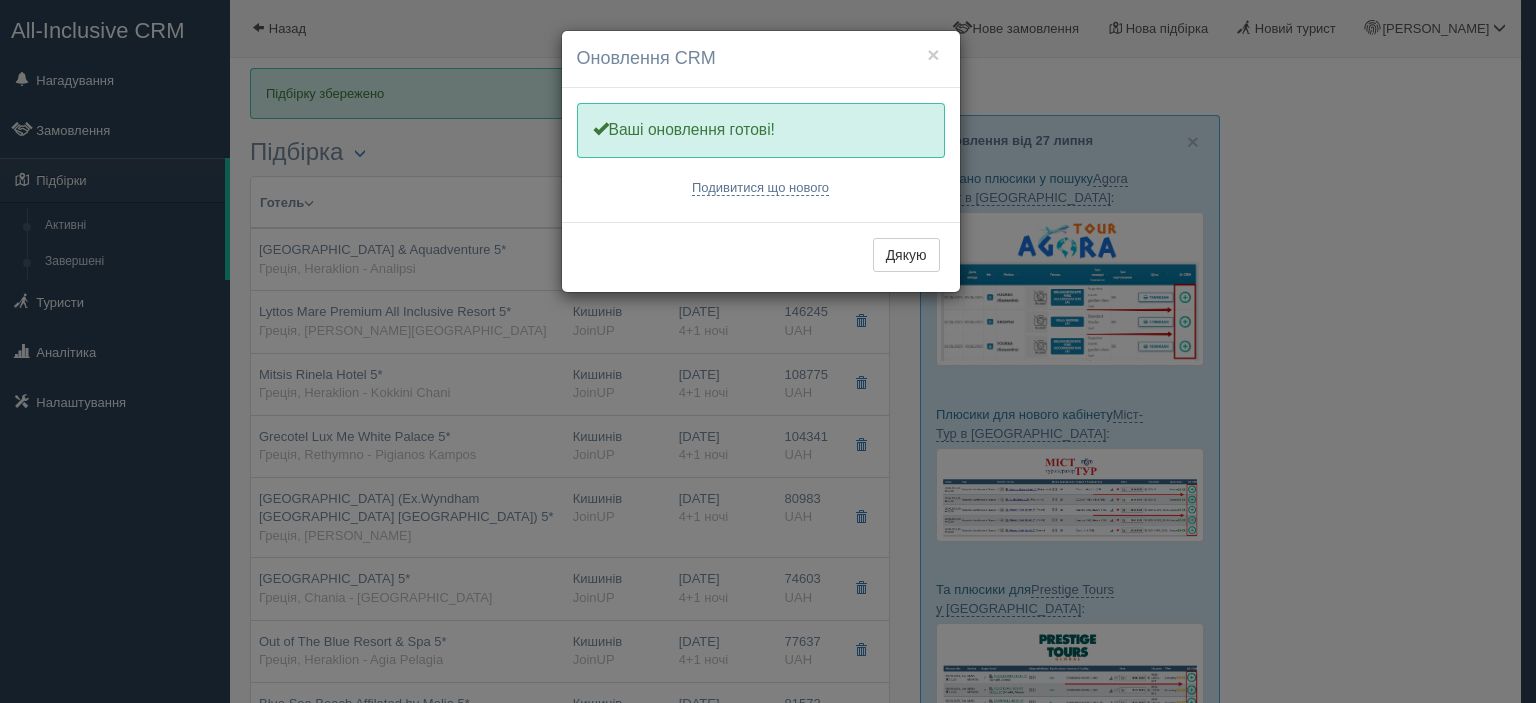 click on "Дякую" at bounding box center [761, 257] 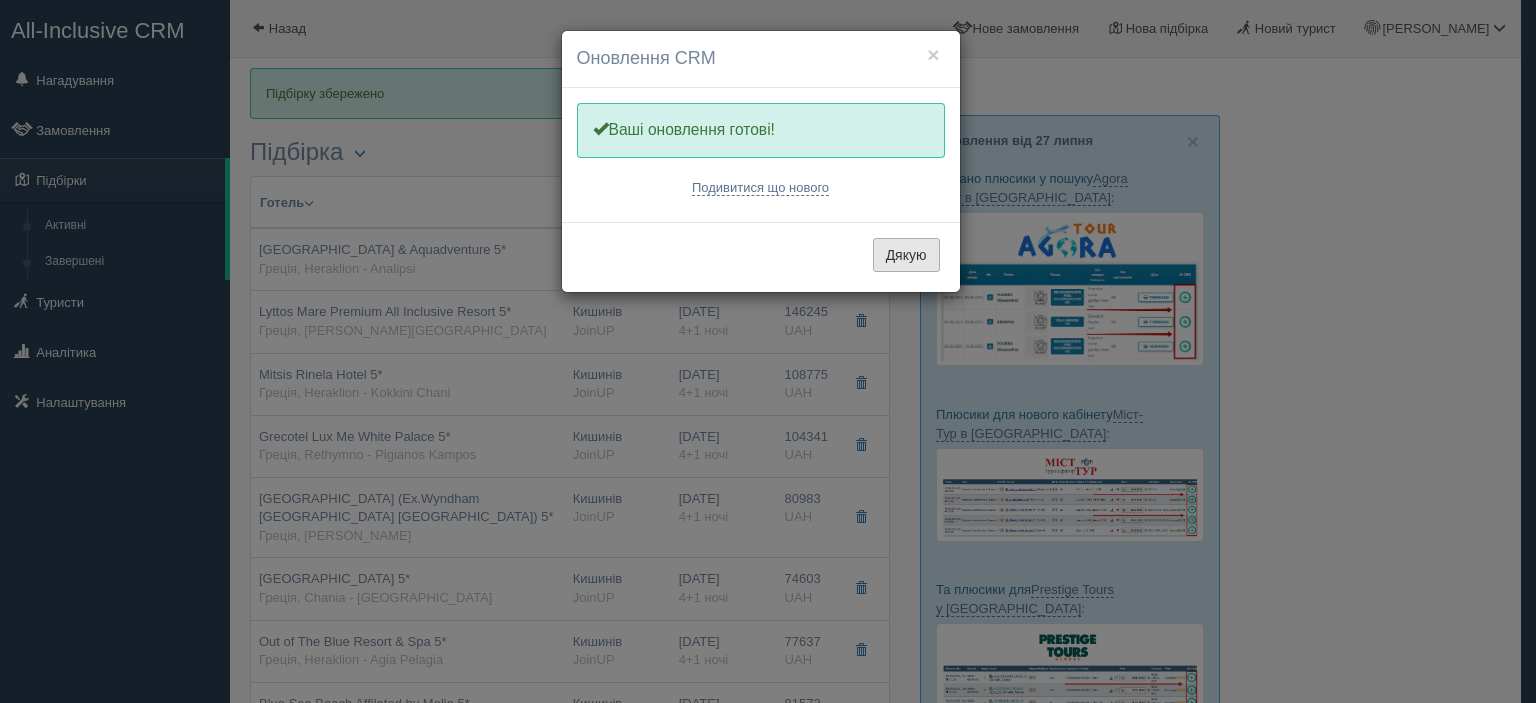 click on "Дякую" at bounding box center [906, 255] 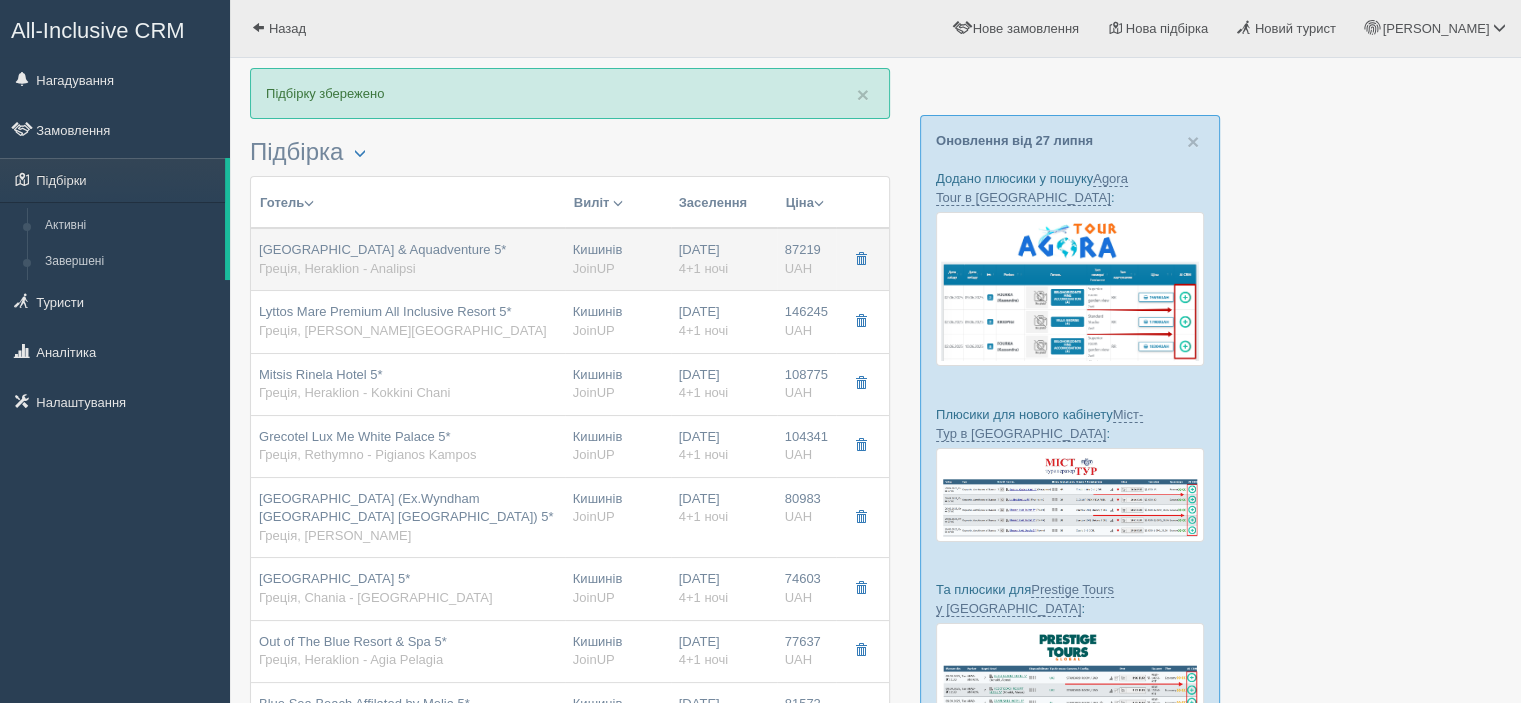 click on "Senseana Sea Side Resort & Aquadventure 5*
Греція, Heraklion - Analipsi" at bounding box center [382, 259] 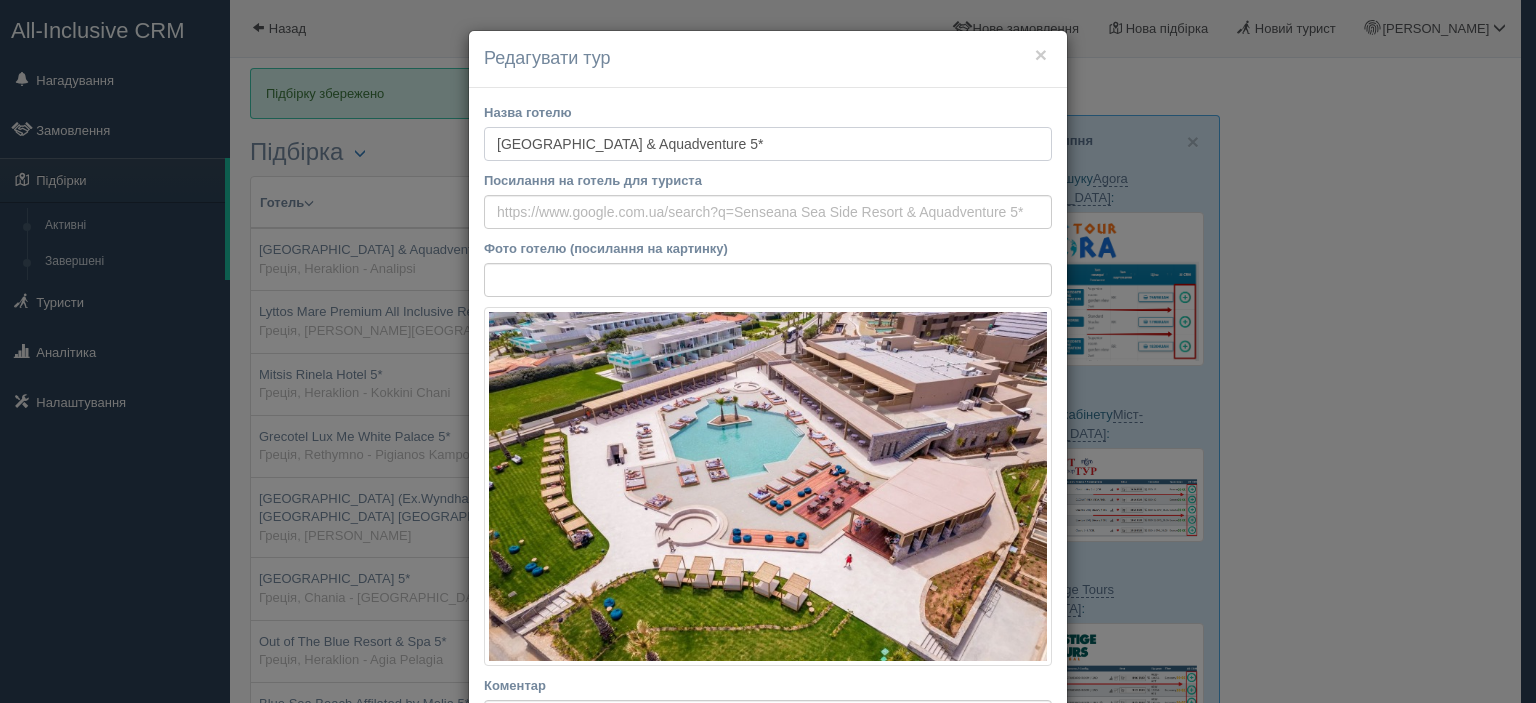 drag, startPoint x: 778, startPoint y: 146, endPoint x: 484, endPoint y: 147, distance: 294.0017 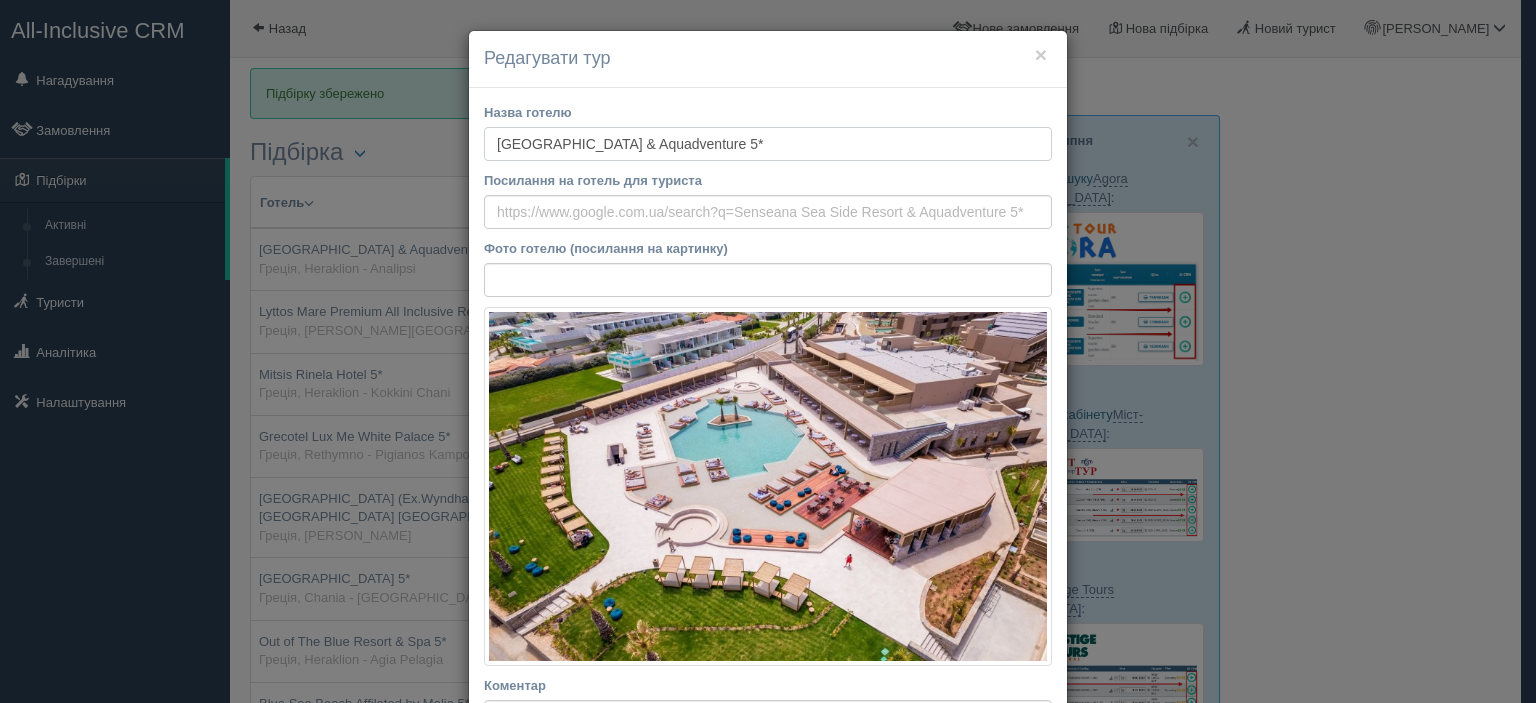 click on "Senseana Sea Side Resort & Aquadventure 5*" at bounding box center [768, 144] 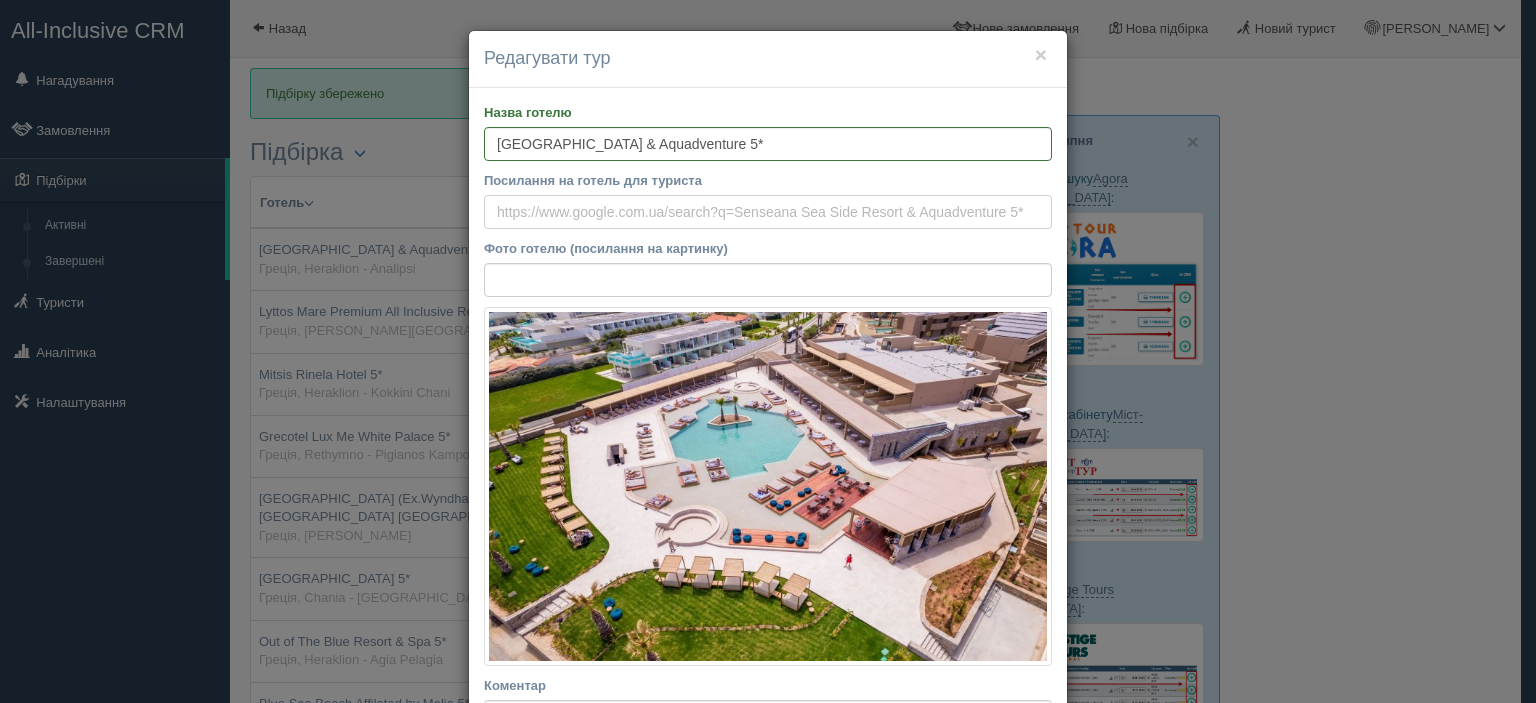 click on "Посилання на готель для туриста" at bounding box center [768, 212] 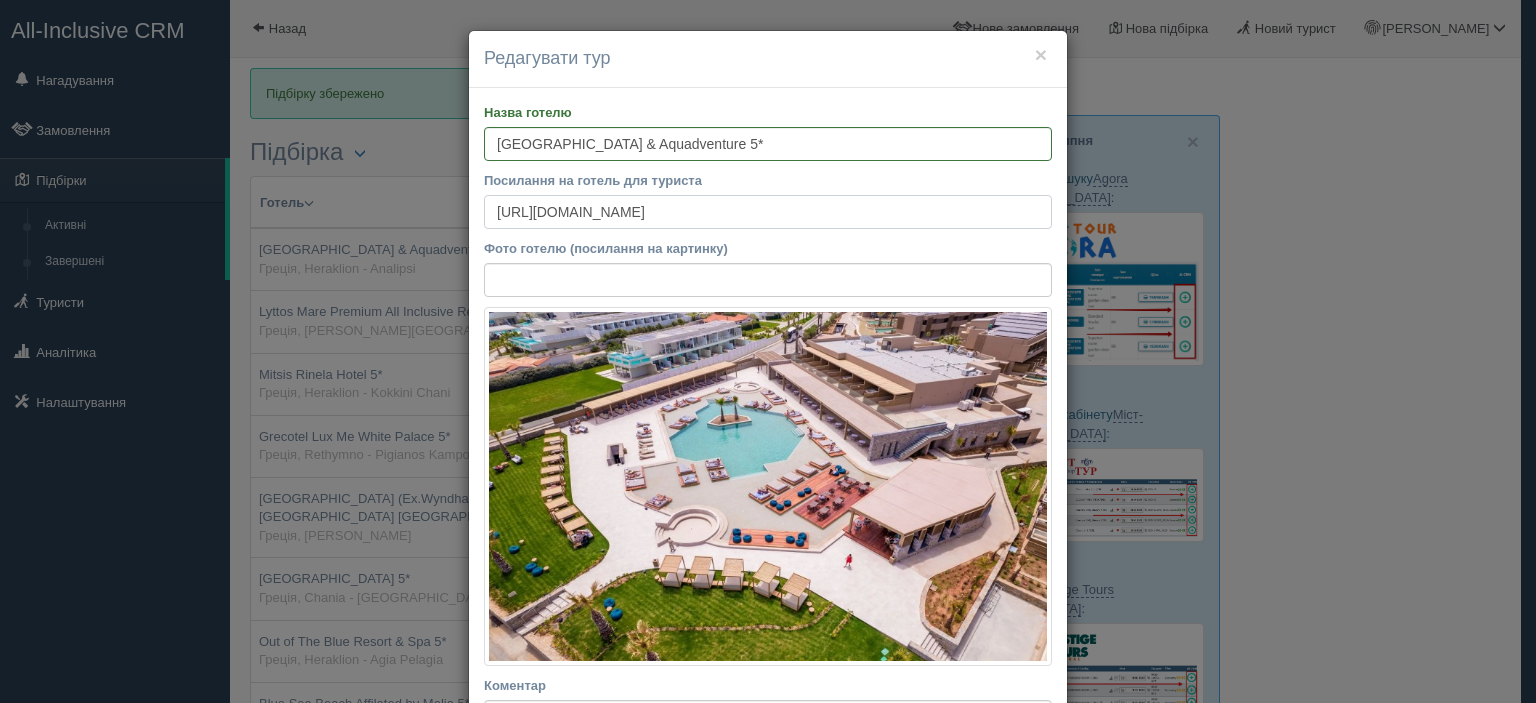 scroll, scrollTop: 0, scrollLeft: 2962, axis: horizontal 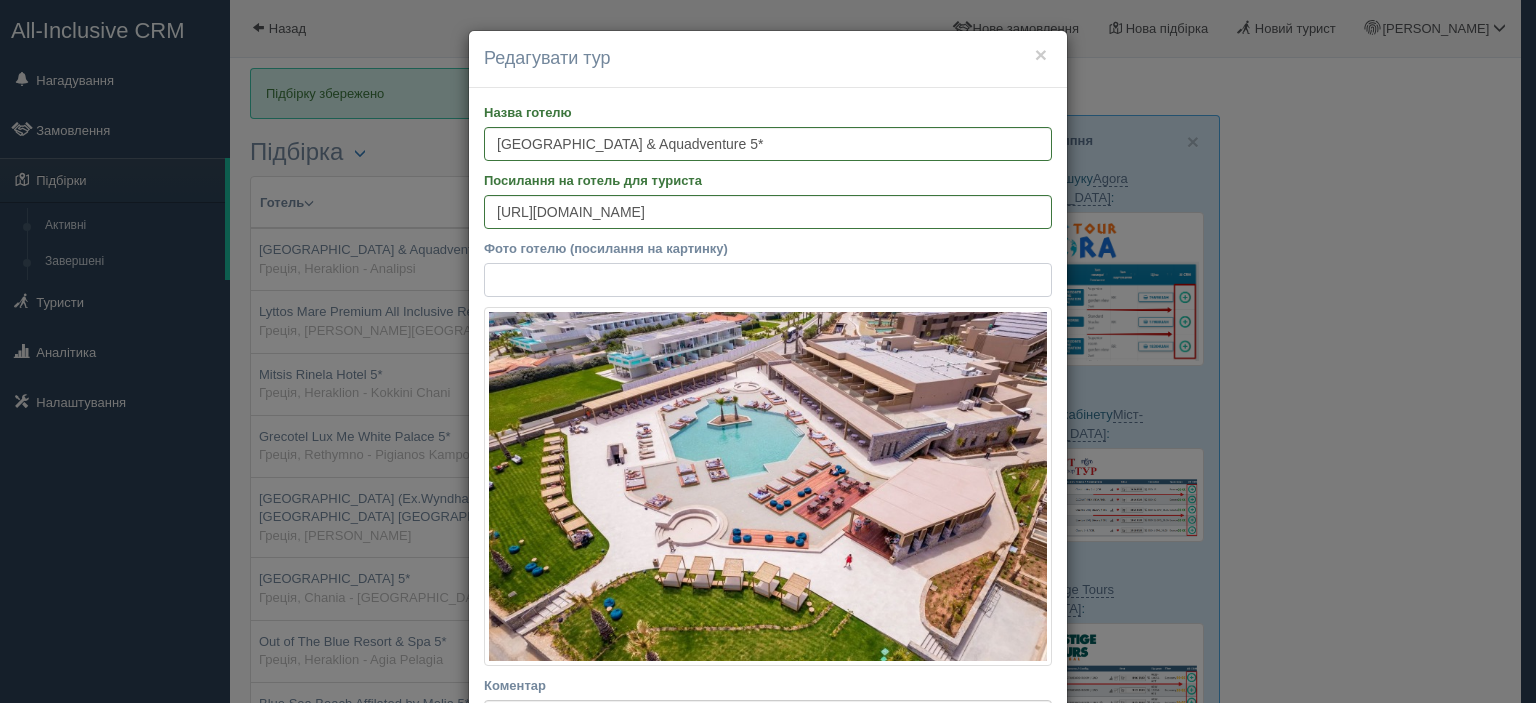 click on "Фото готелю (посилання на картинку)" at bounding box center (768, 280) 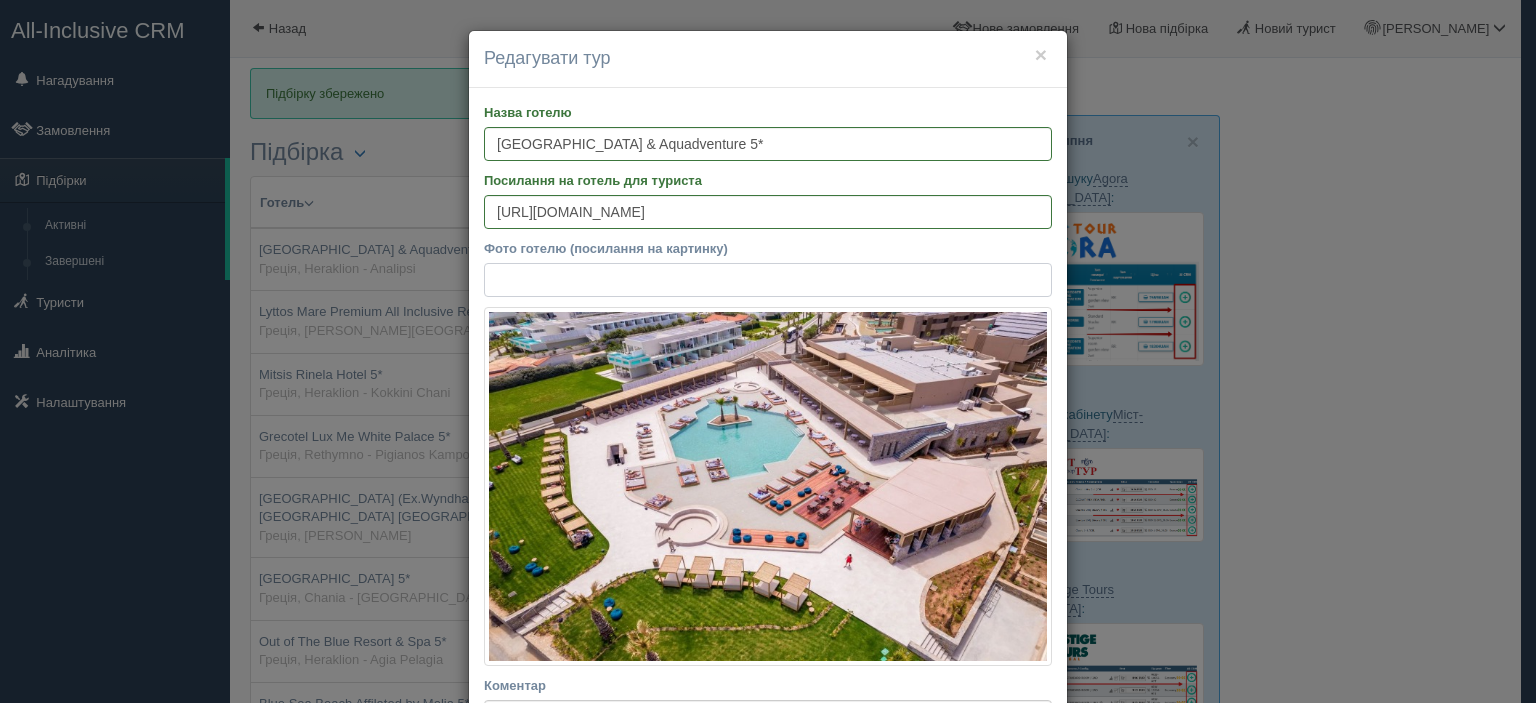 paste on "https://cf.bstatic.com/xdata/images/hotel/max1024x768/466614255.jpg?k=ec4dd330dabc426c41feb975c4fce2ceabddf1f463acaaaf014f8ea762b2fad3&o=" 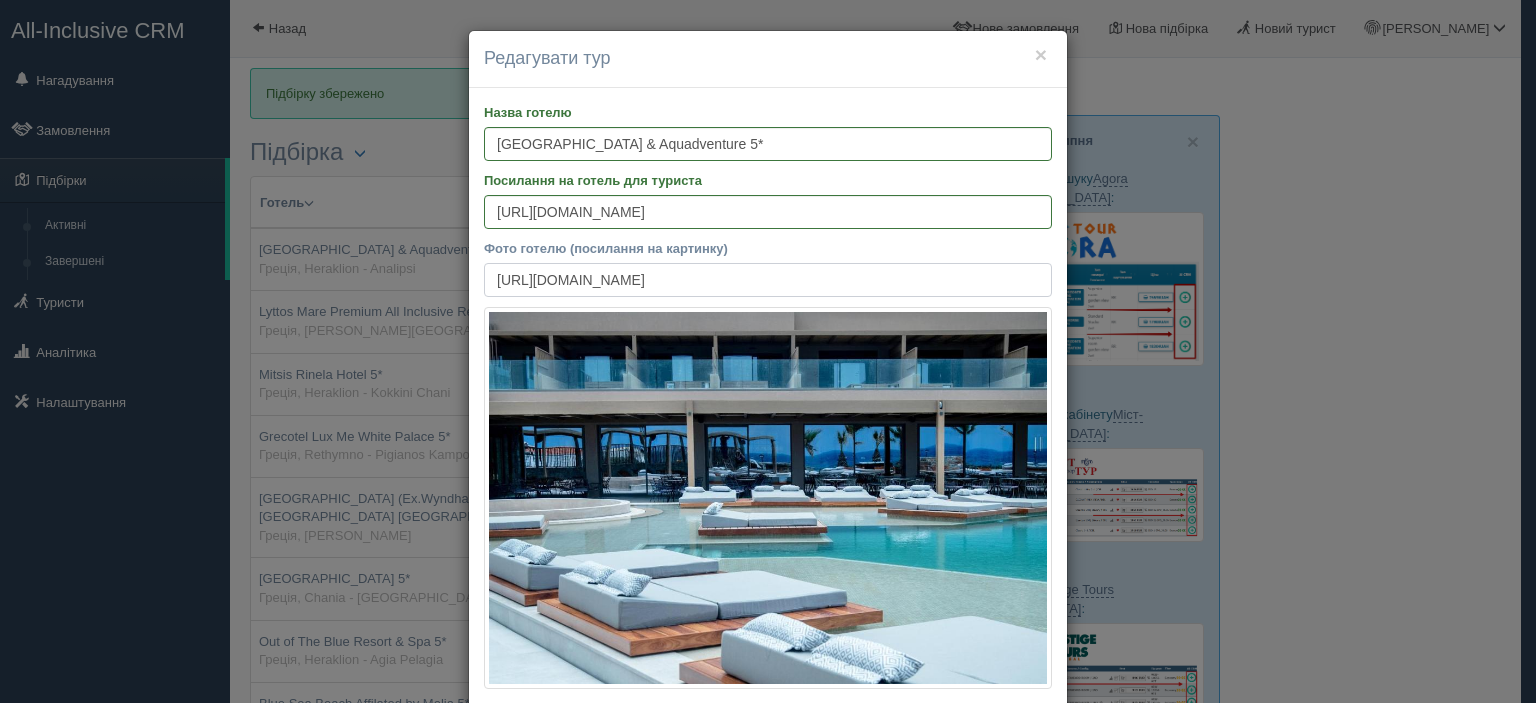 scroll, scrollTop: 0, scrollLeft: 408, axis: horizontal 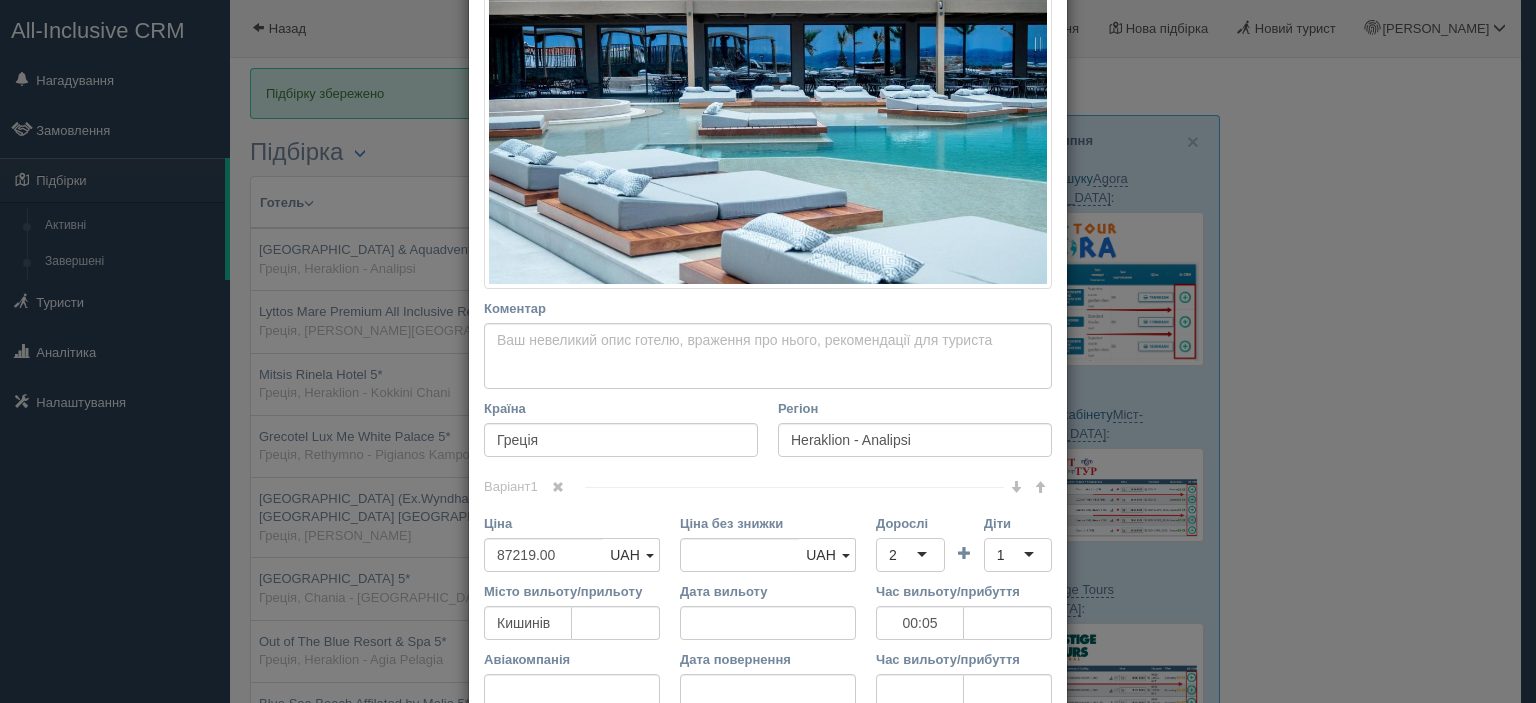 type on "https://cf.bstatic.com/xdata/images/hotel/max1024x768/466614255.jpg?k=ec4dd330dabc426c41feb975c4fce2ceabddf1f463acaaaf014f8ea762b2fad3&o=" 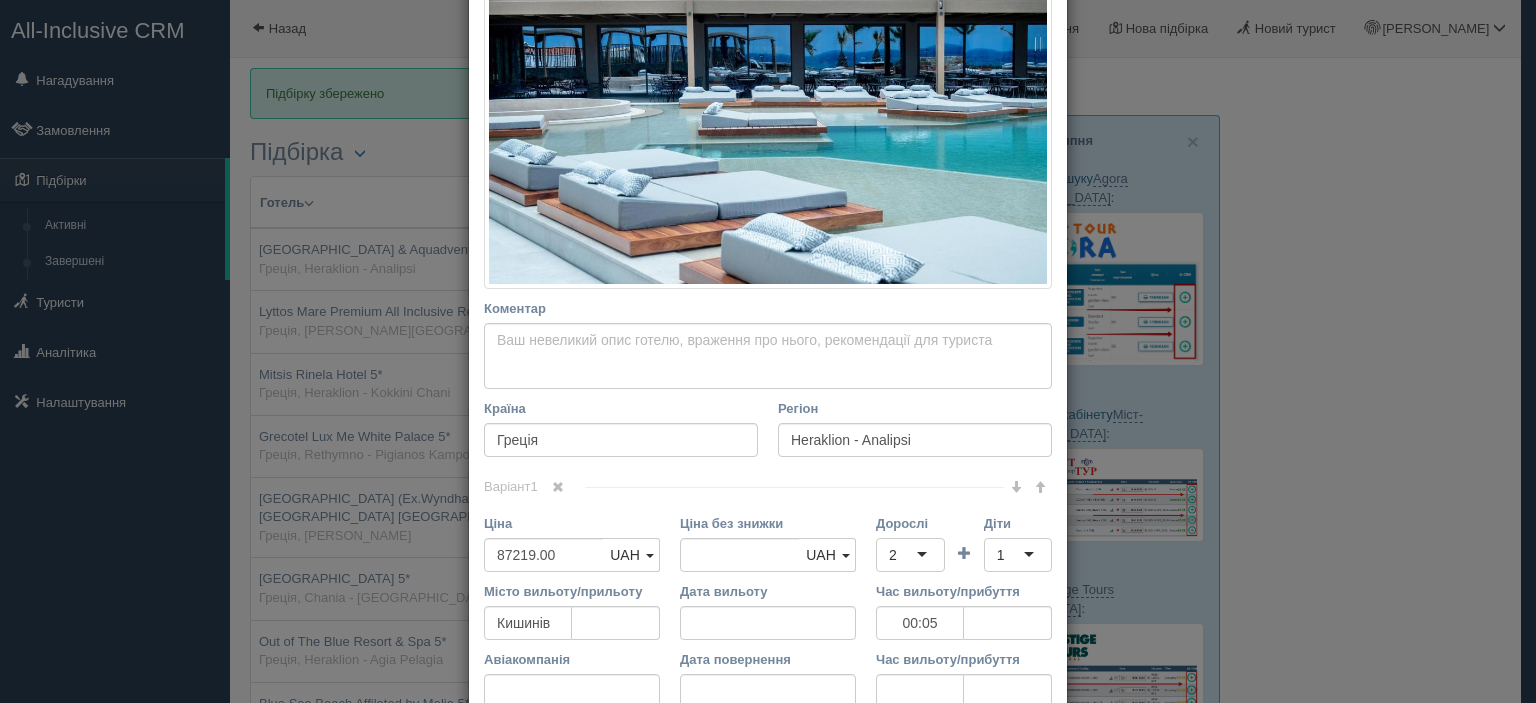 scroll, scrollTop: 0, scrollLeft: 0, axis: both 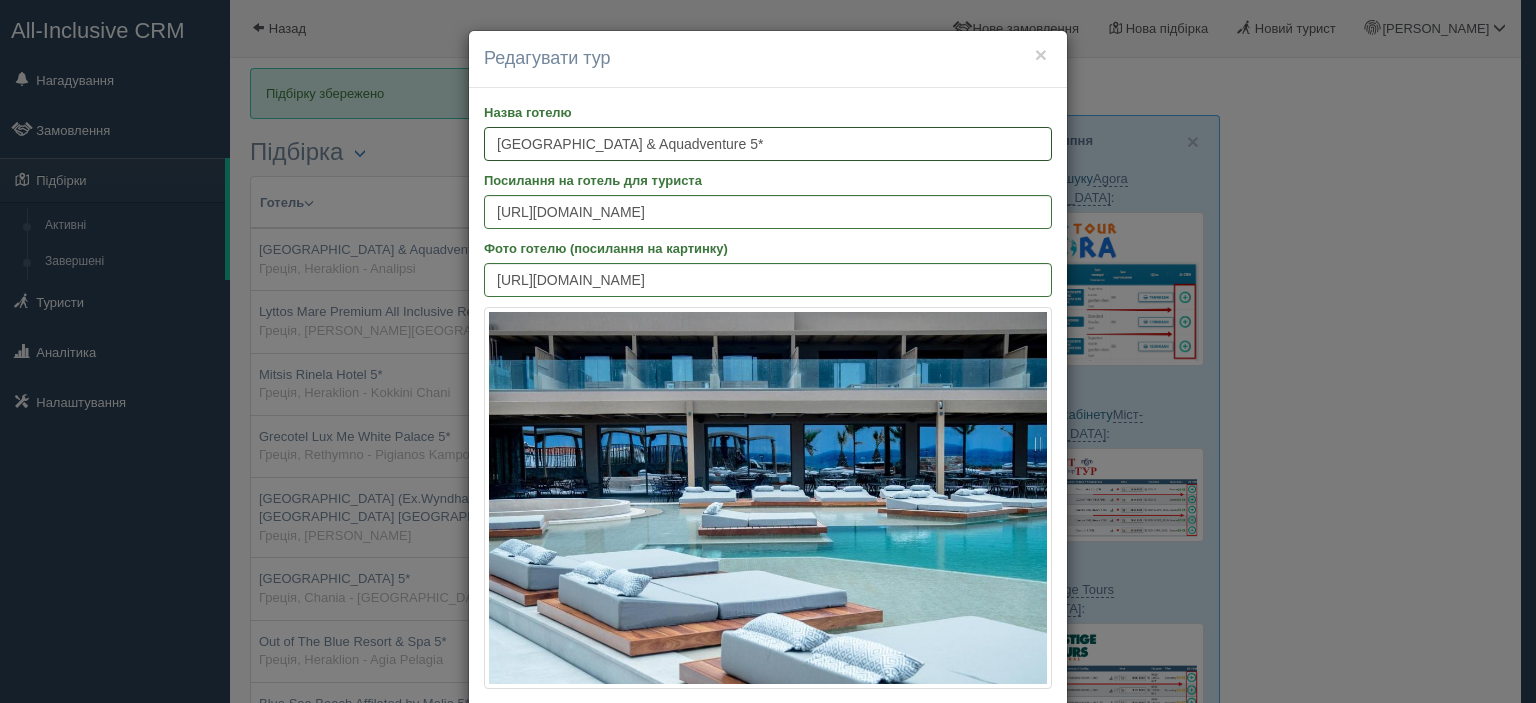 drag, startPoint x: 783, startPoint y: 141, endPoint x: 492, endPoint y: 148, distance: 291.08417 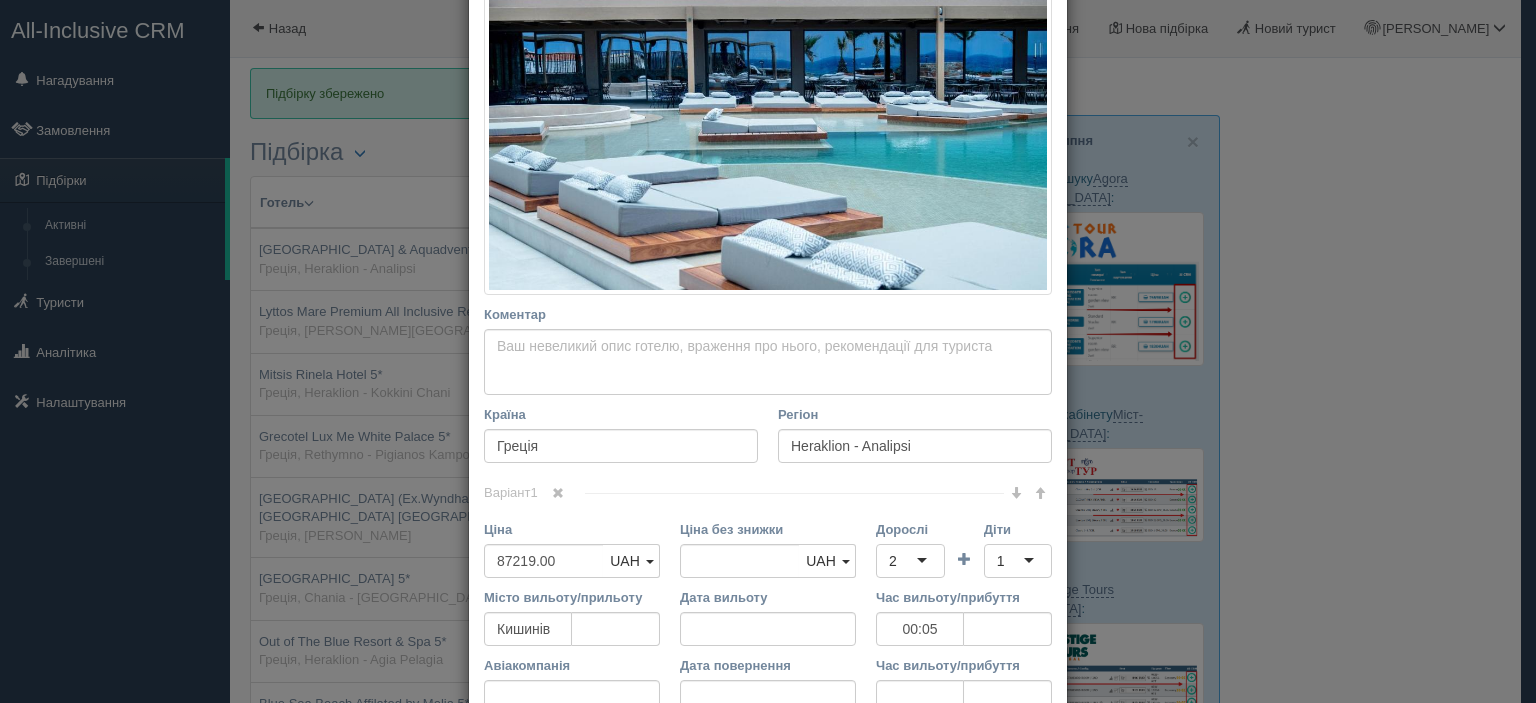 scroll, scrollTop: 500, scrollLeft: 0, axis: vertical 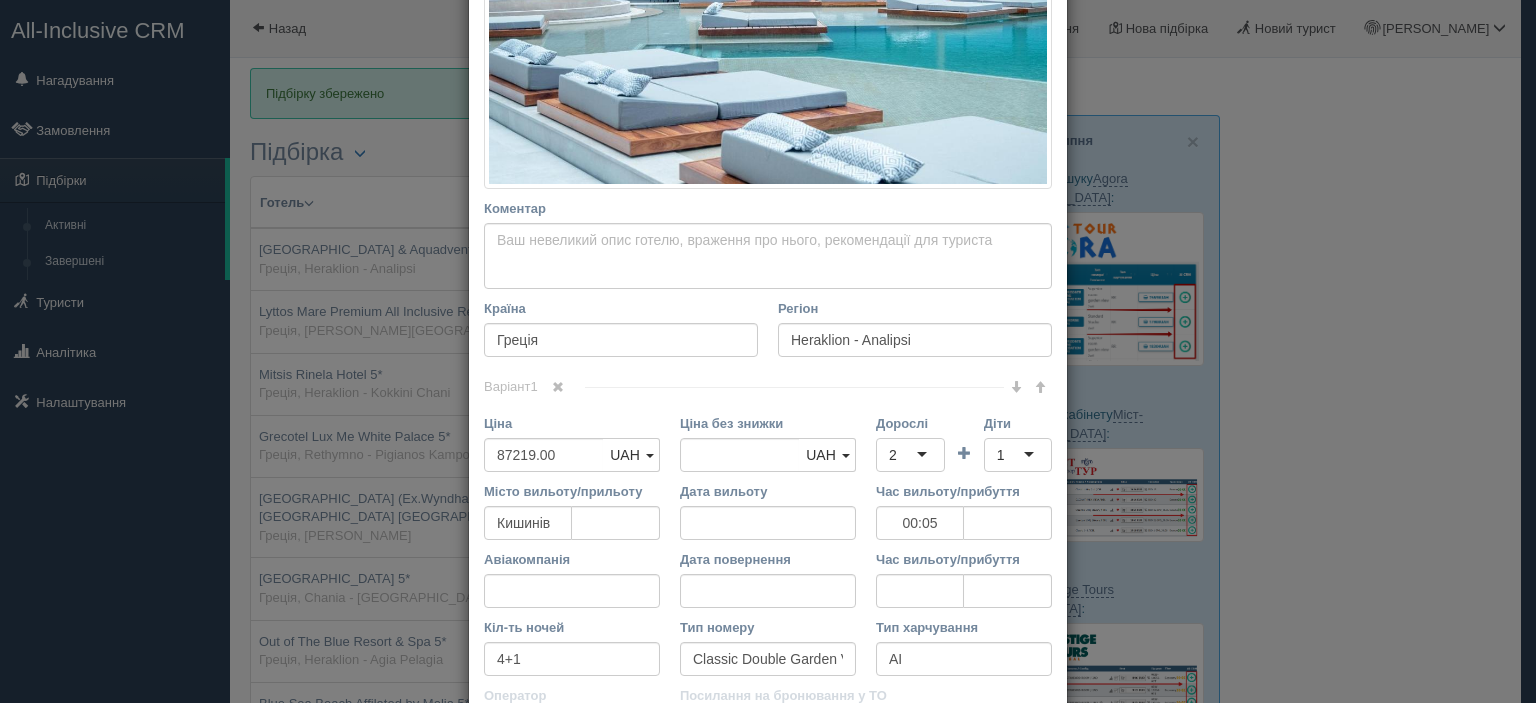 click on "Коментар
Основний опис
Додатковий опис
Закріпити
Збережено
Необхідно вказати назву готелю і країну" at bounding box center (768, 244) 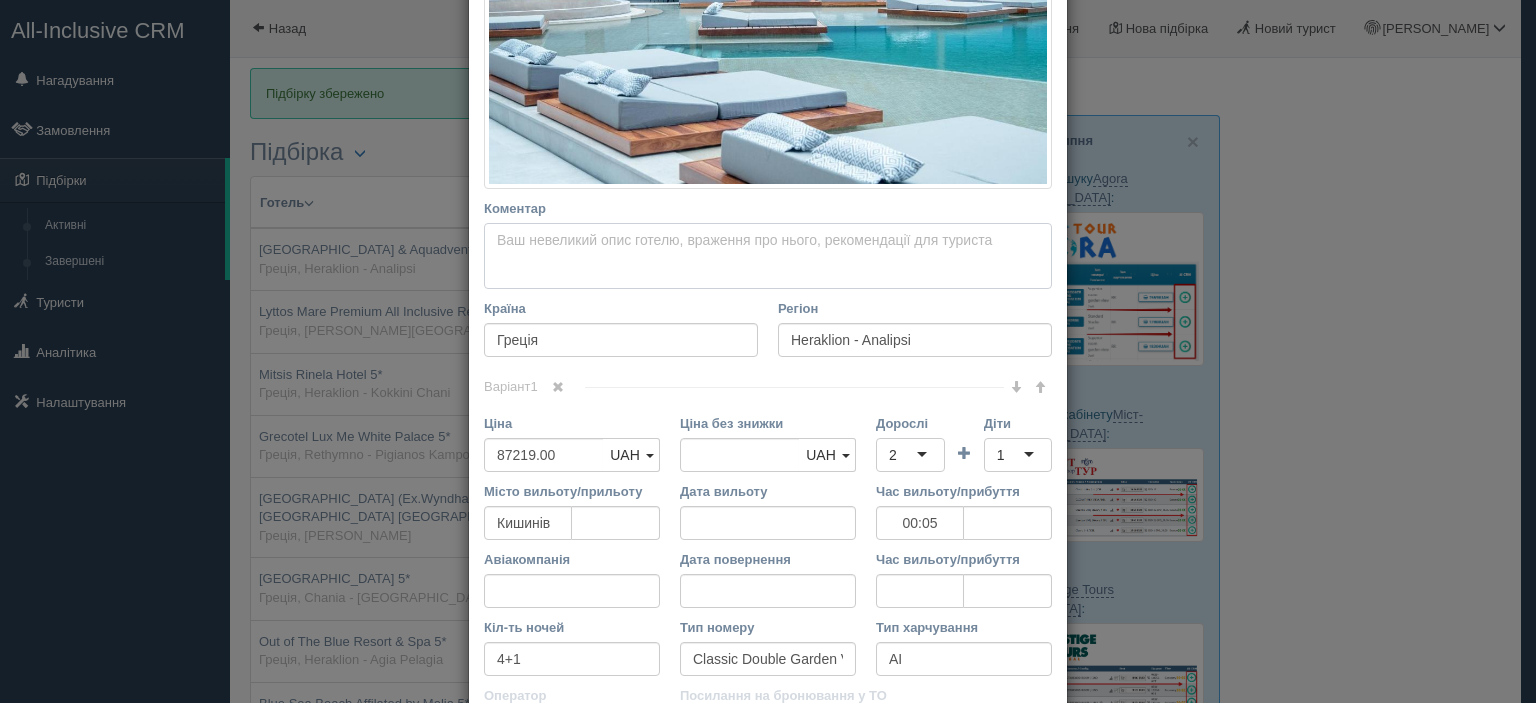 click on "Коментар
Основний опис
Додатковий опис
Закріпити
Збережено
Необхідно вказати назву готелю і країну" at bounding box center [768, 256] 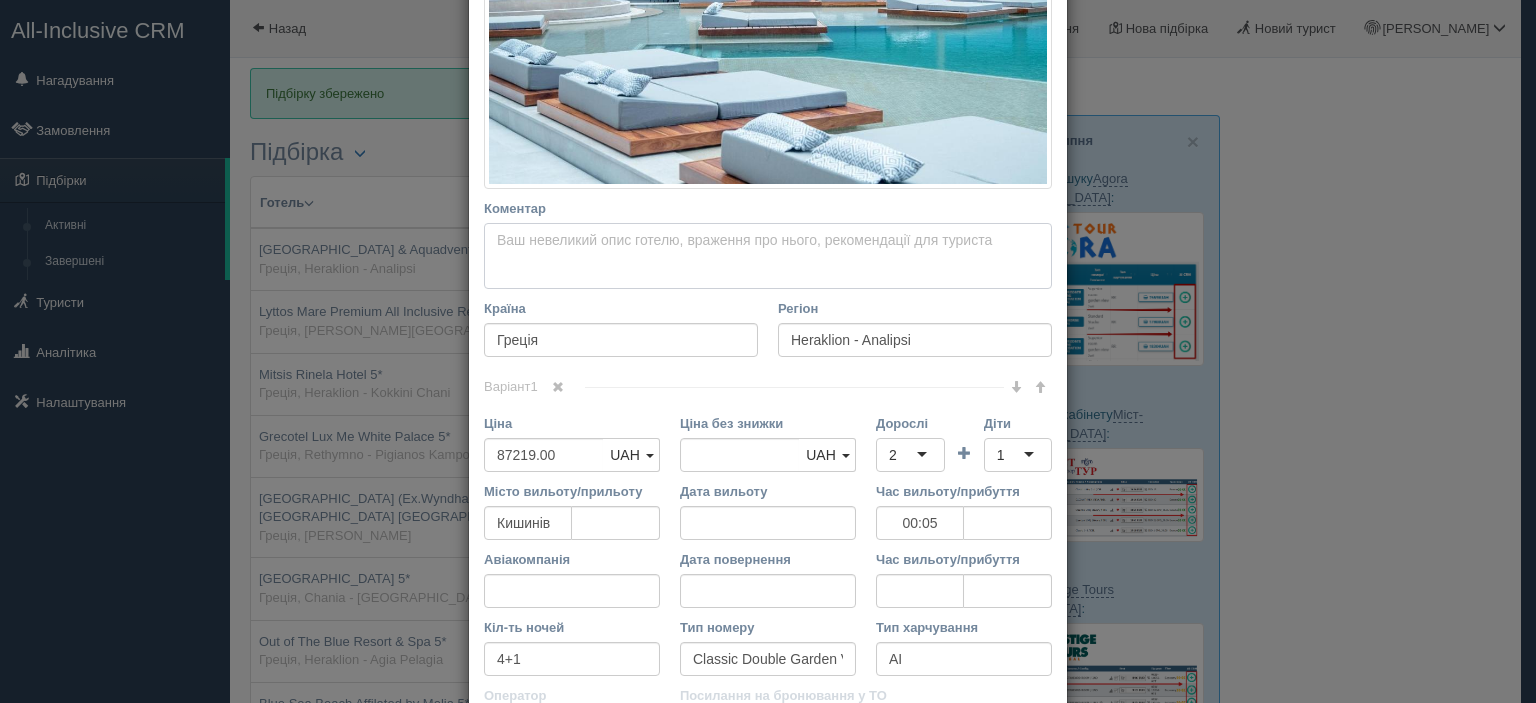 paste on "SENSEANA Sea Side Resort & Aquadventure 5* — сучасний готель з великим аквапарком, ідеальний для сімей з маленькими дітьми. Має зручний доступ до пляжу, кілька басейнів, дитячий клуб і оновлені сімейні номери. Пропонує якісне all inclusive харчування та розваги для всієї родини." 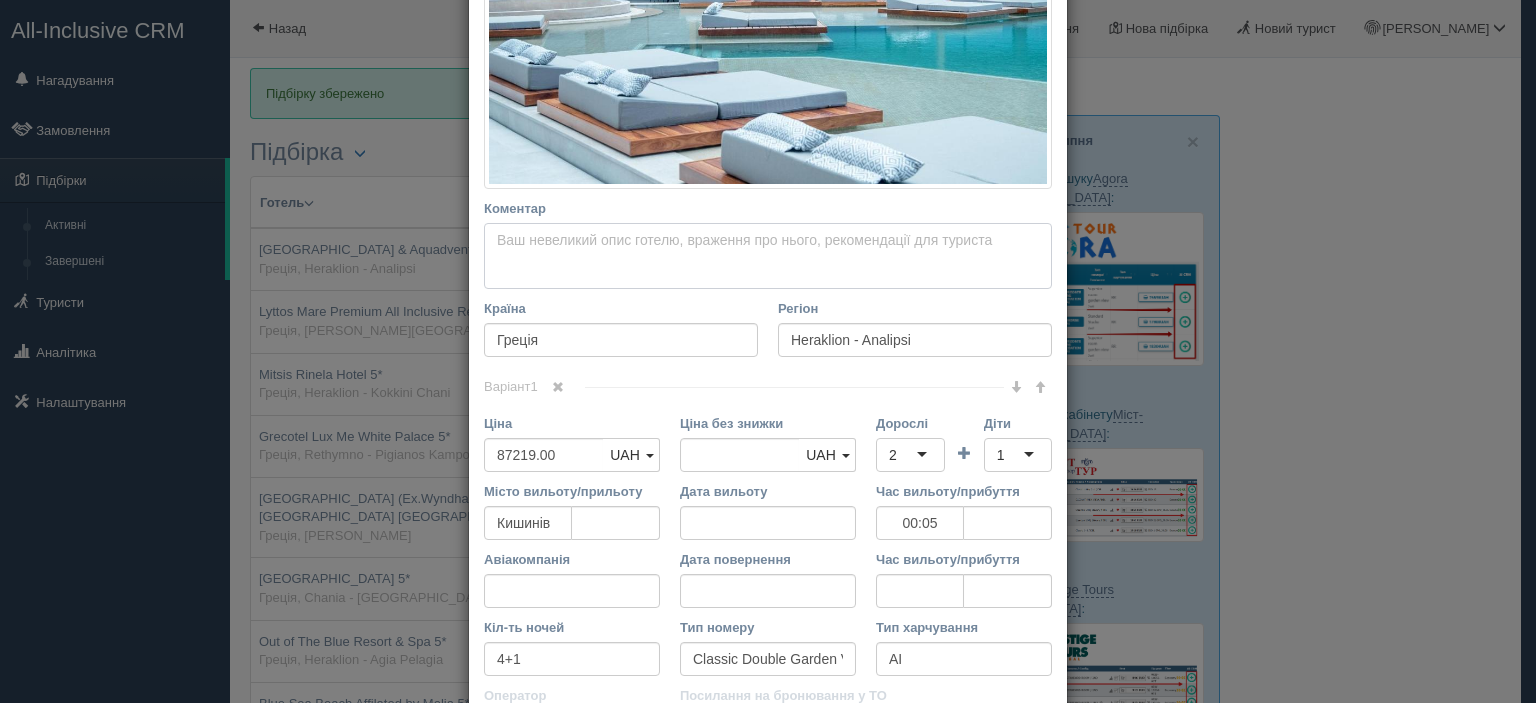 type on "SENSEANA Sea Side Resort & Aquadventure 5* — сучасний готель з великим аквапарком, ідеальний для сімей з маленькими дітьми. Має зручний доступ до пляжу, кілька басейнів, дитячий клуб і оновлені сімейні номери. Пропонує якісне all inclusive харчування та розваги для всієї родини." 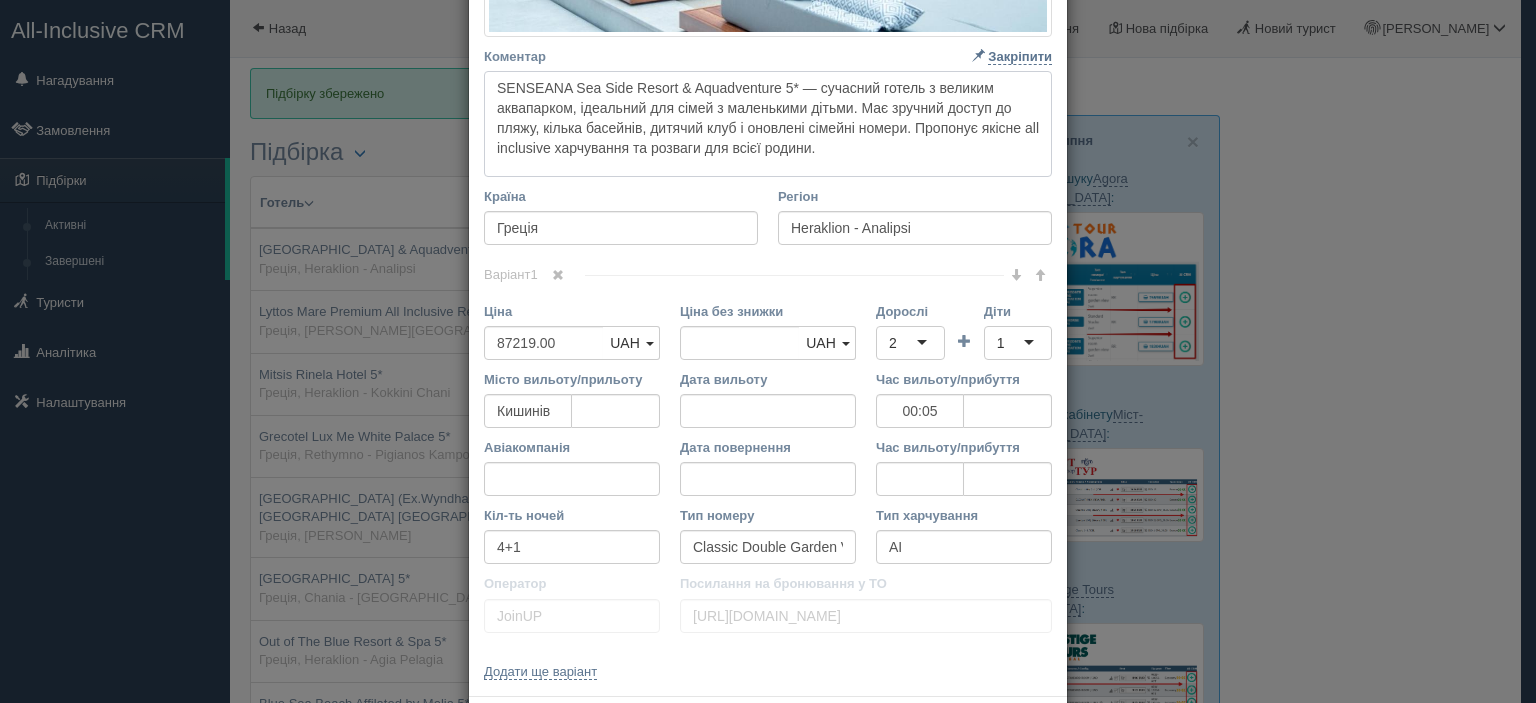 scroll, scrollTop: 700, scrollLeft: 0, axis: vertical 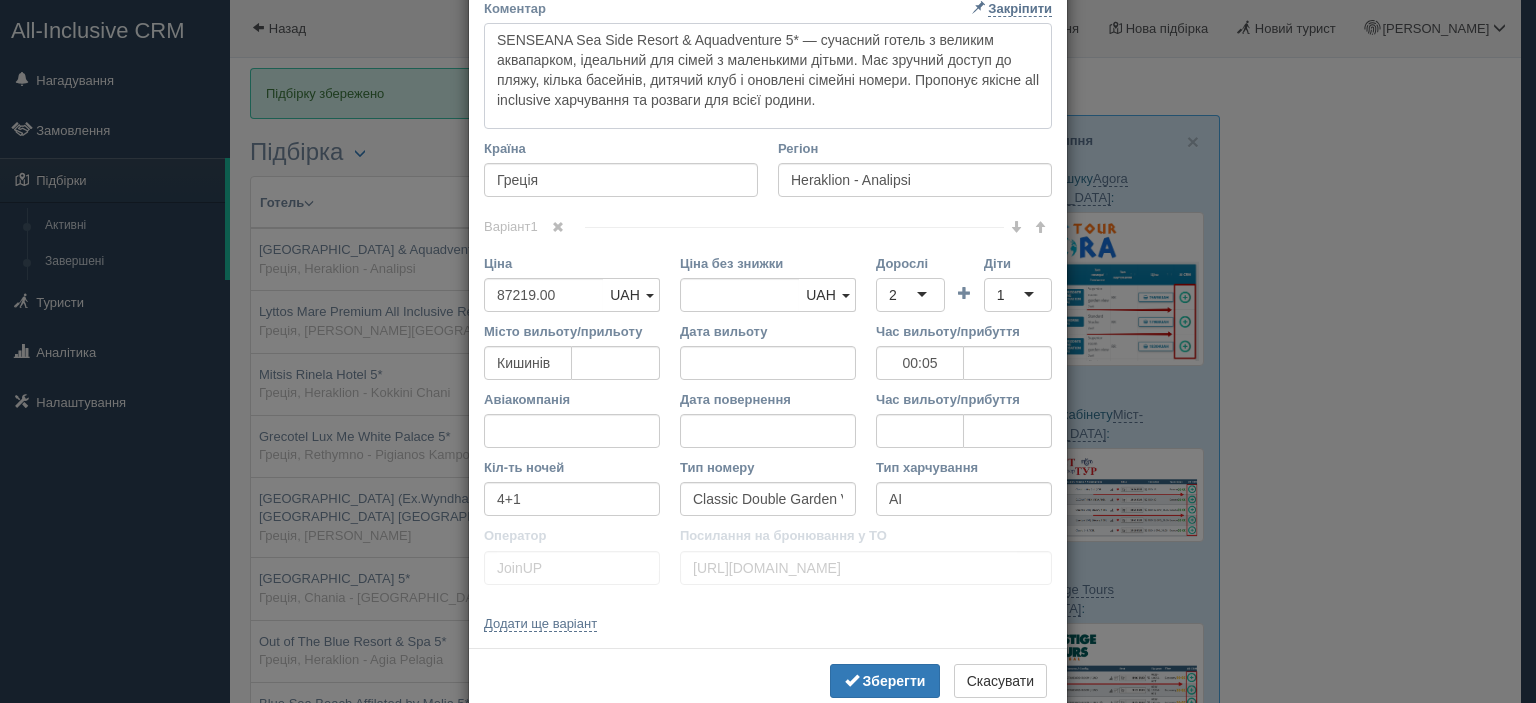 type 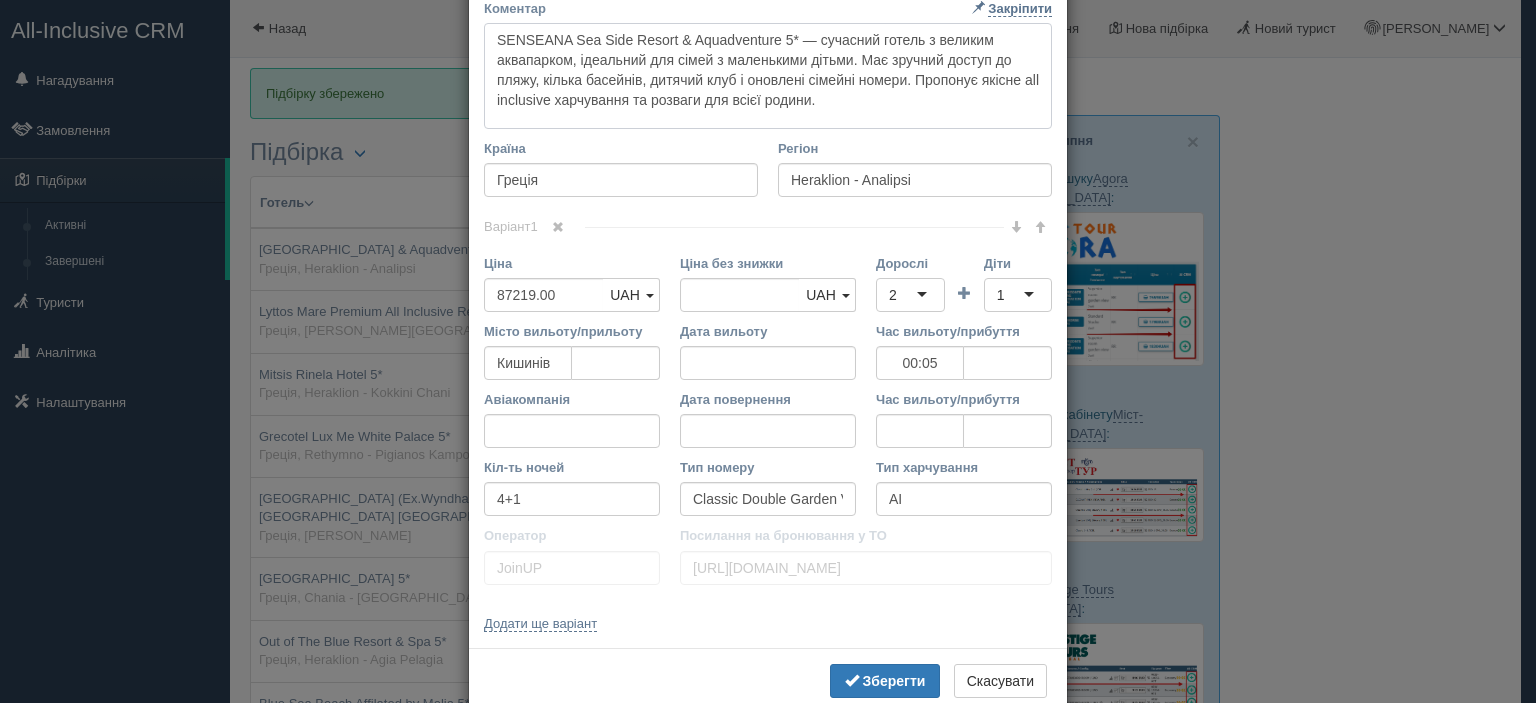 type on "SENSEANA Sea Side Resort & Aquadventure 5* — сучасний готель з великим аквапарком, ідеальний для сімей з маленькими дітьми. Має зручний доступ до пляжу, кілька басейнів, дитячий клуб і оновлені сімейні номери. Пропонує якісне all inclusive харчування та розваги для всієї родини." 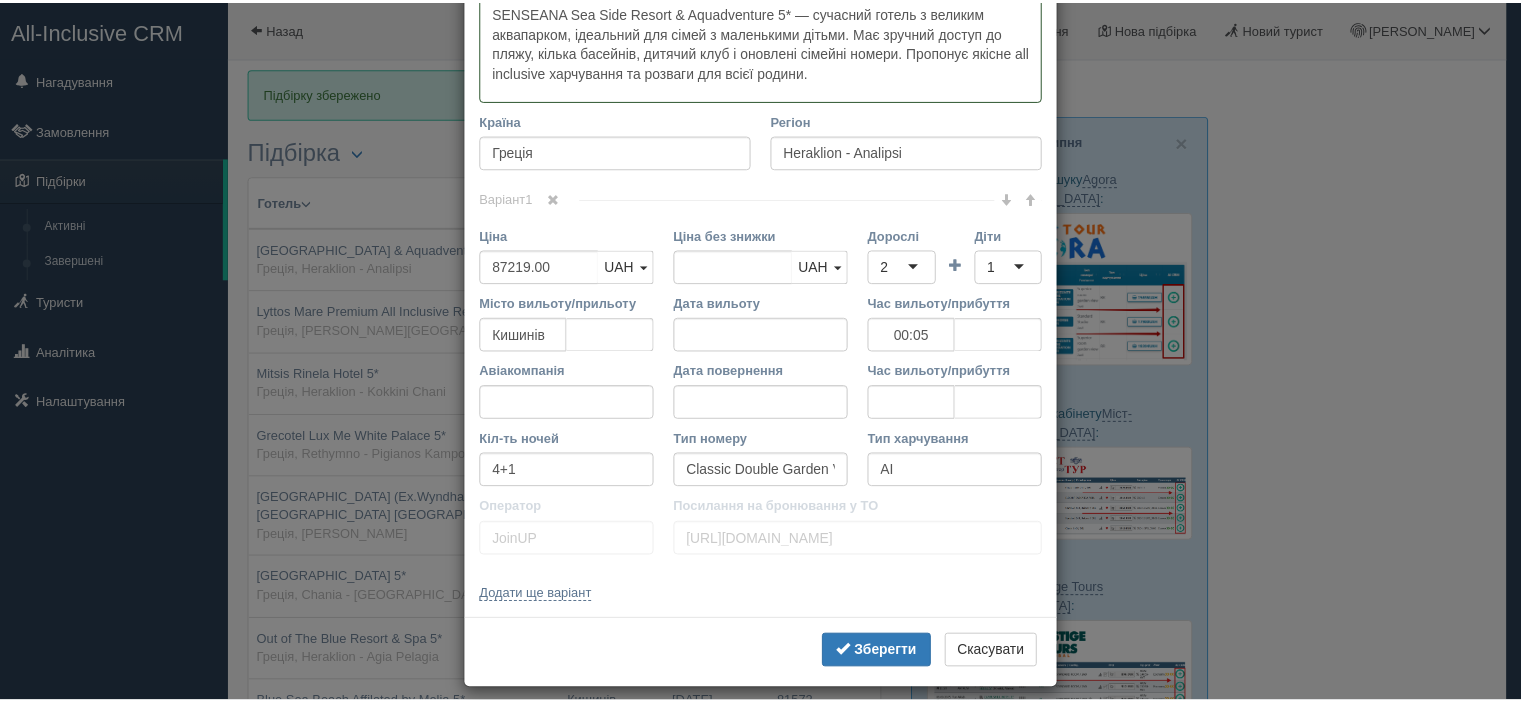 scroll, scrollTop: 744, scrollLeft: 0, axis: vertical 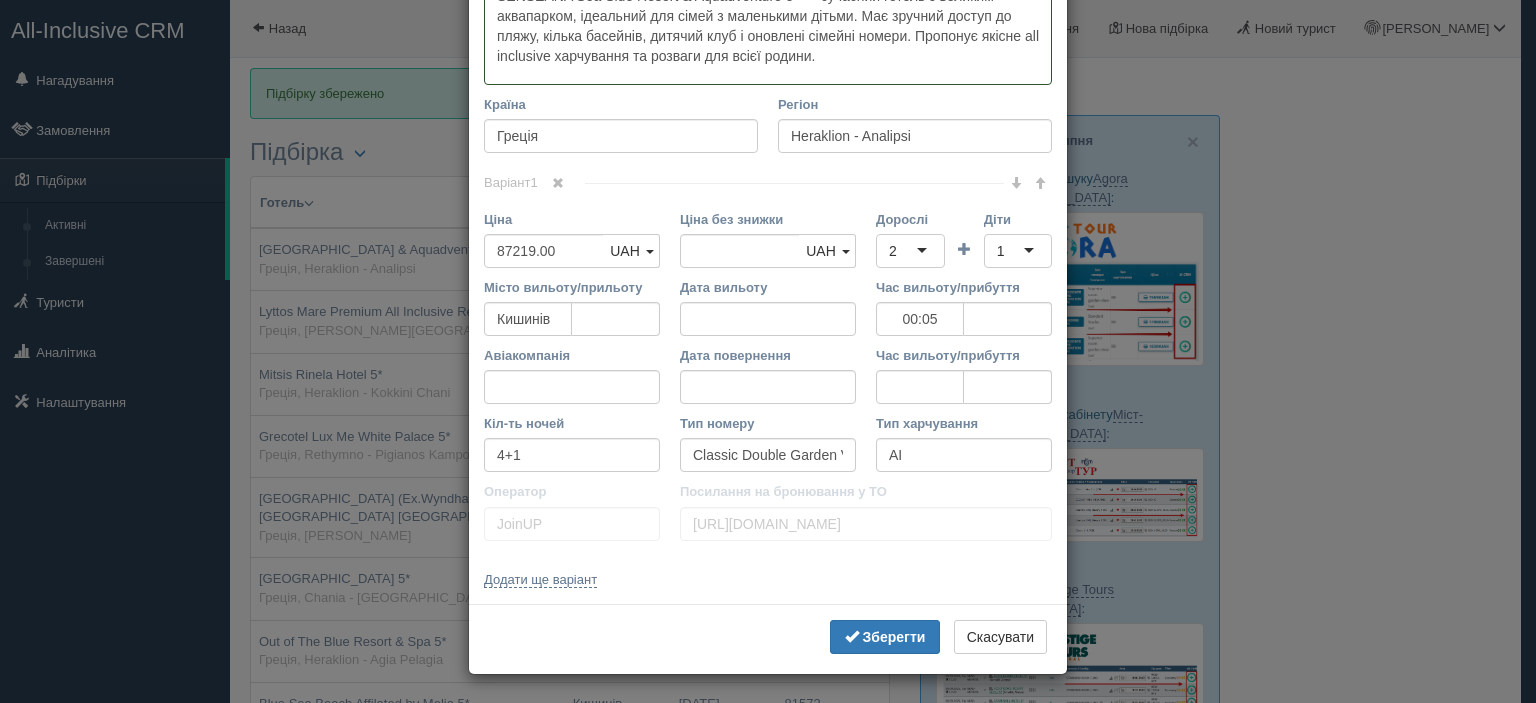type 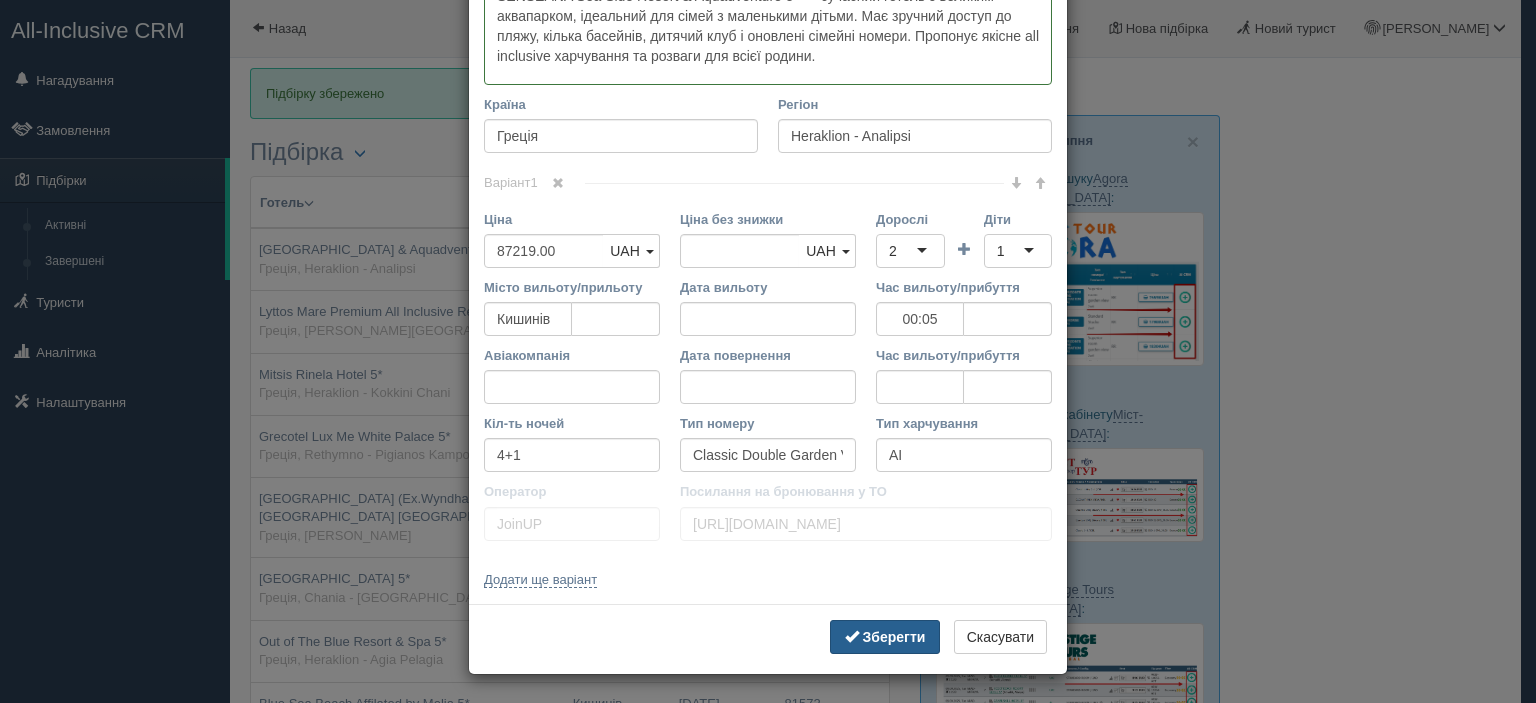click on "Зберегти" at bounding box center [894, 637] 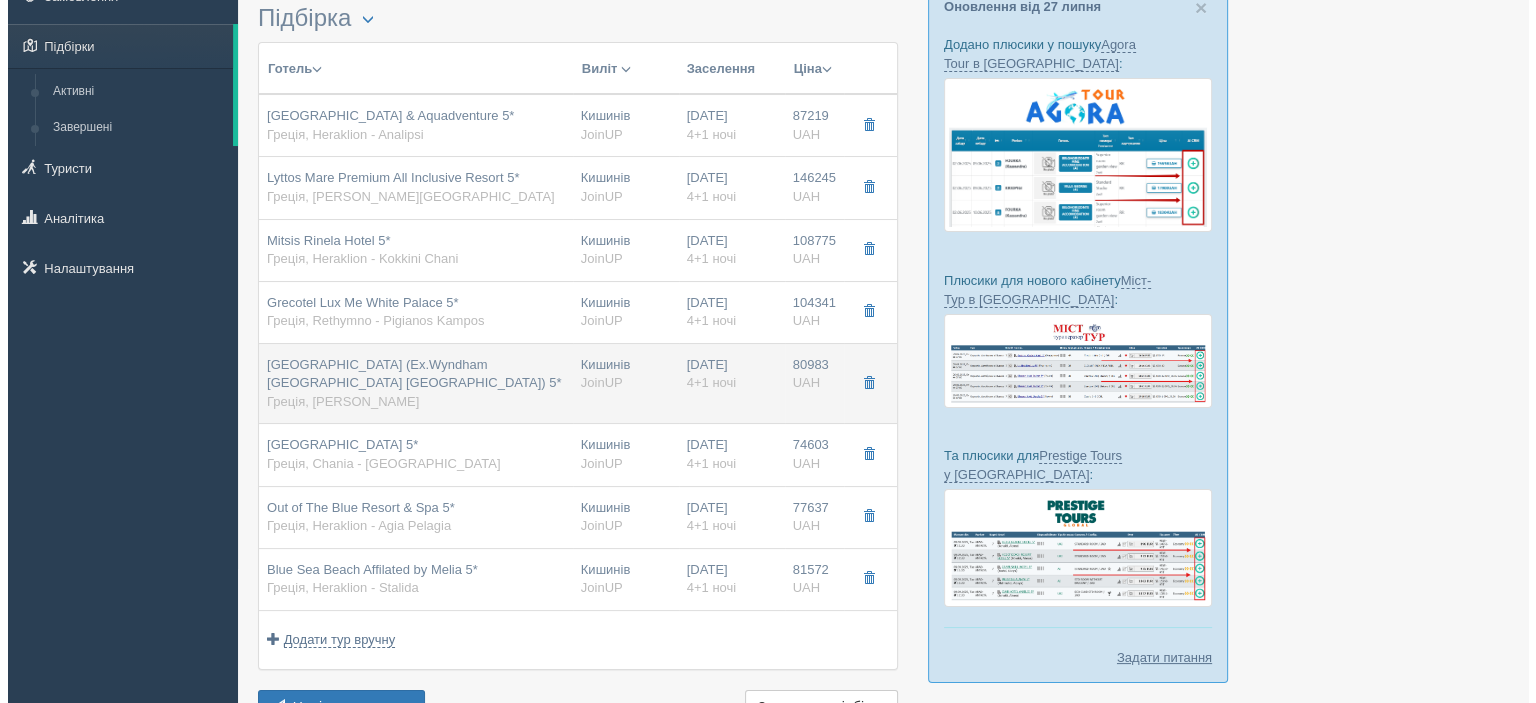 scroll, scrollTop: 100, scrollLeft: 0, axis: vertical 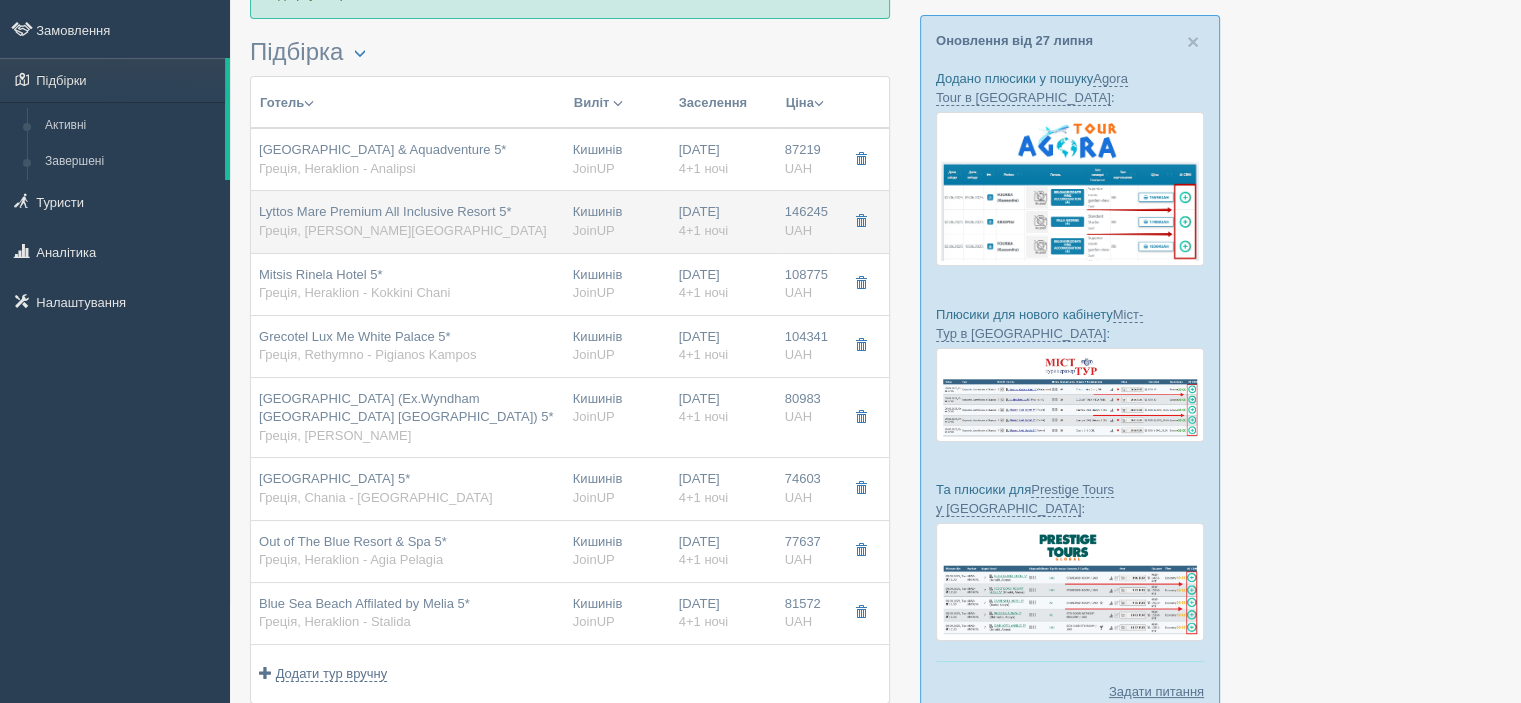 click on "Греція, [PERSON_NAME][GEOGRAPHIC_DATA]" at bounding box center (403, 230) 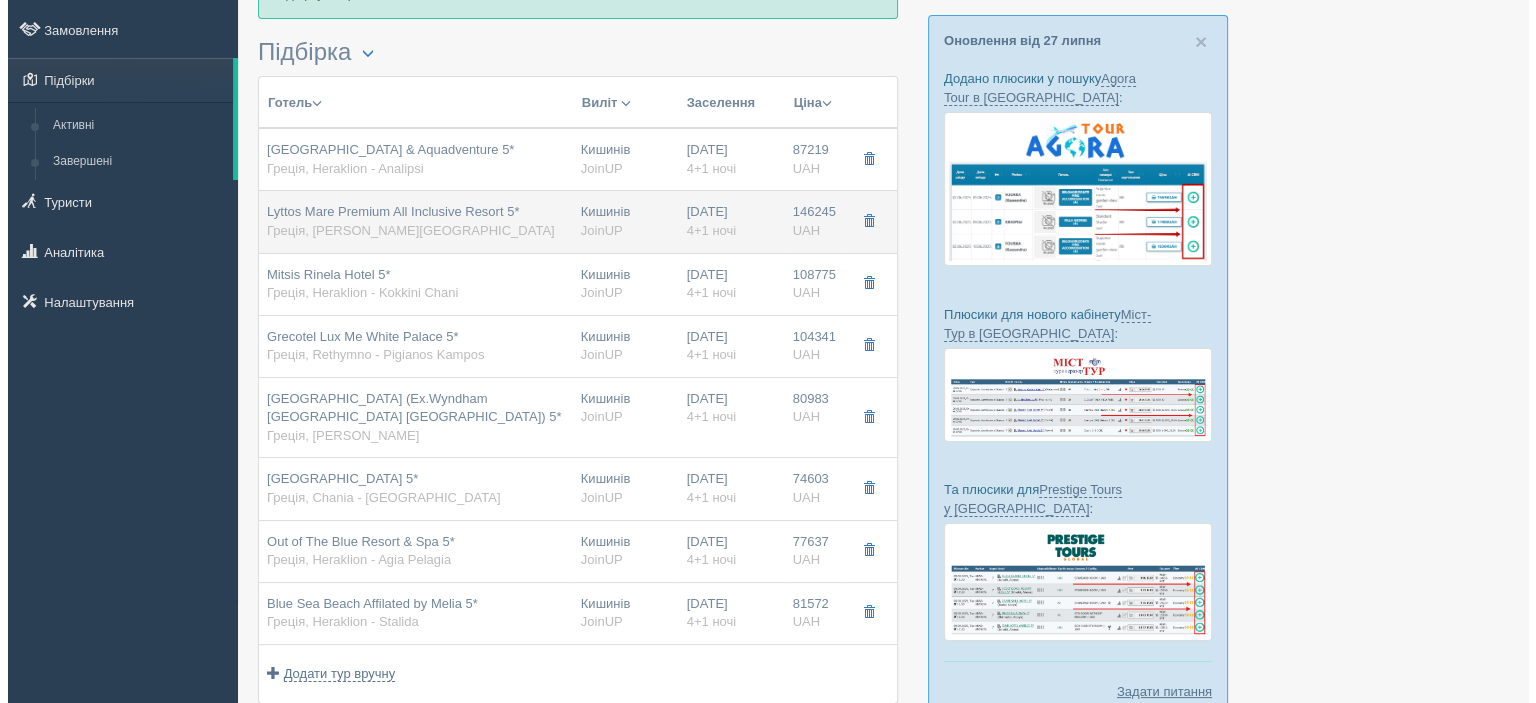 scroll, scrollTop: 0, scrollLeft: 0, axis: both 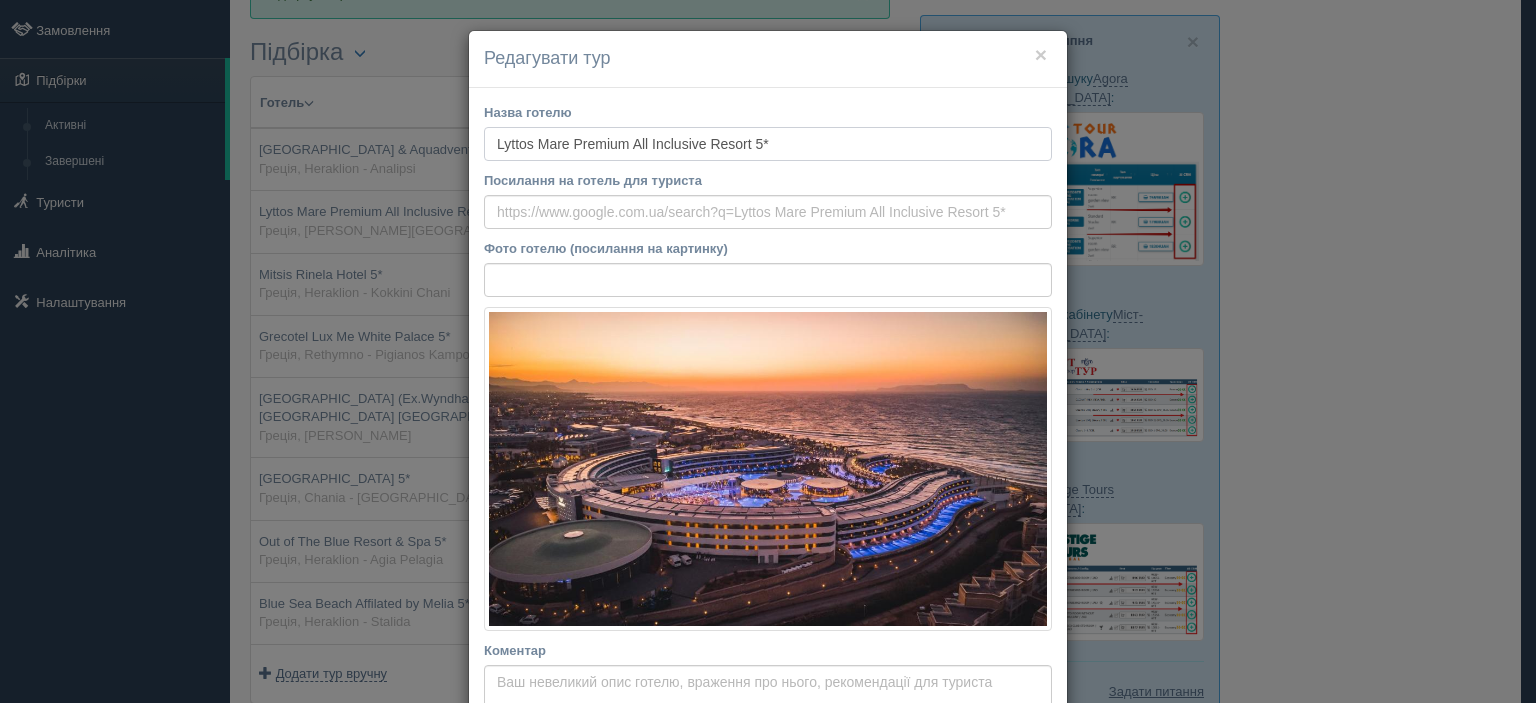 drag, startPoint x: 762, startPoint y: 147, endPoint x: 492, endPoint y: 140, distance: 270.09073 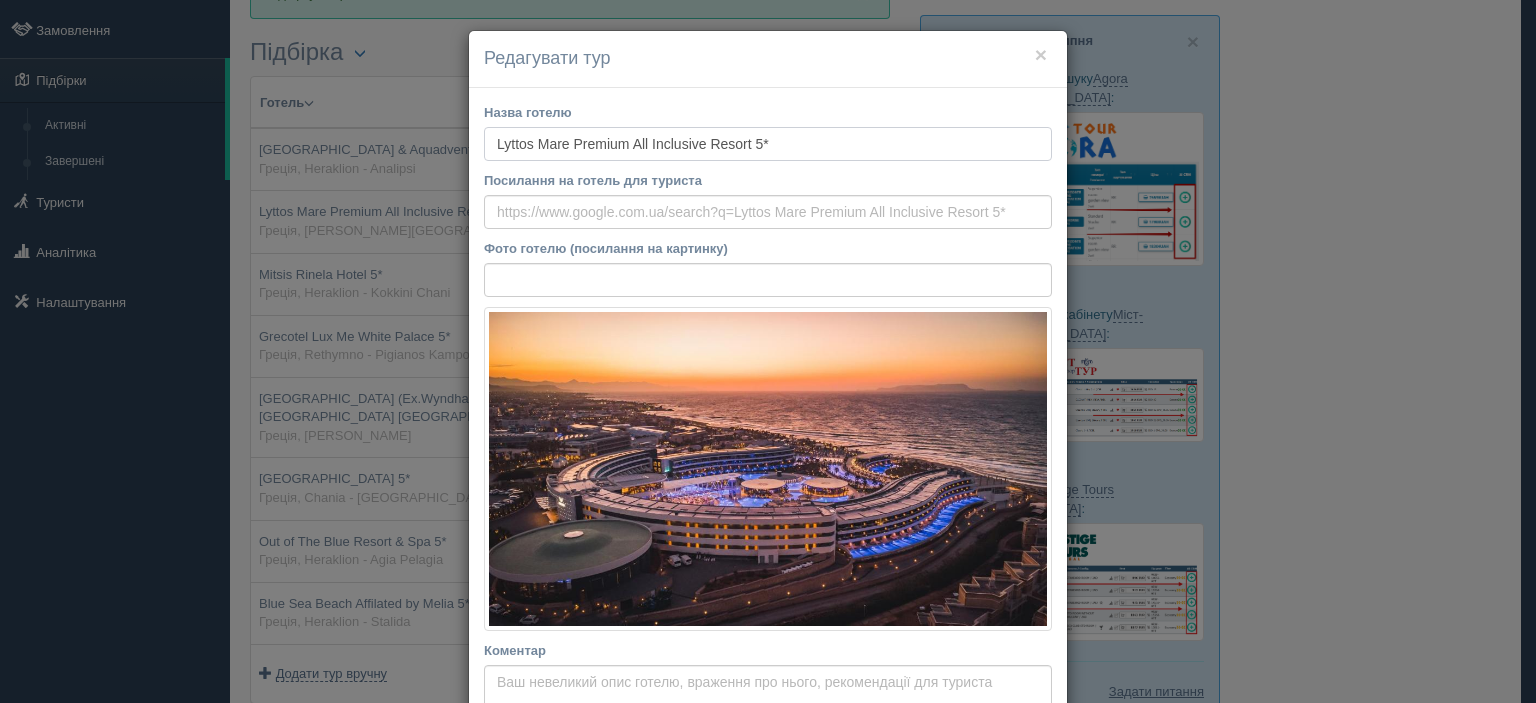 click on "Lyttos Mare Premium All Inclusive Resort 5*" at bounding box center (768, 144) 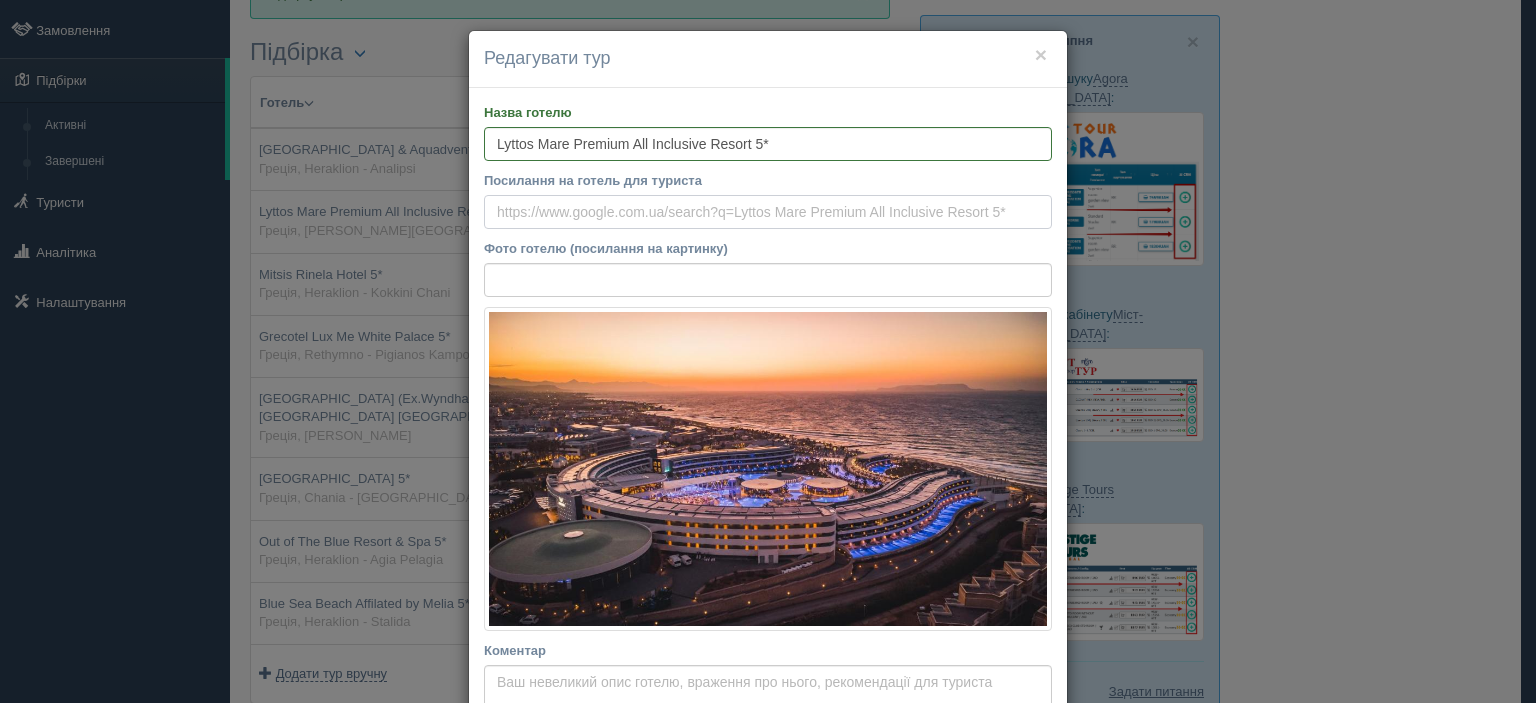 click on "Посилання на готель для туриста" at bounding box center [768, 212] 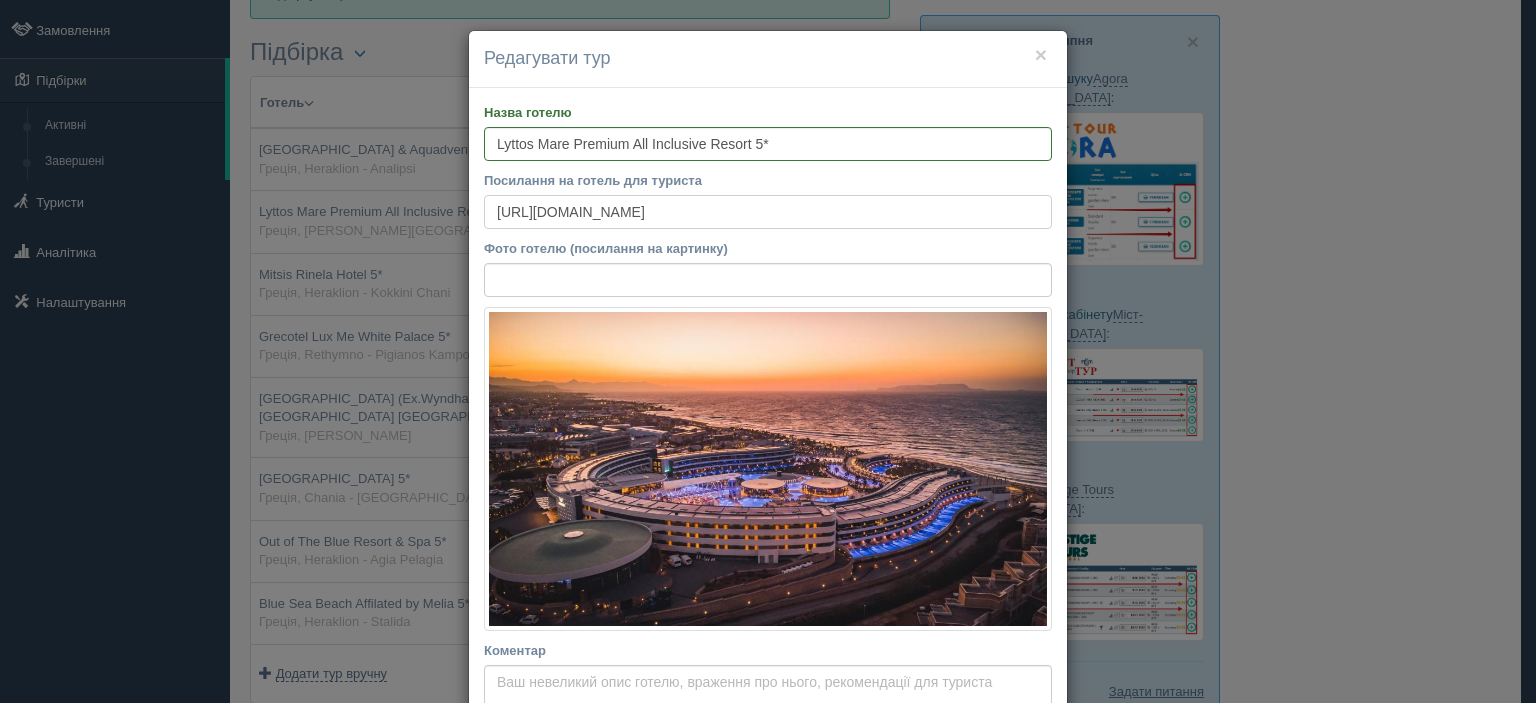 scroll, scrollTop: 0, scrollLeft: 2806, axis: horizontal 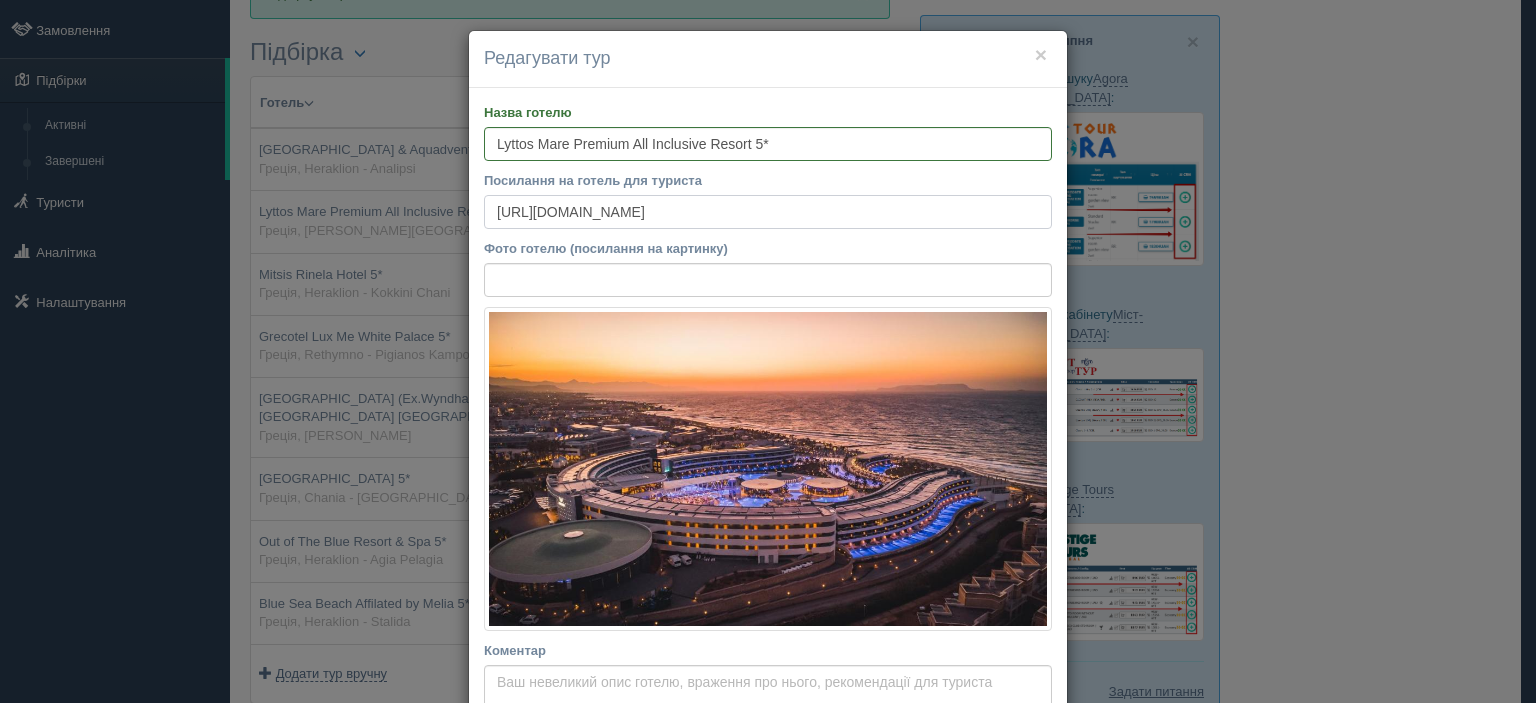 type on "http://booking.com/hotel/gr/lyttos-mare.ru.html?aid=318615&label=New_Ukrainian_UK_5226437665-yIkX6W%2AEJoVw6HRjm85eXAS217246880040%3Apl%3Ata%3Ap1%3Ap2%3Aac%3Aap%3Aneg&sid=341a258f789cf244ee4786ca717215ed&dest_id=-820290&dest_type=city&dist=0&group_adults=2&group_children=0&hapos=1&hpos=1&no_rooms=1&req_adults=2&req_children=0&room1=A%2CA&sb_price_type=total&sr_order=popularity&srepoch=1753635436&srpvid=d8ae8d508340b5930cf75caec6de1092&type=total&ucfs=1&" 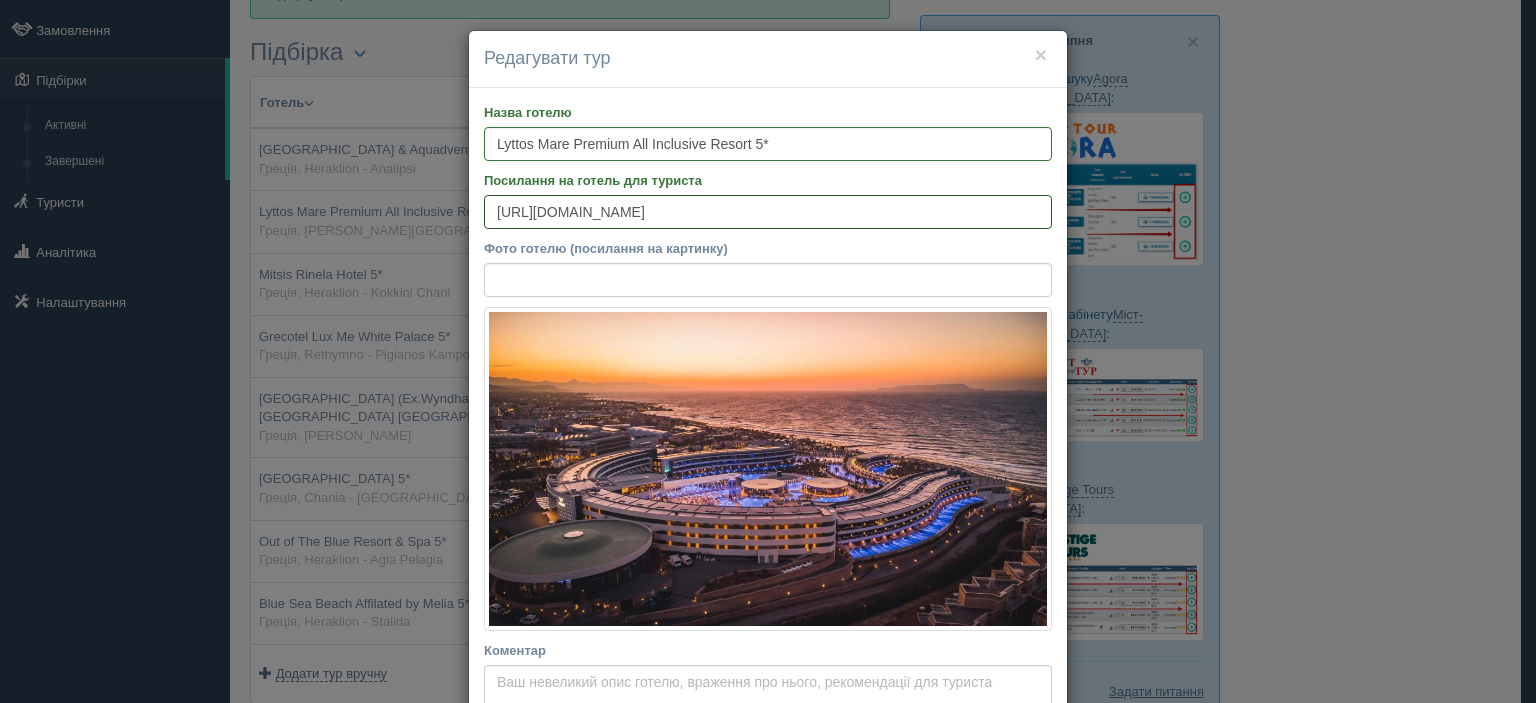 scroll, scrollTop: 0, scrollLeft: 0, axis: both 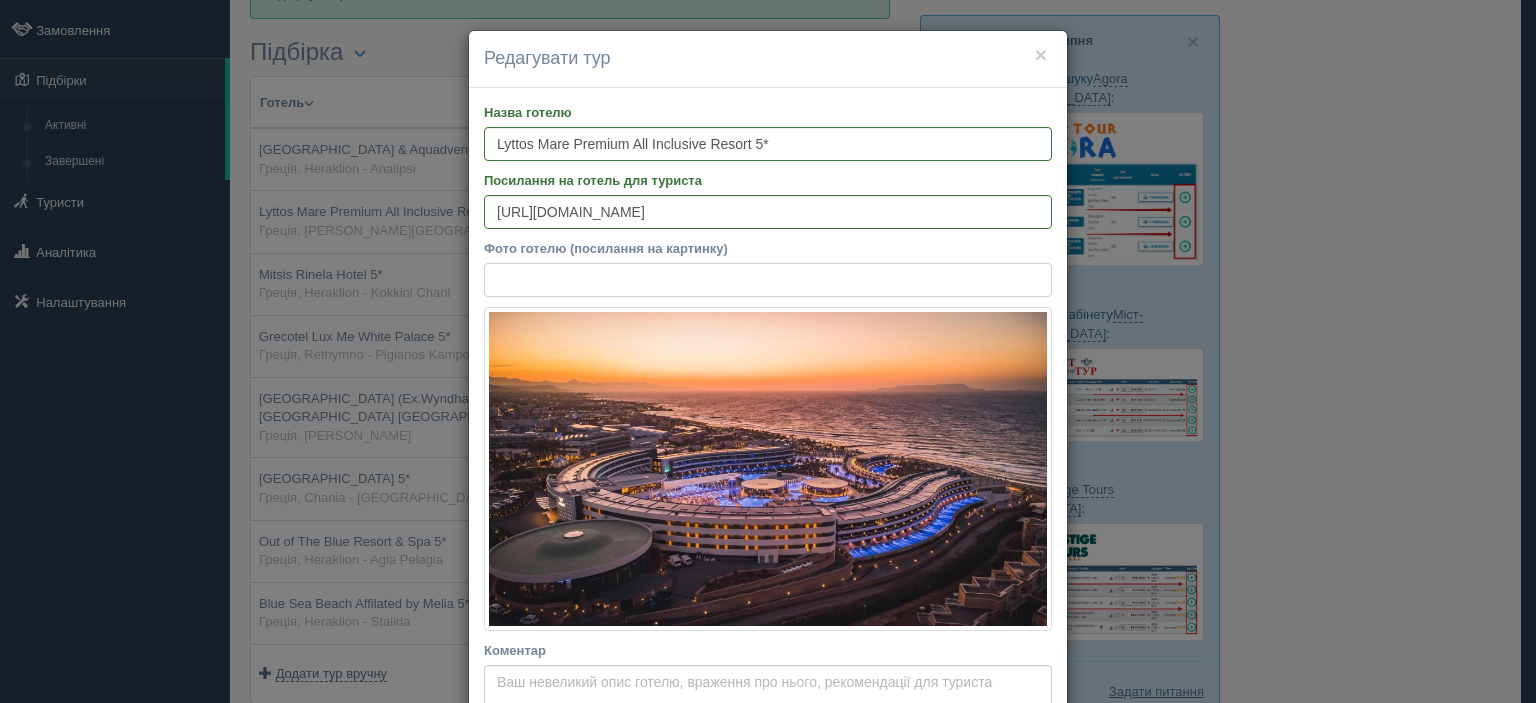 click on "Фото готелю (посилання на картинку)" at bounding box center (768, 280) 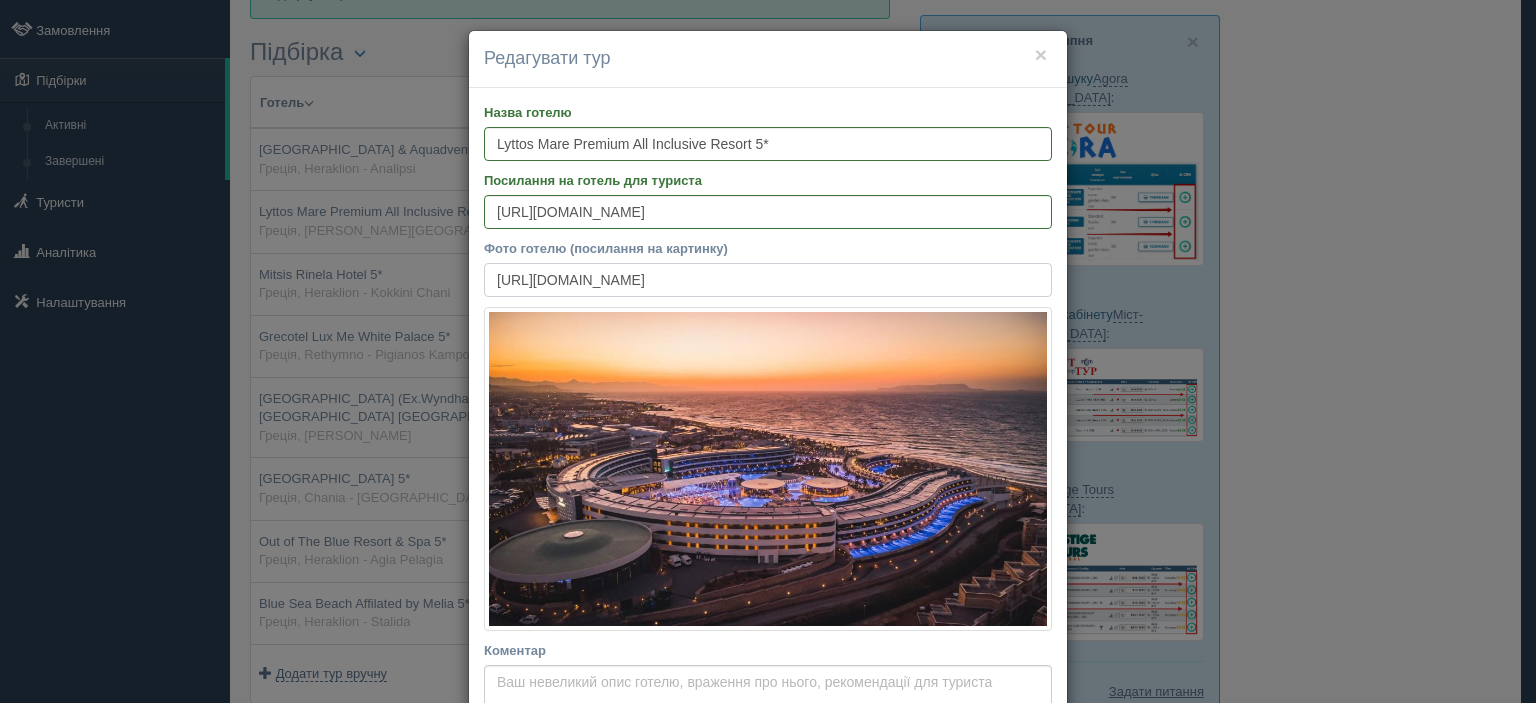 scroll, scrollTop: 0, scrollLeft: 421, axis: horizontal 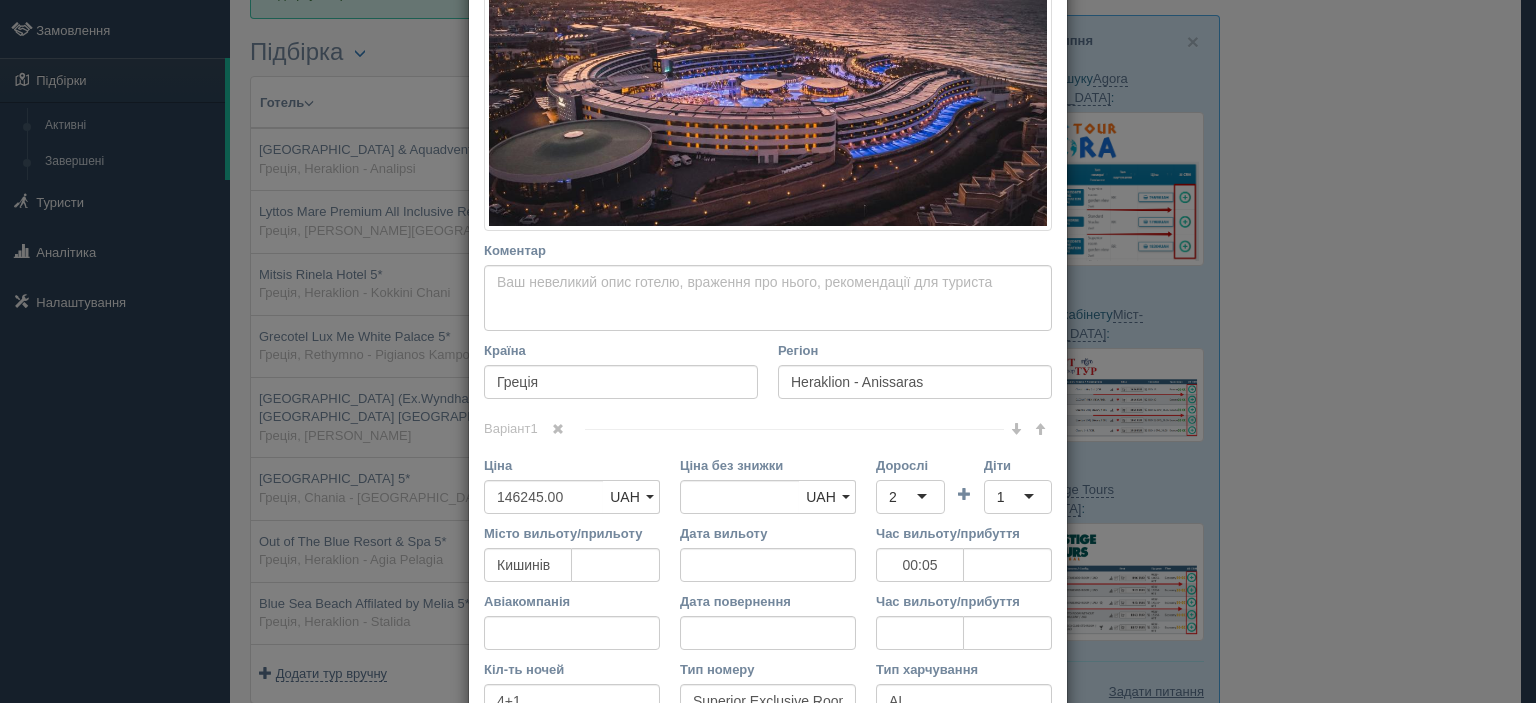 type on "https://cf.bstatic.com/xdata/images/hotel/max1024x768/604390252.jpg?k=ebcf75ce4c44ecbf777db2007ef0125f58725437a7e8153b784005cde8070149&o=" 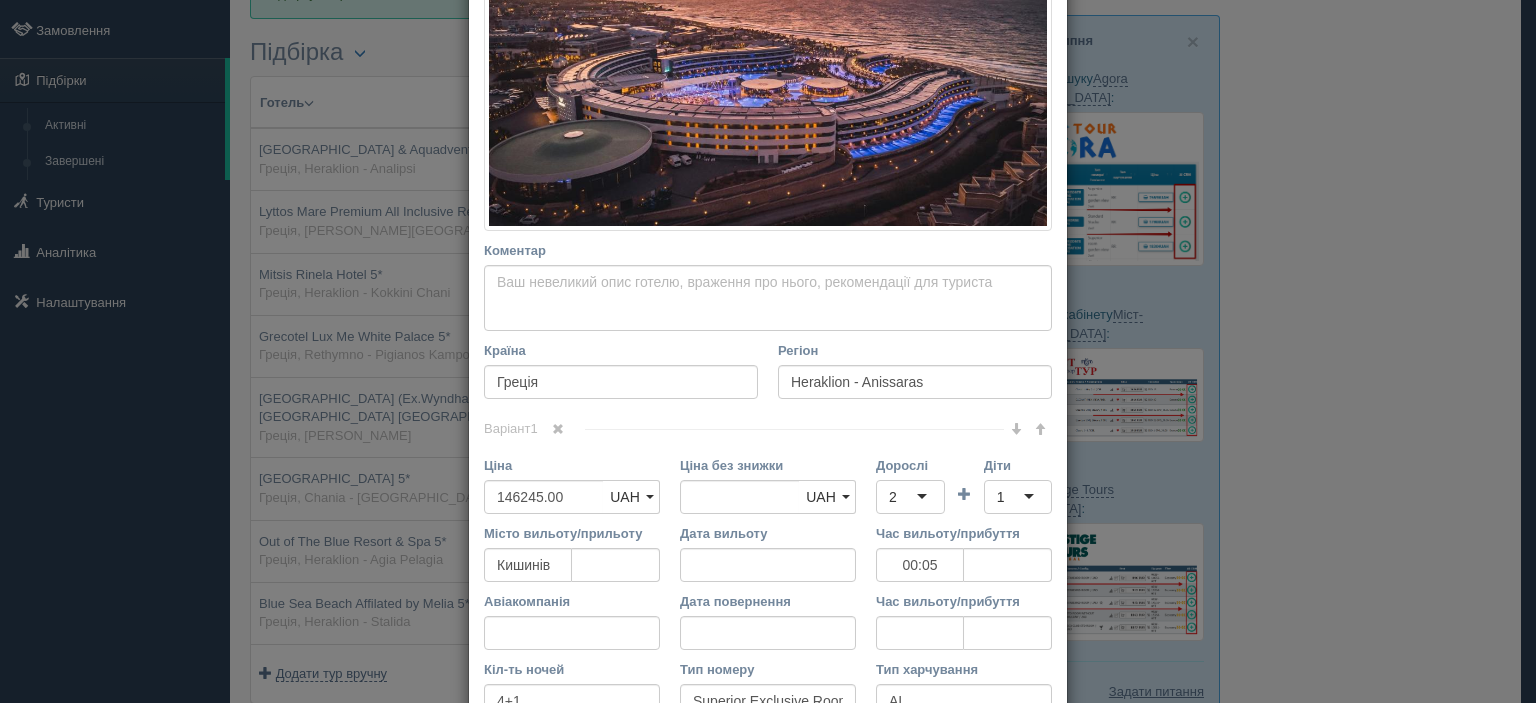 scroll, scrollTop: 0, scrollLeft: 0, axis: both 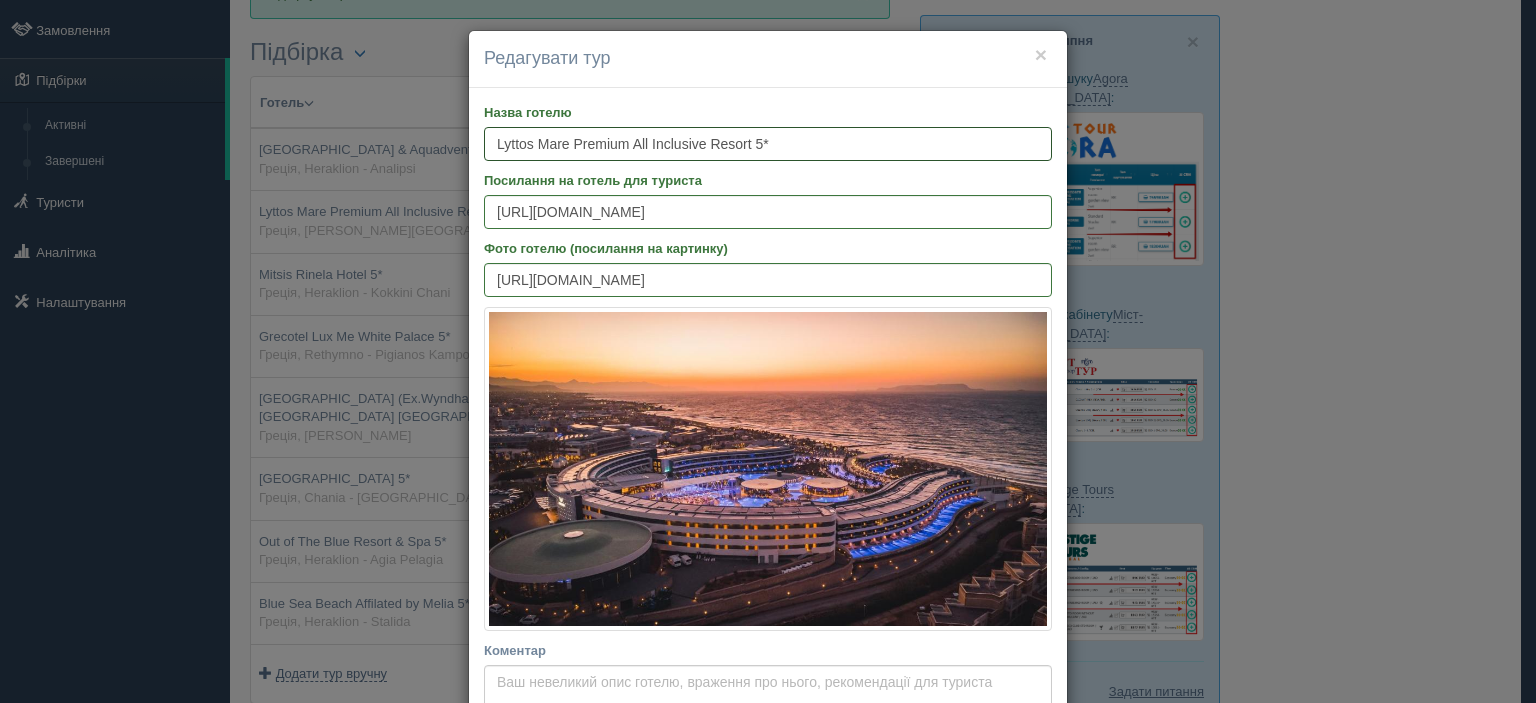 click on "Lyttos Mare Premium All Inclusive Resort 5*" at bounding box center [768, 144] 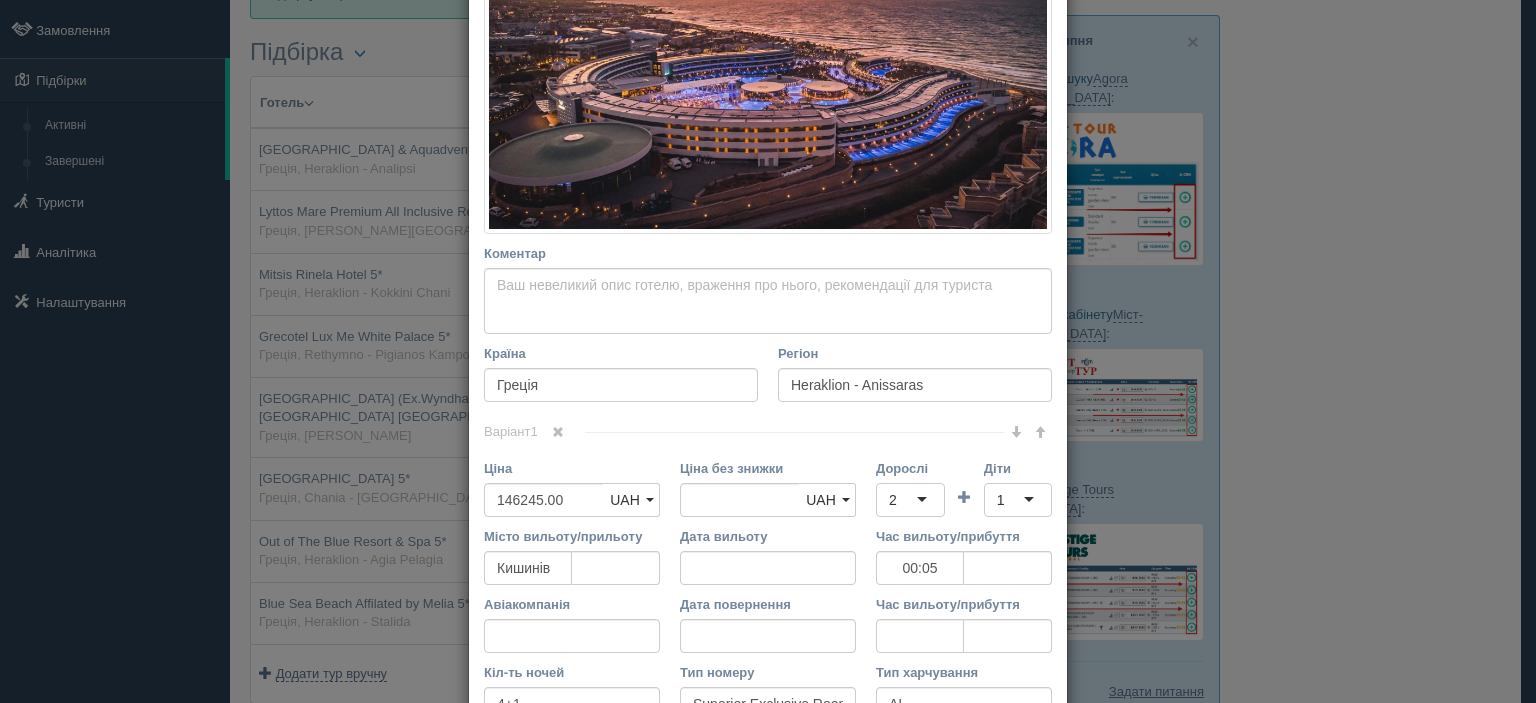 scroll, scrollTop: 400, scrollLeft: 0, axis: vertical 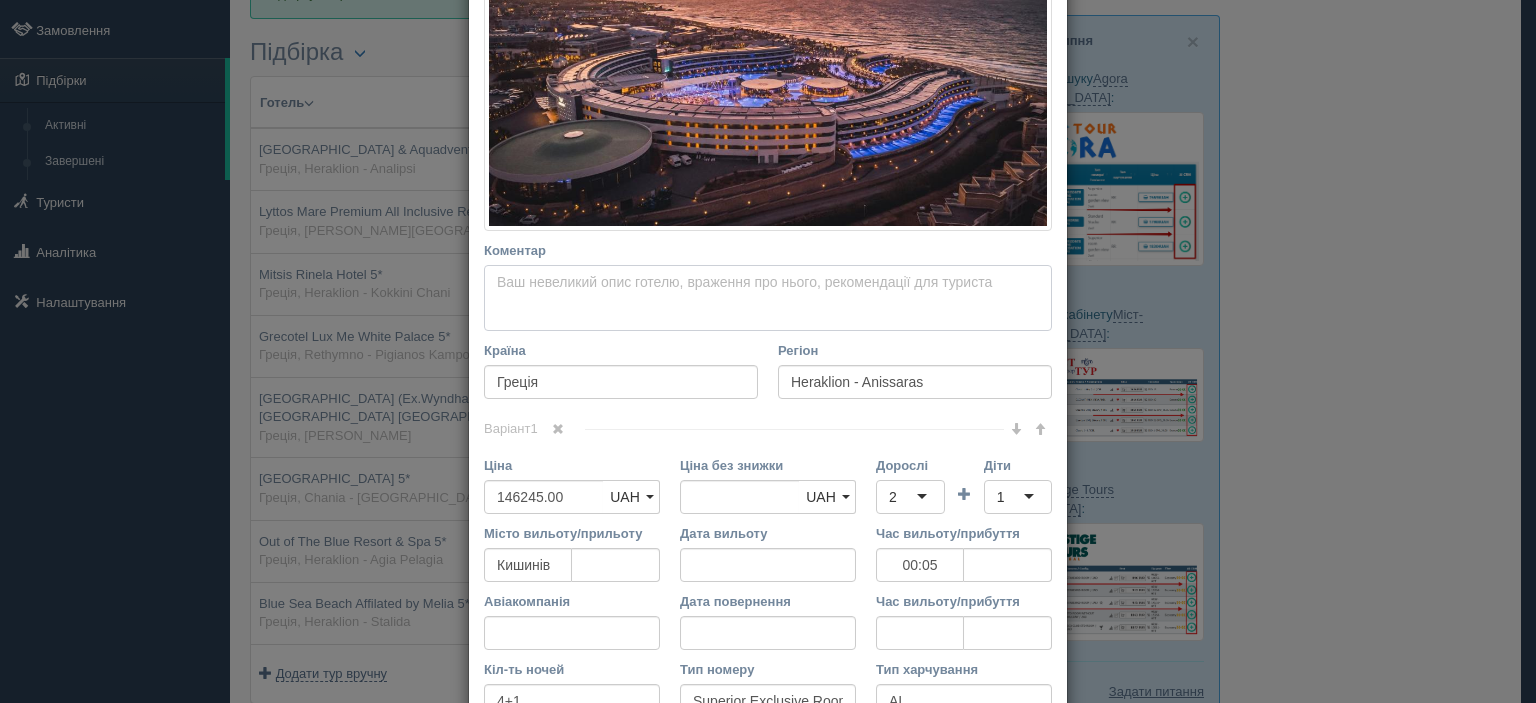 click on "Коментар
Основний опис
Додатковий опис
Закріпити
Збережено
Необхідно вказати назву готелю і країну" at bounding box center (768, 298) 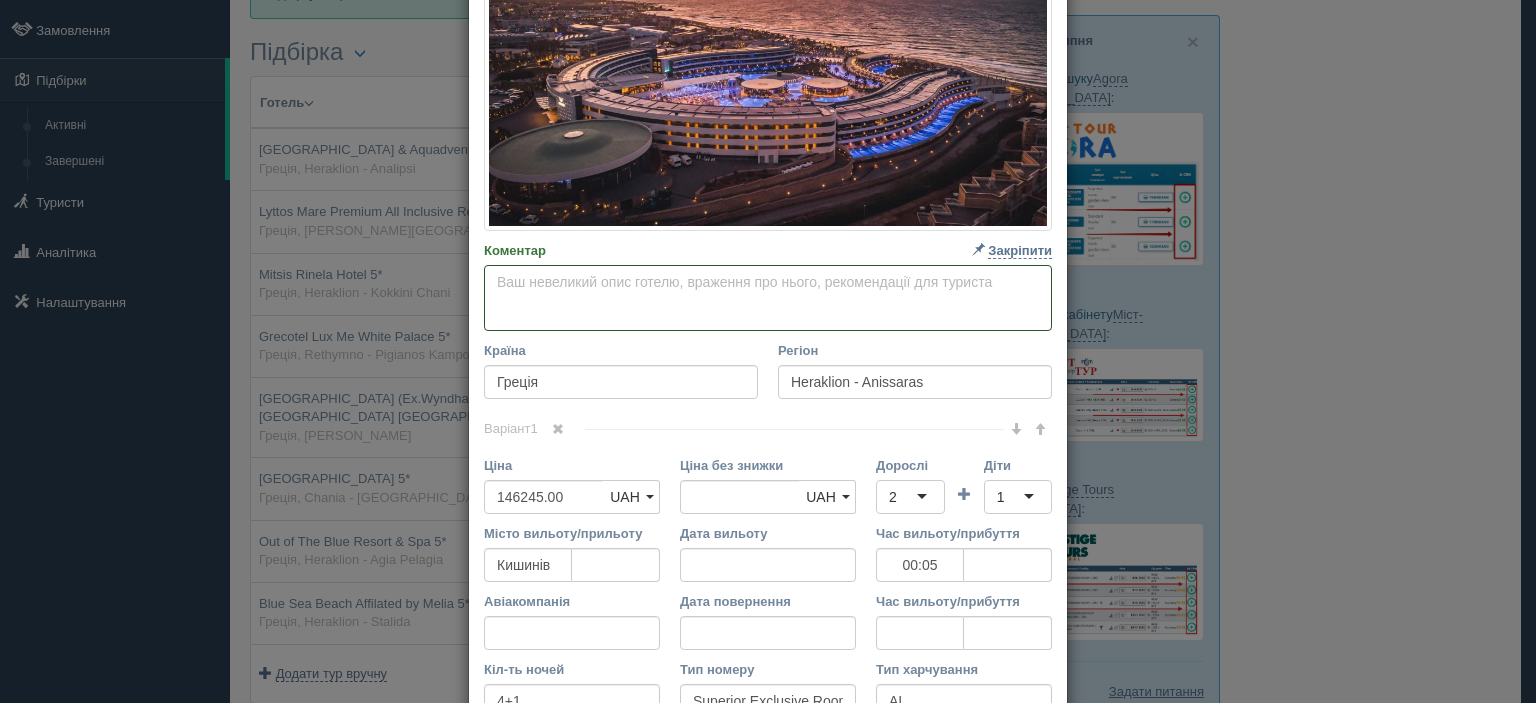 paste on "Це сучасний пляжний 5★ курорт на узбережжі Криту (відкрите або оновлене у 2020–21 роках), з власним піщано-пляжним входом та ексклюзивним архітектурним дизайном" 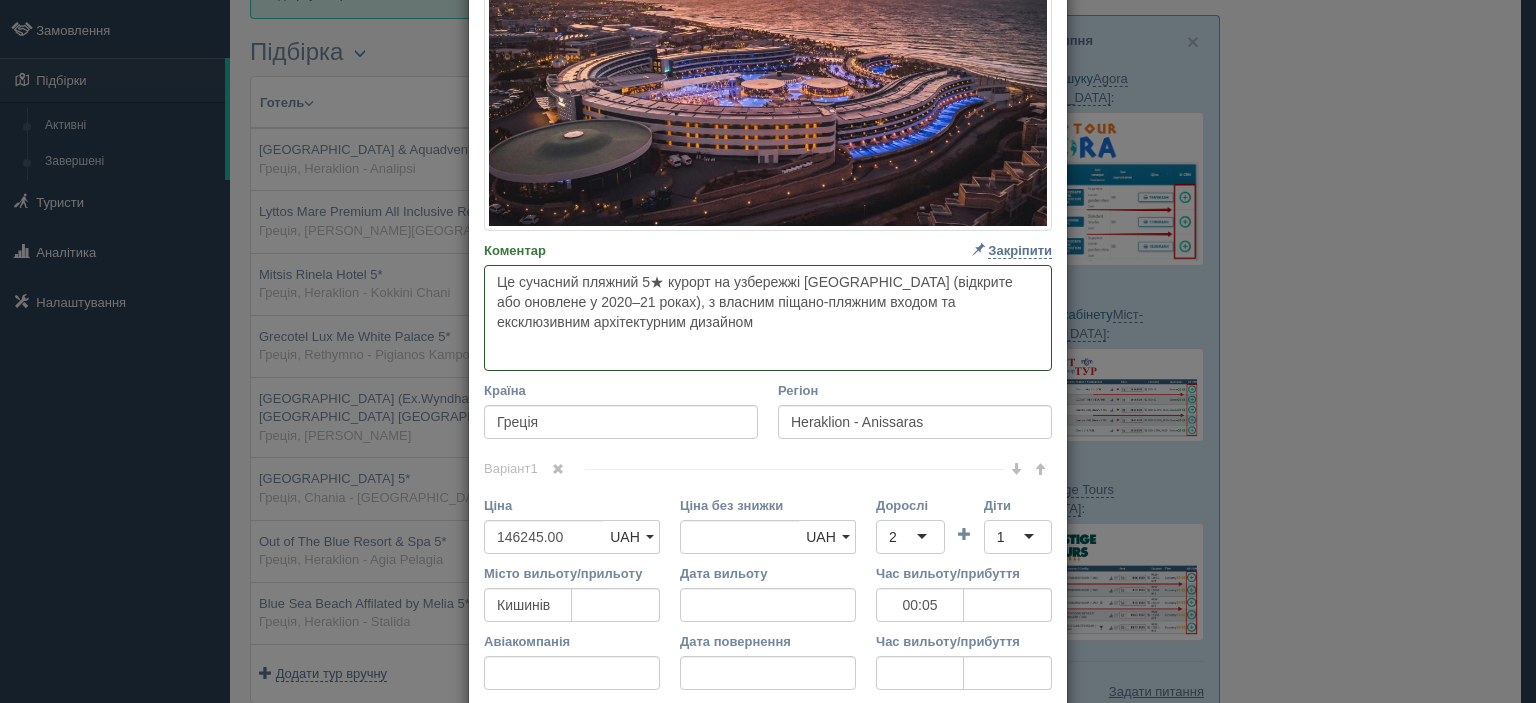paste on "Має великий аквапарк (через сестринський готель Lyttos Beach — безкоштовно), дитячий клуб з креативними розвагами, окремі дитячі басейни, ідеально підходить для сімей з малюками" 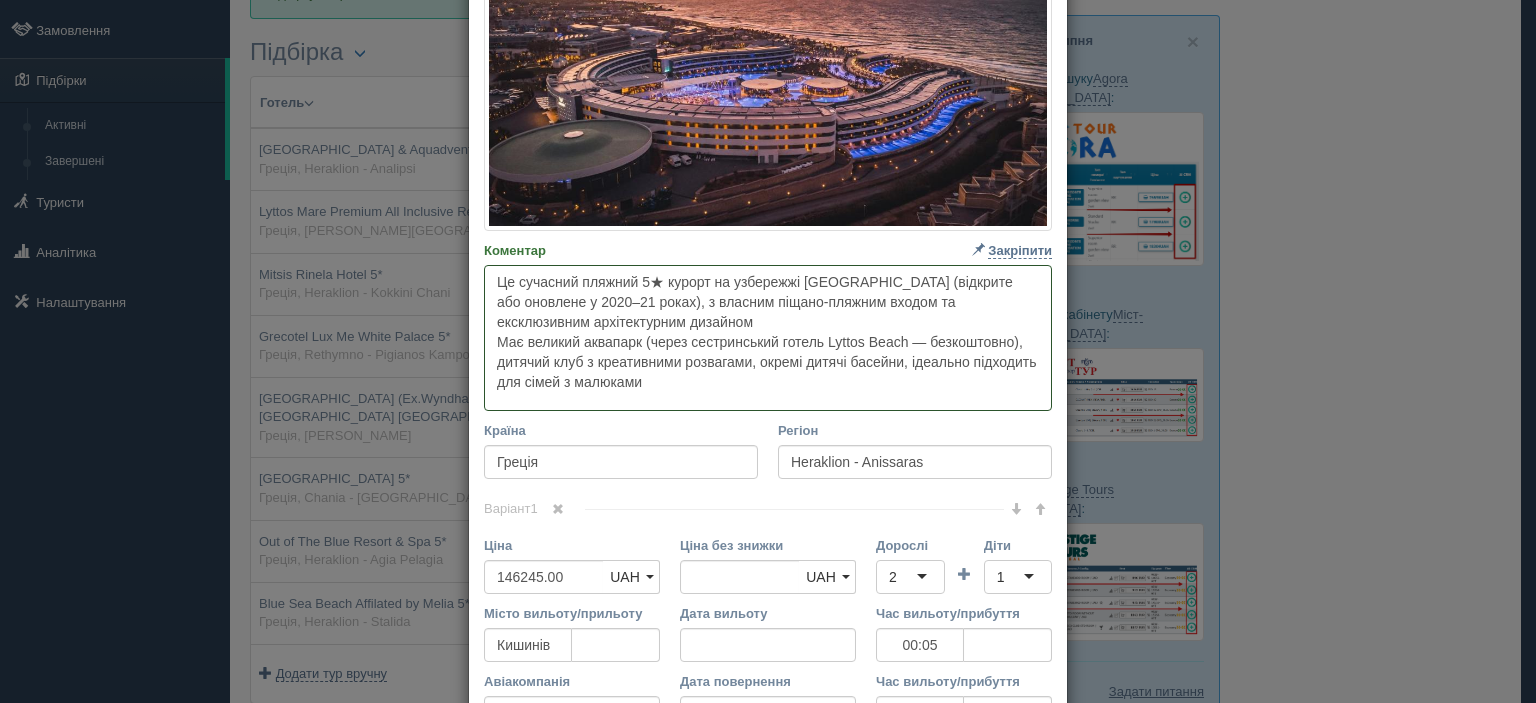 paste on "Дуже якісне all‑inclusive харчування, кілька ресторанів (включно з à la carte), спа і фітнес‑центр, численні спортивні активності та увага до екології (Green Key сертифікація)" 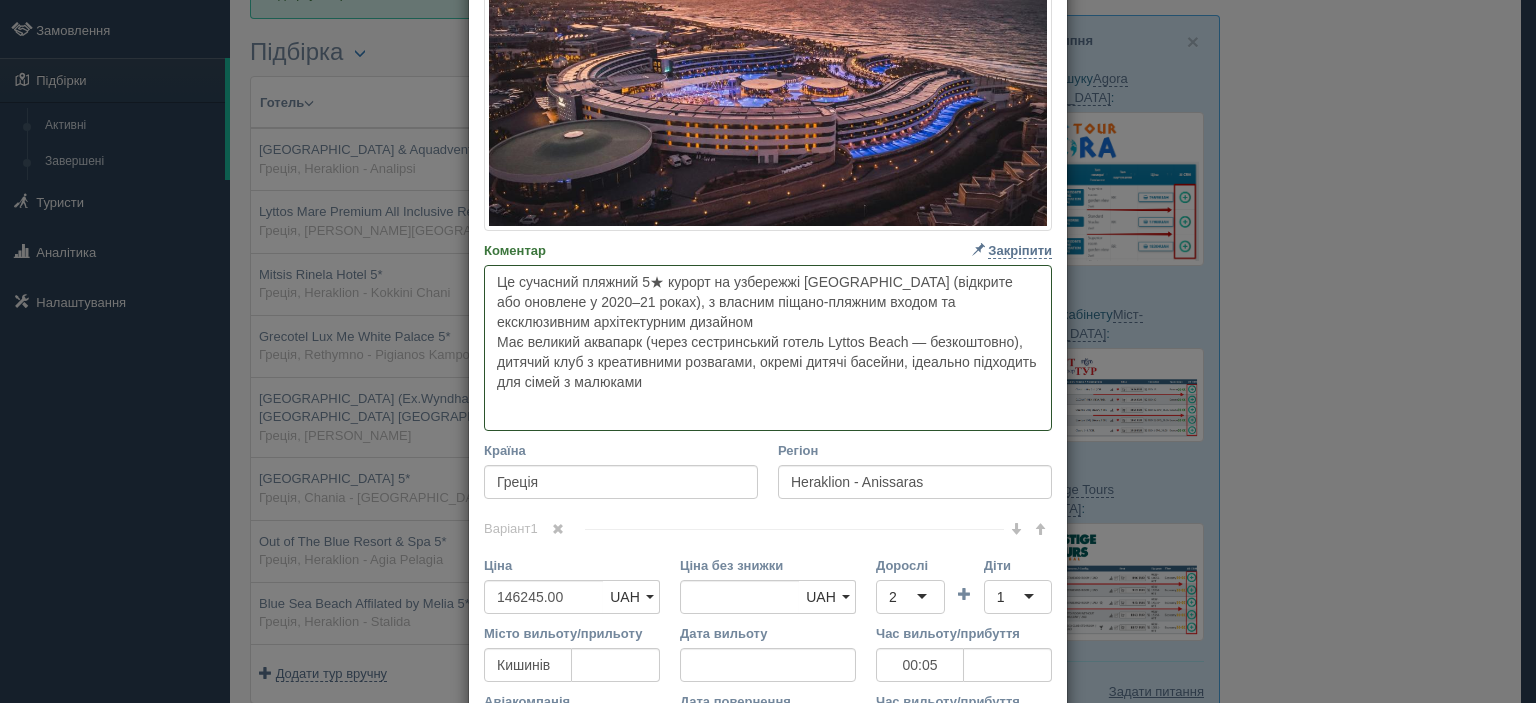 paste on "Дуже якісне all‑inclusive харчування, кілька ресторанів (включно з à la carte), спа і фітнес‑центр, численні спортивні активності та увага до екології (Green Key сертифікація)" 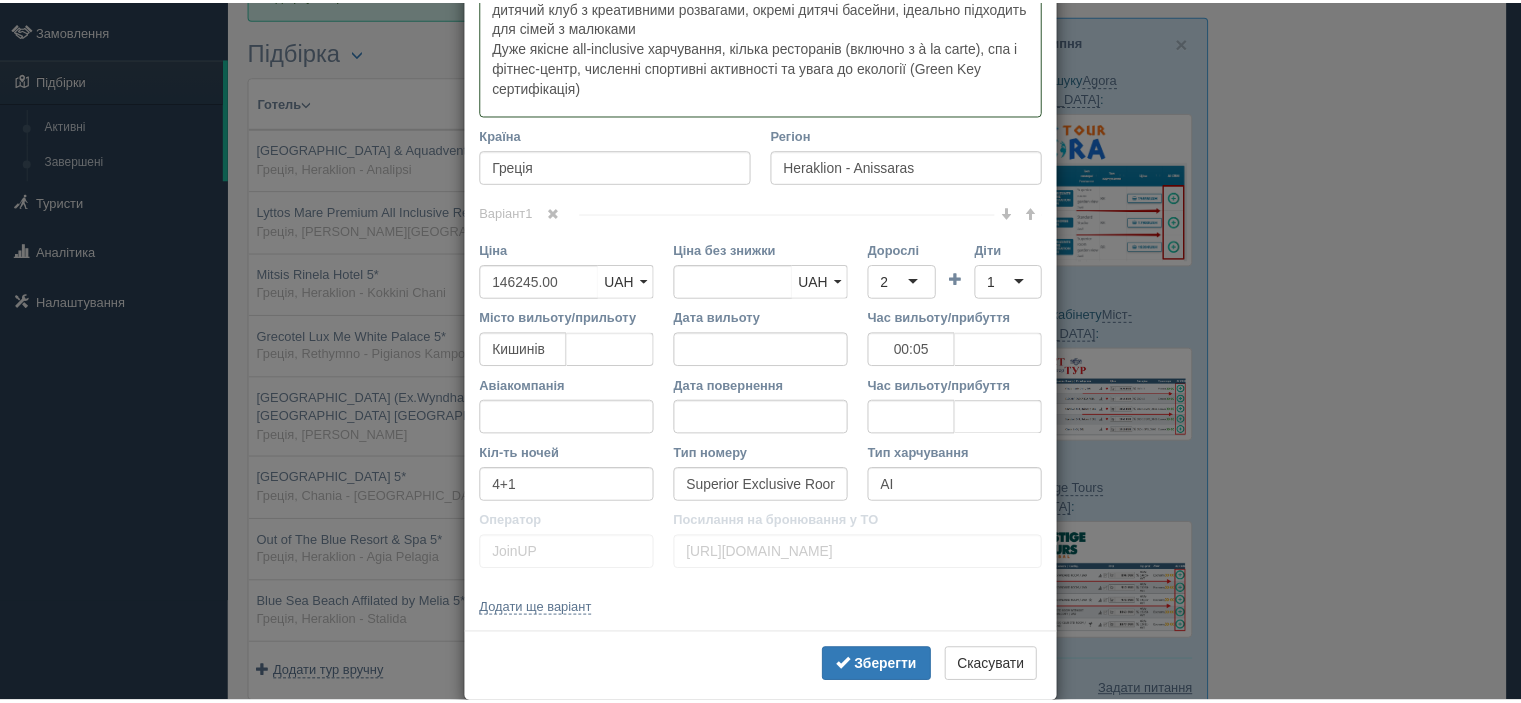 scroll, scrollTop: 785, scrollLeft: 0, axis: vertical 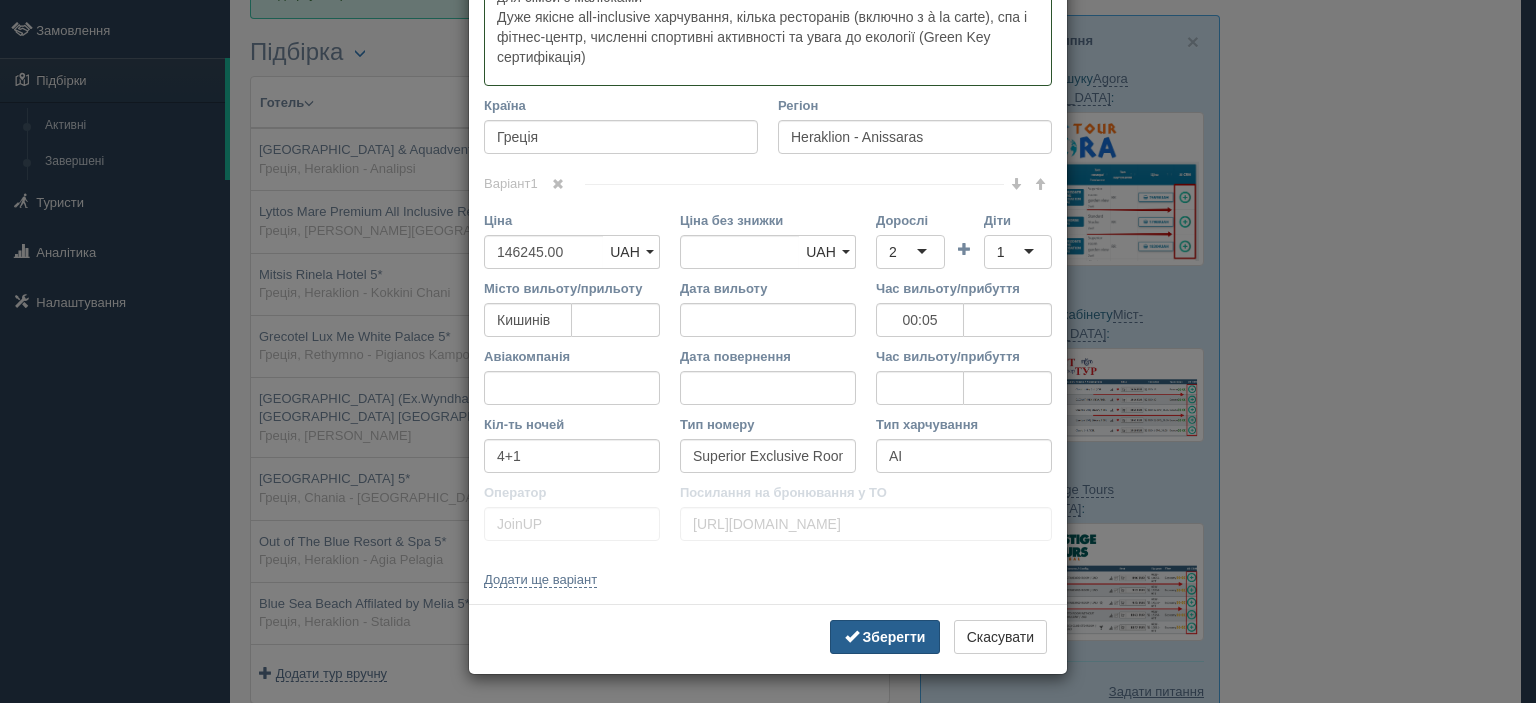 type on "Це сучасний пляжний 5★ курорт на узбережжі Криту (відкрите або оновлене у 2020–21 роках), з власним піщано-пляжним входом та ексклюзивним архітектурним дизайном
Має великий аквапарк (через сестринський готель Lyttos Beach — безкоштовно), дитячий клуб з креативними розвагами, окремі дитячі басейни, ідеально підходить для сімей з малюками
Дуже якісне all‑inclusive харчування, кілька ресторанів (включно з à la carte), спа і фітнес‑центр, численні спортивні активності та увага до екології (Green Key сертифікація)" 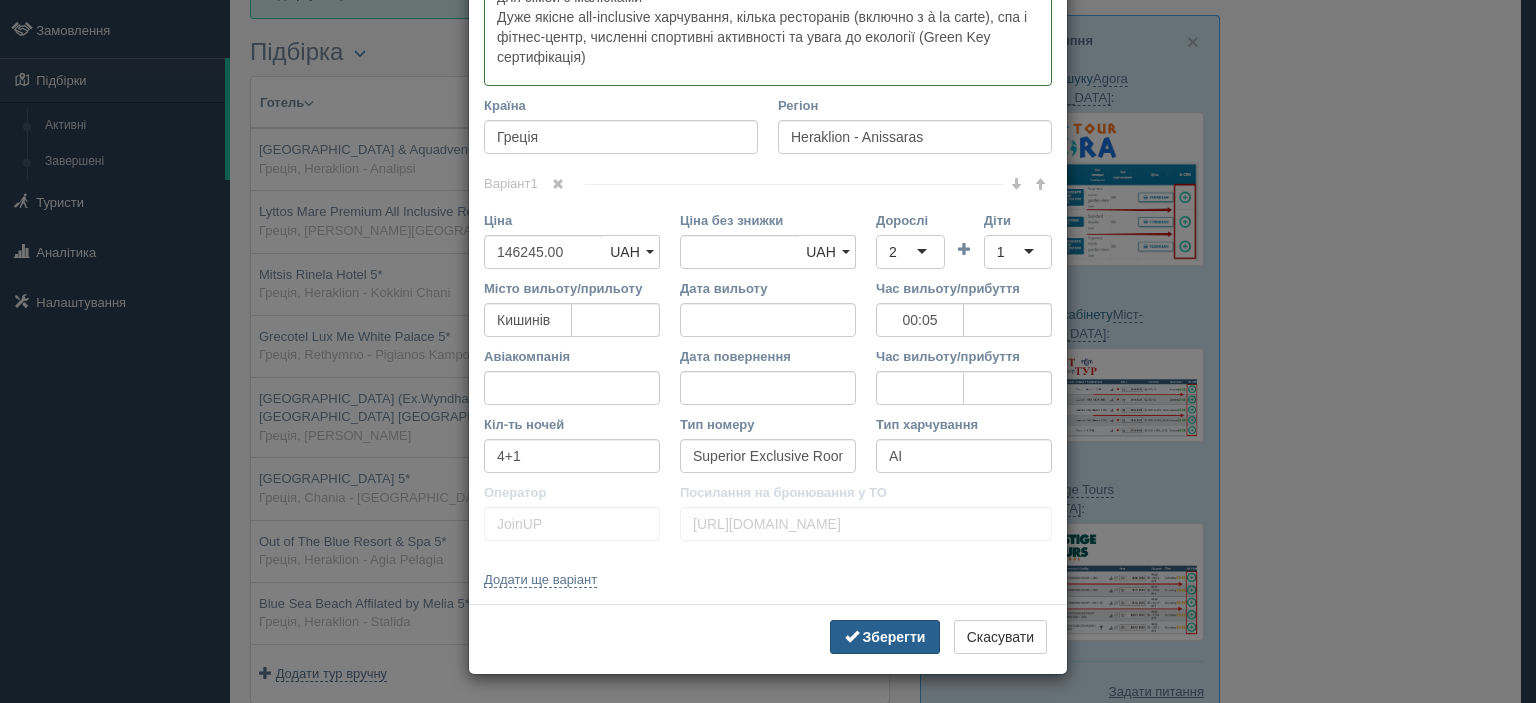 click on "Зберегти" at bounding box center [885, 637] 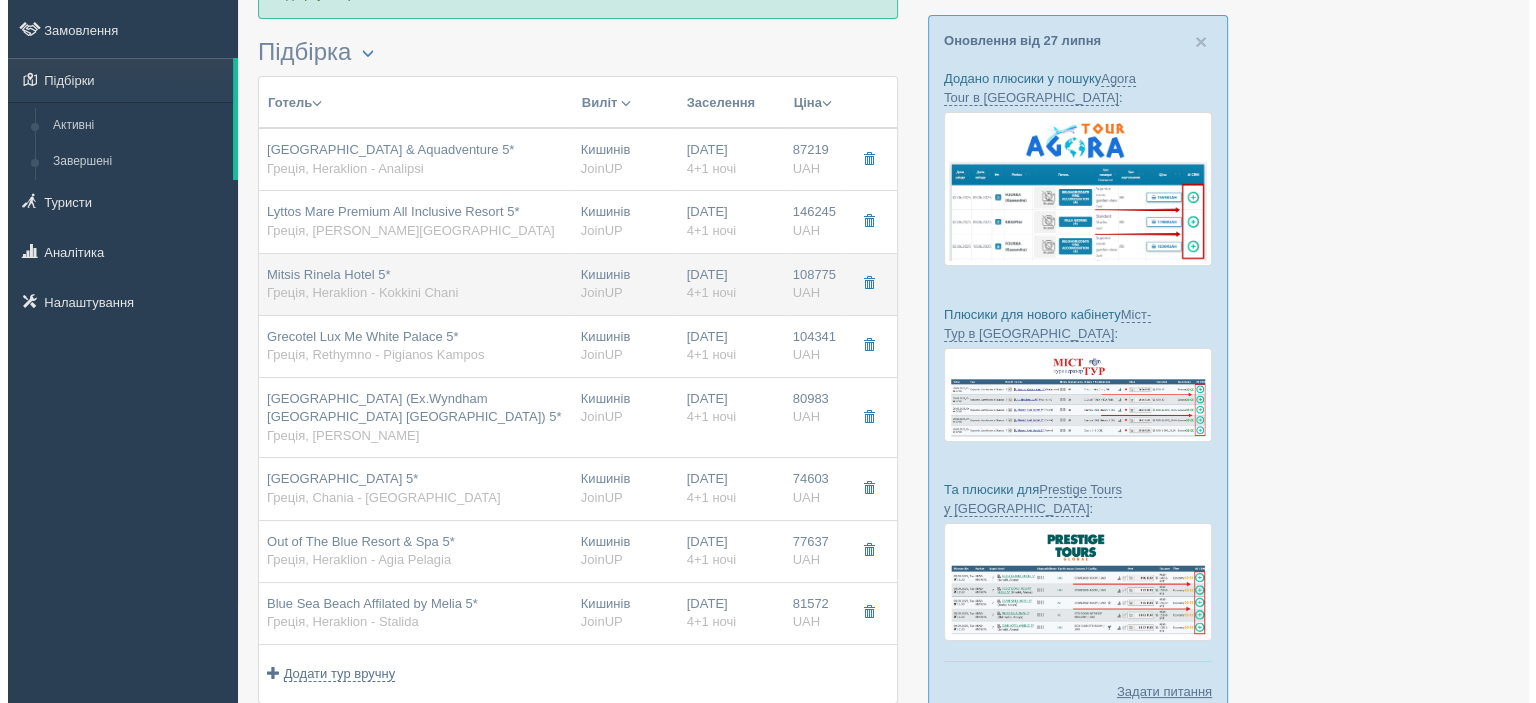 scroll, scrollTop: 200, scrollLeft: 0, axis: vertical 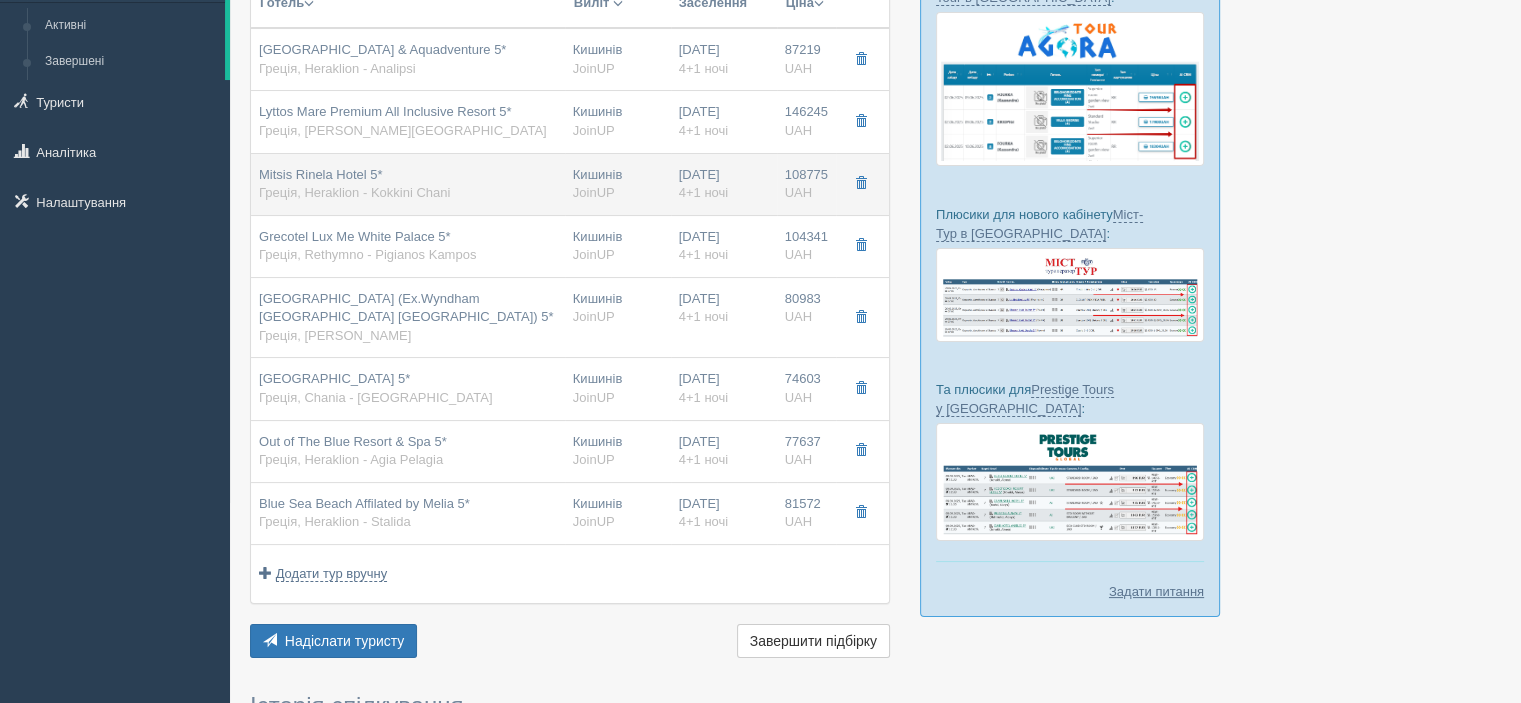 click on "Mitsis Rinela Hotel 5*" at bounding box center [321, 174] 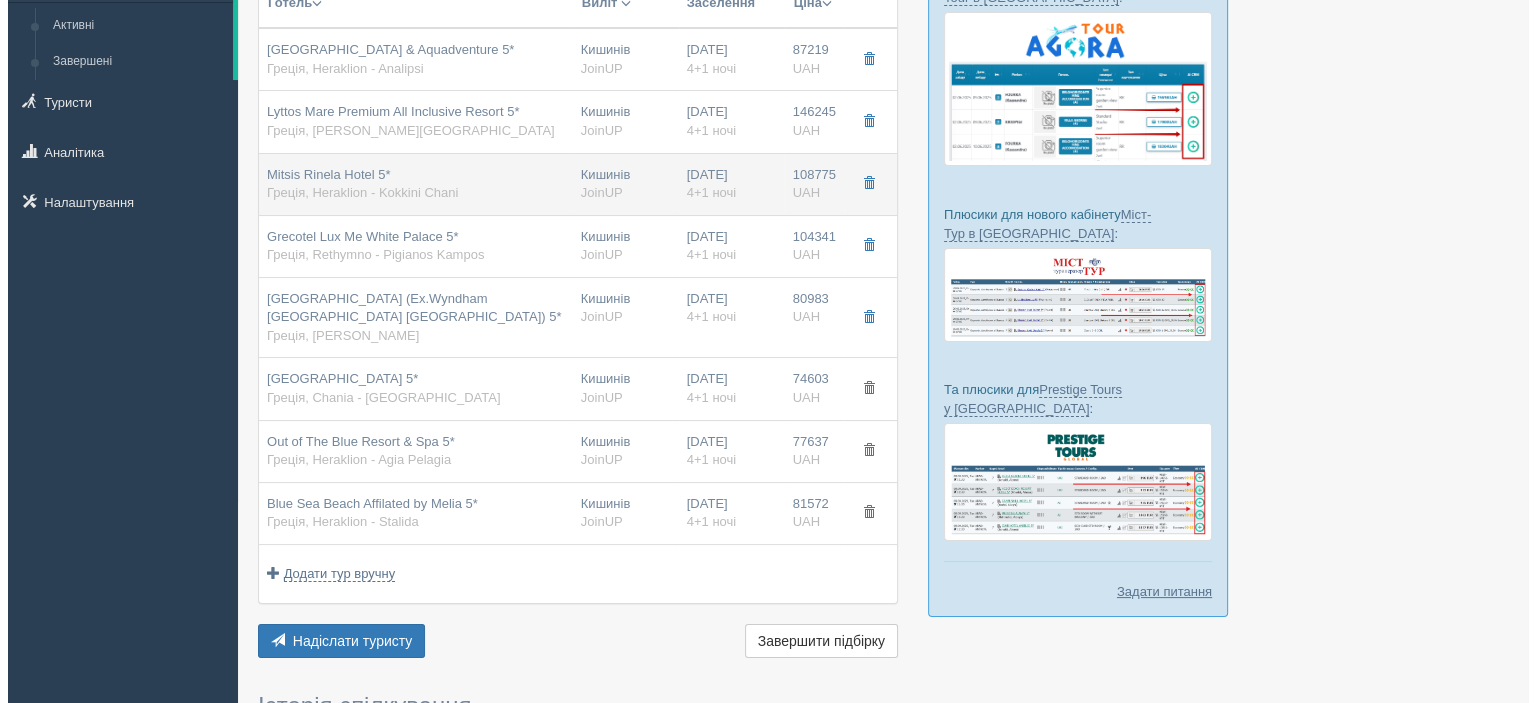 scroll, scrollTop: 0, scrollLeft: 0, axis: both 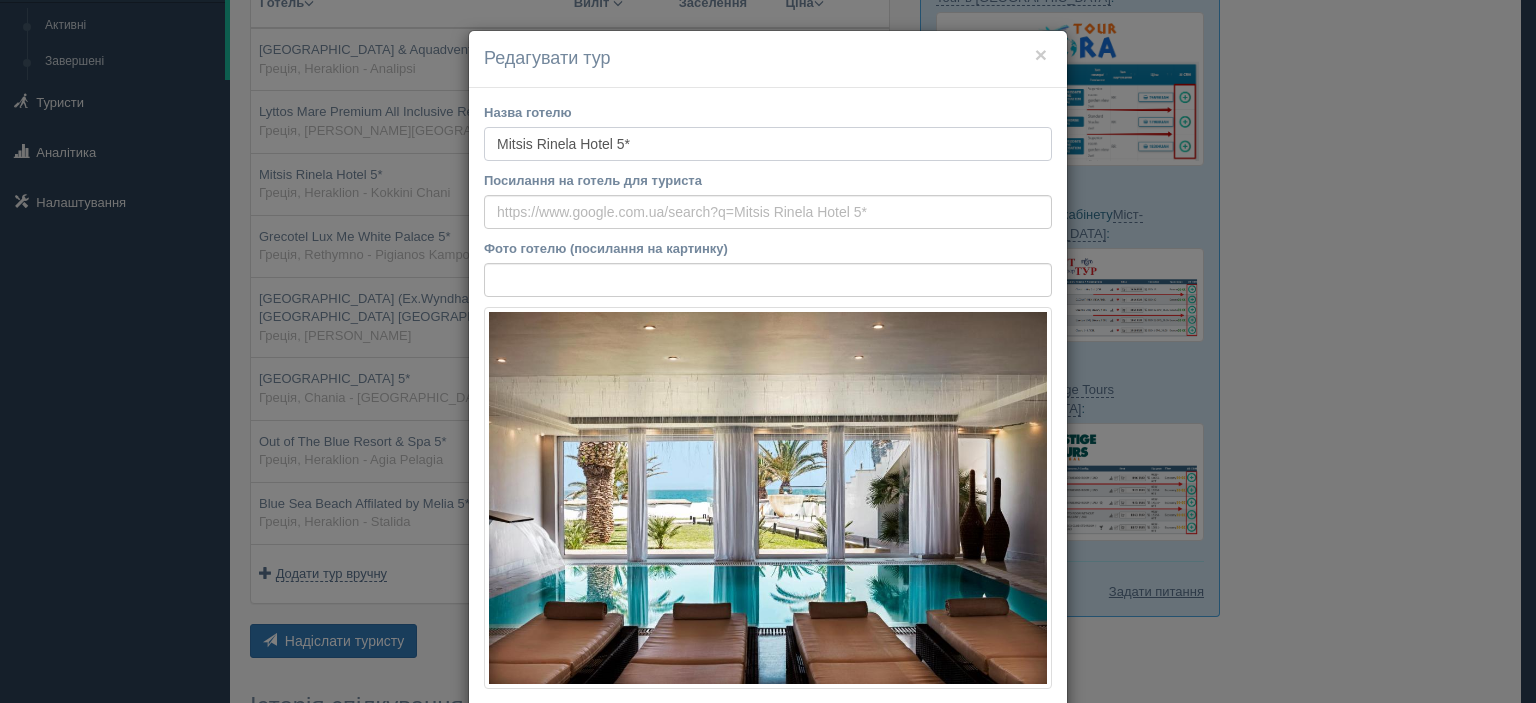 drag, startPoint x: 627, startPoint y: 141, endPoint x: 490, endPoint y: 141, distance: 137 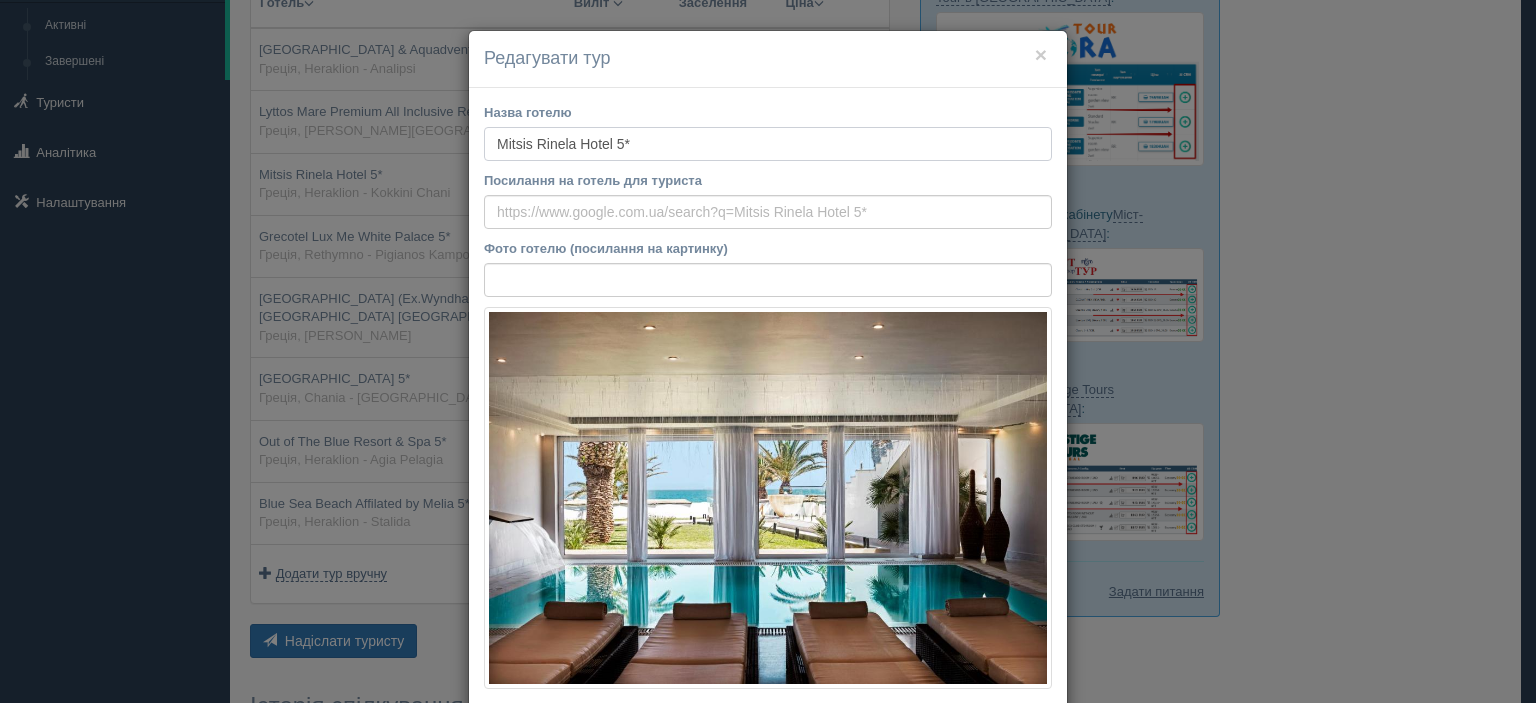 click on "Mitsis Rinela Hotel 5*" at bounding box center (768, 144) 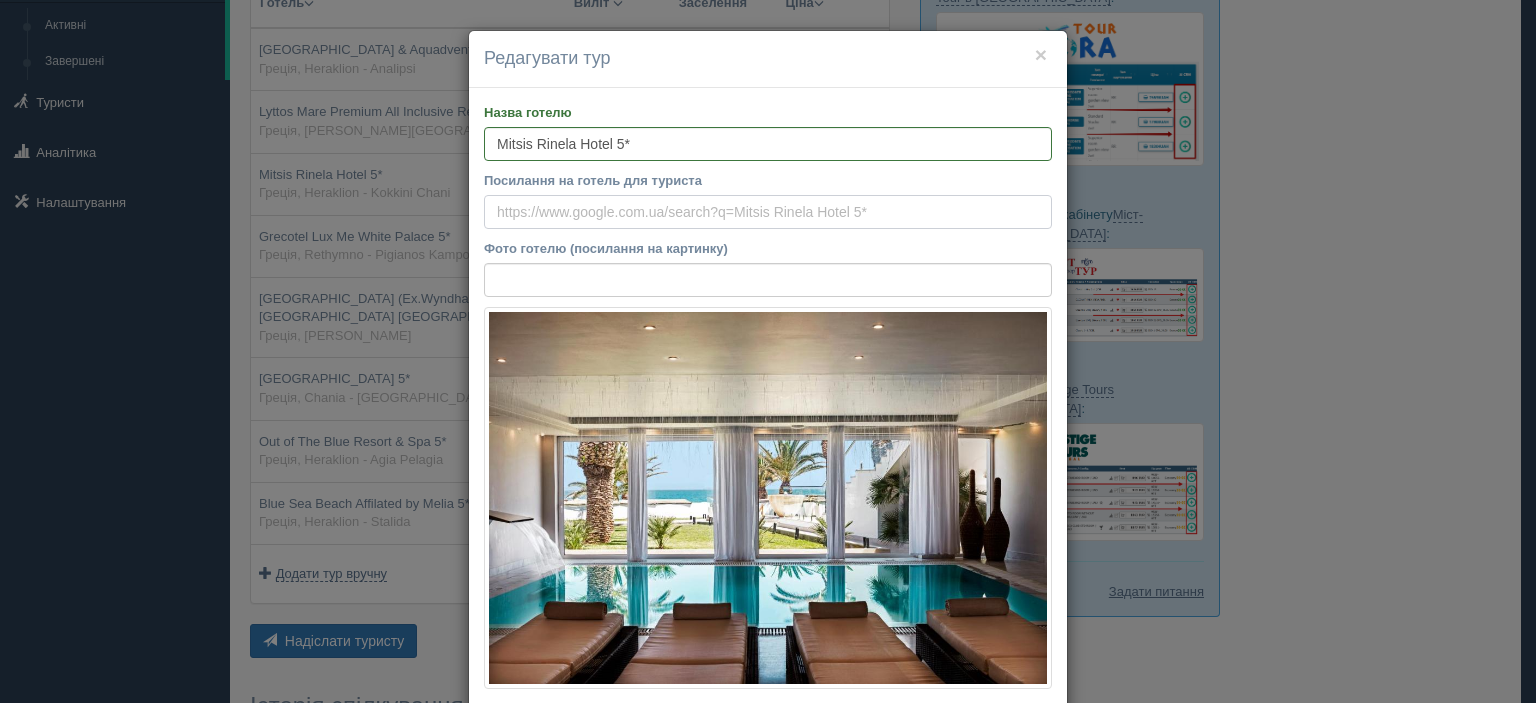drag, startPoint x: 648, startPoint y: 195, endPoint x: 640, endPoint y: 210, distance: 17 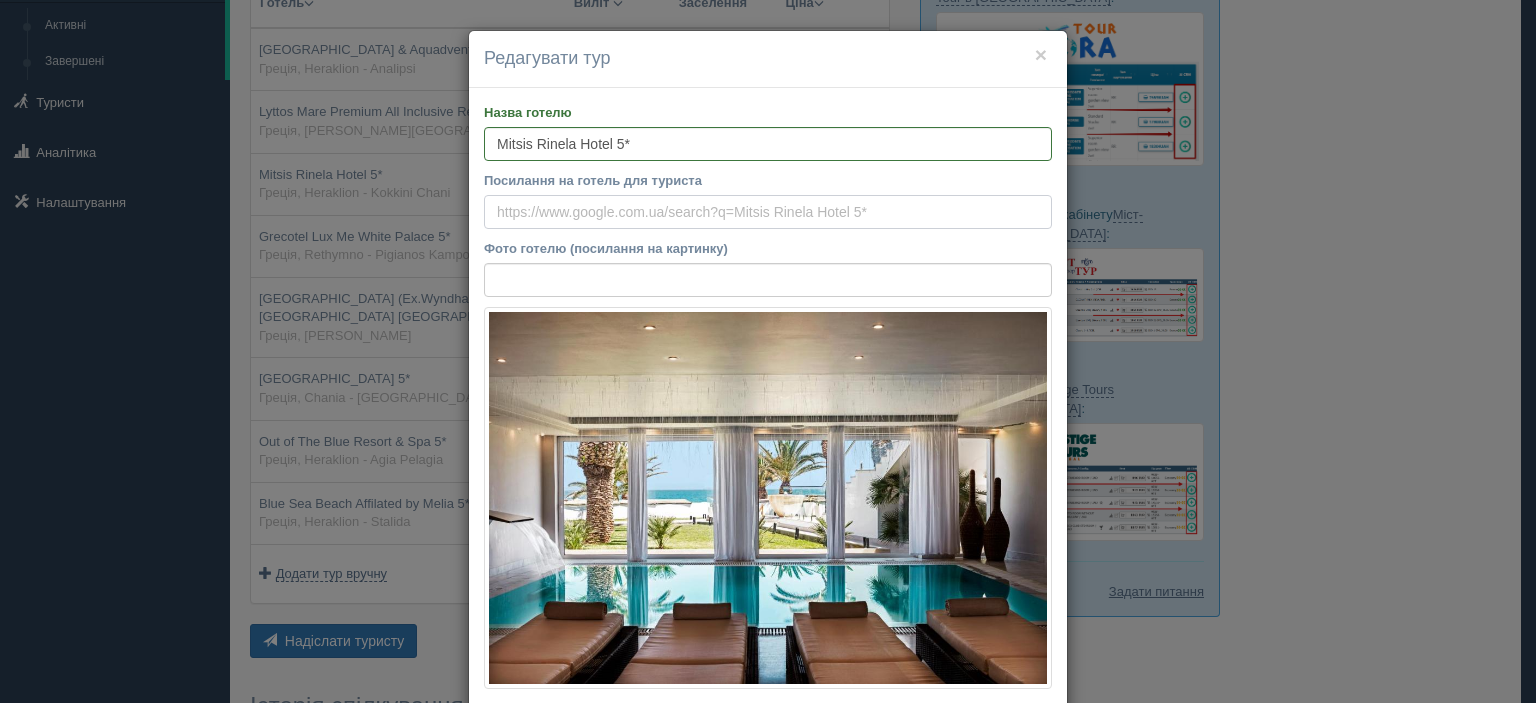 click on "Посилання на готель для туриста" at bounding box center [768, 212] 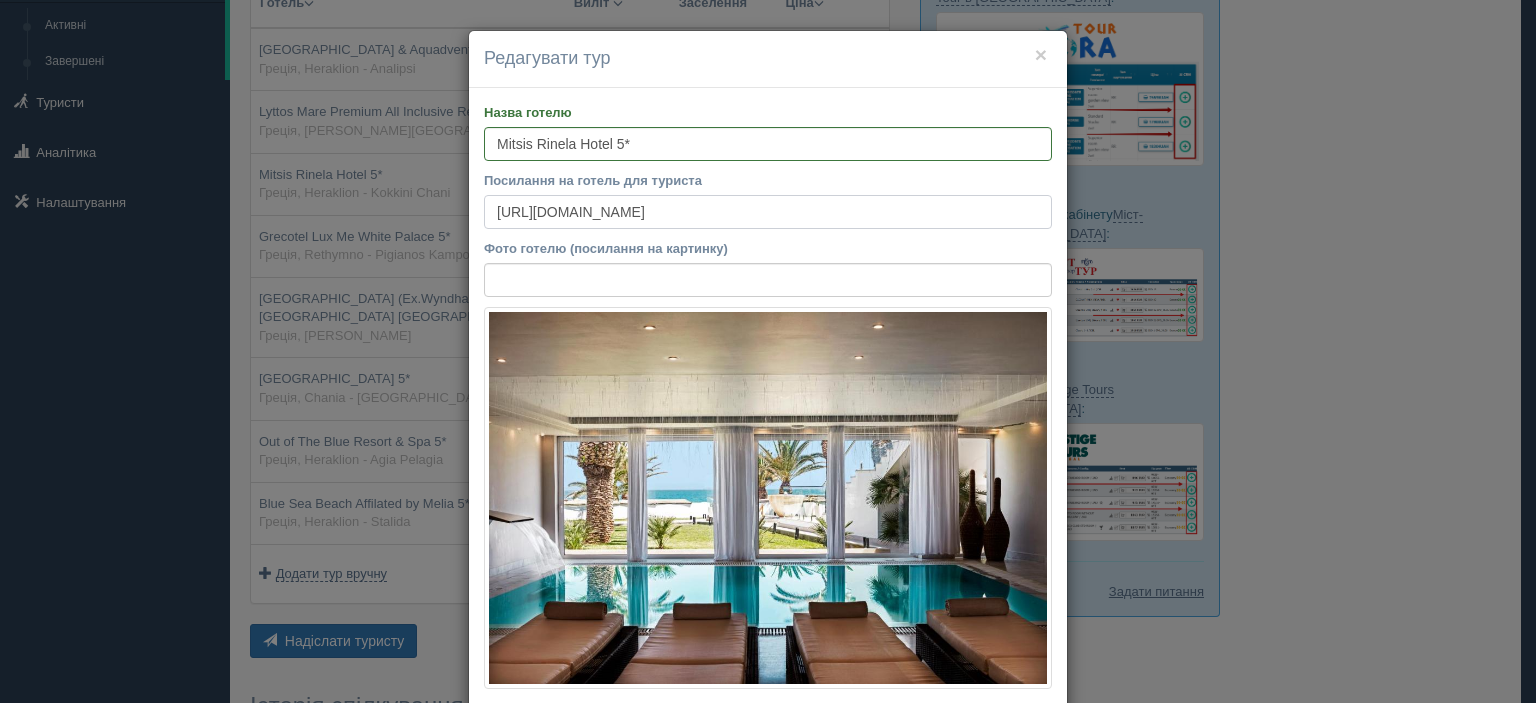 scroll, scrollTop: 0, scrollLeft: 3614, axis: horizontal 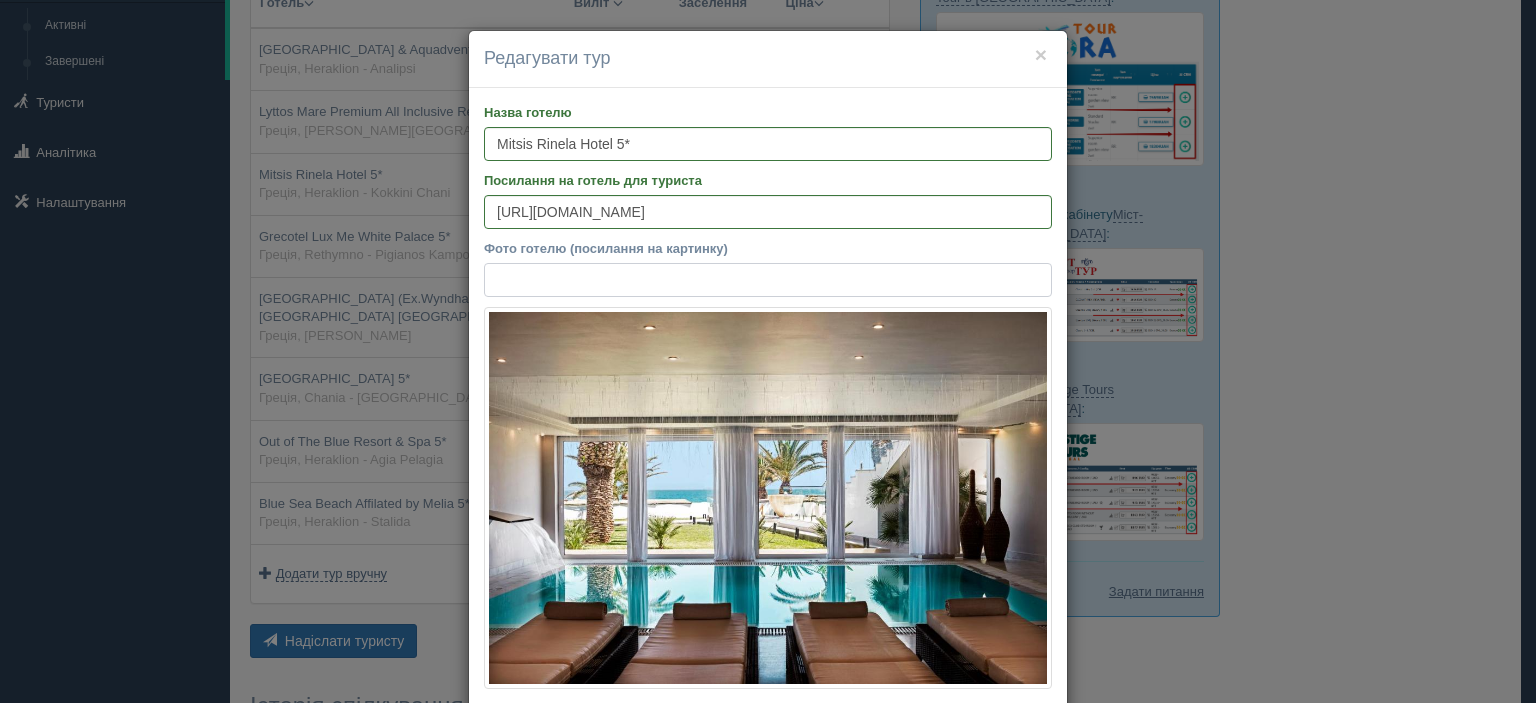 click on "Фото готелю (посилання на картинку)" at bounding box center (768, 280) 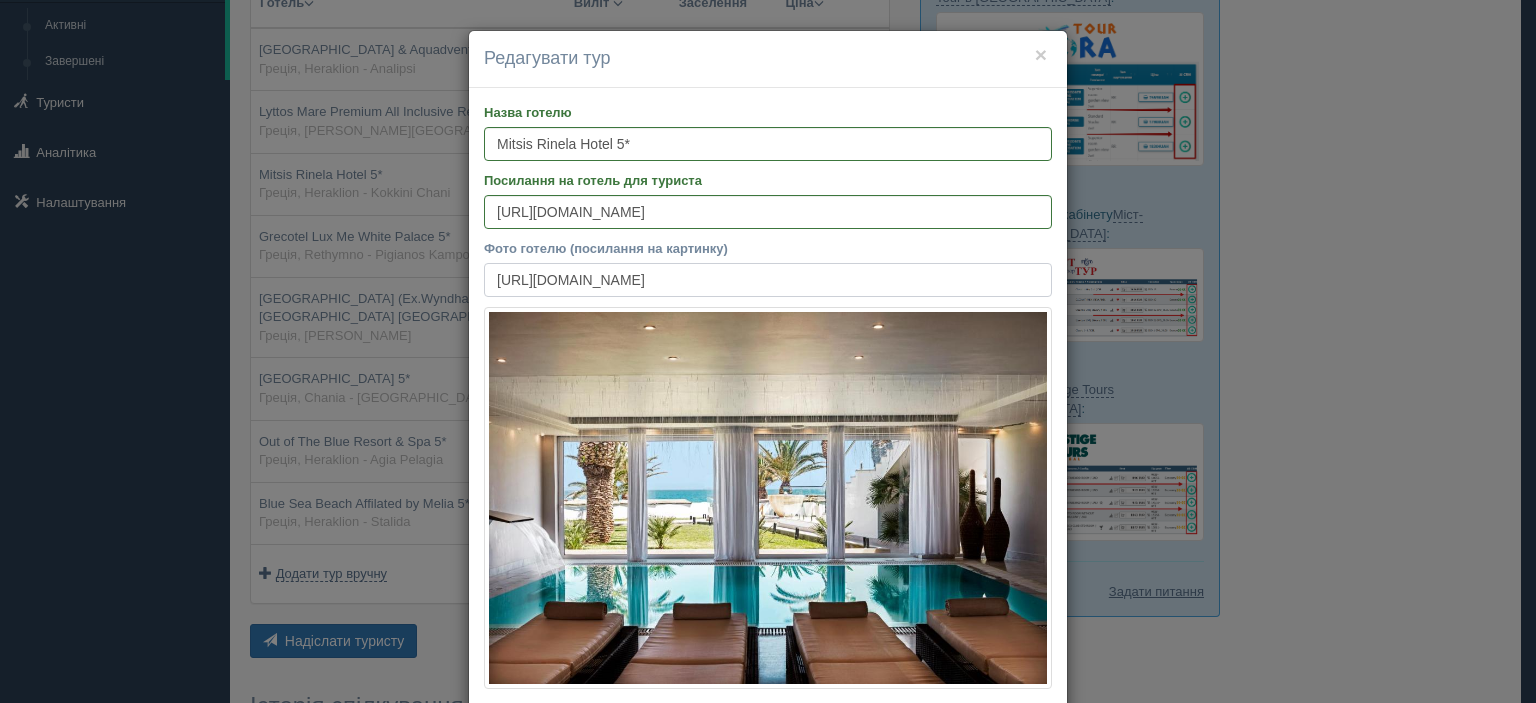 scroll, scrollTop: 0, scrollLeft: 427, axis: horizontal 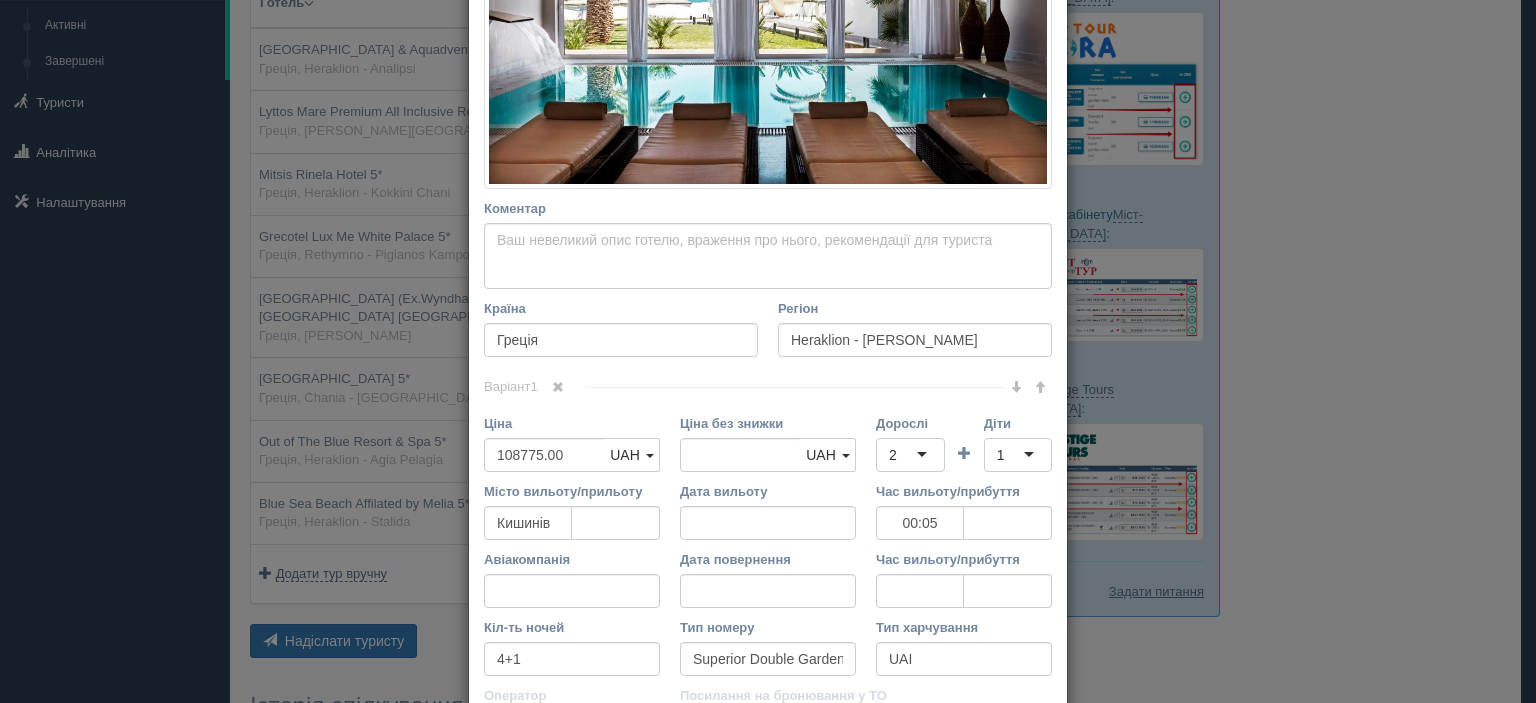 type on "https://cf.bstatic.com/xdata/images/hotel/max1024x768/241285602.jpg?k=161ce7a58767287a84e7d15f96297c932686dae217472d6d214d7831f06819fe&o=" 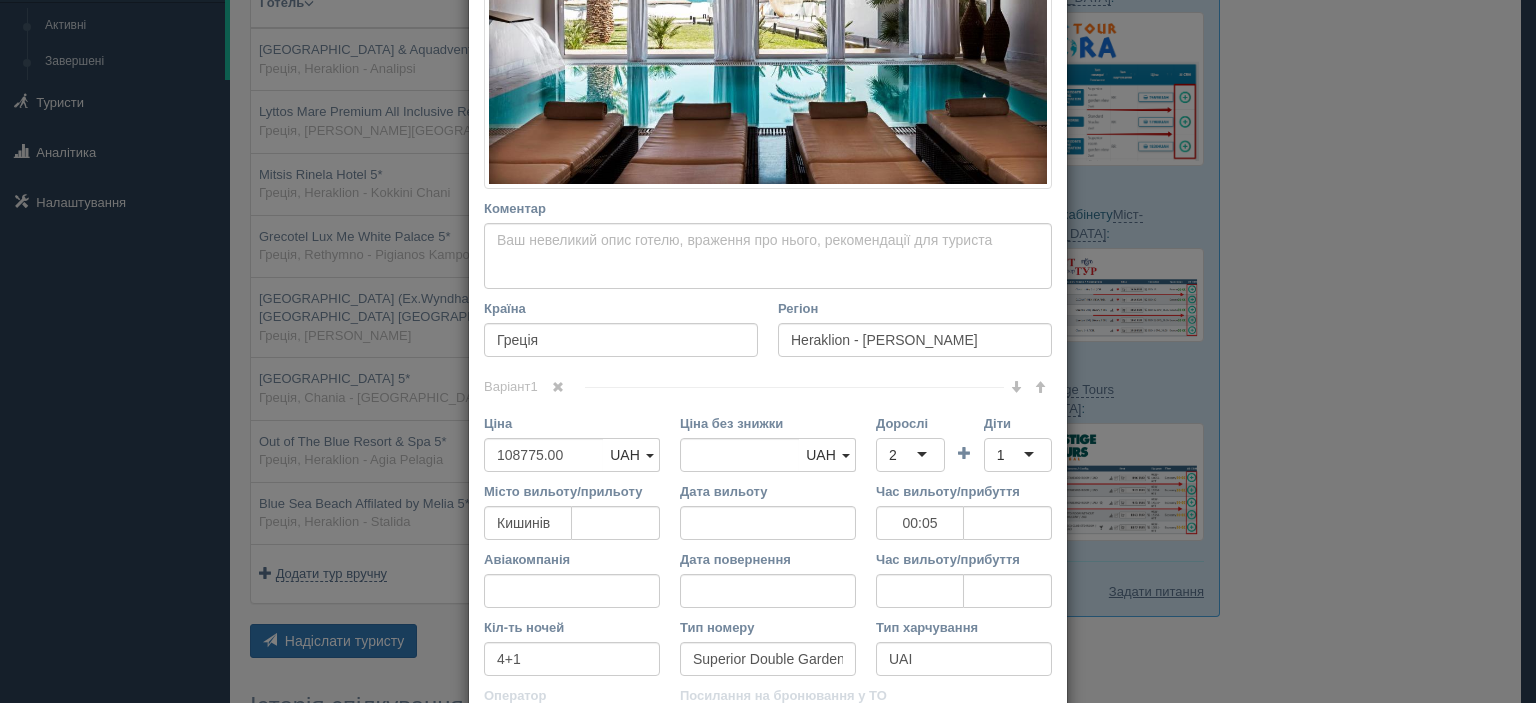 scroll, scrollTop: 0, scrollLeft: 0, axis: both 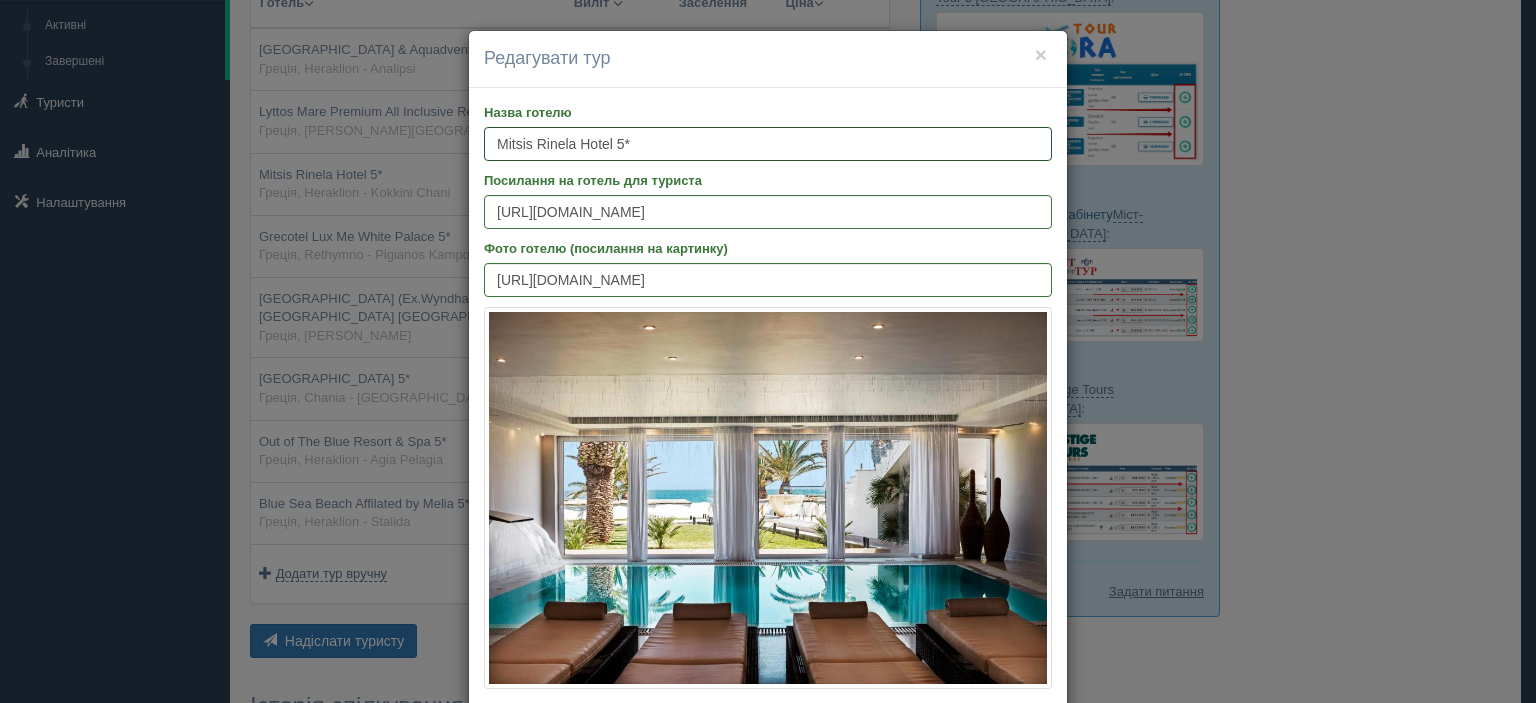 click on "Mitsis Rinela Hotel 5*" at bounding box center [768, 144] 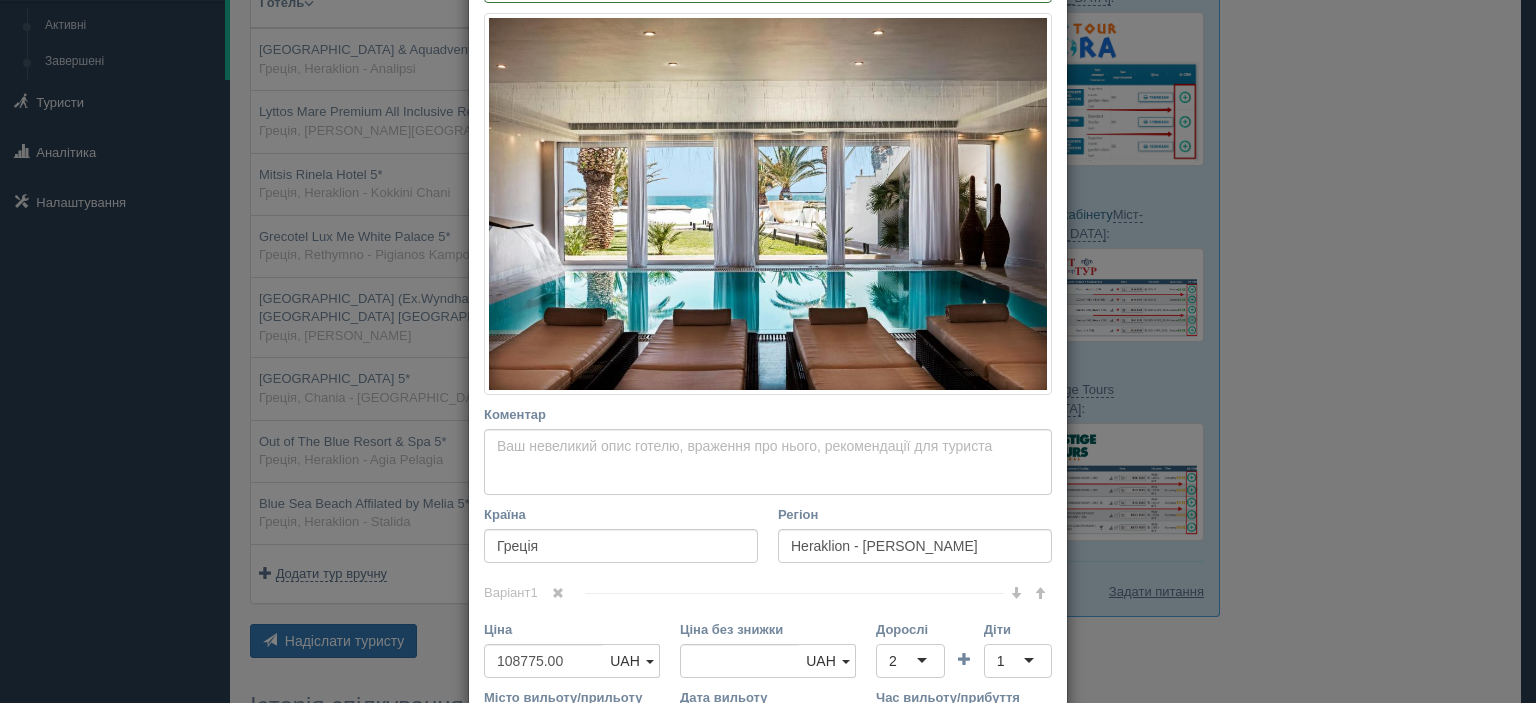 scroll, scrollTop: 300, scrollLeft: 0, axis: vertical 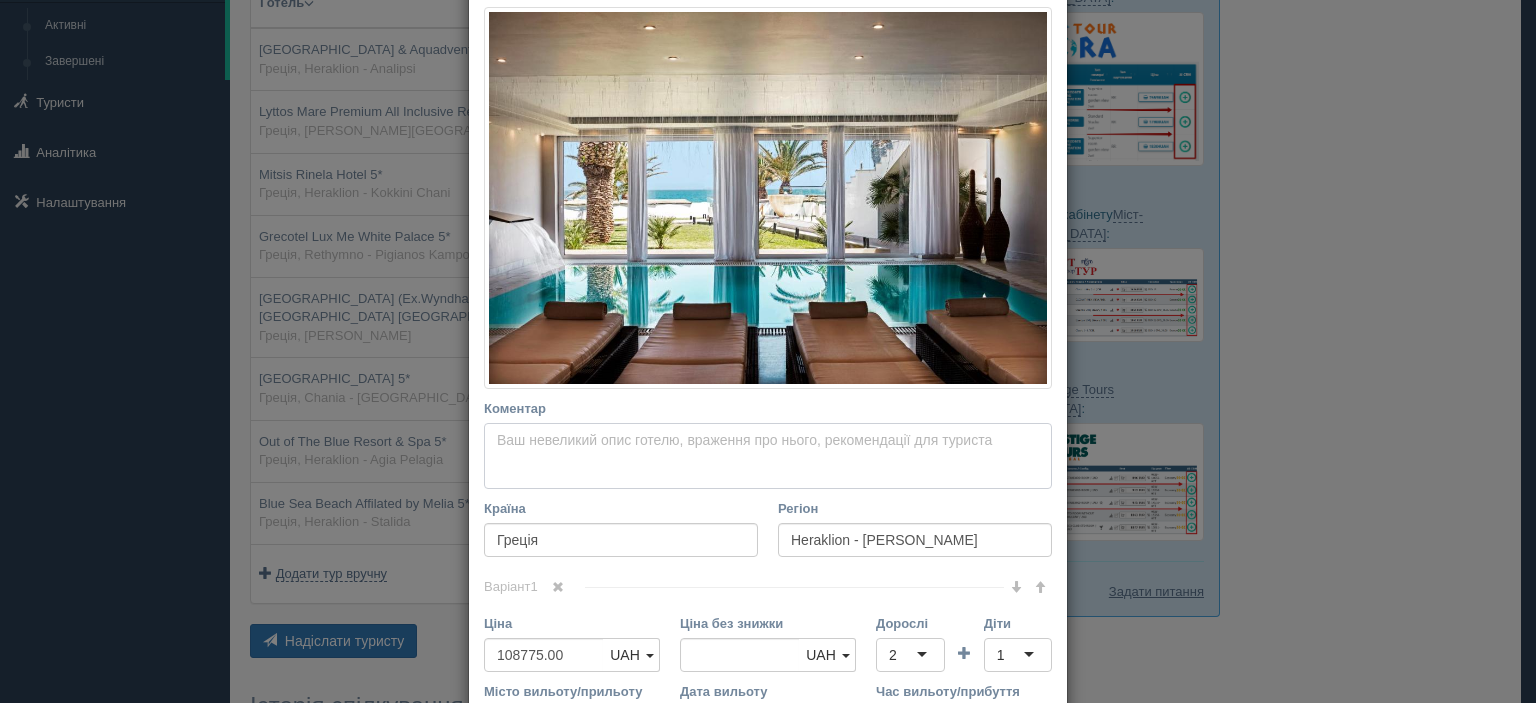 click on "Коментар
Основний опис
Додатковий опис
Закріпити
Збережено
Необхідно вказати назву готелю і країну" at bounding box center [768, 456] 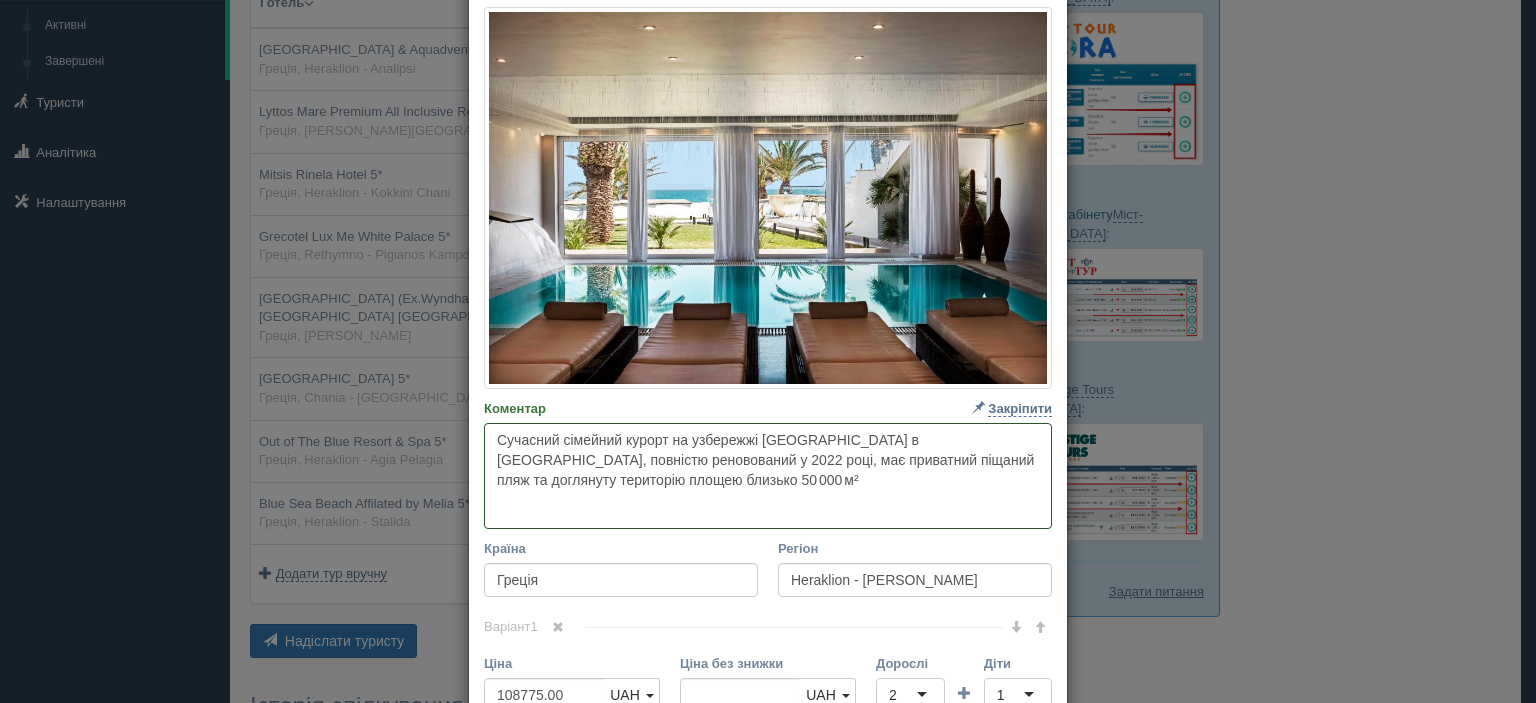 paste on "У форматі ультра «all inclusive» пропонує 8 ресторанів і 7 барів, зокрема 4 à la carte (середземноморська, паназіатська, італійська і стейкхаус), ice‑cream станцію, кафе й етно‑BBQ зони" 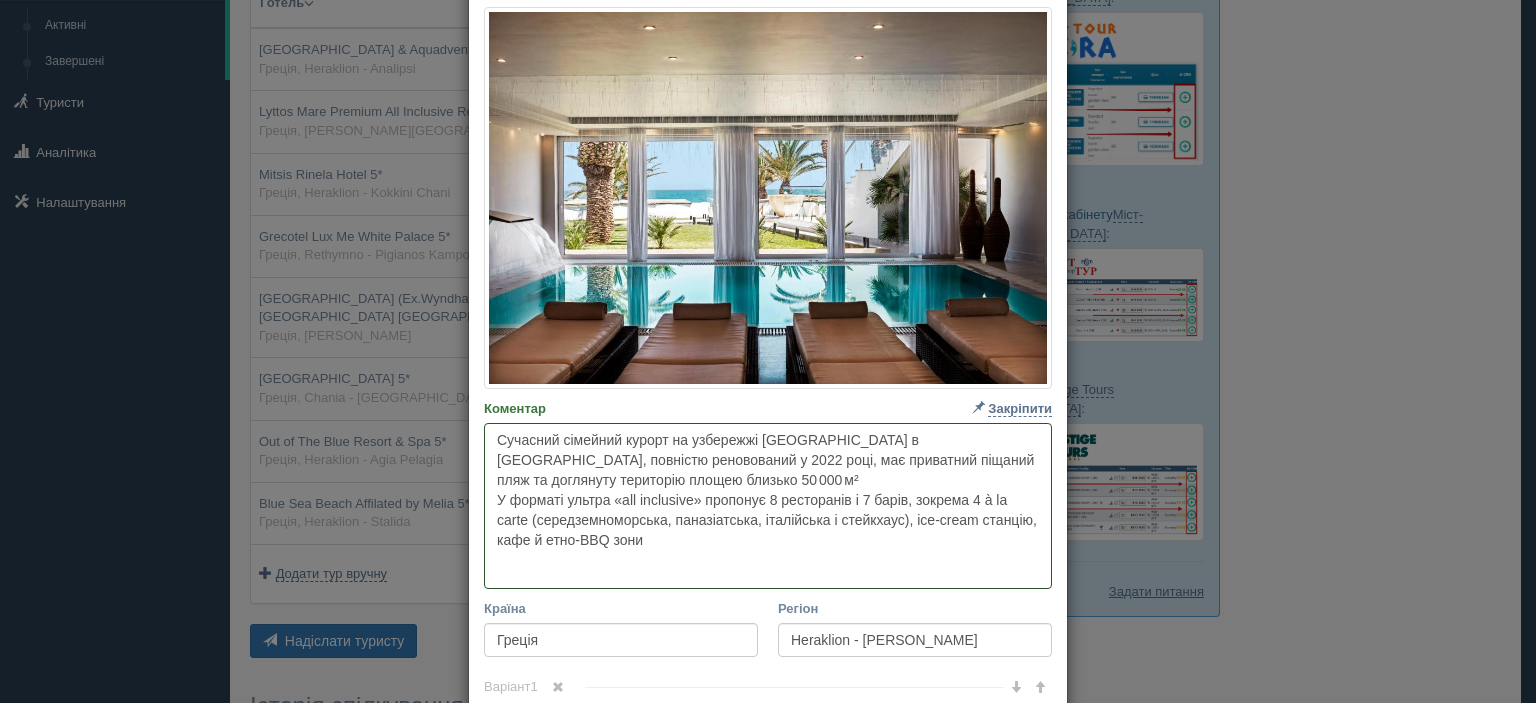 paste on "Розваги для всієї сім’ї: дитячий клуб, два дитячі гірки, міні‑футбол, аквапарк, тенісні корти, СПА‑центр і спортивні програми, а персонал часто згадується як надзвичайно привітний і уважний до деталей" 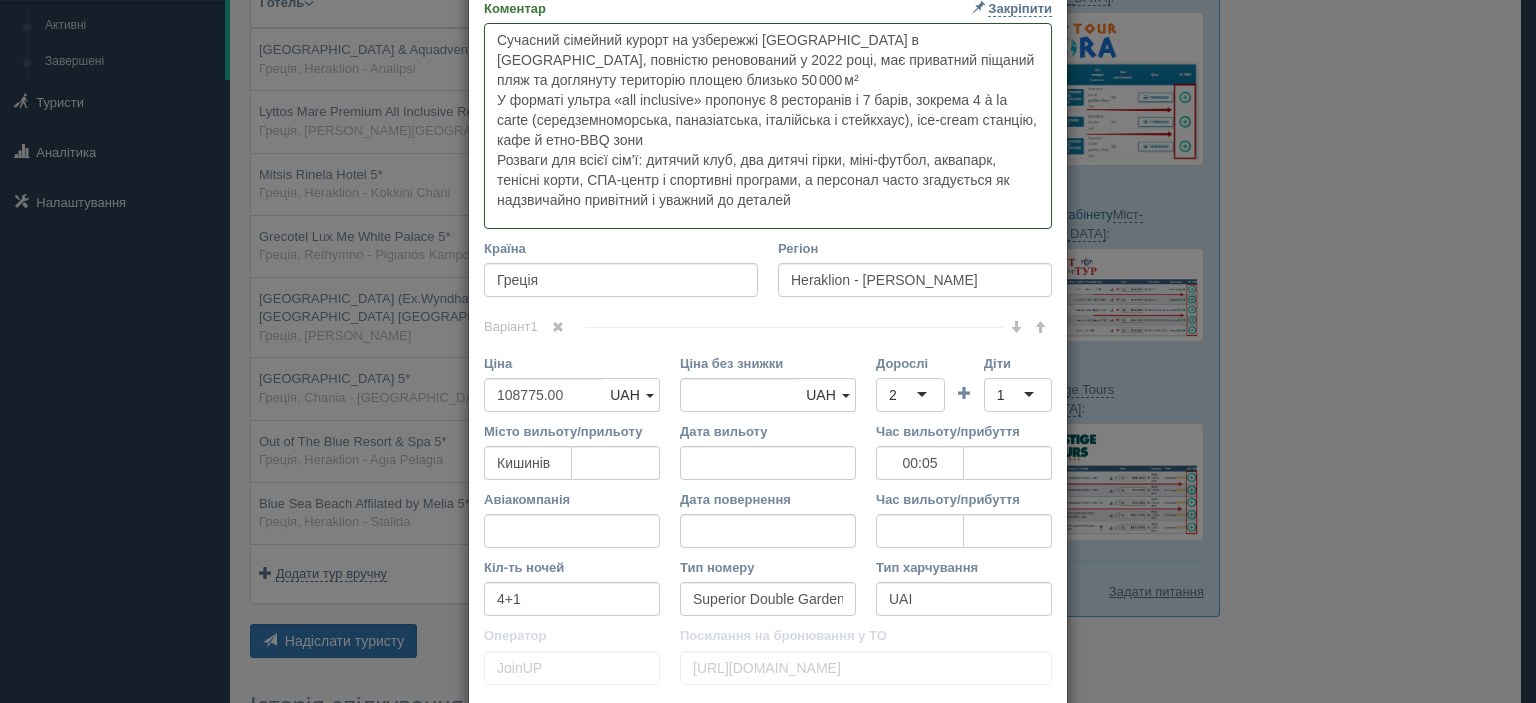 scroll, scrollTop: 844, scrollLeft: 0, axis: vertical 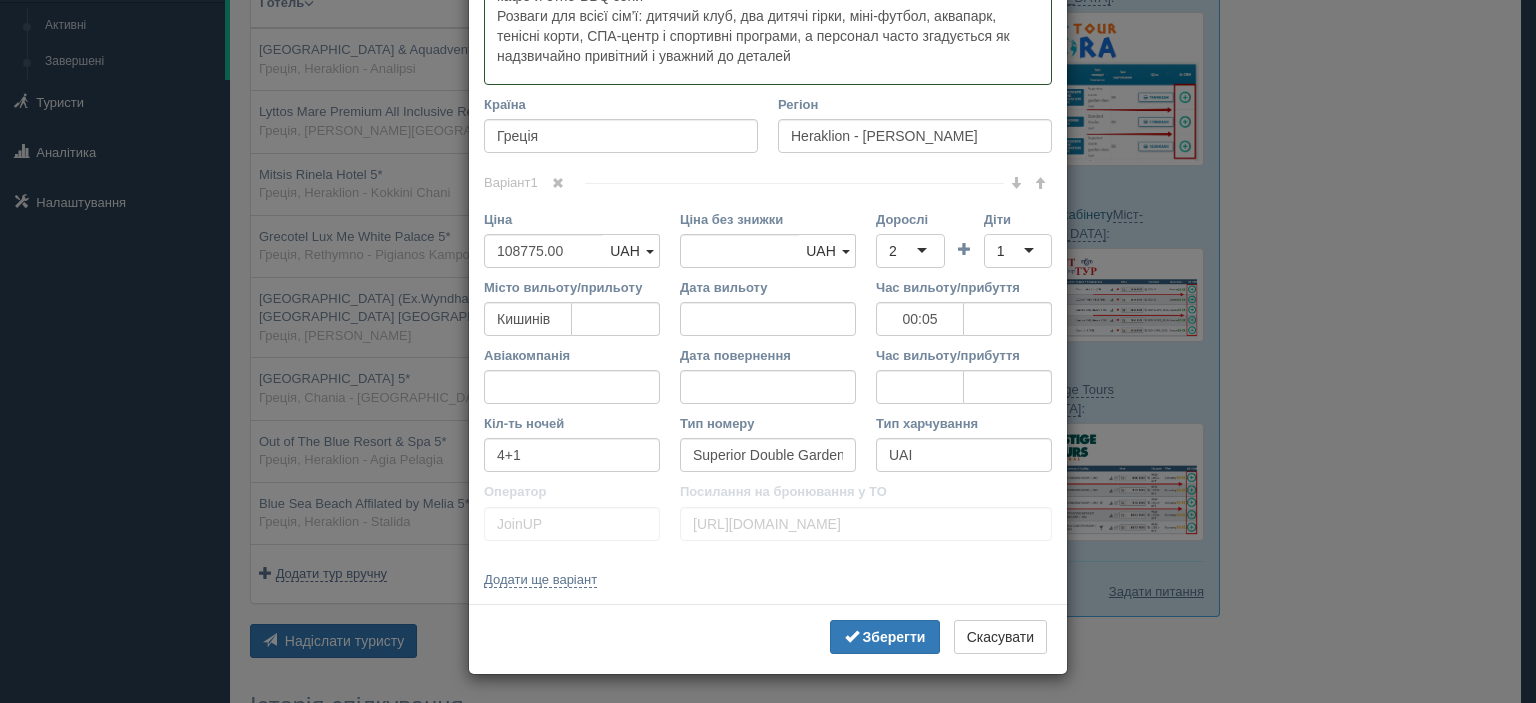type on "Сучасний сімейний курорт на узбережжі Криту в Коккіні‑Хані, повністю реновований у 2022 році, має приватний піщаний пляж та доглянуту територію площею близько 50 000 м²
У форматі ультра «all inclusive» пропонує 8 ресторанів і 7 барів, зокрема 4 à la carte (середземноморська, паназіатська, італійська і стейкхаус), ice‑cream станцію, кафе й етно‑BBQ зони
Розваги для всієї сім’ї: дитячий клуб, два дитячі гірки, міні‑футбол, аквапарк, тенісні корти, СПА‑центр і спортивні програми, а персонал часто згадується як надзвичайно привітний і уважний до деталей" 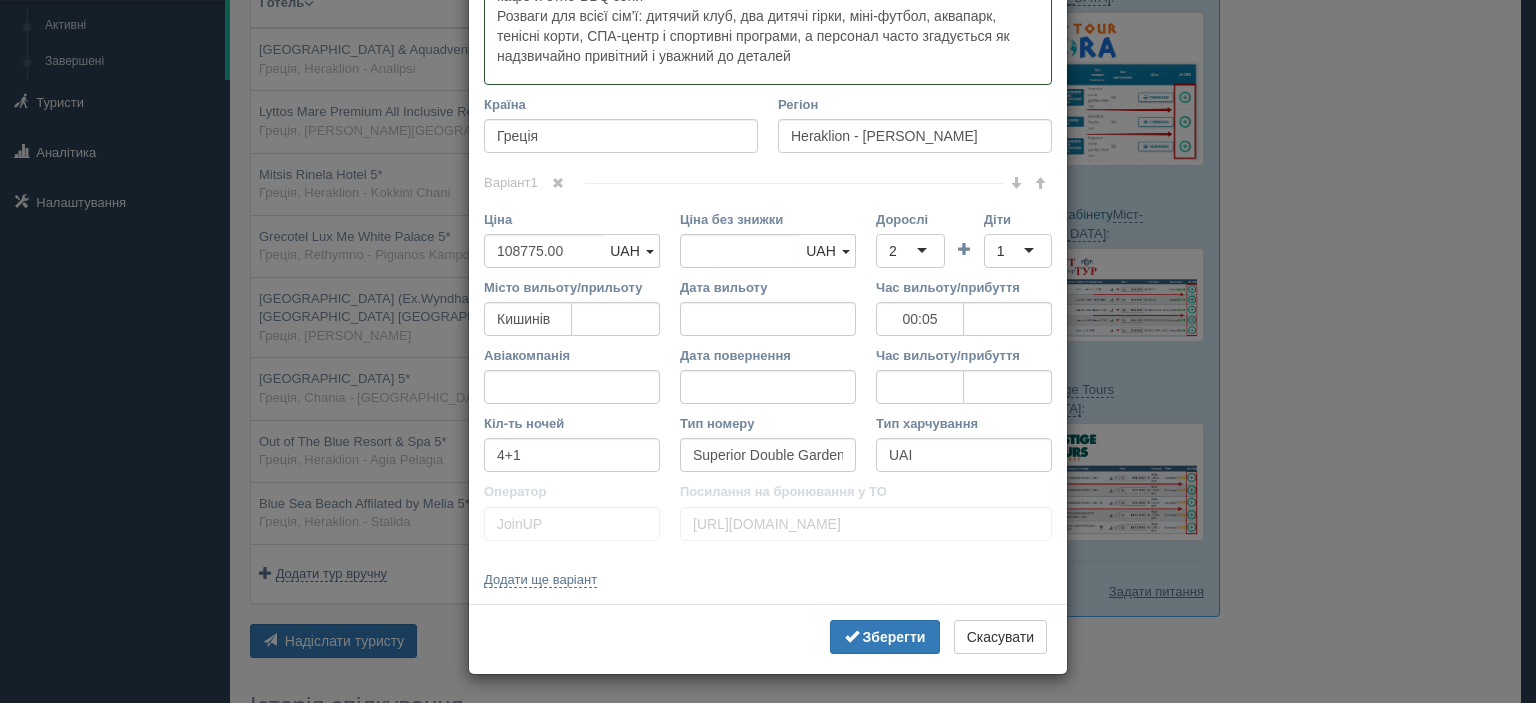 type 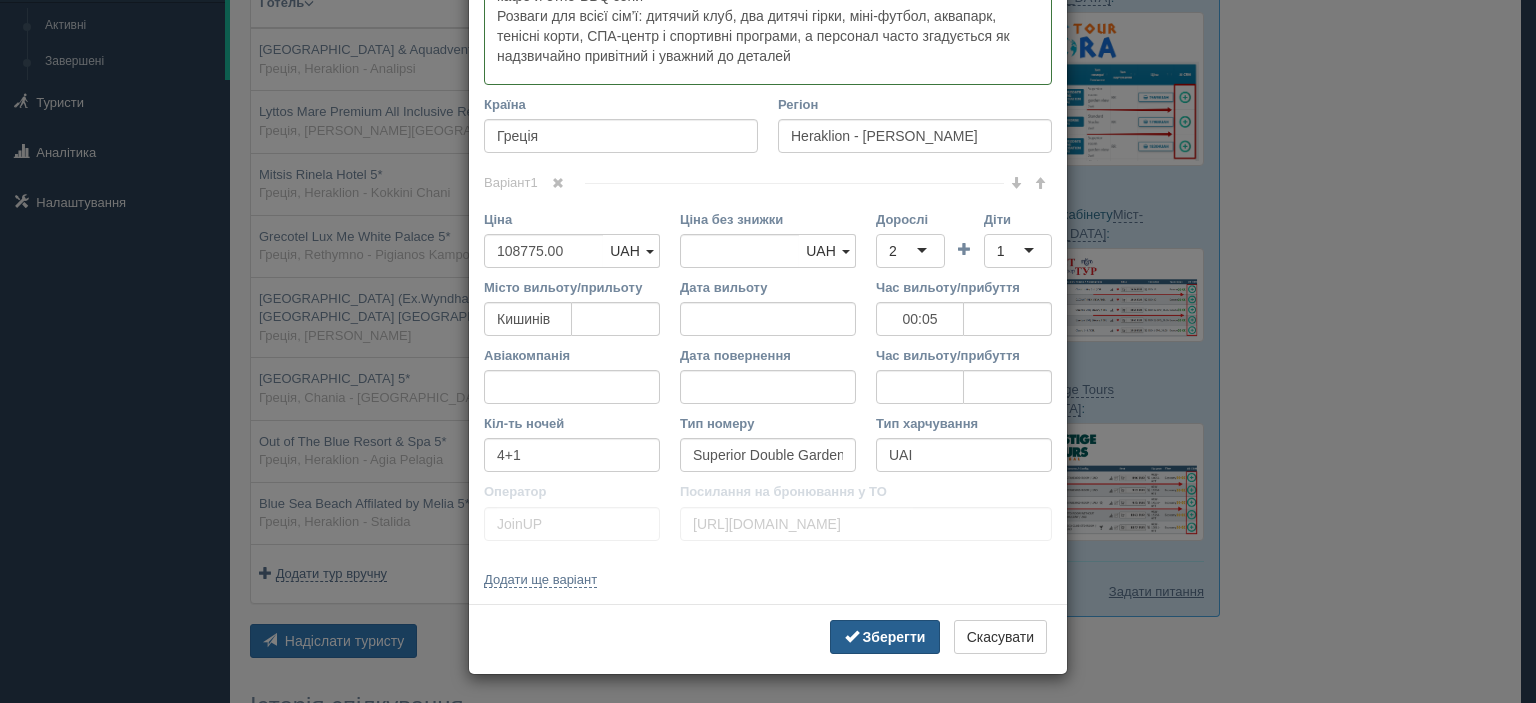 click on "Зберегти" at bounding box center (894, 637) 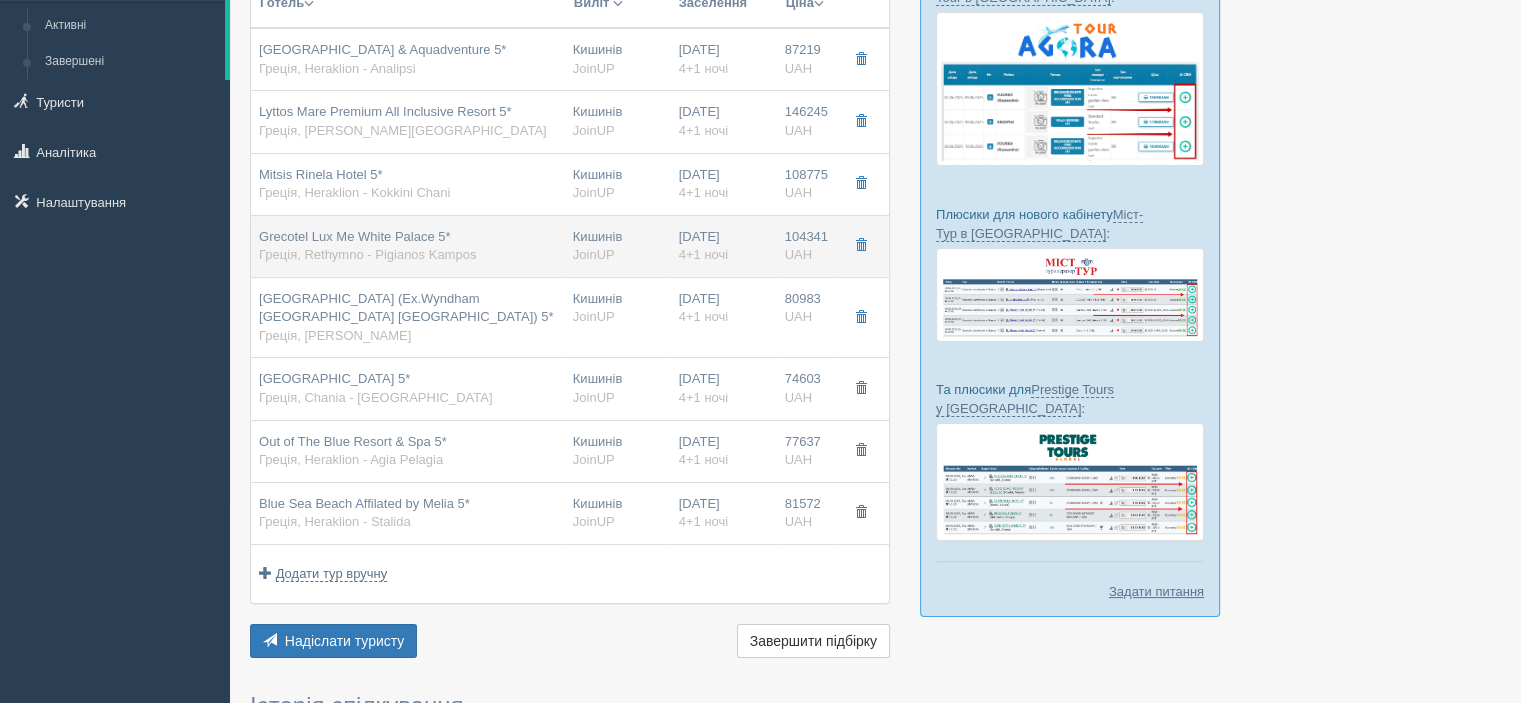 click on "Grecotel Lux Me White Palace 5*" at bounding box center (354, 236) 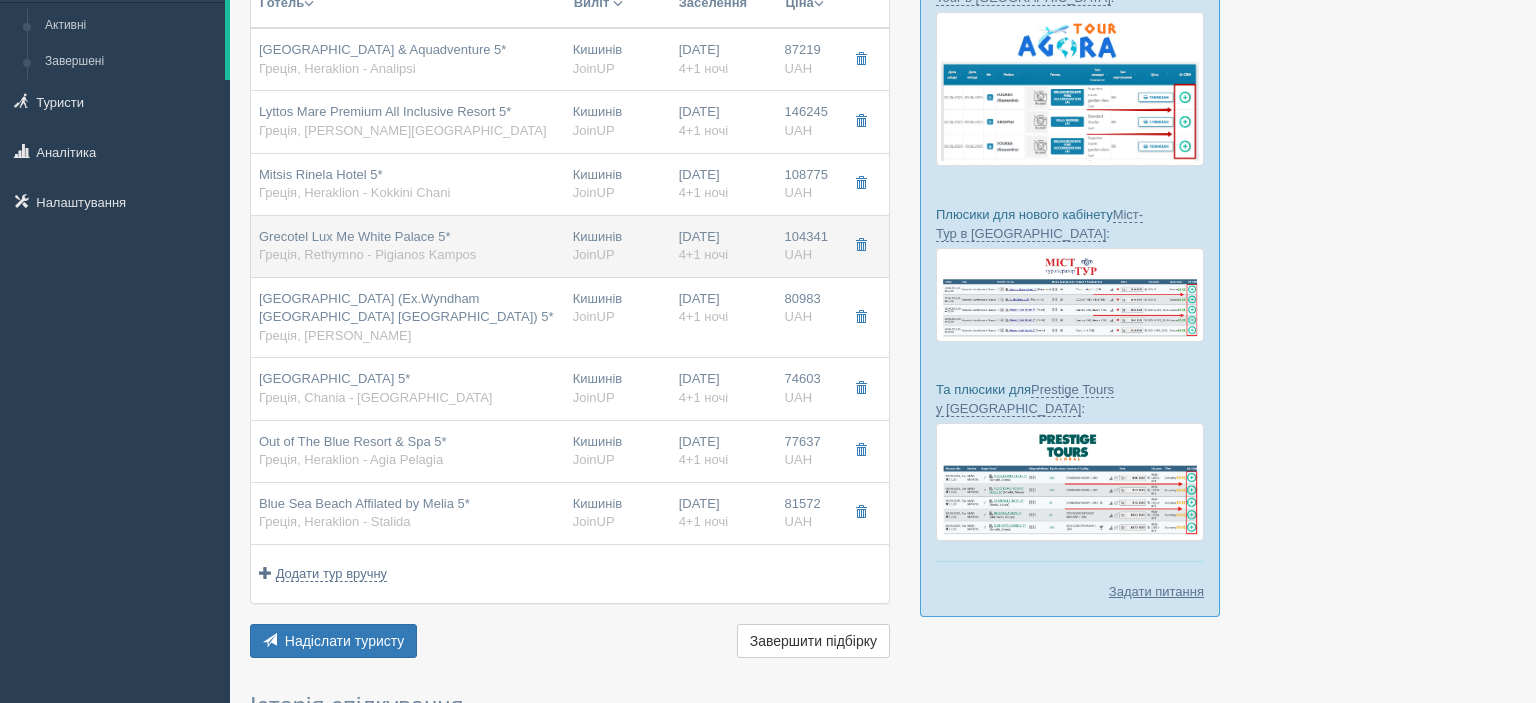 scroll, scrollTop: 0, scrollLeft: 0, axis: both 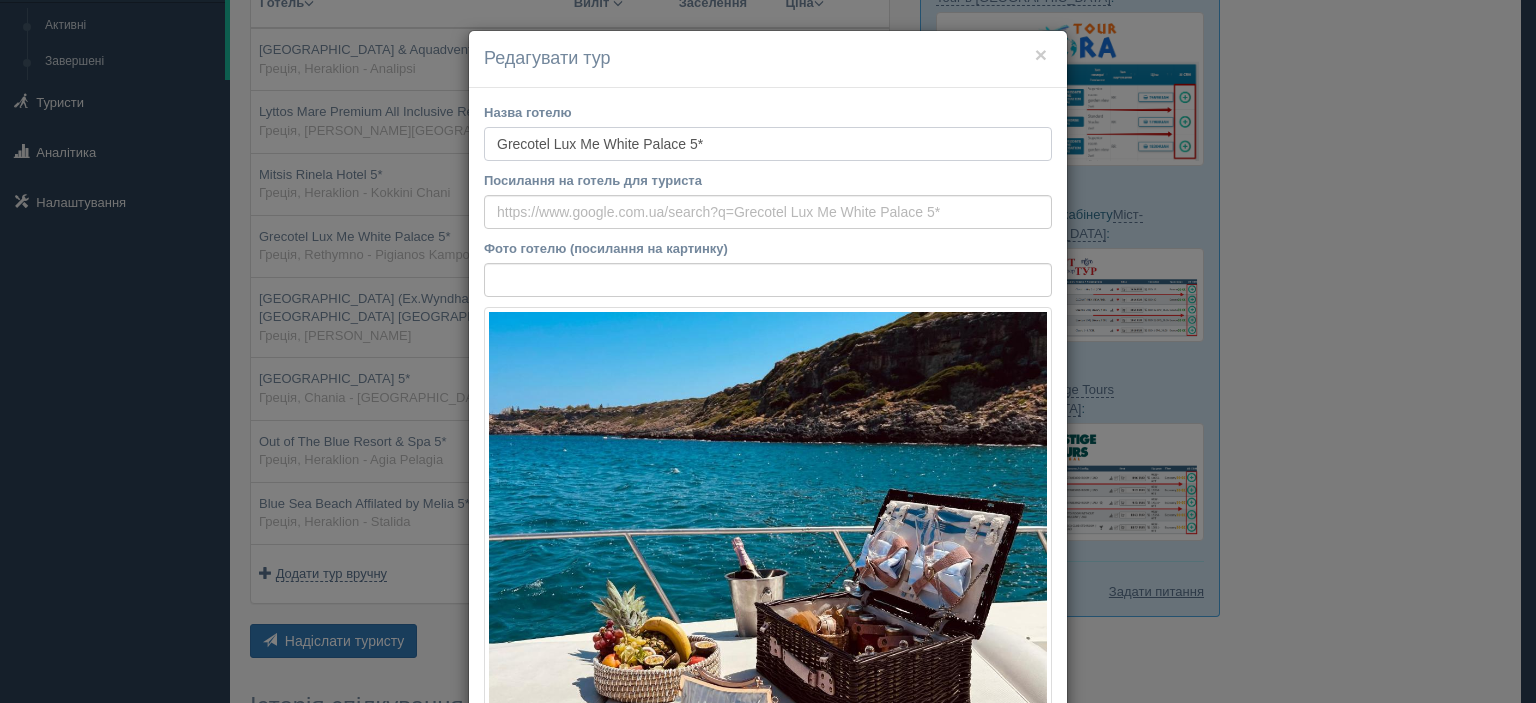 click on "Grecotel Lux Me White Palace 5*" at bounding box center (768, 144) 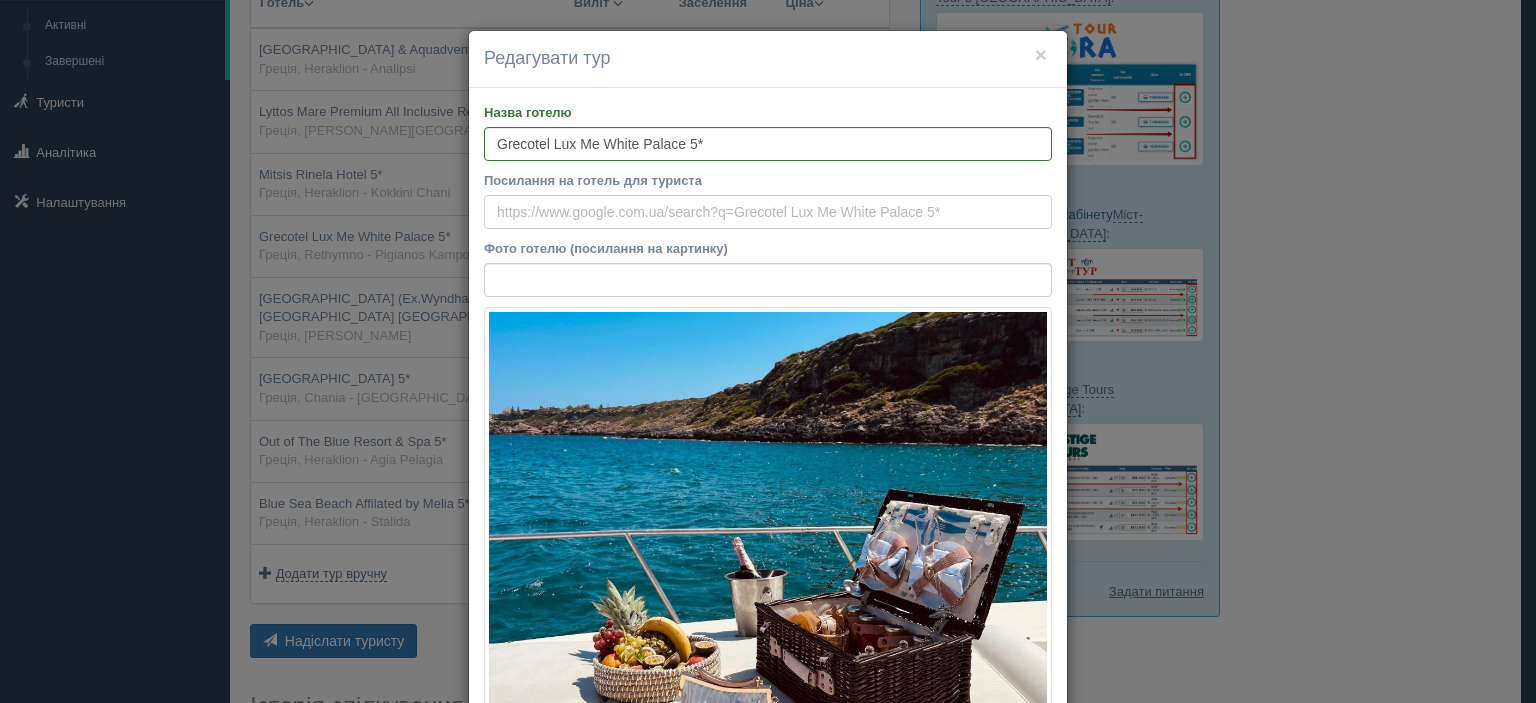 click on "Посилання на готель для туриста" at bounding box center (768, 212) 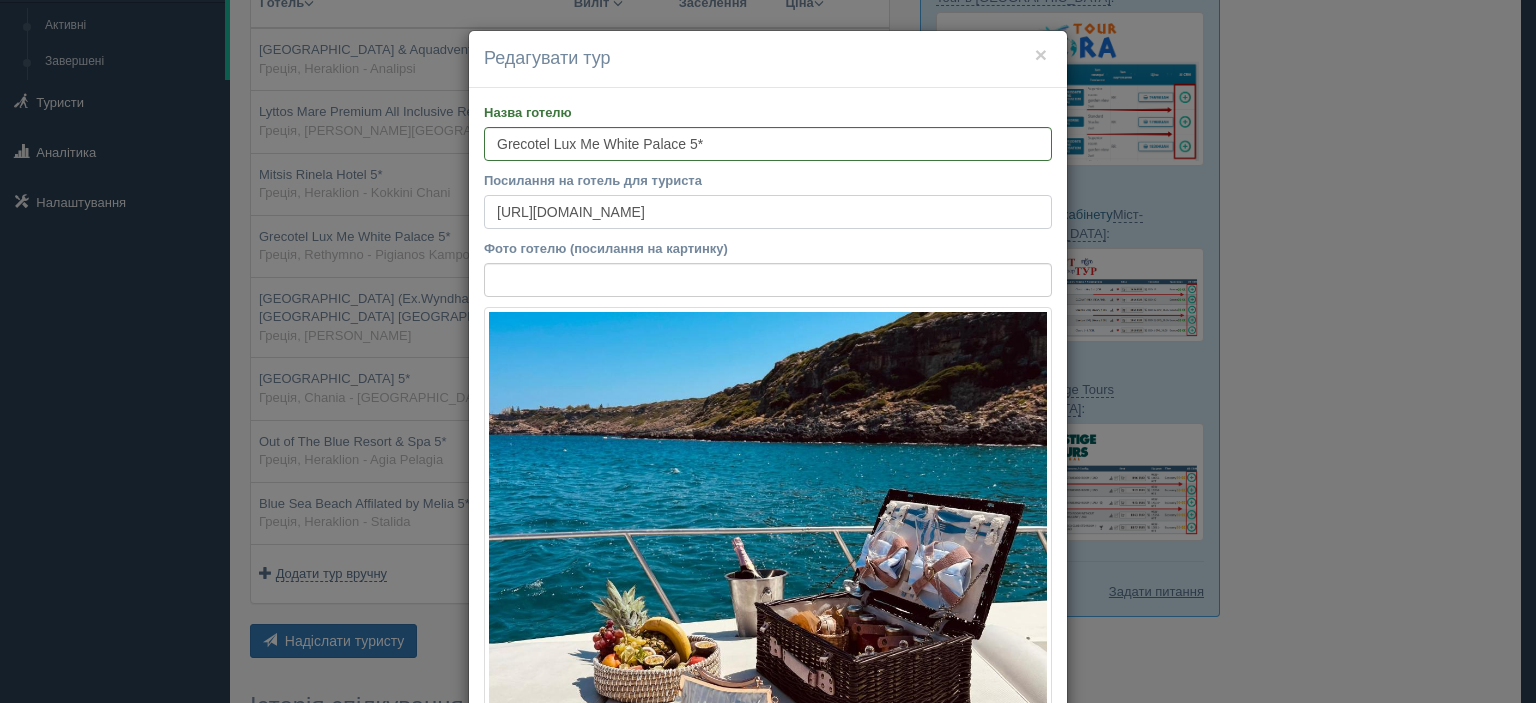 scroll, scrollTop: 0, scrollLeft: 3640, axis: horizontal 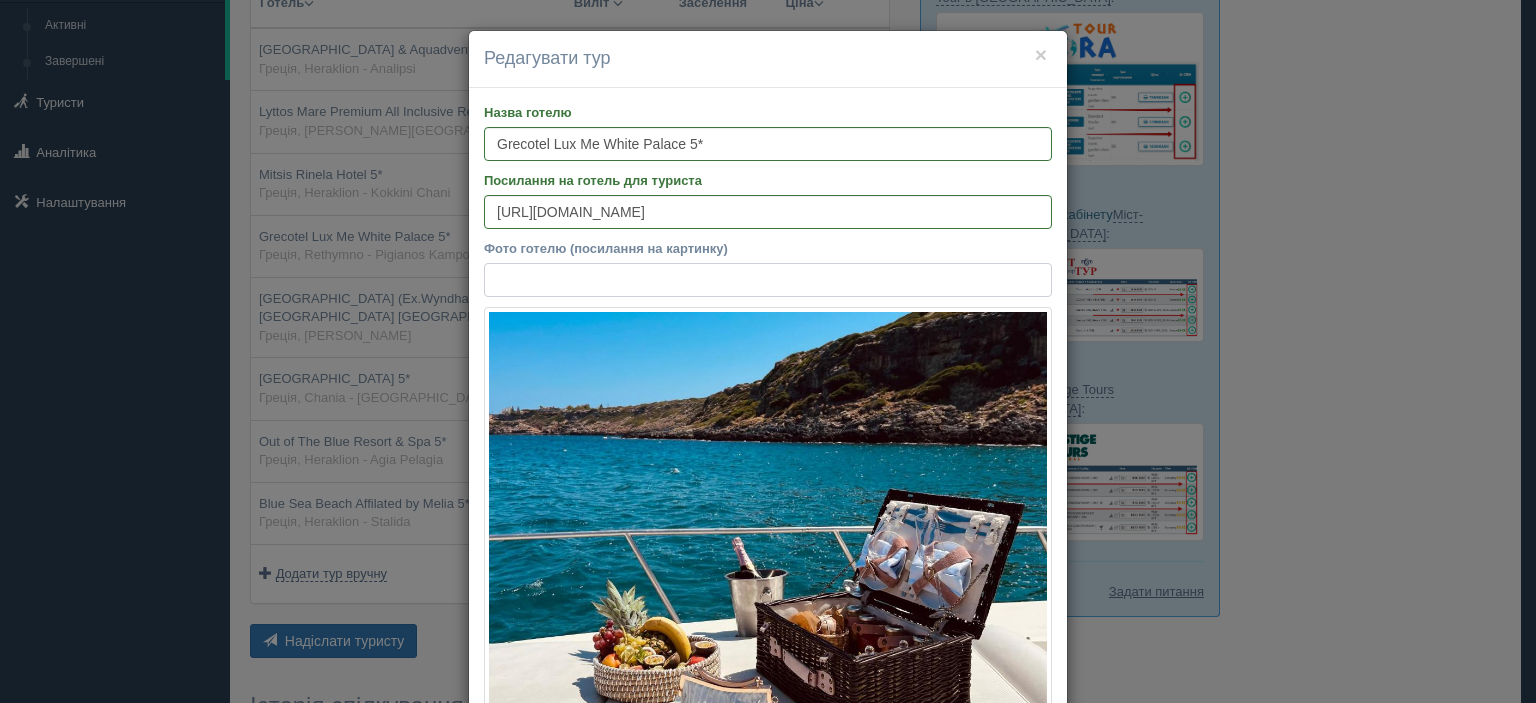 click on "Фото готелю (посилання на картинку)" at bounding box center (768, 280) 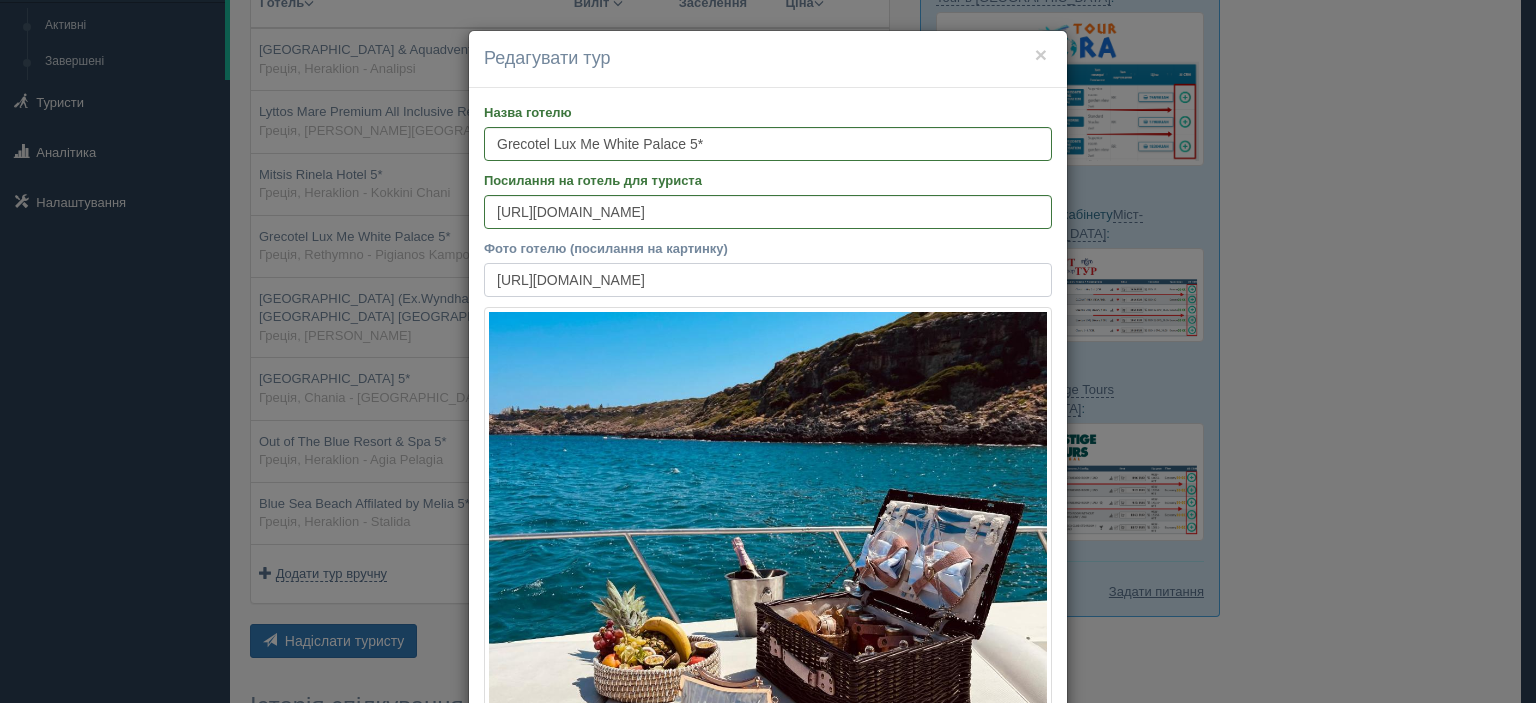 scroll, scrollTop: 0, scrollLeft: 428, axis: horizontal 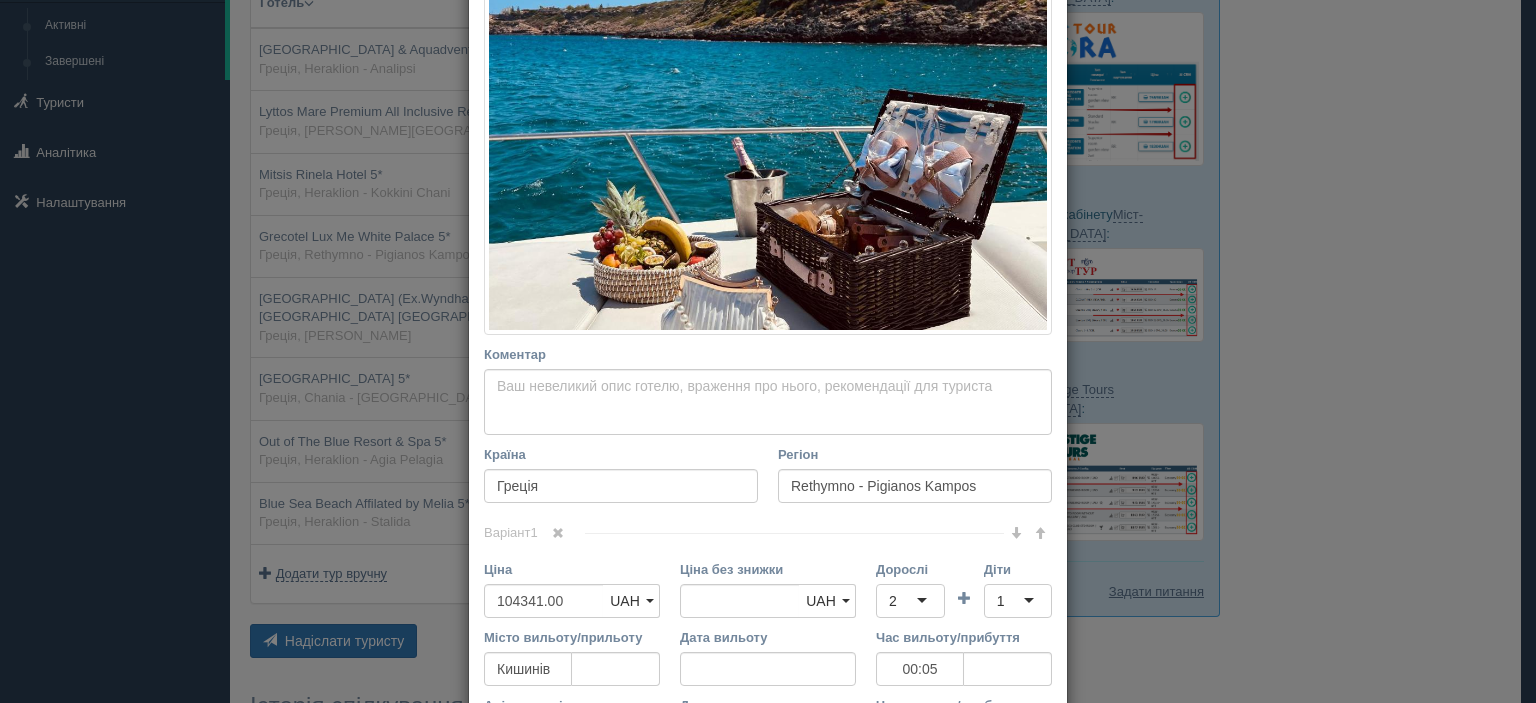 type on "https://cf.bstatic.com/xdata/images/hotel/max1024x768/657806512.jpg?k=26d40b62c8dc085244315149dbd7478c2b50f0f41b1e8002704be59738c8c467&o=" 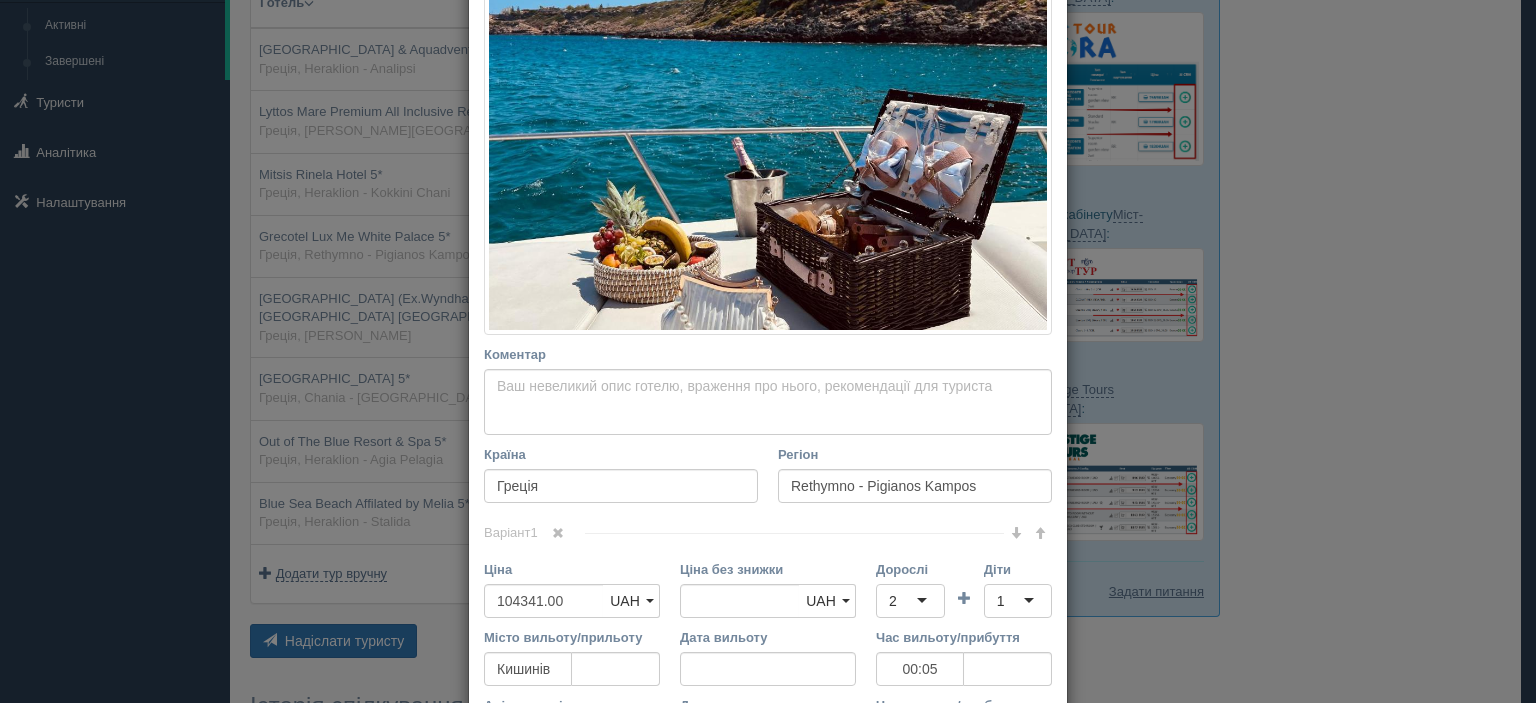 scroll, scrollTop: 0, scrollLeft: 0, axis: both 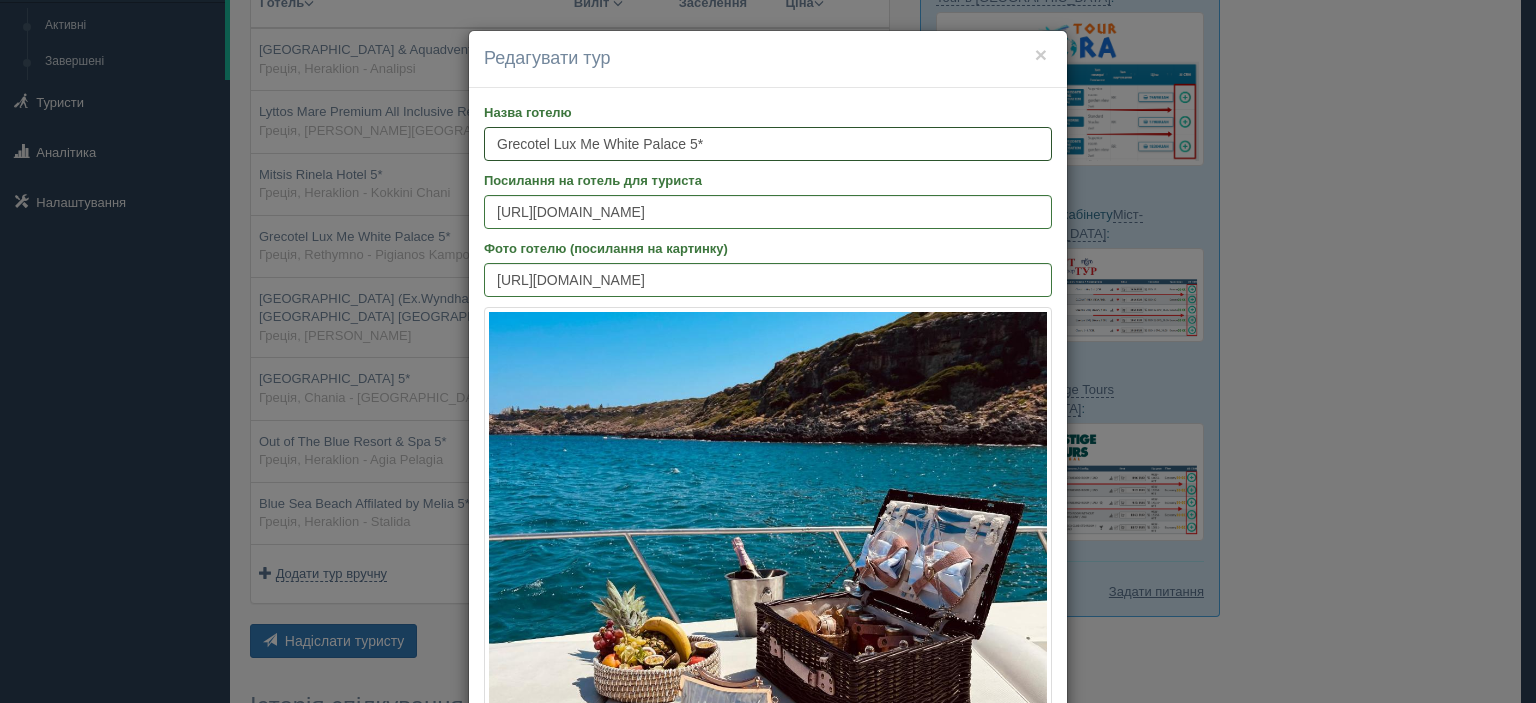 click on "Grecotel Lux Me White Palace 5*" at bounding box center (768, 144) 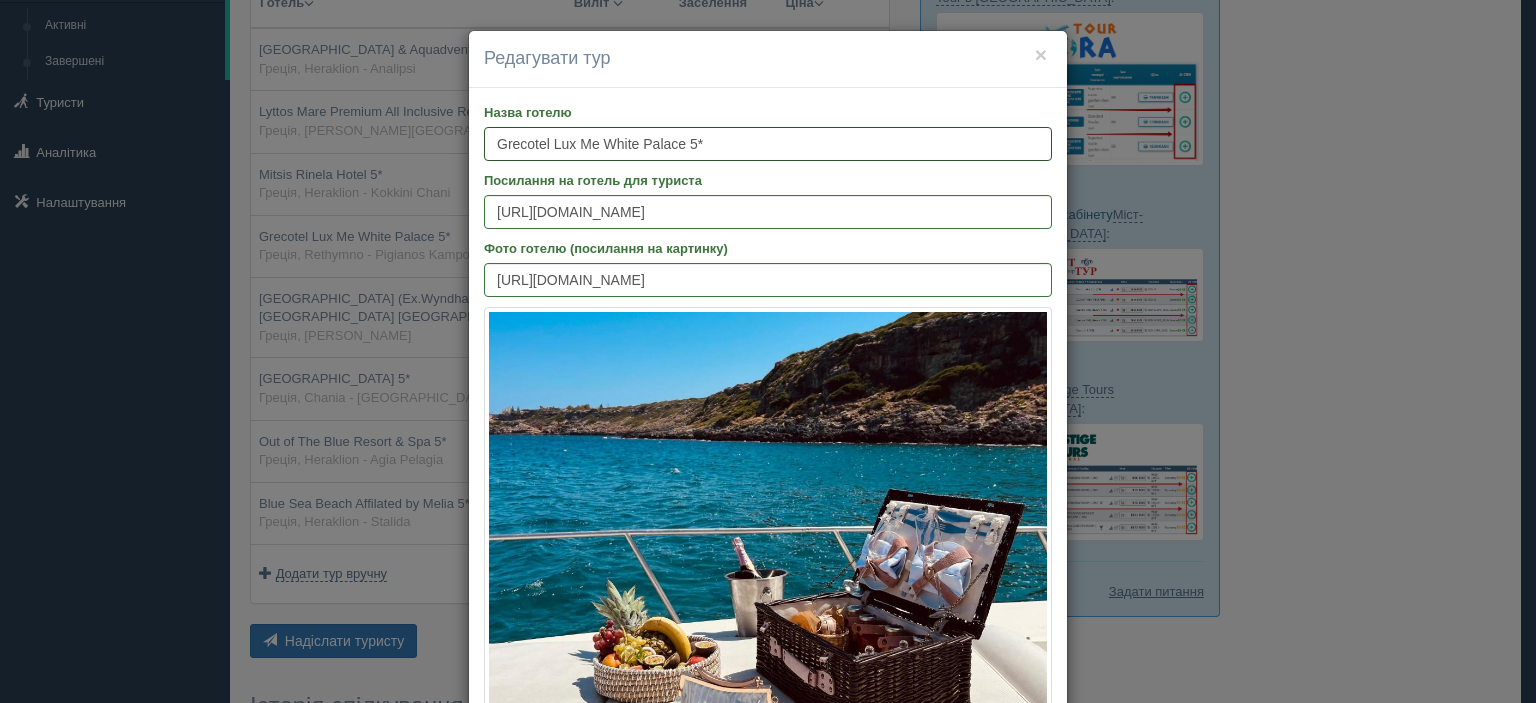 scroll, scrollTop: 400, scrollLeft: 0, axis: vertical 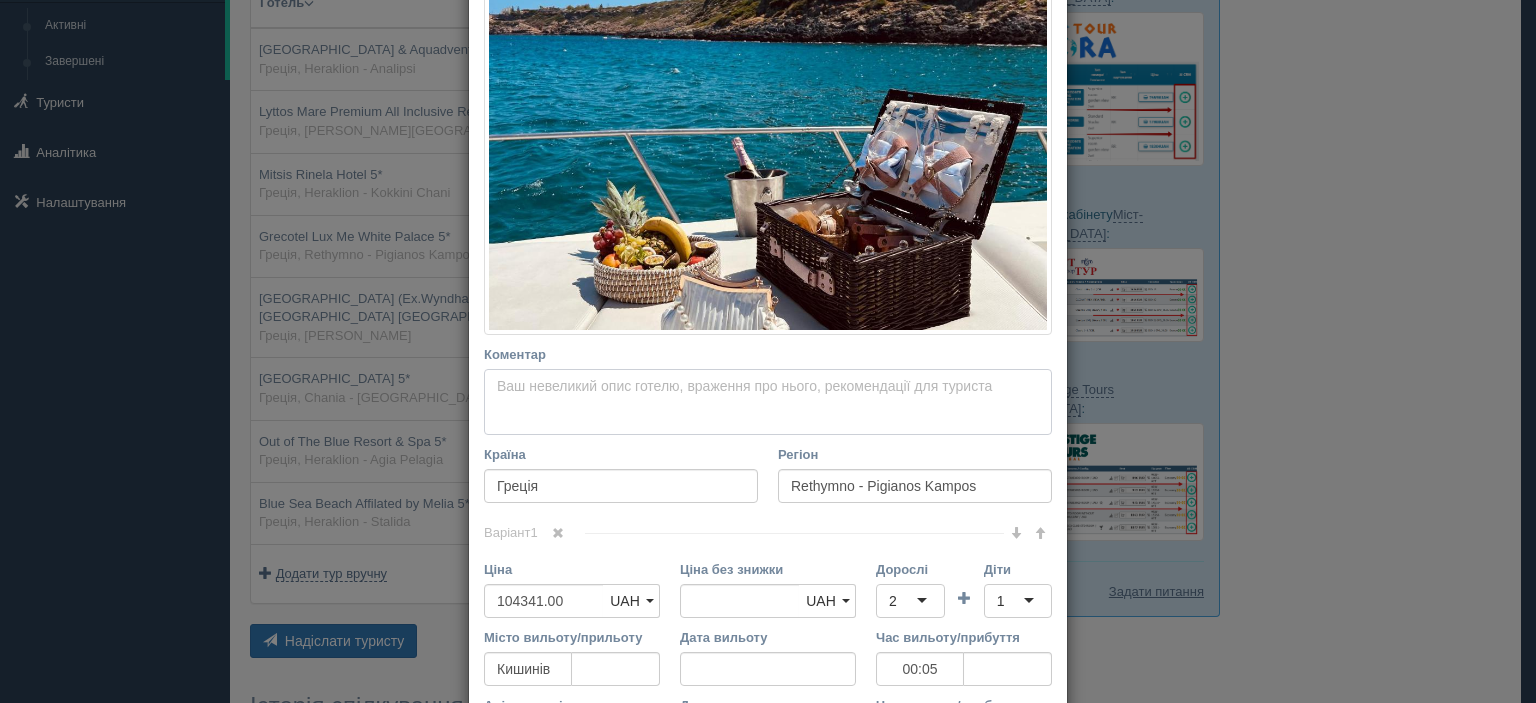 click on "Коментар
Основний опис
Додатковий опис
Закріпити
Збережено
Необхідно вказати назву готелю і країну" at bounding box center [768, 402] 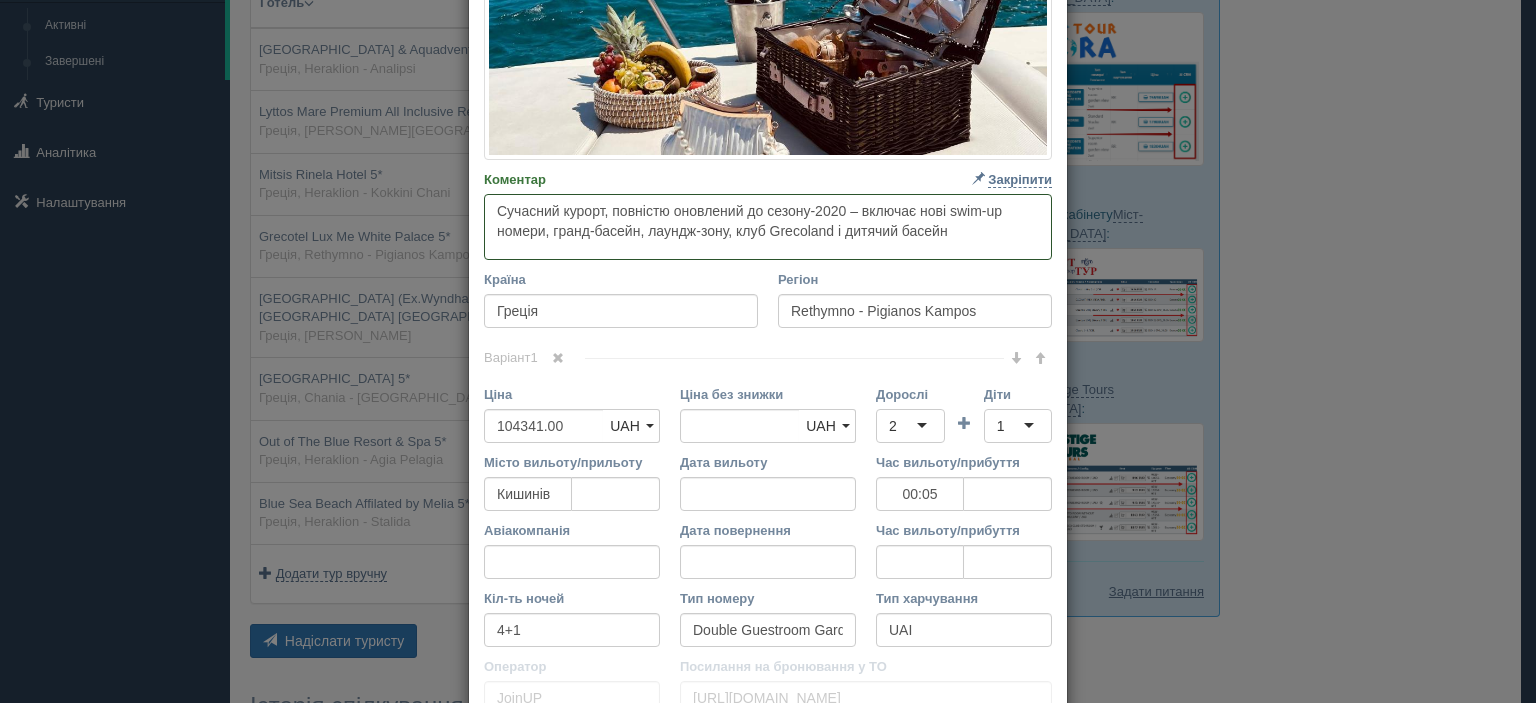 scroll, scrollTop: 600, scrollLeft: 0, axis: vertical 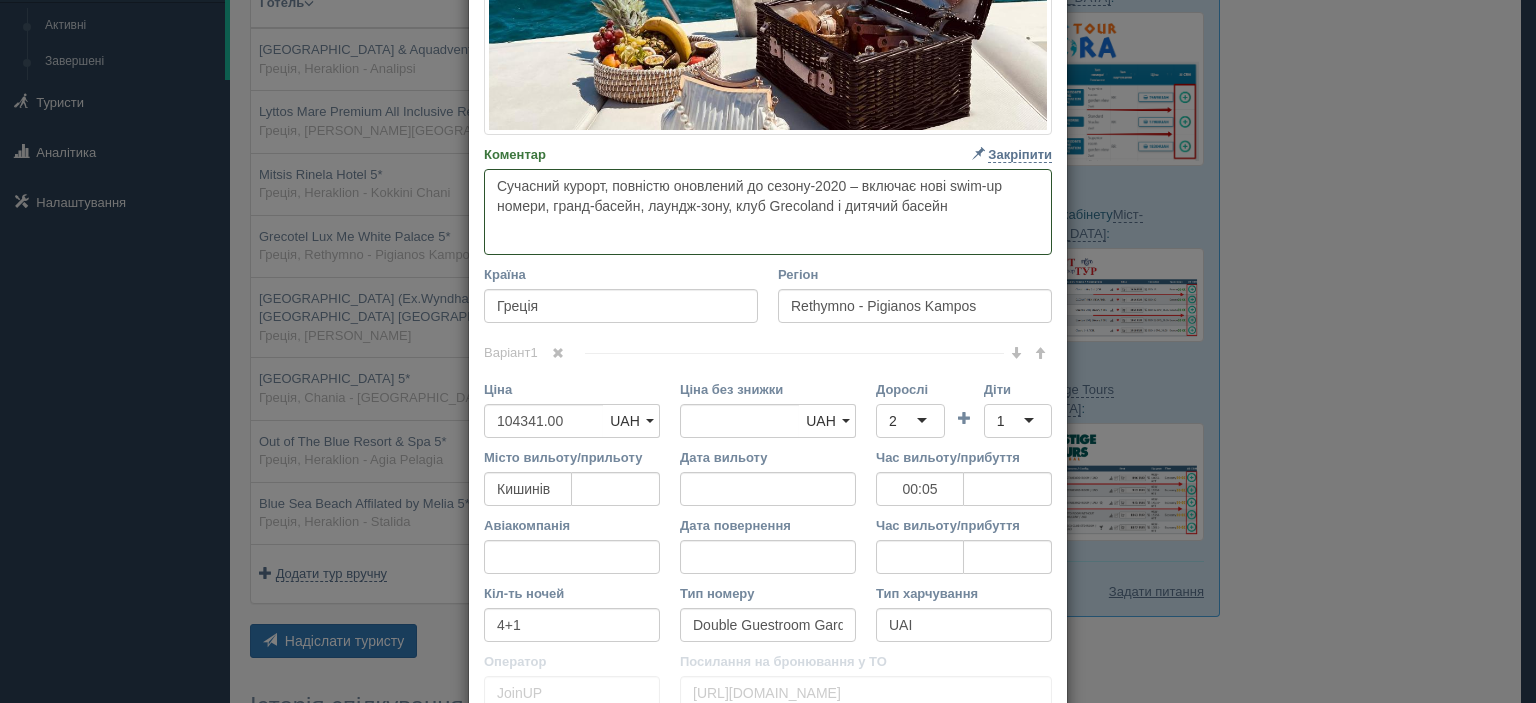 paste on "Прекрасний формат Luxe All‑Inclusive з широким вибором ресторанів, преміальними напоями, вечірніми шоу, винною бібліотекою, активностями (йога, аква‑джим, майстер-класи) та безкоштовним доступом до закладу Agreco Farm" 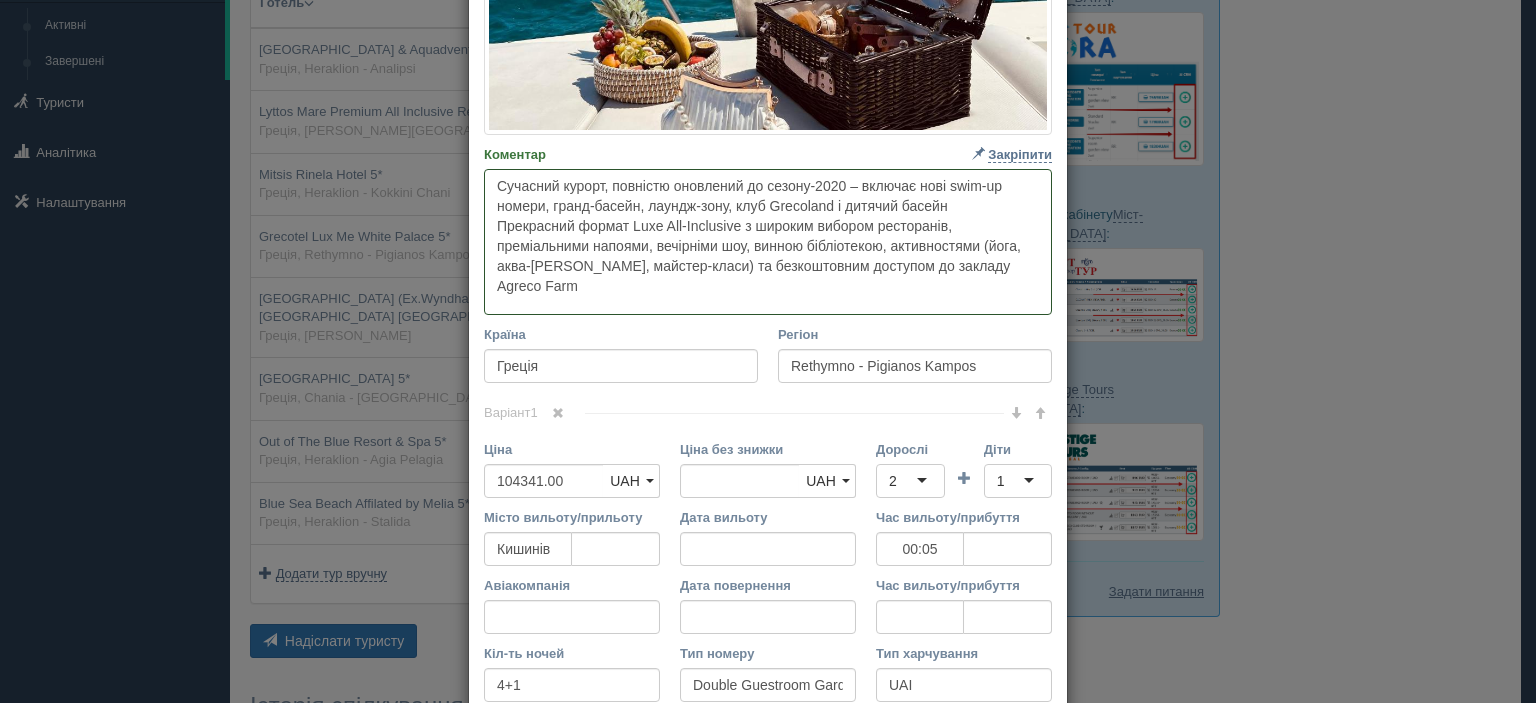 paste on "Сімейно‑орієнтований сервіс: дитячий клуб, дитячі анімації, спеціальне дитяче меню та сімейні номери; багато гостей відзначають дружелюбний персонал і бездоганну чистоту території" 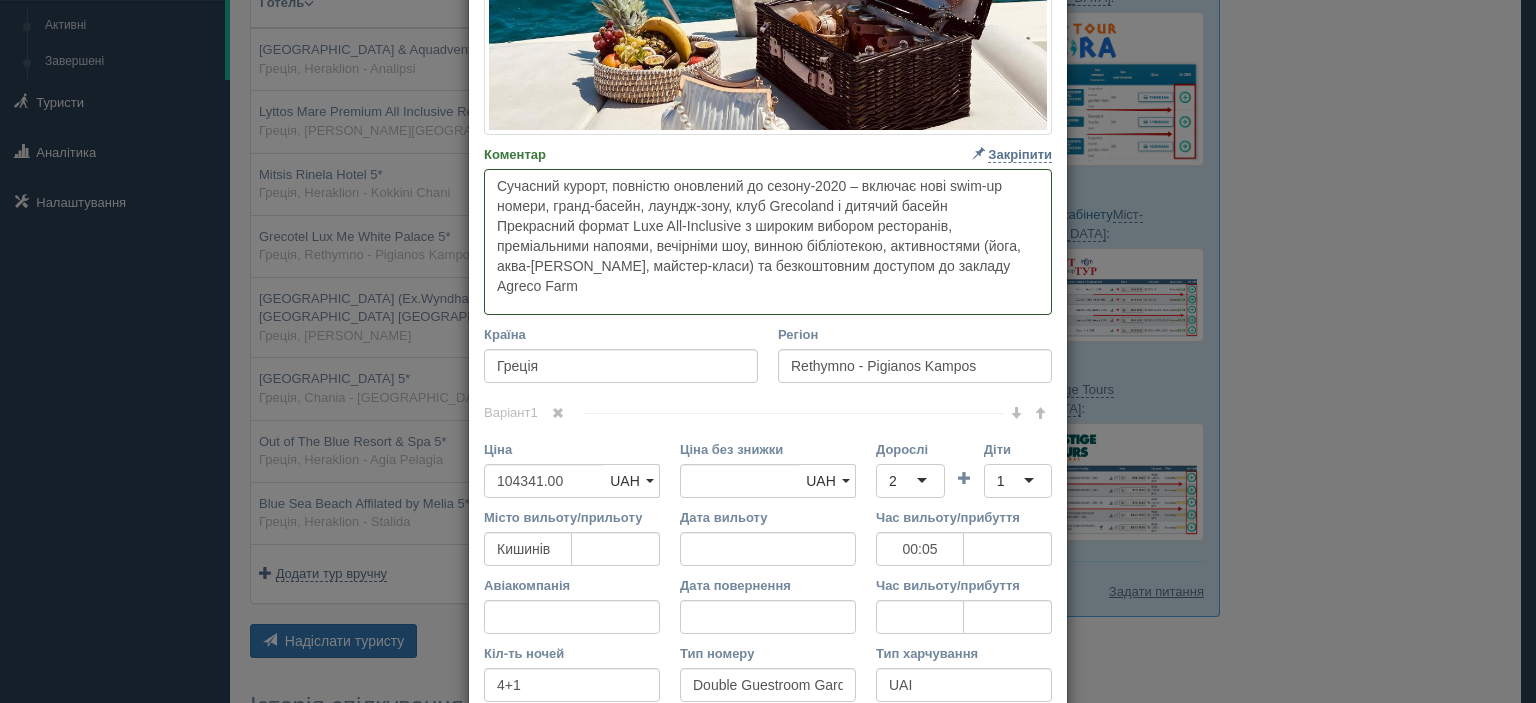 type on "Сучасний курорт, повністю оновлений до сезону‑2020 – включає нові swim‑up номери, гранд‑басейн, лаундж‑зону, клуб Grecoland і дитячий басейн
Прекрасний формат Luxe All‑Inclusive з широким вибором ресторанів, преміальними напоями, вечірніми шоу, винною бібліотекою, активностями (йога, аква‑джим, майстер-класи) та безкоштовним доступом до закладу Agreco Farm
Сімейно‑орієнтований сервіс: дитячий клуб, дитячі анімації, спеціальне дитяче меню та сімейні номери; багато гостей відзначають дружелюбний персонал і бездоганну чистоту території" 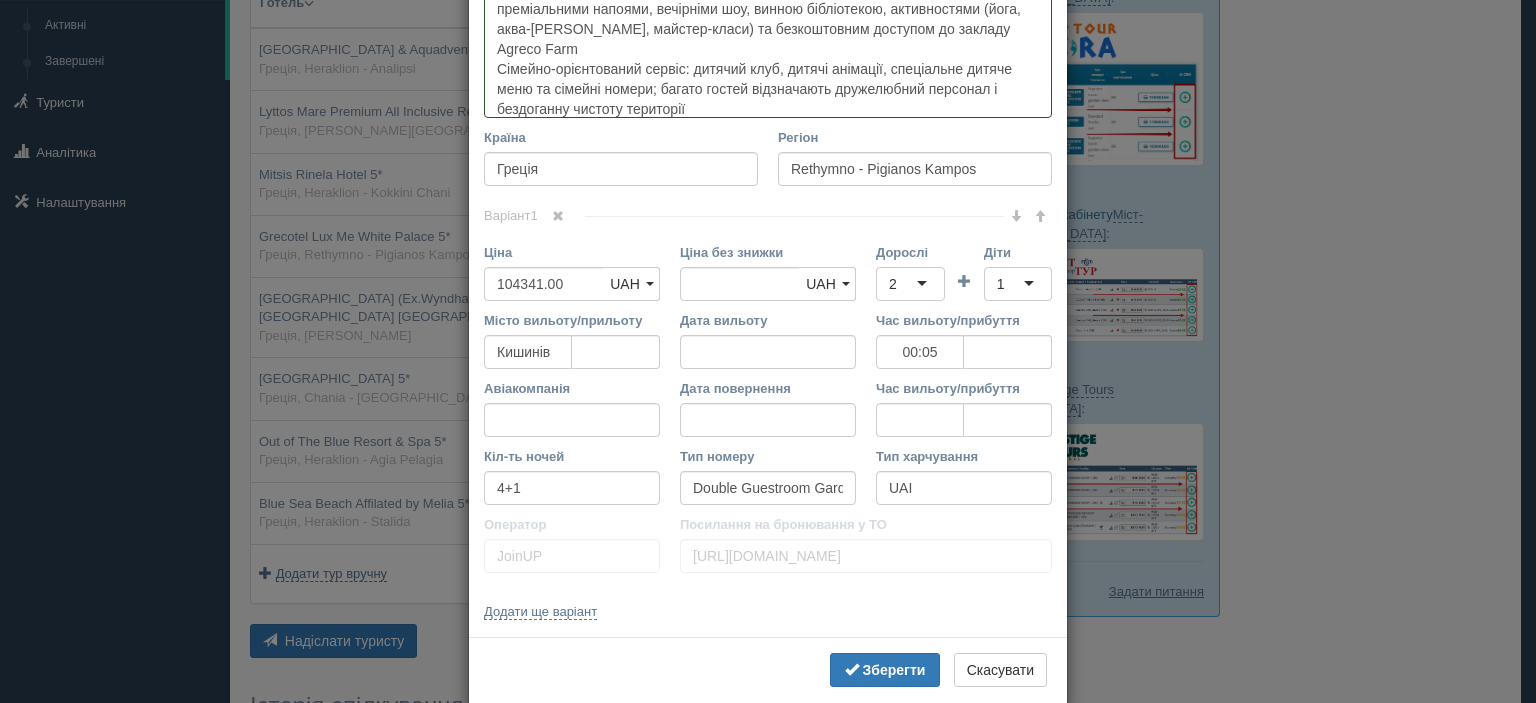 type 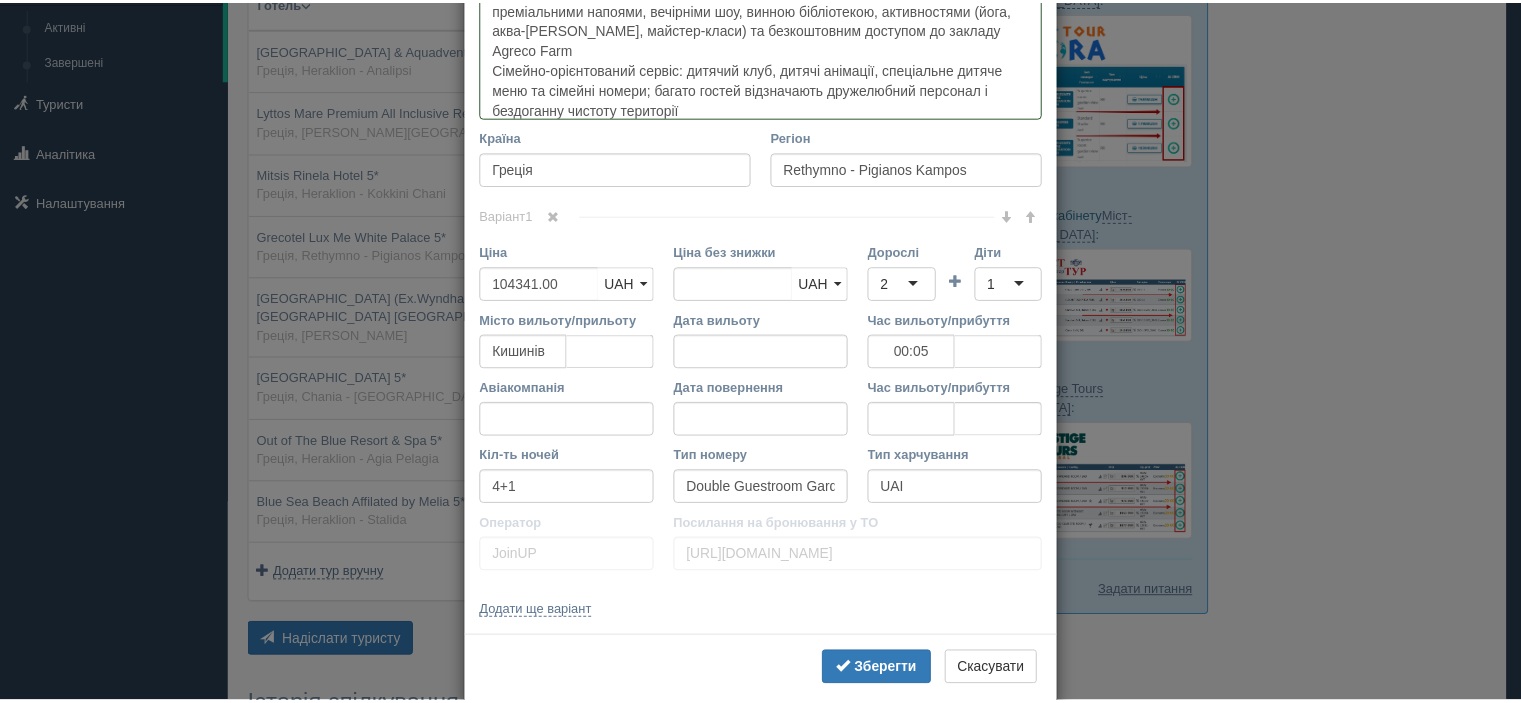 scroll, scrollTop: 869, scrollLeft: 0, axis: vertical 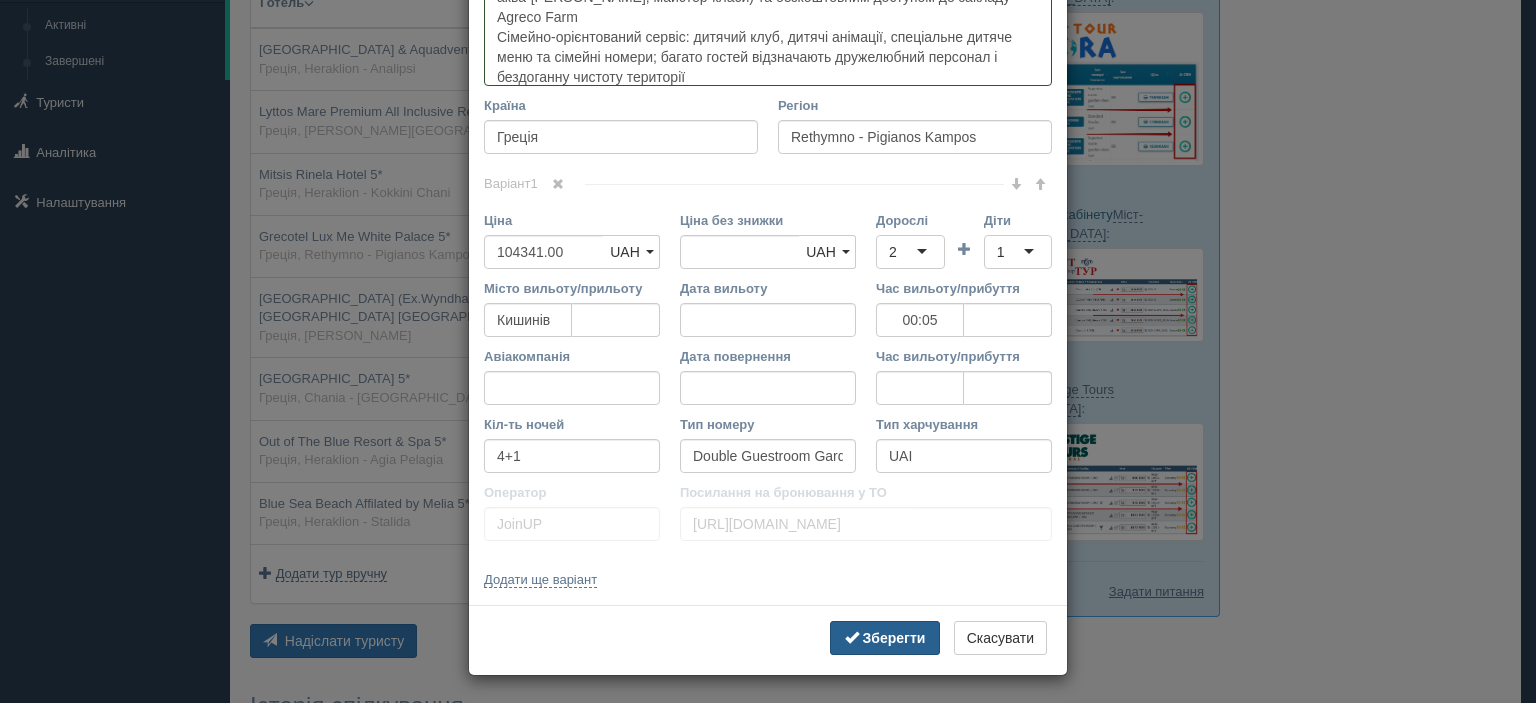 type on "Сучасний курорт, повністю оновлений до сезону‑2020 – включає нові swim‑up номери, гранд‑басейн, лаундж‑зону, клуб Grecoland і дитячий басейн
Прекрасний формат Luxe All‑Inclusive з широким вибором ресторанів, преміальними напоями, вечірніми шоу, винною бібліотекою, активностями (йога, аква‑джим, майстер-класи) та безкоштовним доступом до закладу Agreco Farm
Сімейно‑орієнтований сервіс: дитячий клуб, дитячі анімації, спеціальне дитяче меню та сімейні номери; багато гостей відзначають дружелюбний персонал і бездоганну чистоту території" 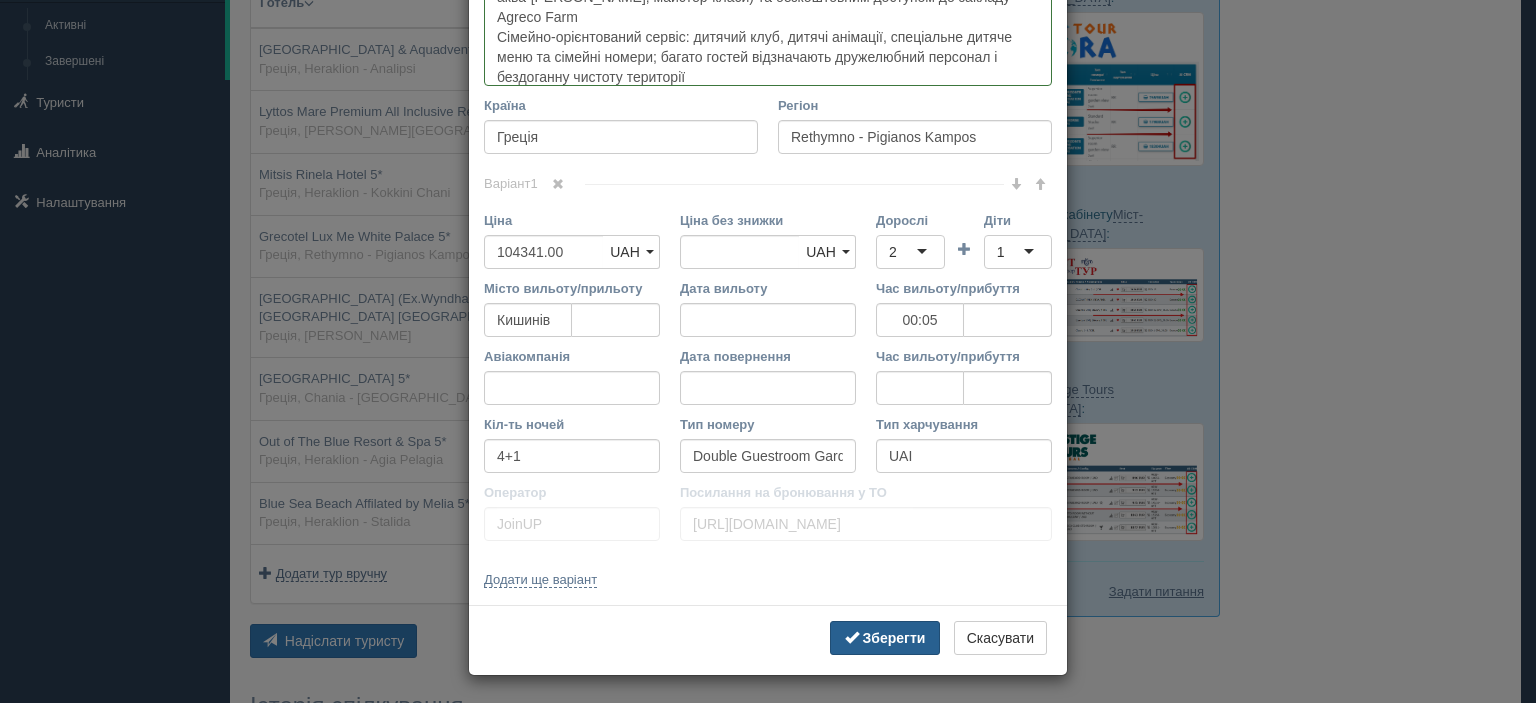 click on "Зберегти" at bounding box center [894, 638] 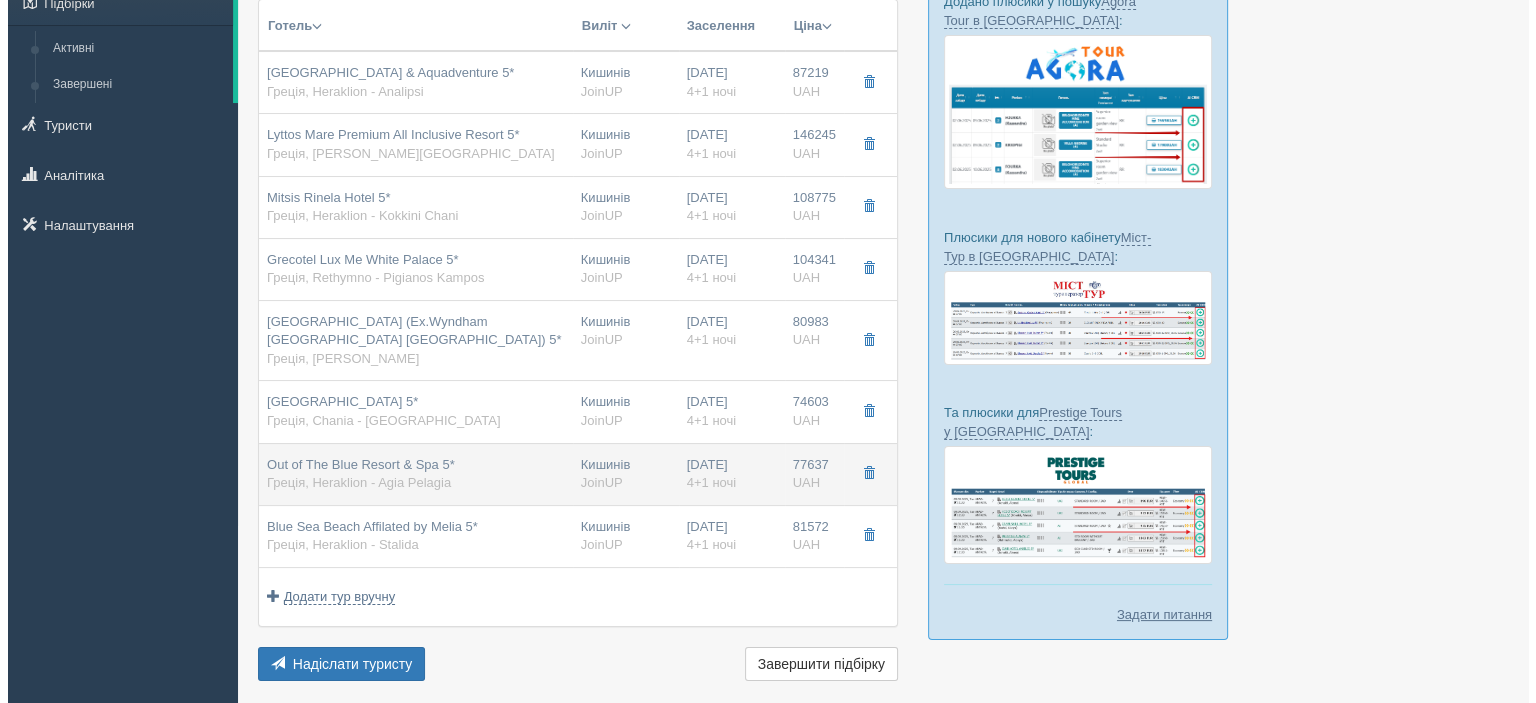 scroll, scrollTop: 300, scrollLeft: 0, axis: vertical 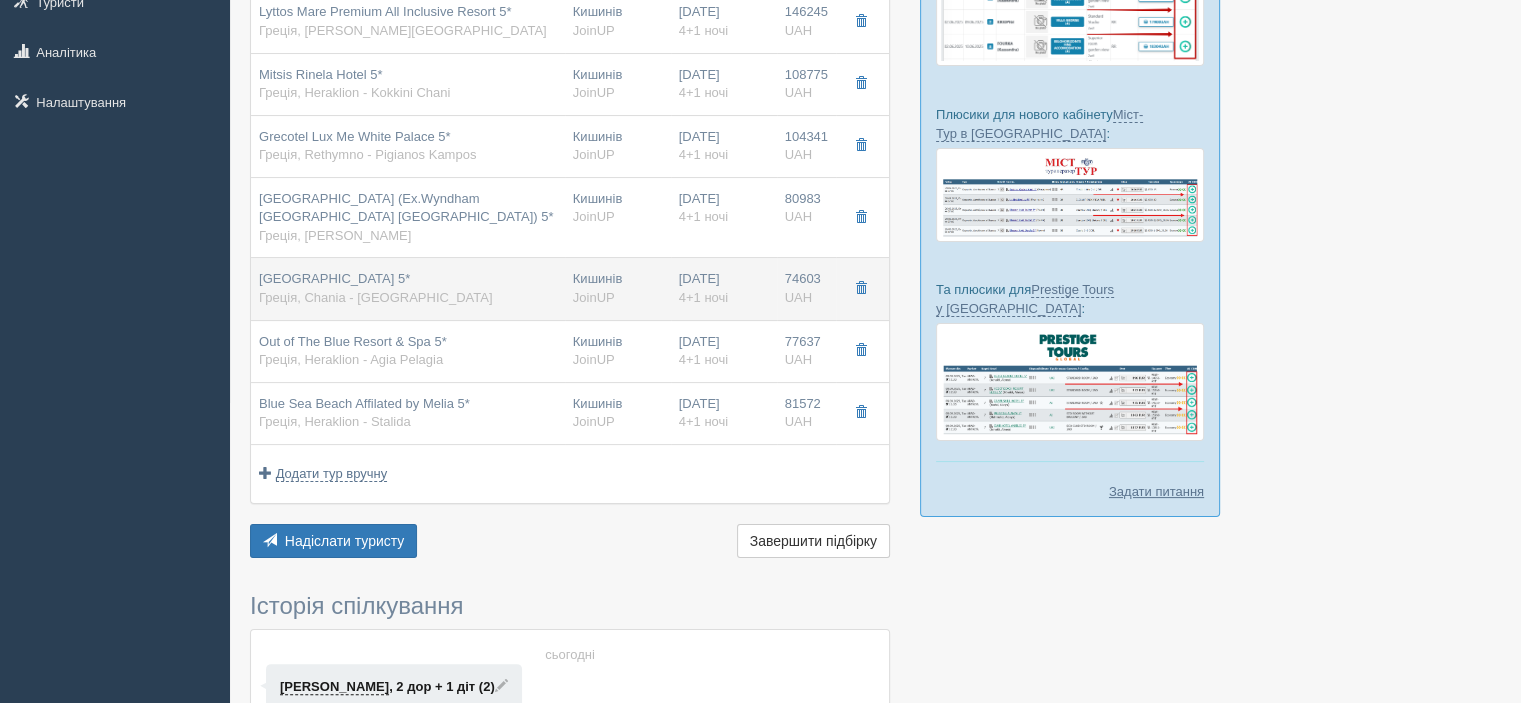 click on "[GEOGRAPHIC_DATA] 5*" at bounding box center (334, 278) 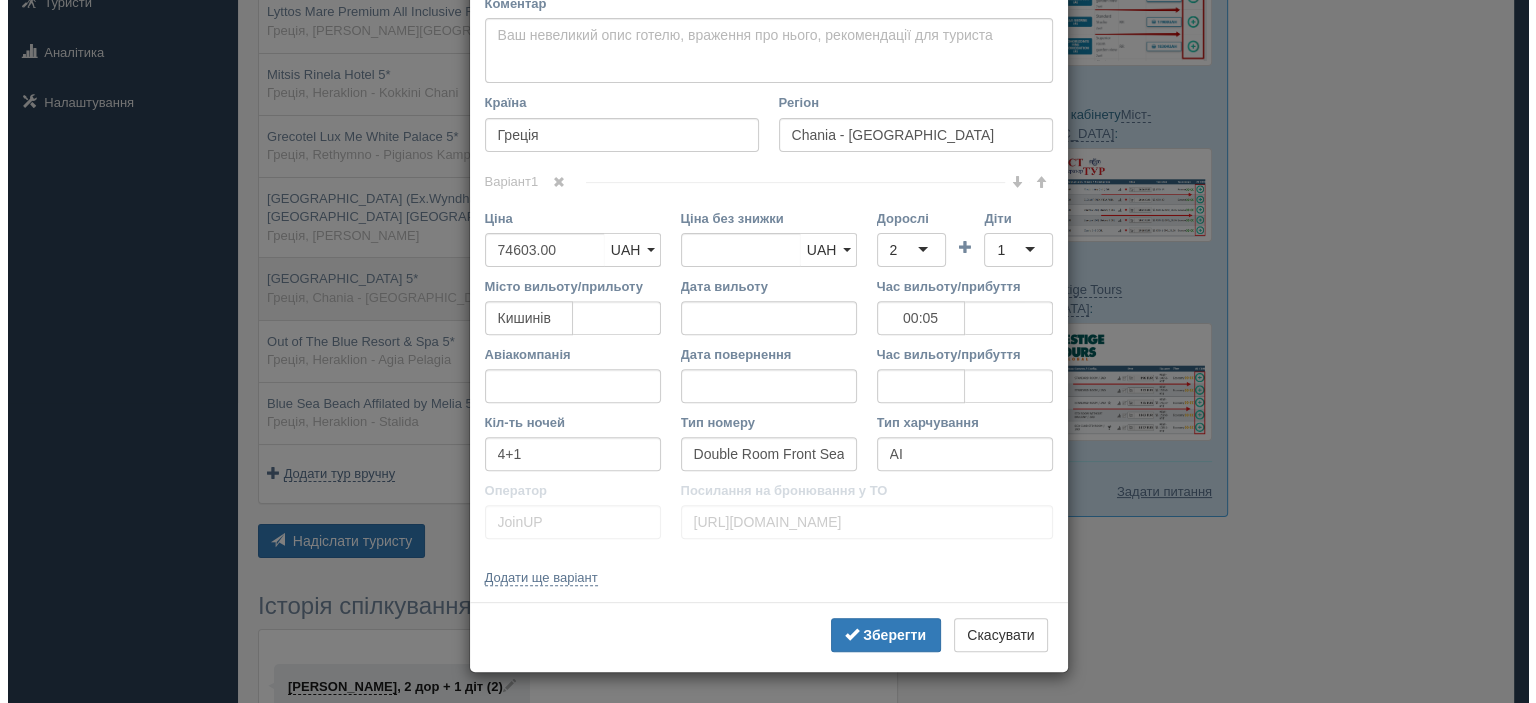 scroll, scrollTop: 0, scrollLeft: 0, axis: both 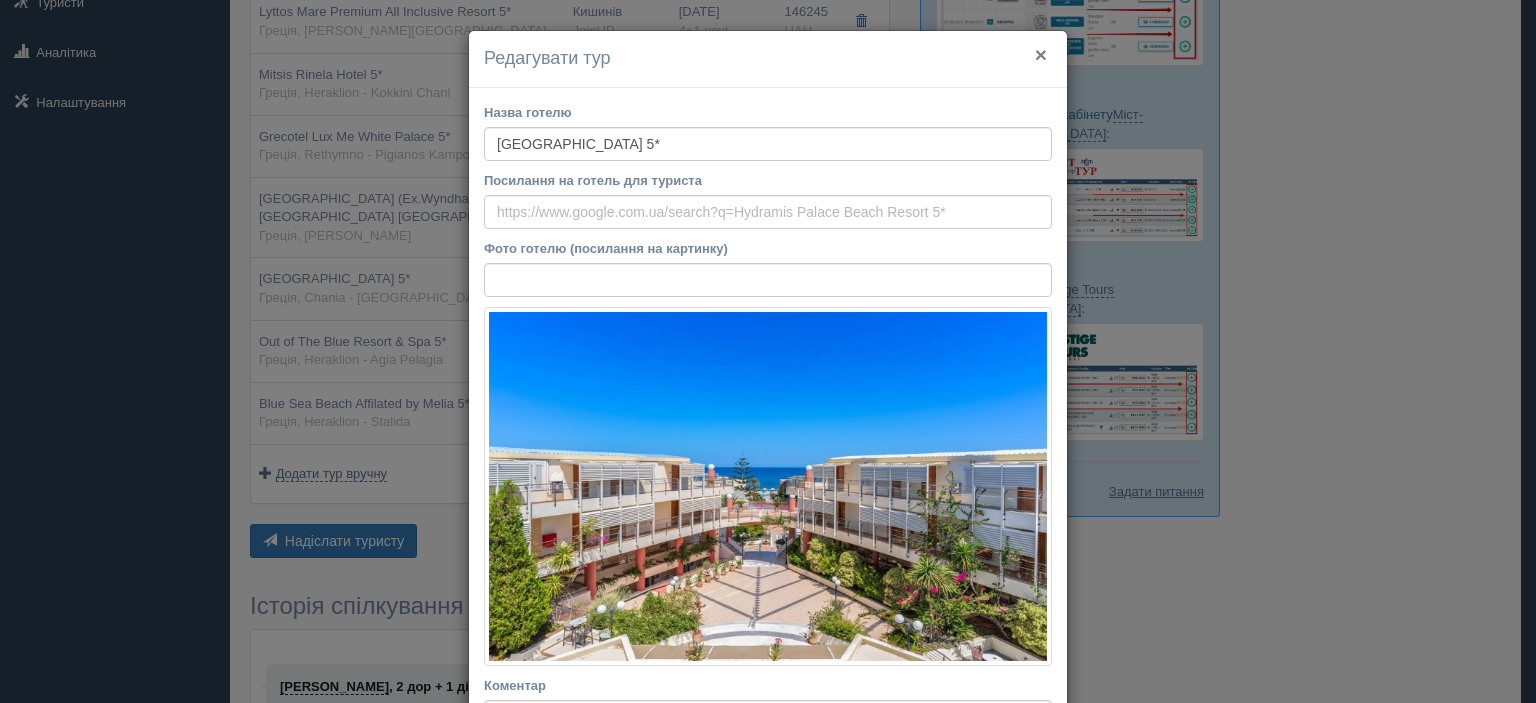click on "×" at bounding box center (1041, 54) 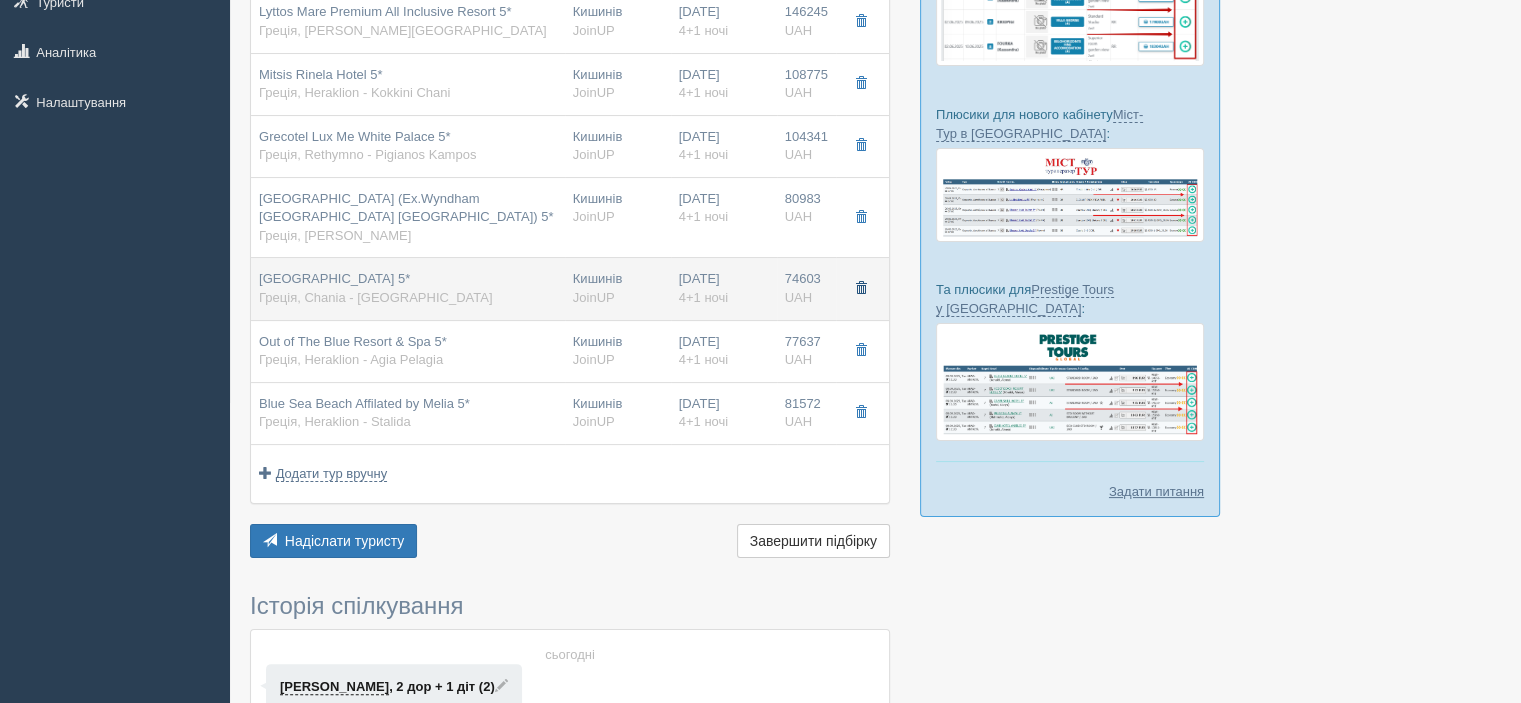 click at bounding box center [861, 288] 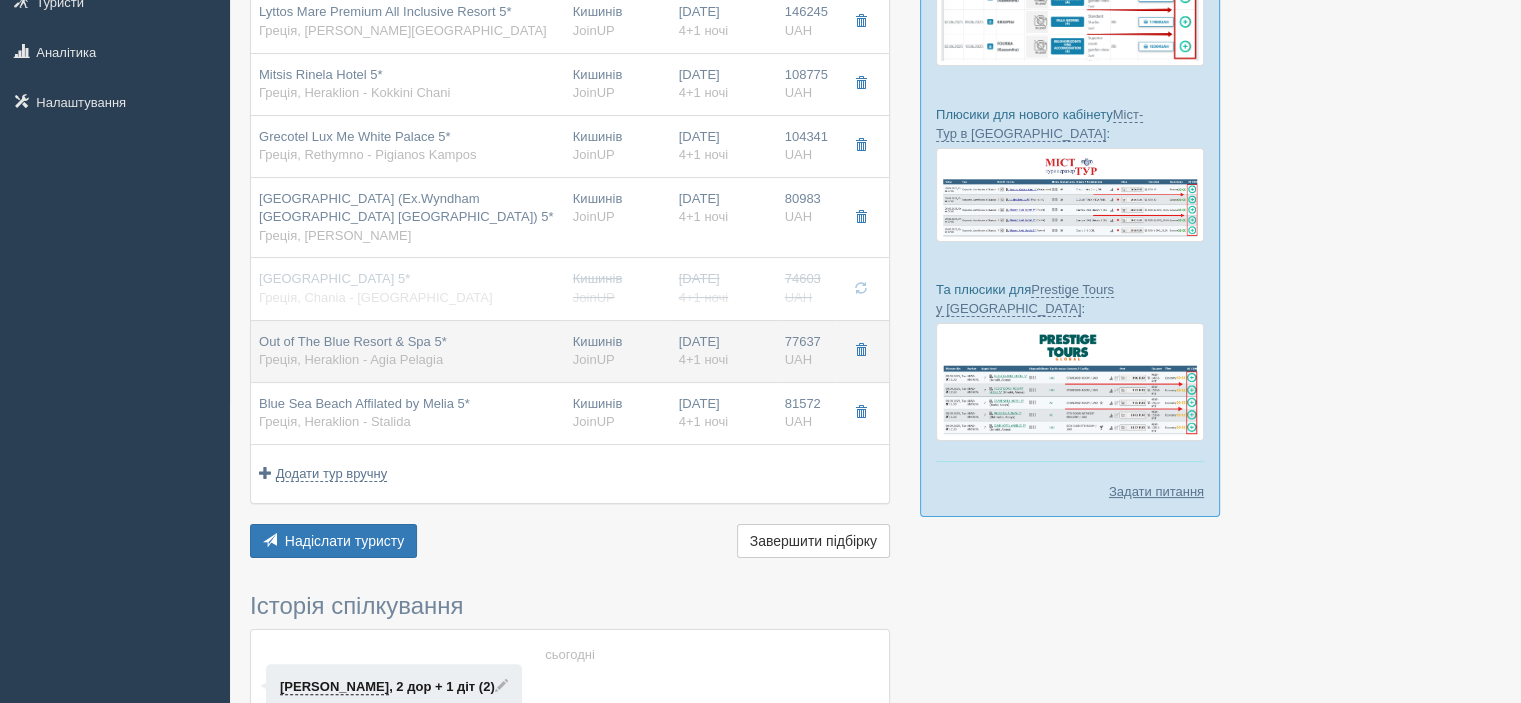click on "Out of The Blue Resort & Spa 5*
Греція, Heraklion - Agia Pelagia" at bounding box center [353, 351] 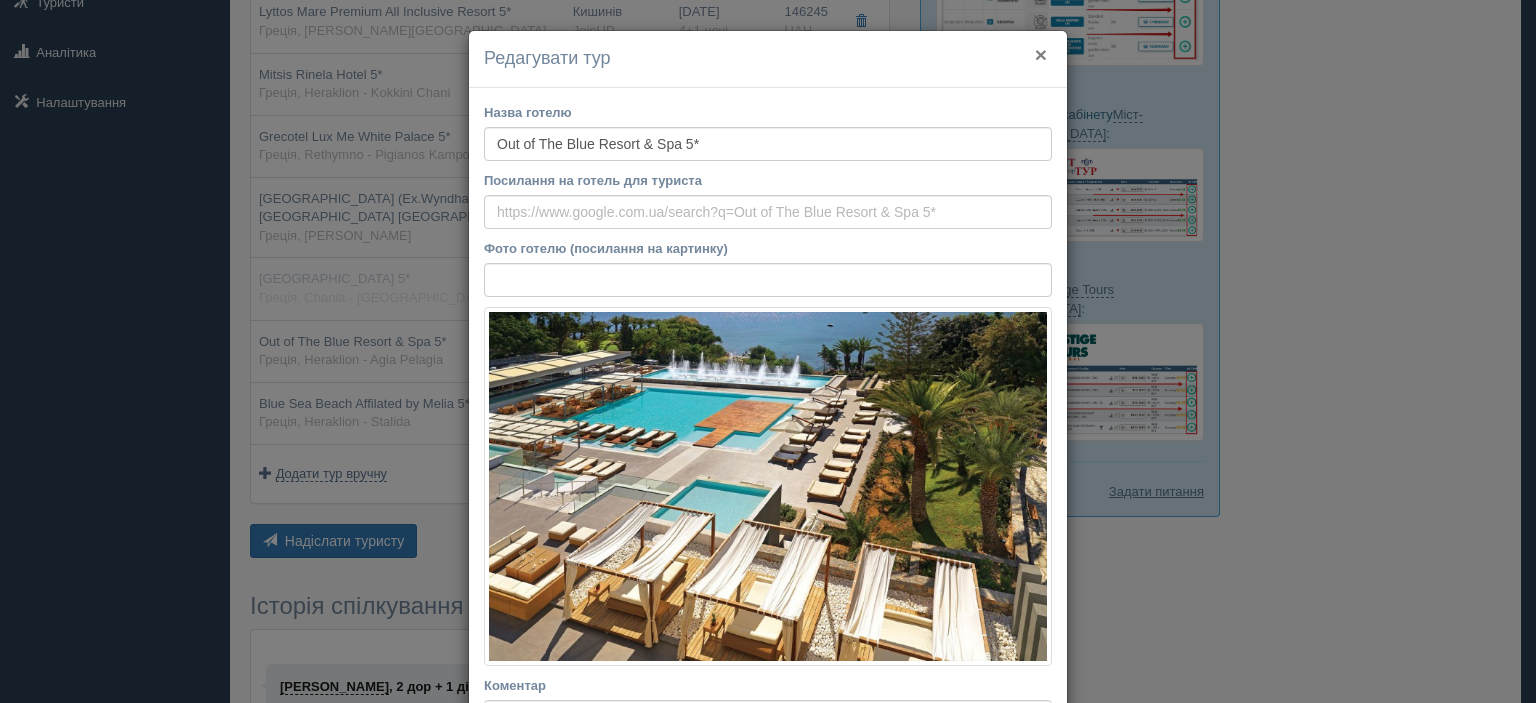 click on "×" at bounding box center (1041, 54) 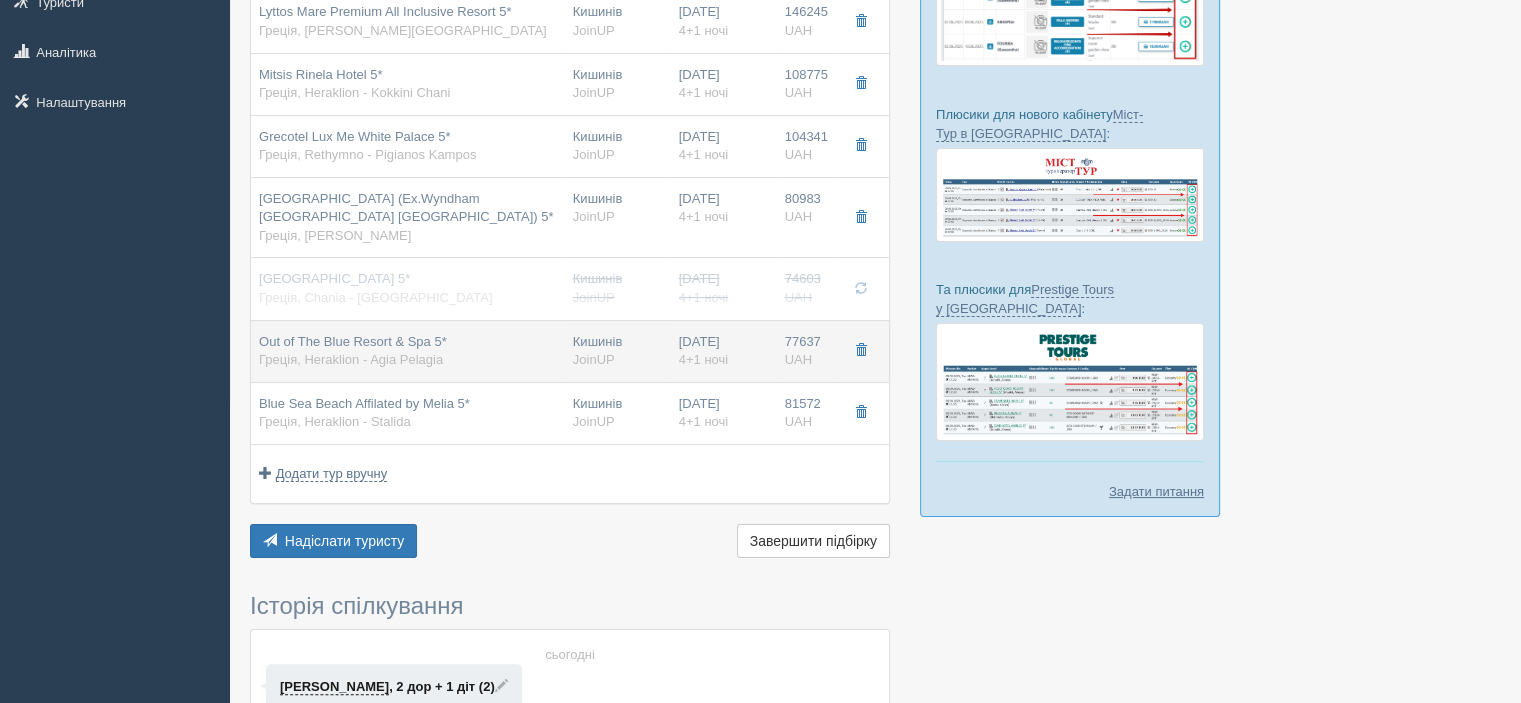 click on "Out of The Blue Resort & Spa 5*" at bounding box center [353, 341] 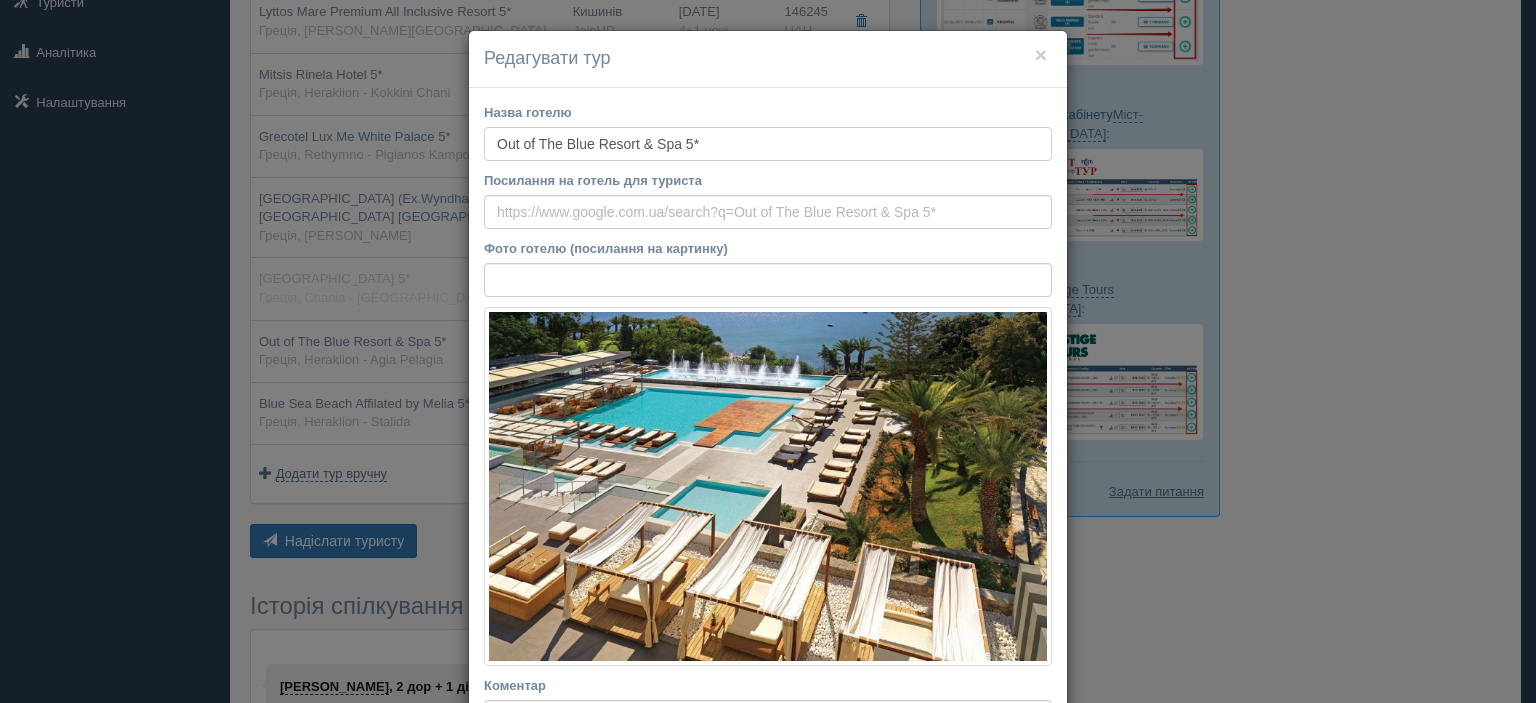 click on "Out of The Blue Resort & Spa 5*" at bounding box center (768, 144) 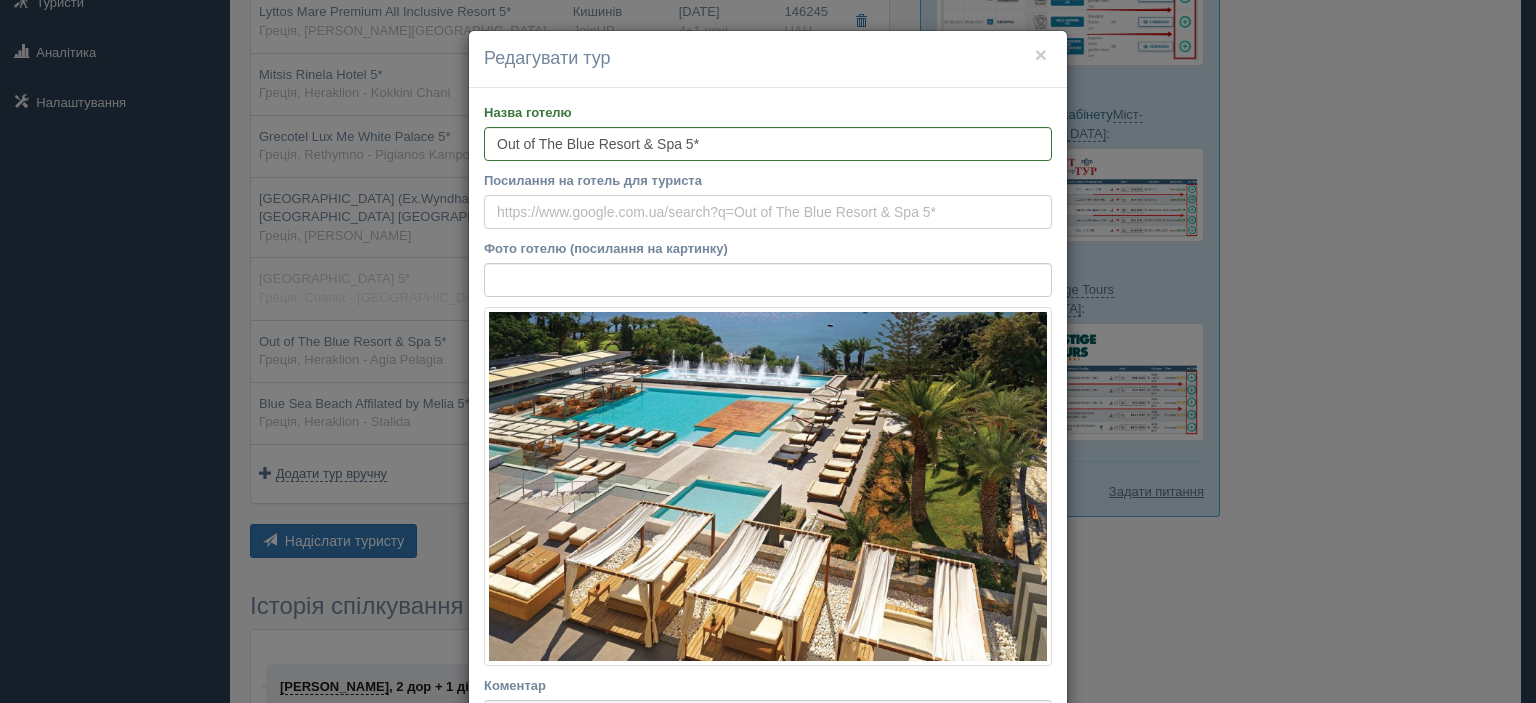 click on "Посилання на готель для туриста" at bounding box center (768, 212) 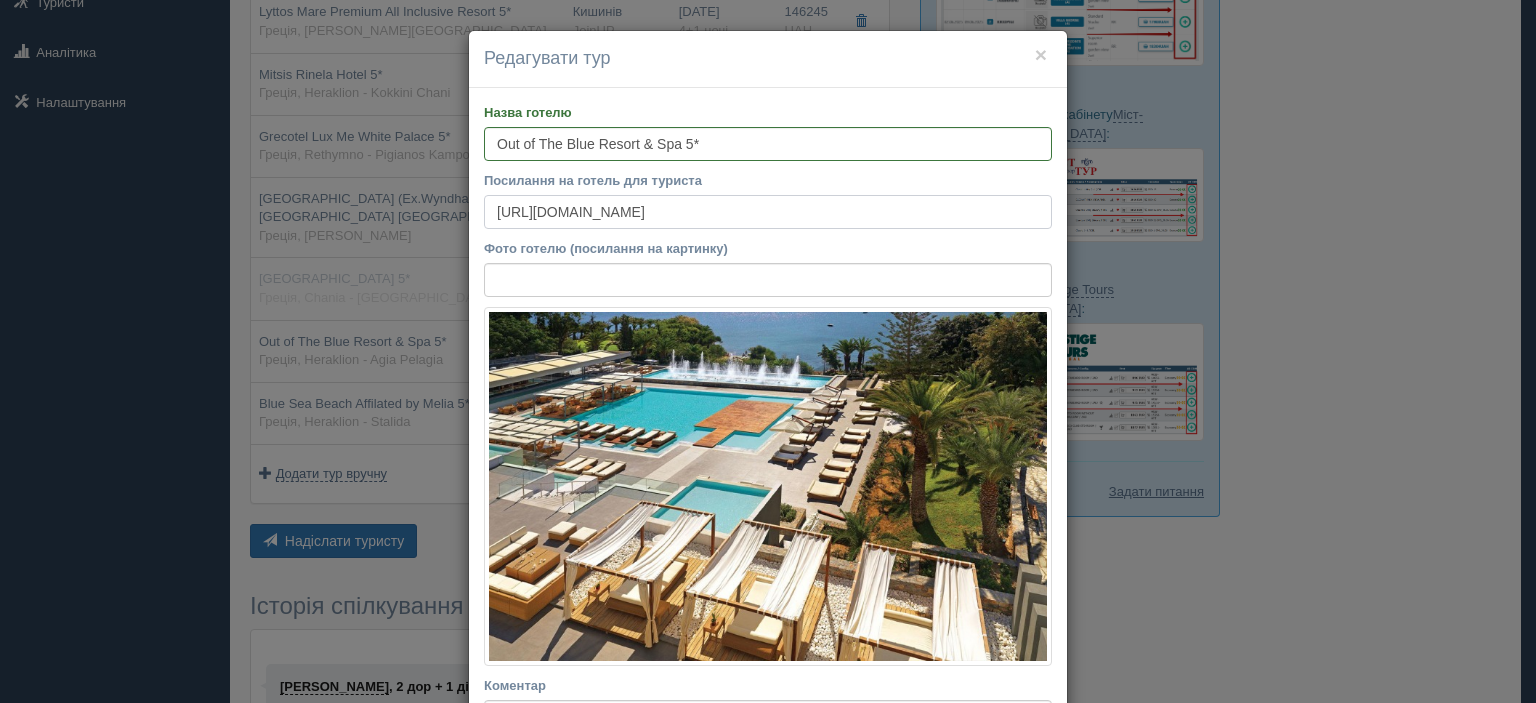 scroll, scrollTop: 0, scrollLeft: 3688, axis: horizontal 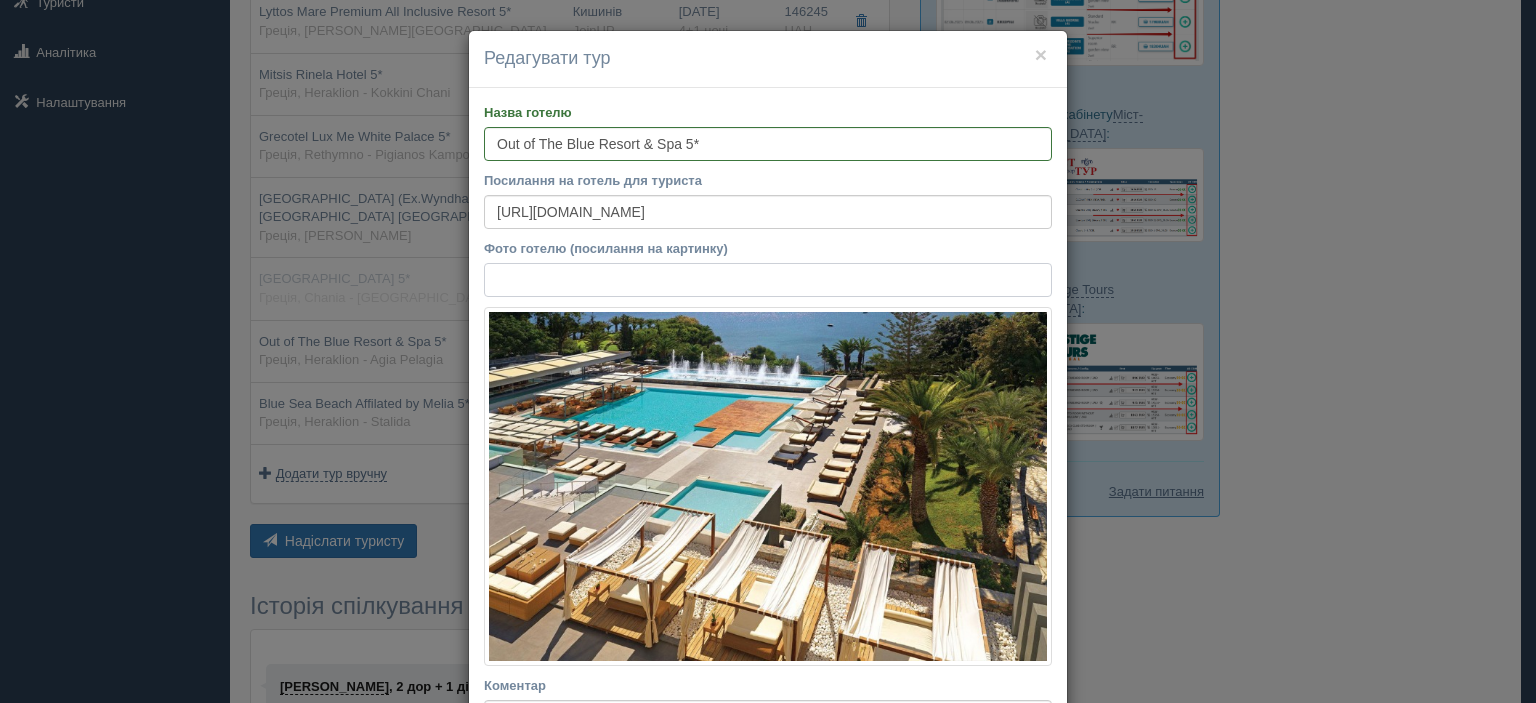 click on "Фото готелю (посилання на картинку)" at bounding box center (768, 280) 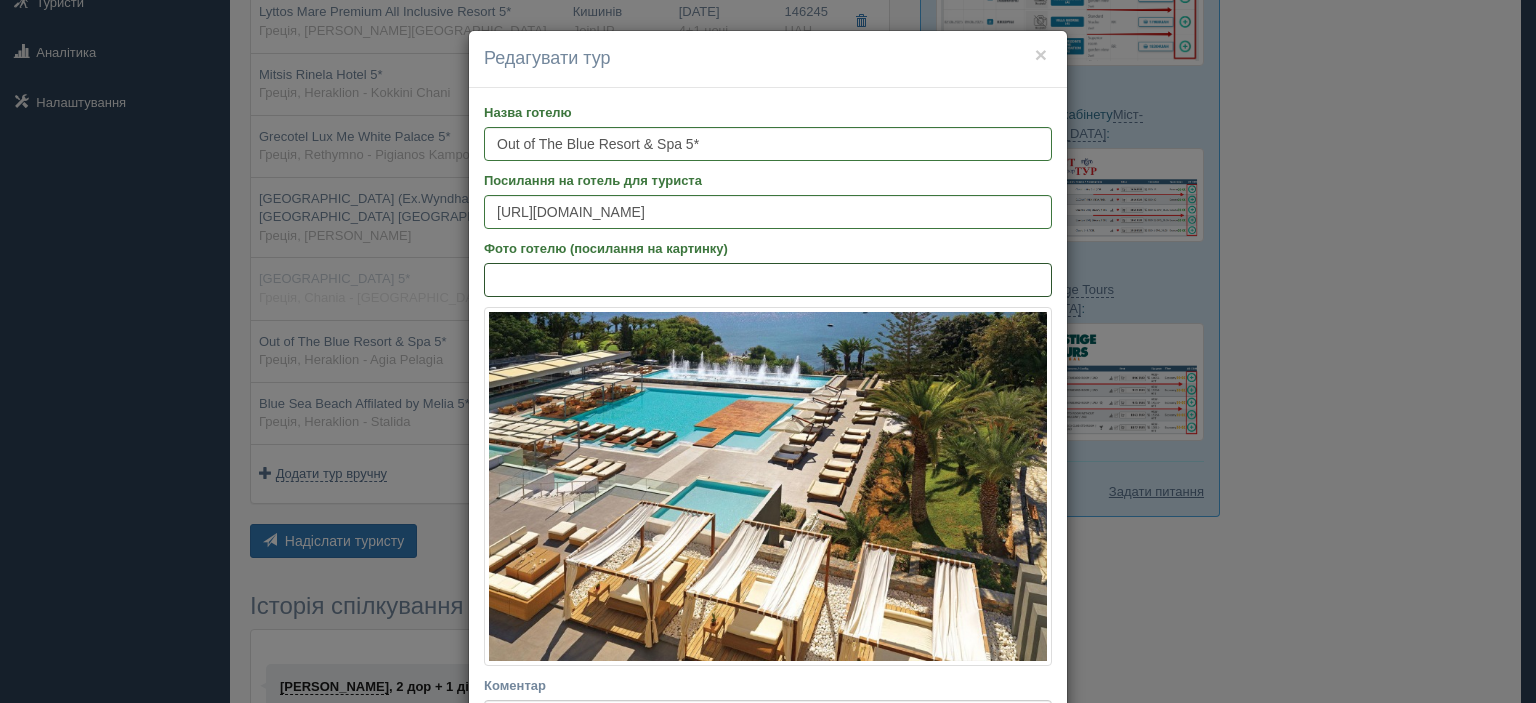 paste on "https://cf.bstatic.com/xdata/images/hotel/max1024x768/176705973.jpg?k=ce14752cfbf30ba7e87af8acb5ab8655119b42780e0c13e796b05241fbbdc54e&o=" 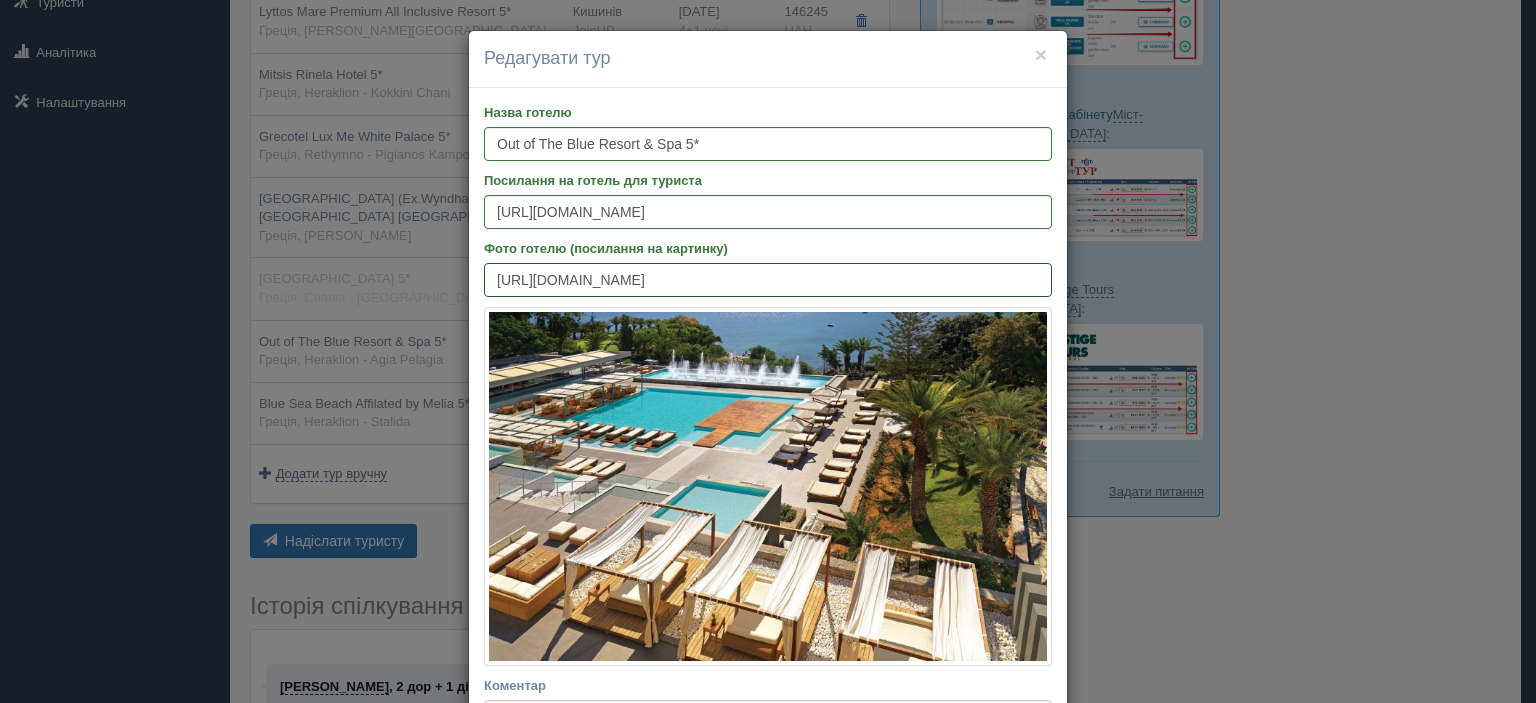 scroll, scrollTop: 0, scrollLeft: 420, axis: horizontal 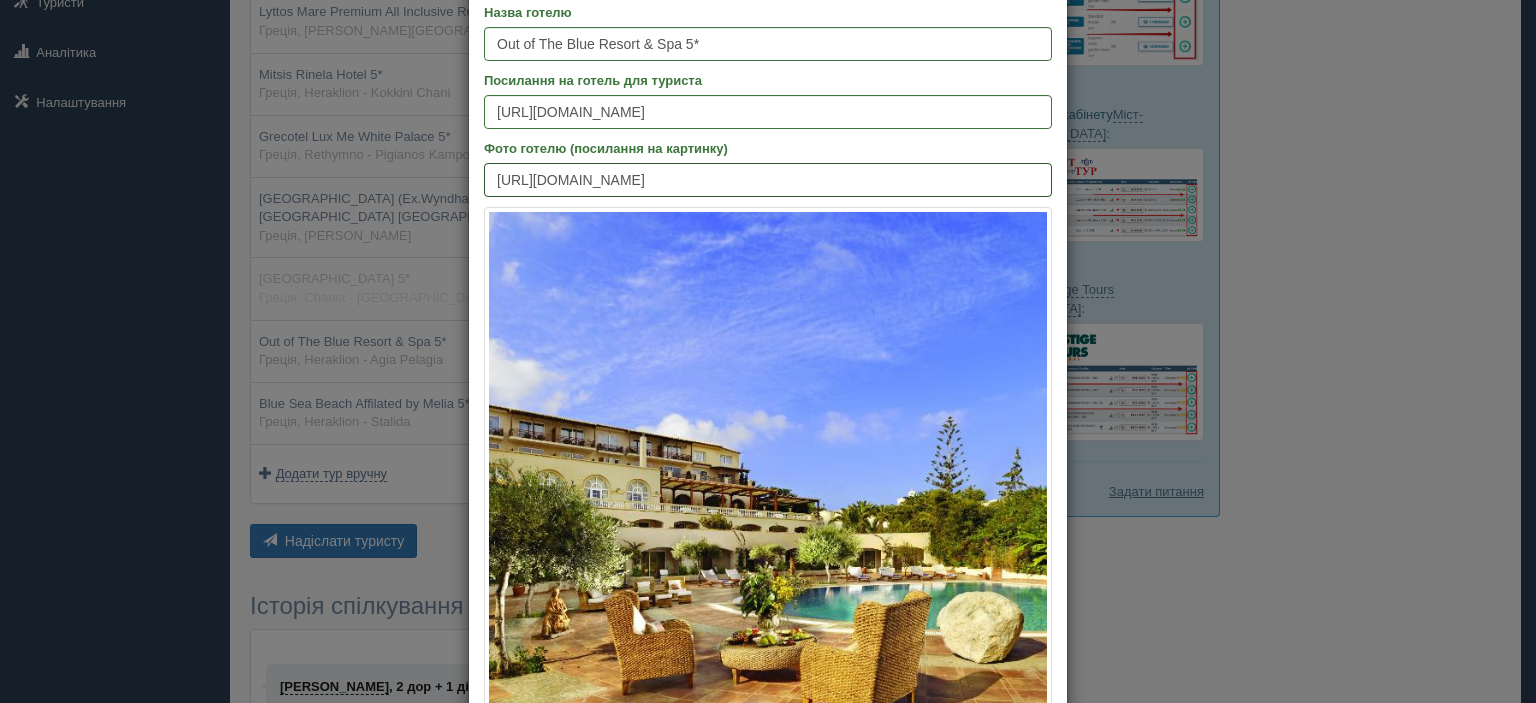 type on "https://cf.bstatic.com/xdata/images/hotel/max1024x768/176705973.jpg?k=ce14752cfbf30ba7e87af8acb5ab8655119b42780e0c13e796b05241fbbdc54e&o=" 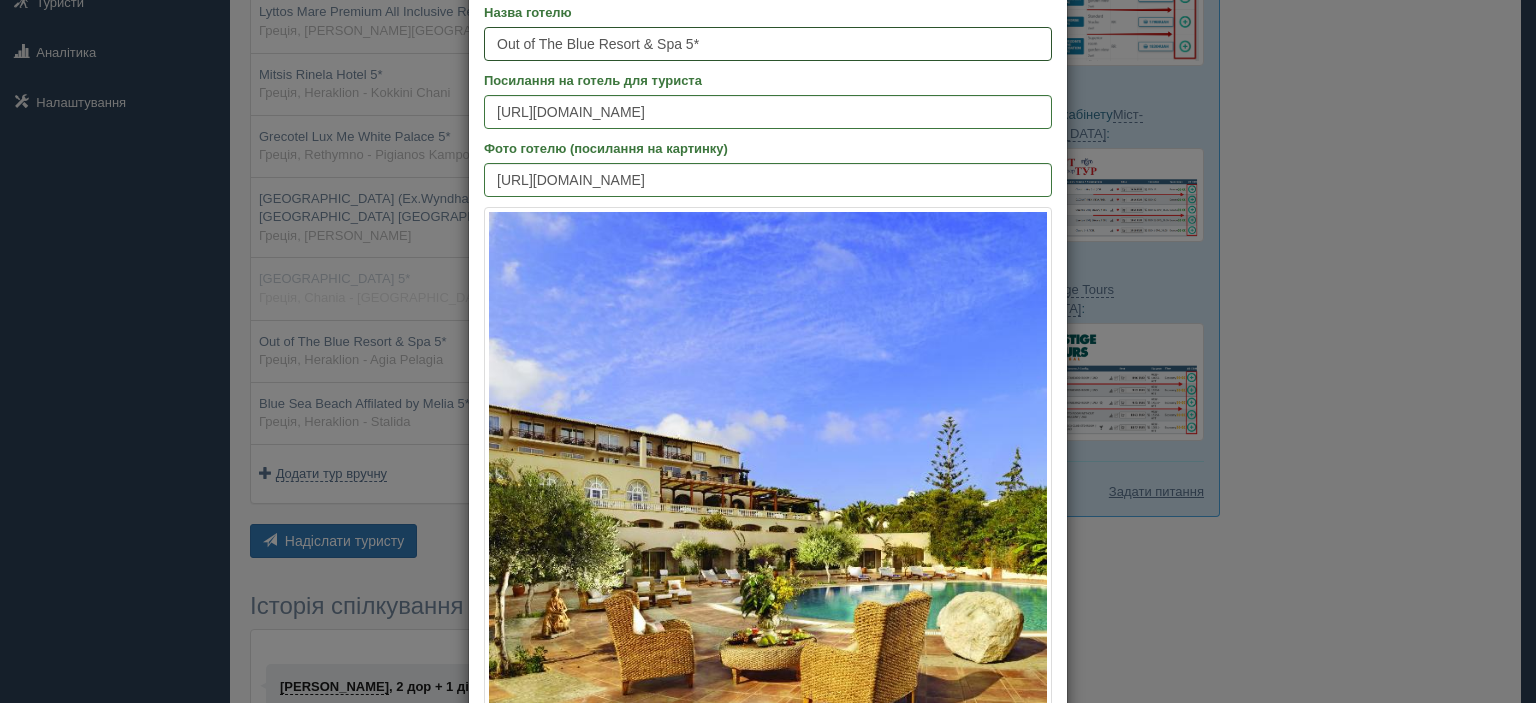 click on "Out of The Blue Resort & Spa 5*" at bounding box center (768, 44) 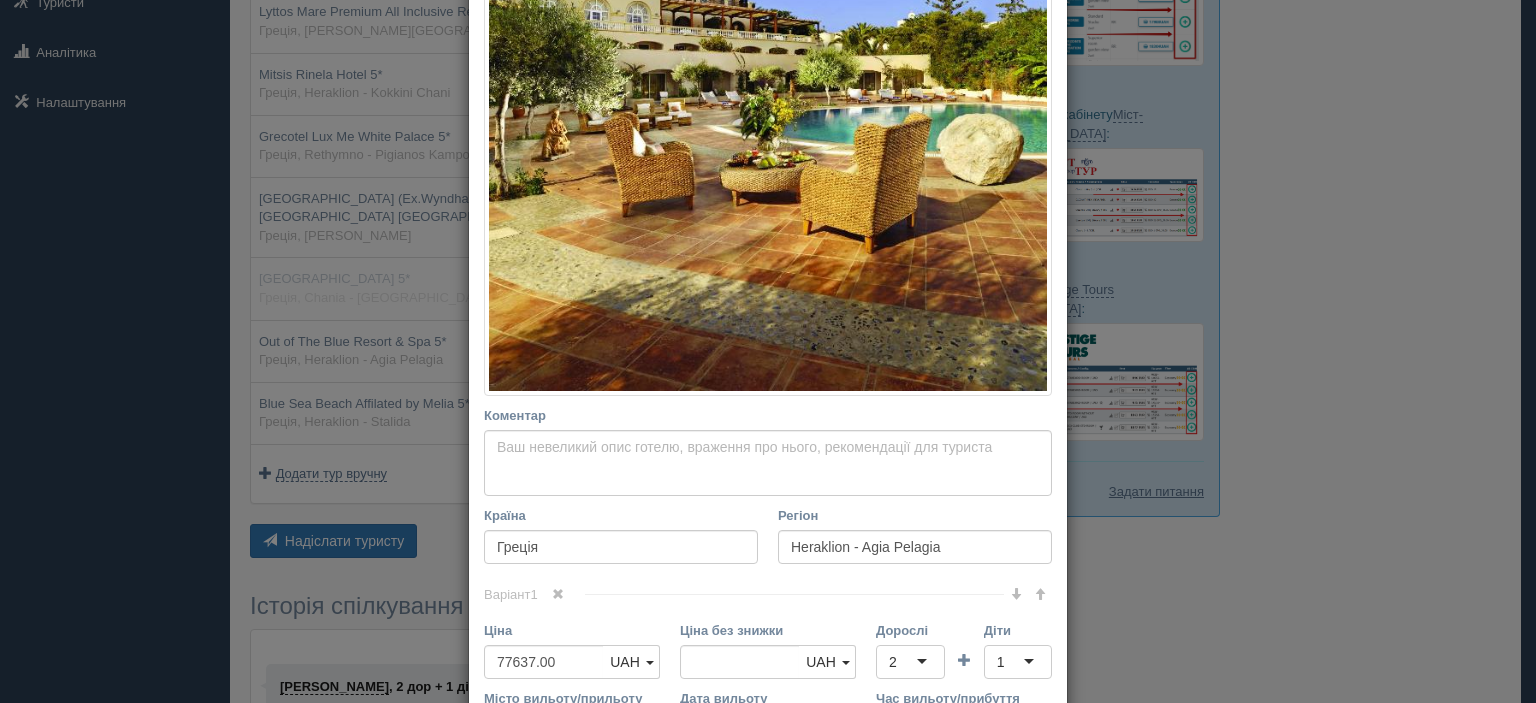 scroll, scrollTop: 600, scrollLeft: 0, axis: vertical 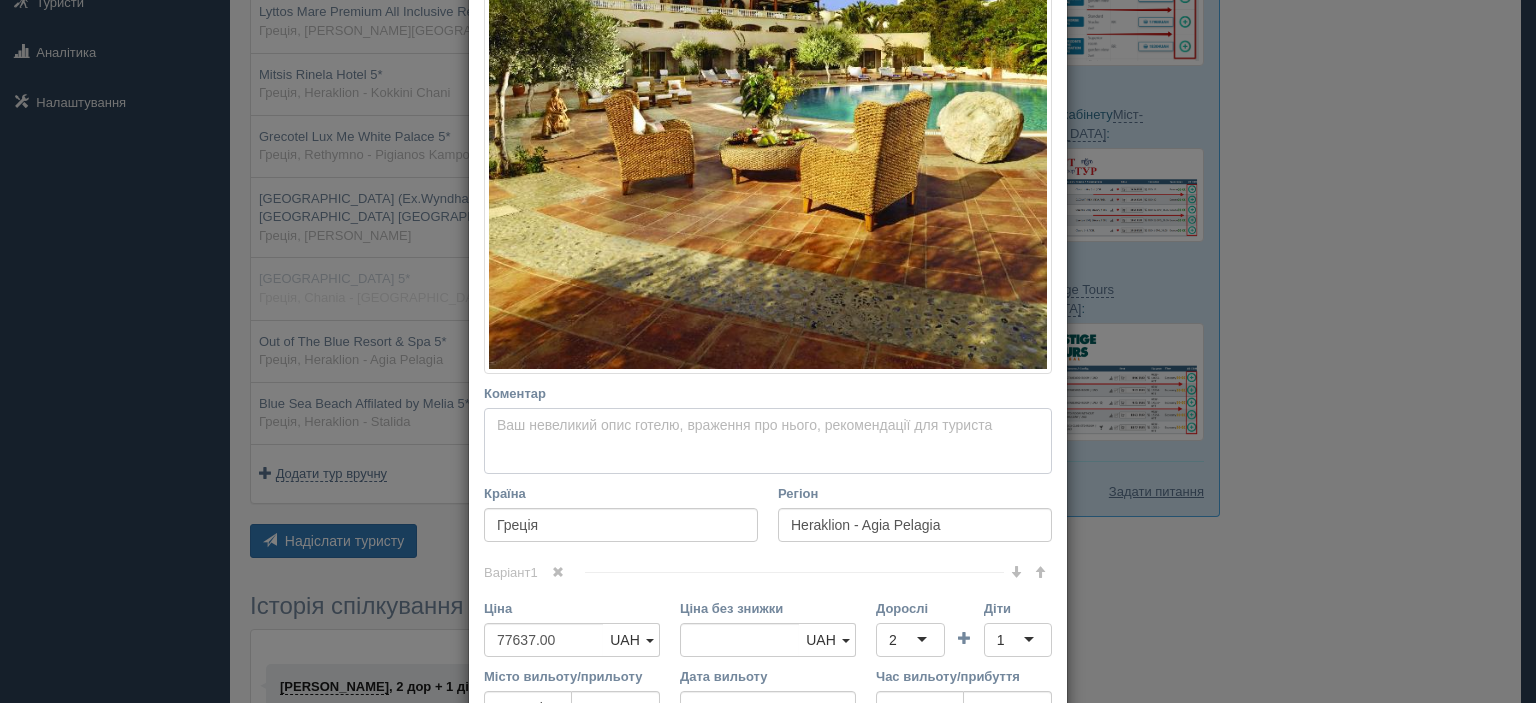 click on "Коментар
Основний опис
Додатковий опис
Закріпити
Збережено
Необхідно вказати назву готелю і країну" at bounding box center (768, 441) 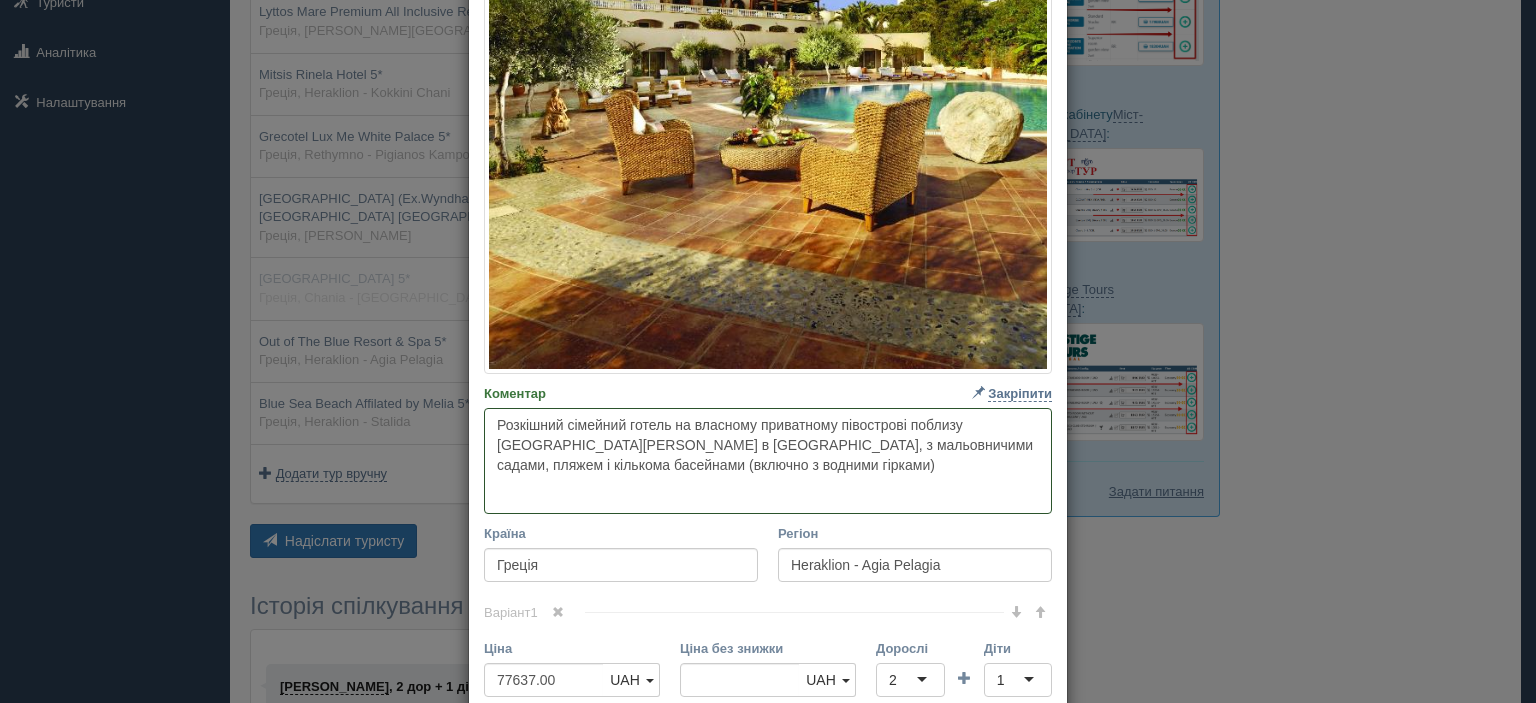 paste on "Унікальна дитяча зона “Minoan Amusement Club” (площа ~4 000 м²), міні‑клуб для малюків від 6 місяців до 3 років + 놀басейн та активні анімації для дітей старших 4 років, із безпечним простором для сну й ігор" 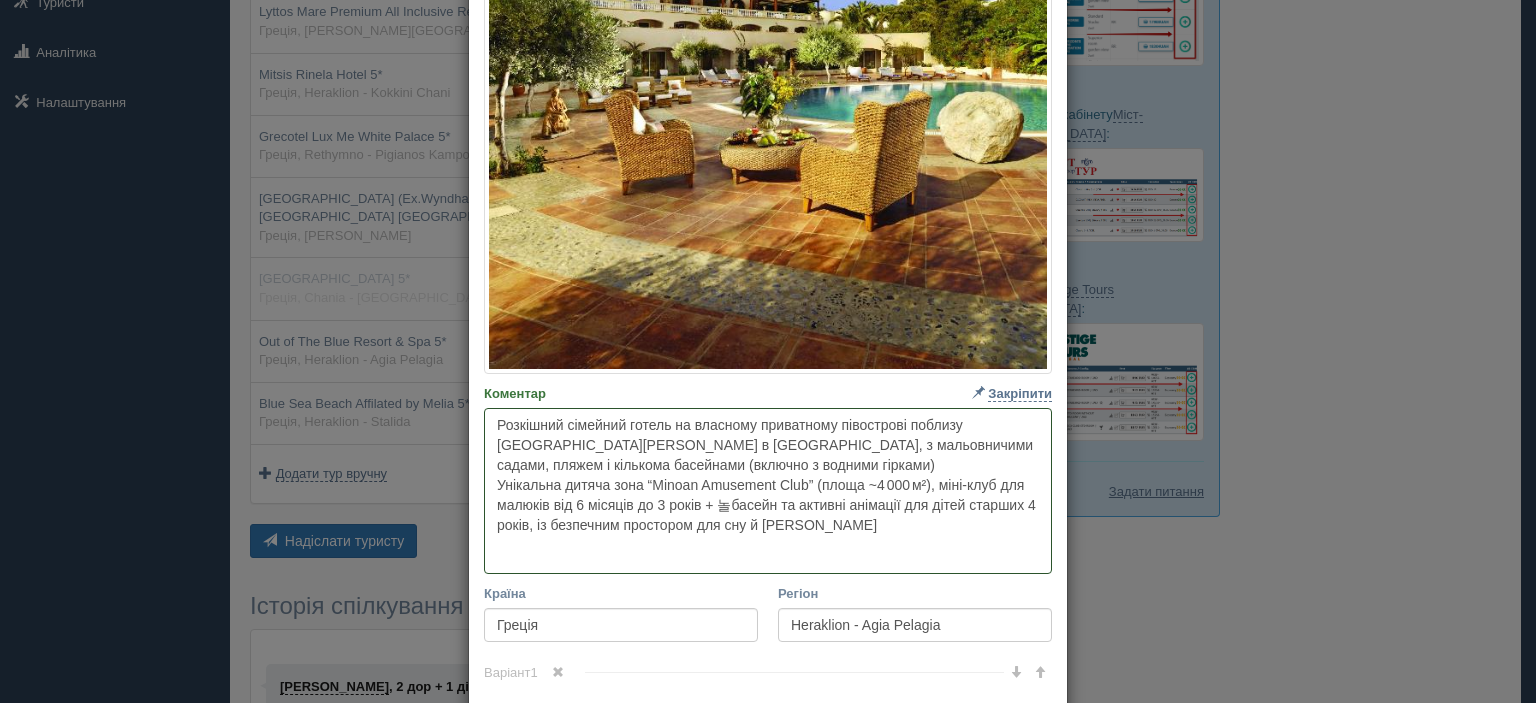 paste on "All inclusive харчування з автотрофними теплицями, кількома ресторанними лініями (буфет і à la carte), спа-центр з гідротерапією, хамам, саунами; персонал ввічливий і професійний, багато позитивних відгуків від українських гостей" 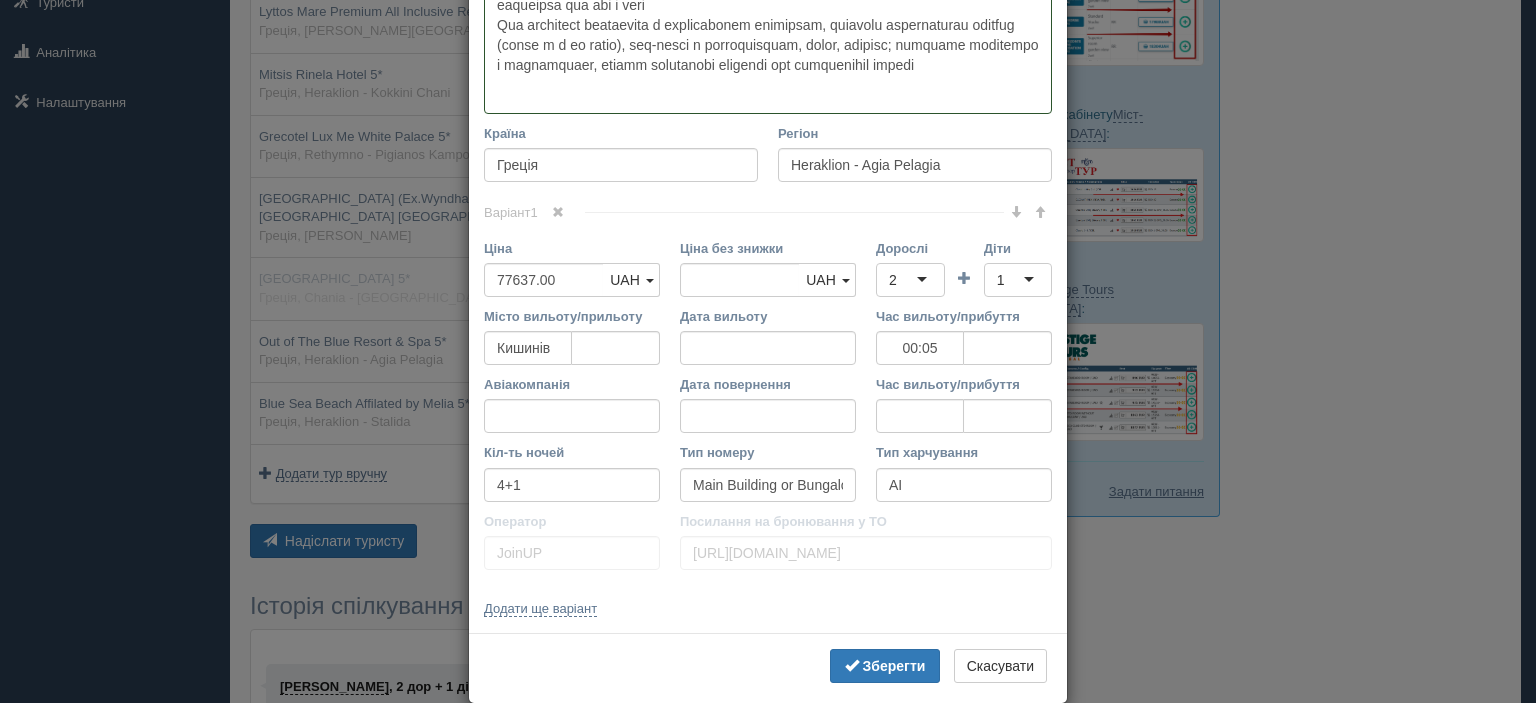 scroll, scrollTop: 1129, scrollLeft: 0, axis: vertical 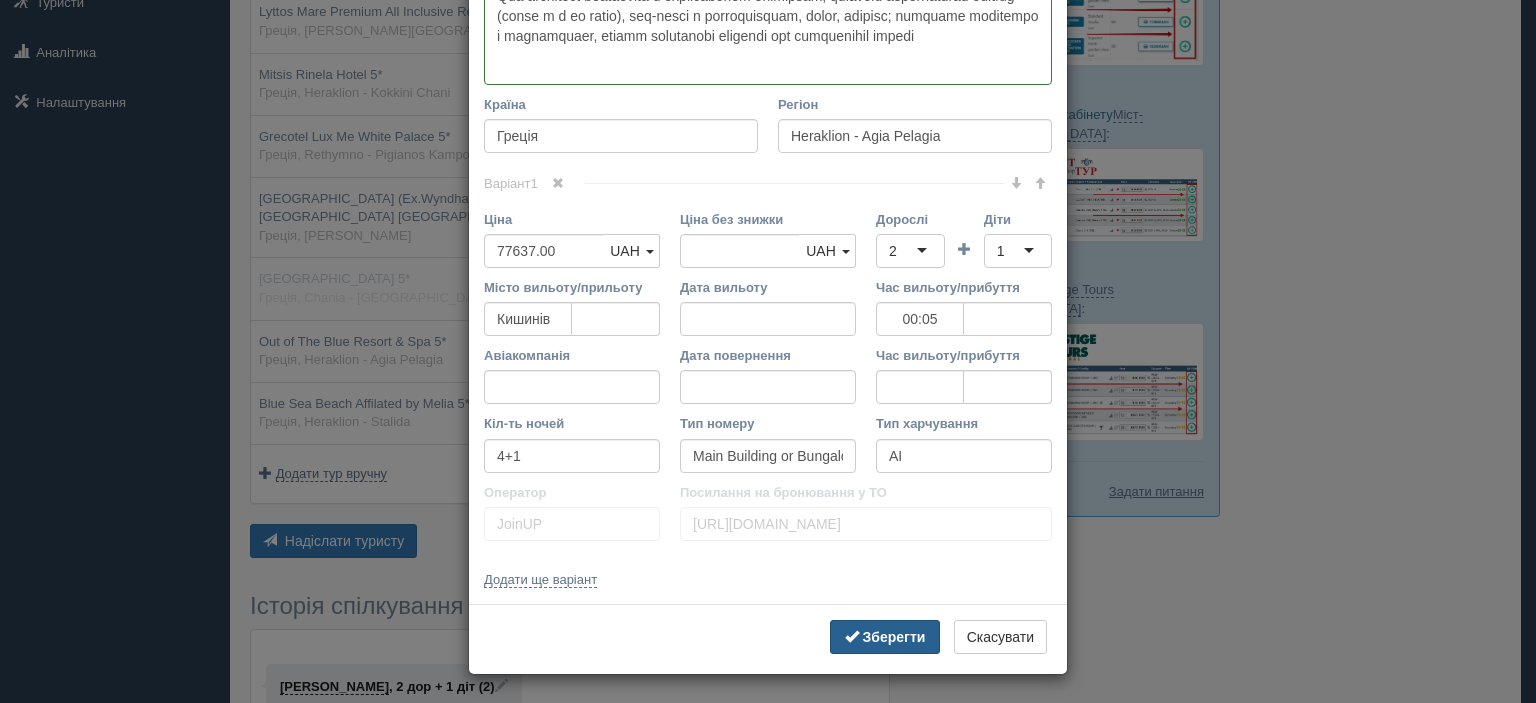 click on "Зберегти" at bounding box center (885, 637) 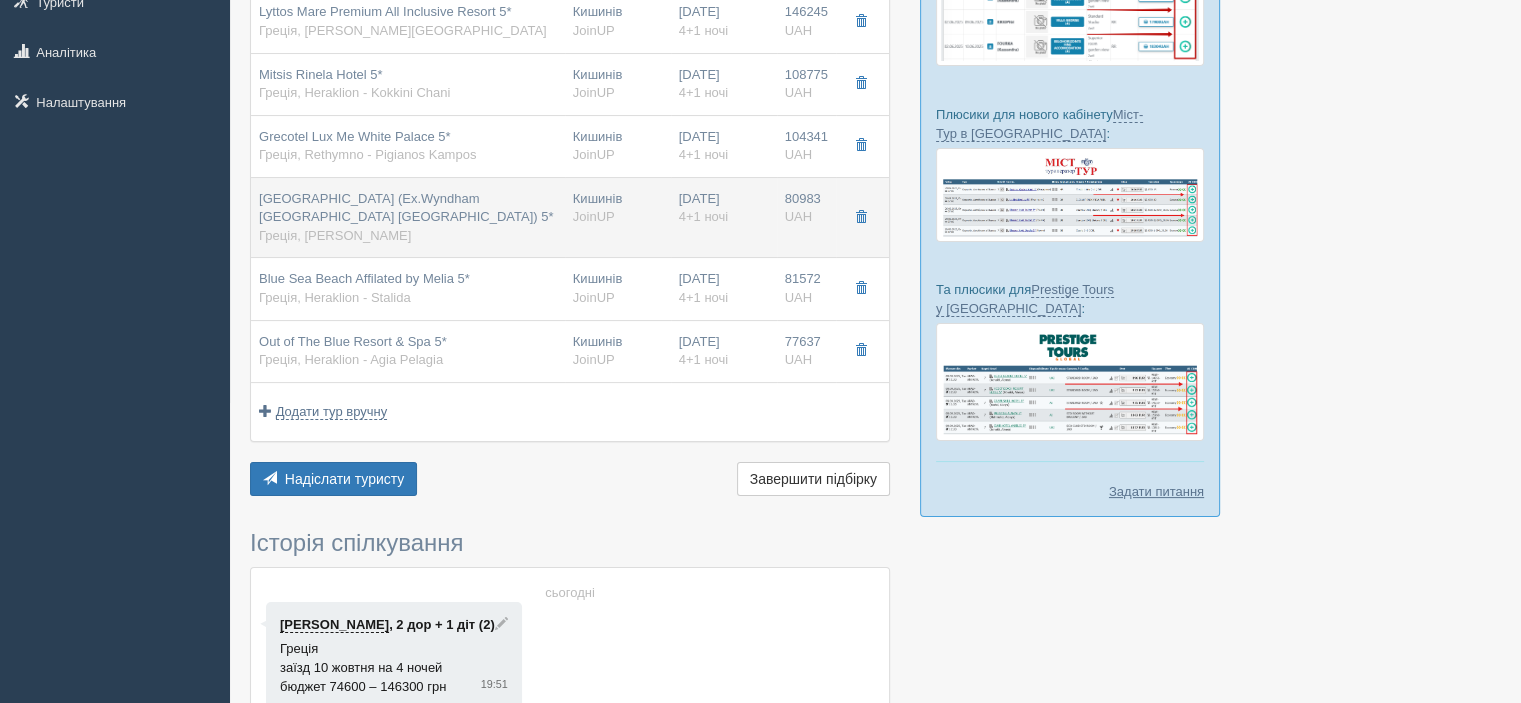 click on "Mirabello Bay Luxury Resort (Ex.Wyndham Grand Crete Mirabello Bay) 5*
Греція, Lassithi - Agios Nikolaos" at bounding box center [408, 218] 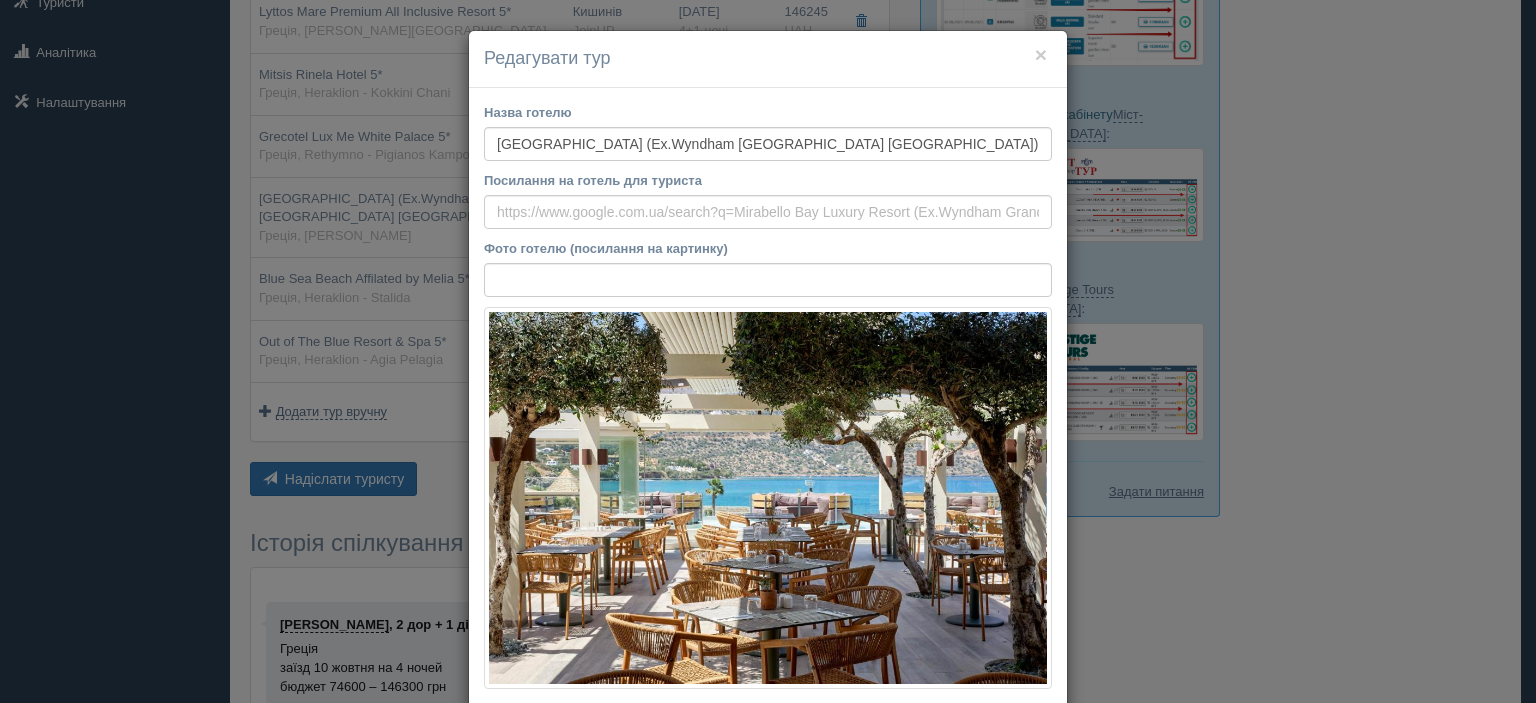 click on "×
Редагувати тур
Назва готелю
Mirabello Bay Luxury Resort (Ex.Wyndham Grand Crete Mirabello Bay) 5*
Посилання на готель для туриста
Фото готелю (посилання на картинку)
Не вдалось завантажити фото. Можливо, Ви скопіювали посилання на сторінку, а не на картинку
Коментар
Основний опис
Додатковий опис
Закріпити
Збережено" at bounding box center (768, 351) 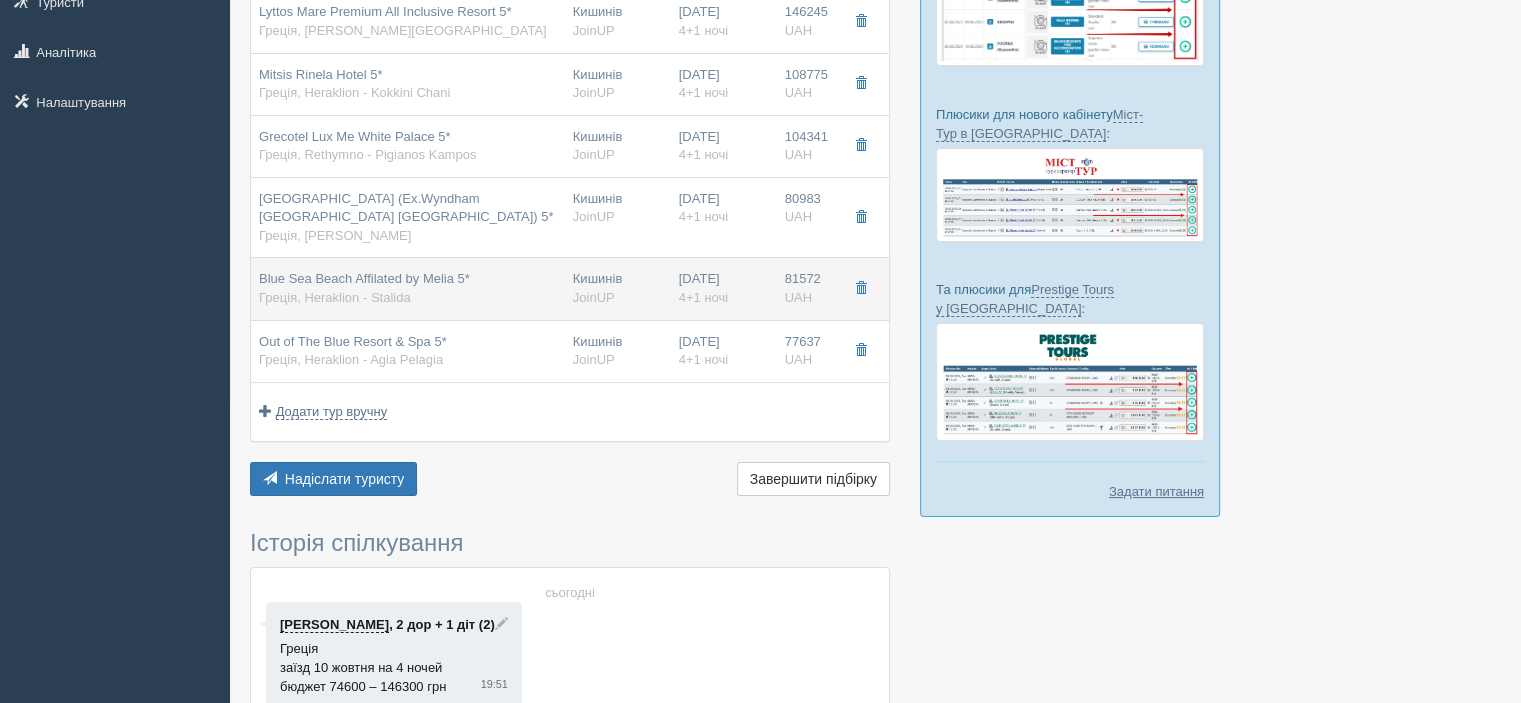 click on "Blue Sea Beach Affilated by Melia 5*
Греція, Heraklion - Stalida" at bounding box center (364, 288) 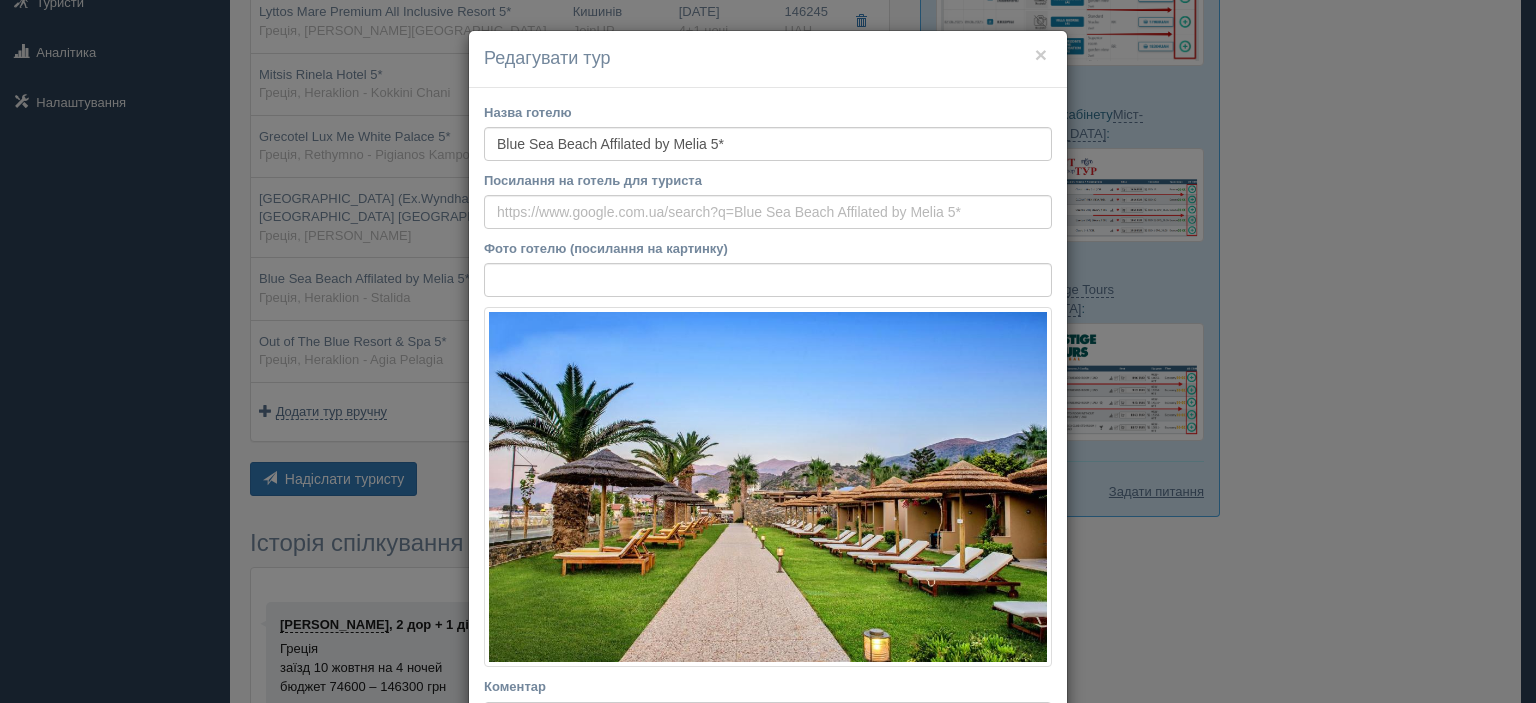 click on "×
Редагувати тур
Назва готелю
Blue Sea Beach Affilated by Melia 5*
Посилання на готель для туриста
Фото готелю (посилання на картинку)
Не вдалось завантажити фото. Можливо, Ви скопіювали посилання на сторінку, а не на картинку
Коментар
Основний опис
Додатковий опис
Закріпити
Збережено" at bounding box center (768, 351) 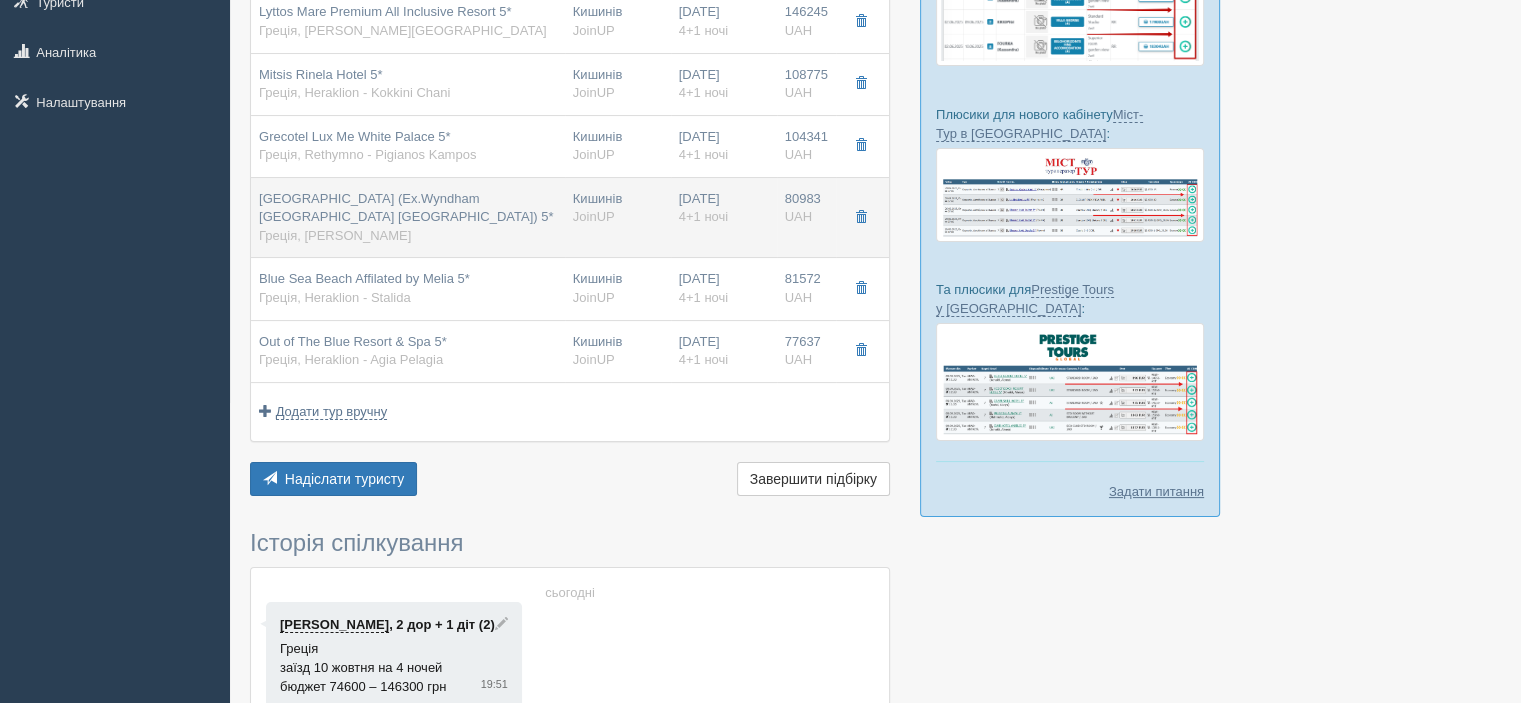click on "[PERSON_NAME][GEOGRAPHIC_DATA] (Ex.Wyndham [GEOGRAPHIC_DATA] [PERSON_NAME][GEOGRAPHIC_DATA]) 5*" at bounding box center (406, 208) 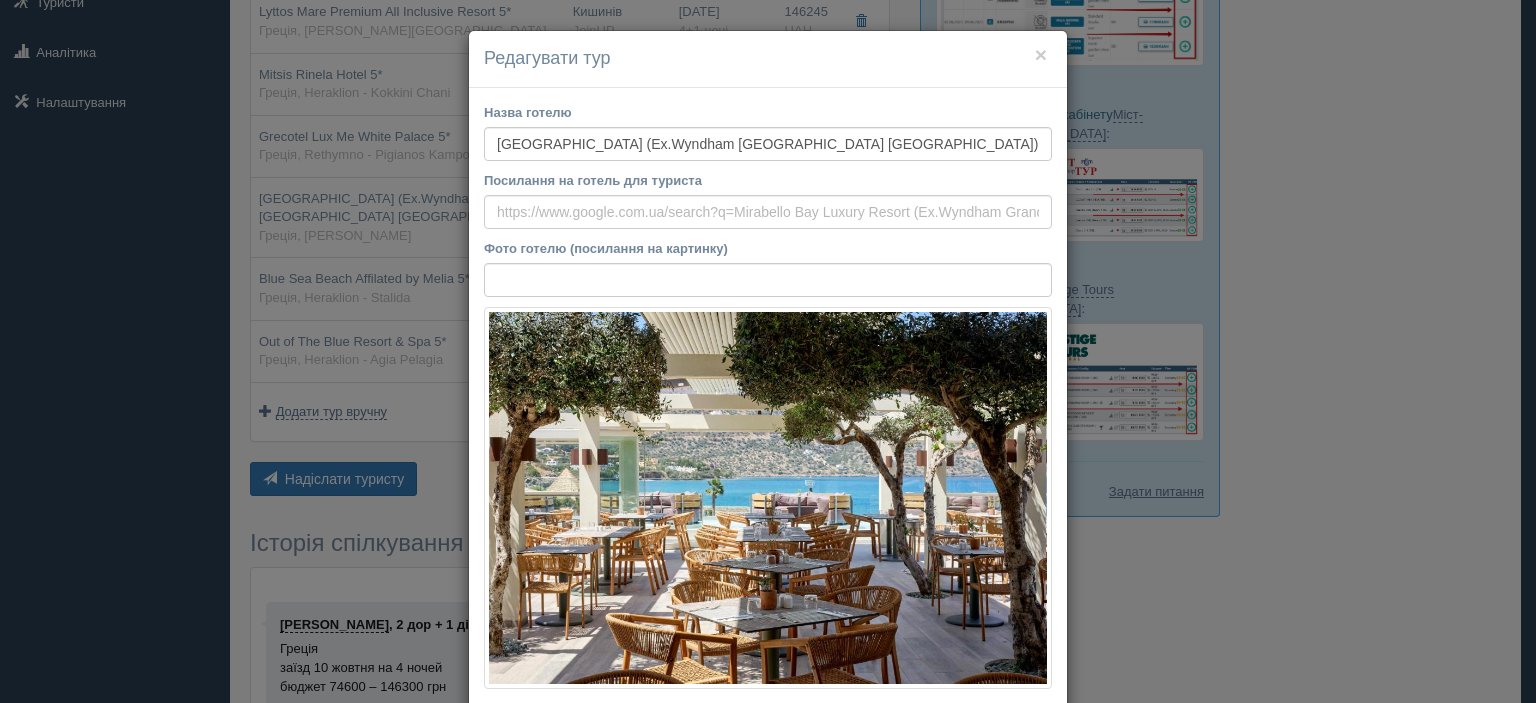 drag, startPoint x: 400, startPoint y: 285, endPoint x: 336, endPoint y: 211, distance: 97.8366 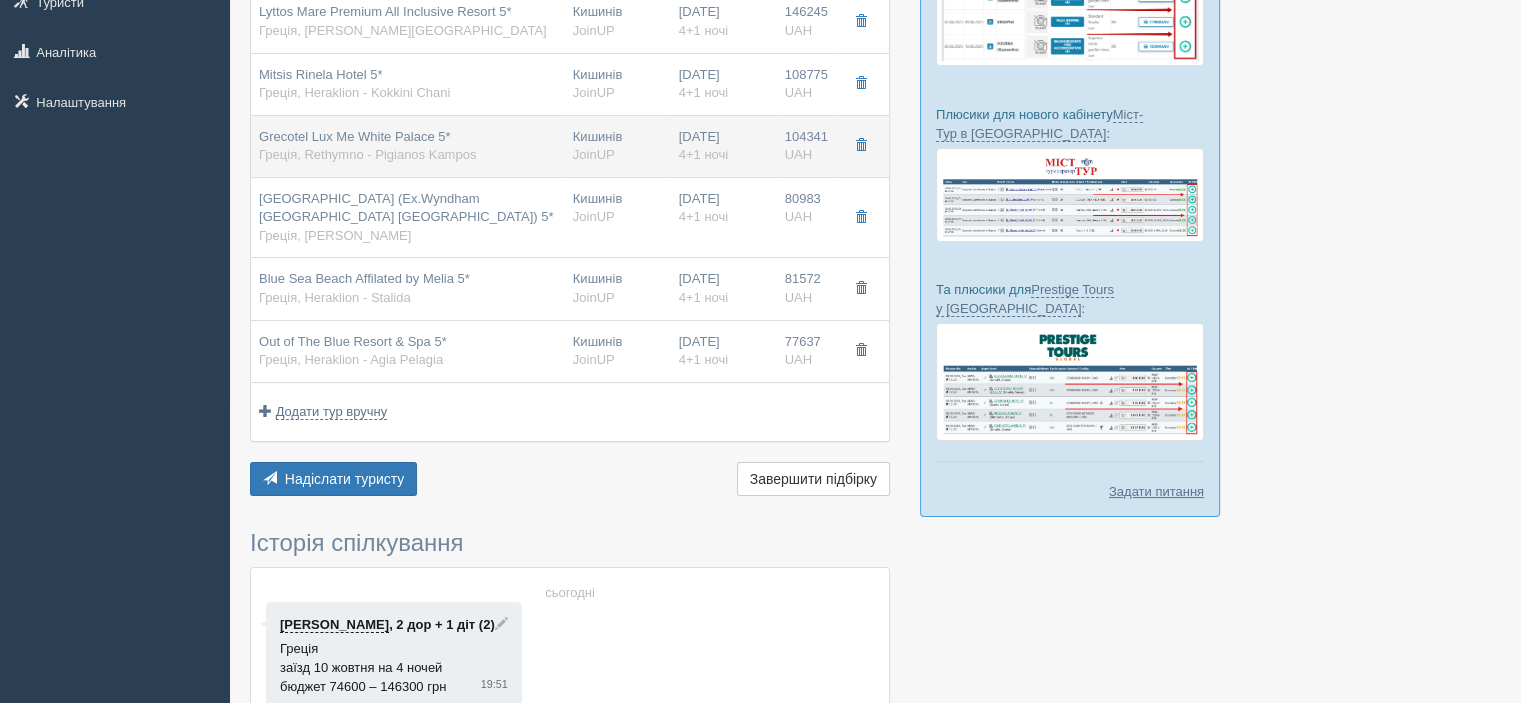 click on "Grecotel Lux Me White Palace 5*
Греція, Rethymno - Pigianos Kampos" at bounding box center (367, 146) 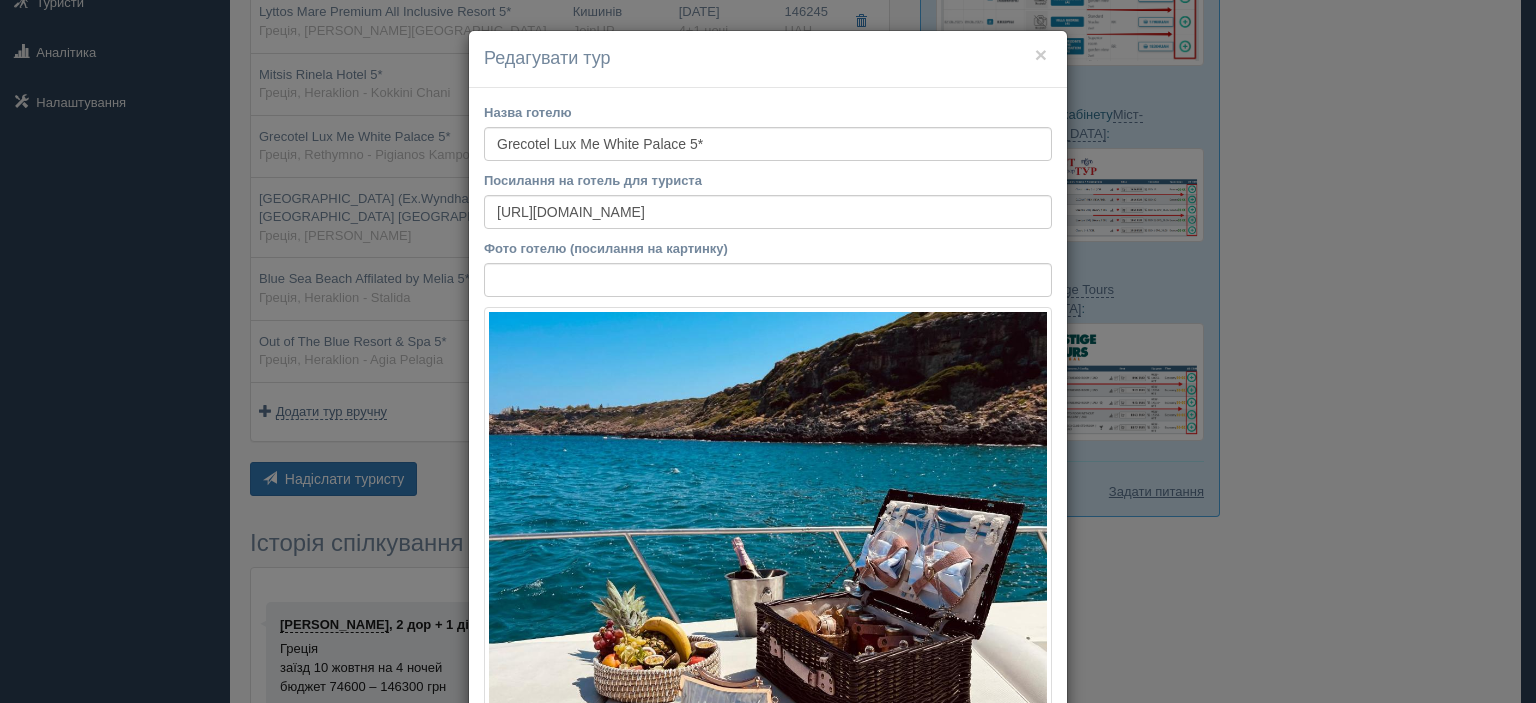 drag, startPoint x: 1321, startPoint y: 332, endPoint x: 986, endPoint y: 287, distance: 338.00888 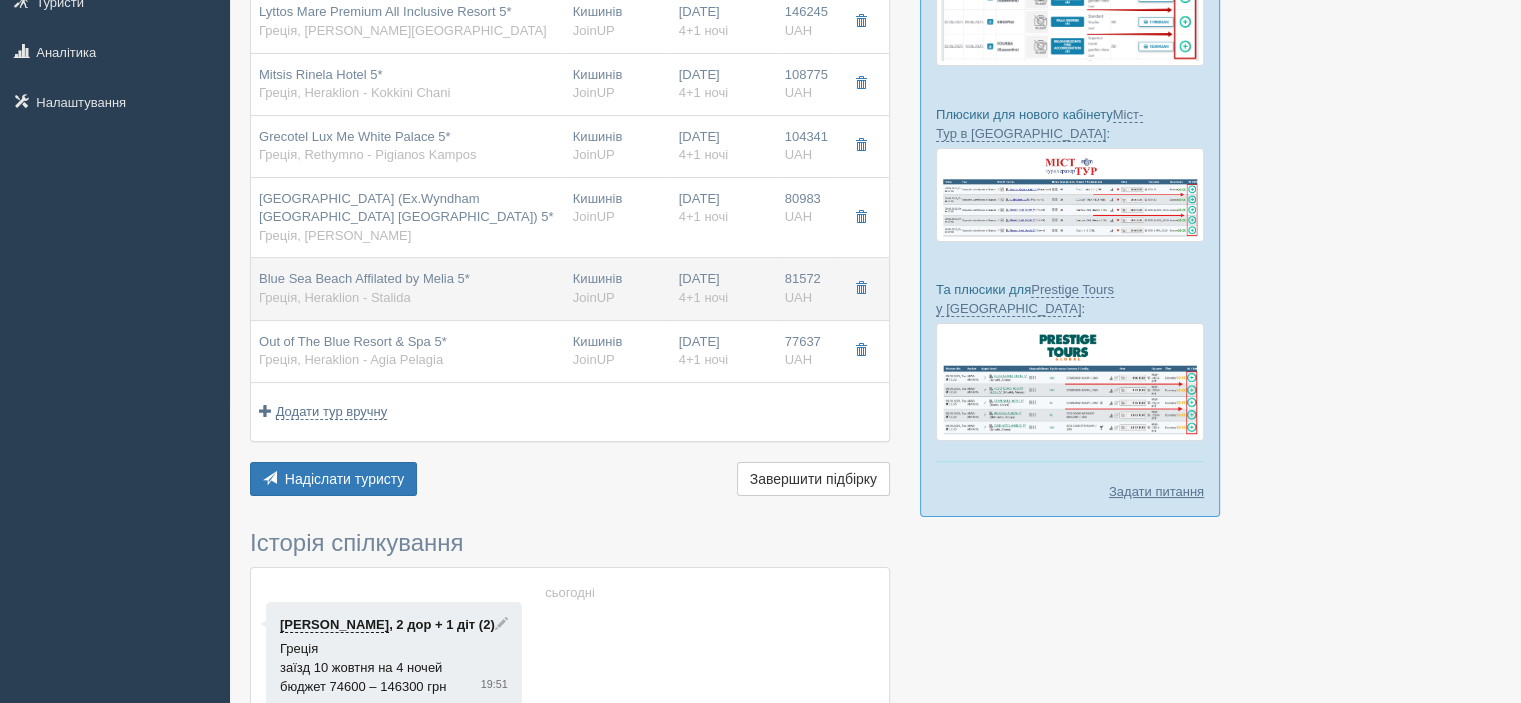 click on "Blue Sea Beach Affilated by Melia 5*" at bounding box center [364, 278] 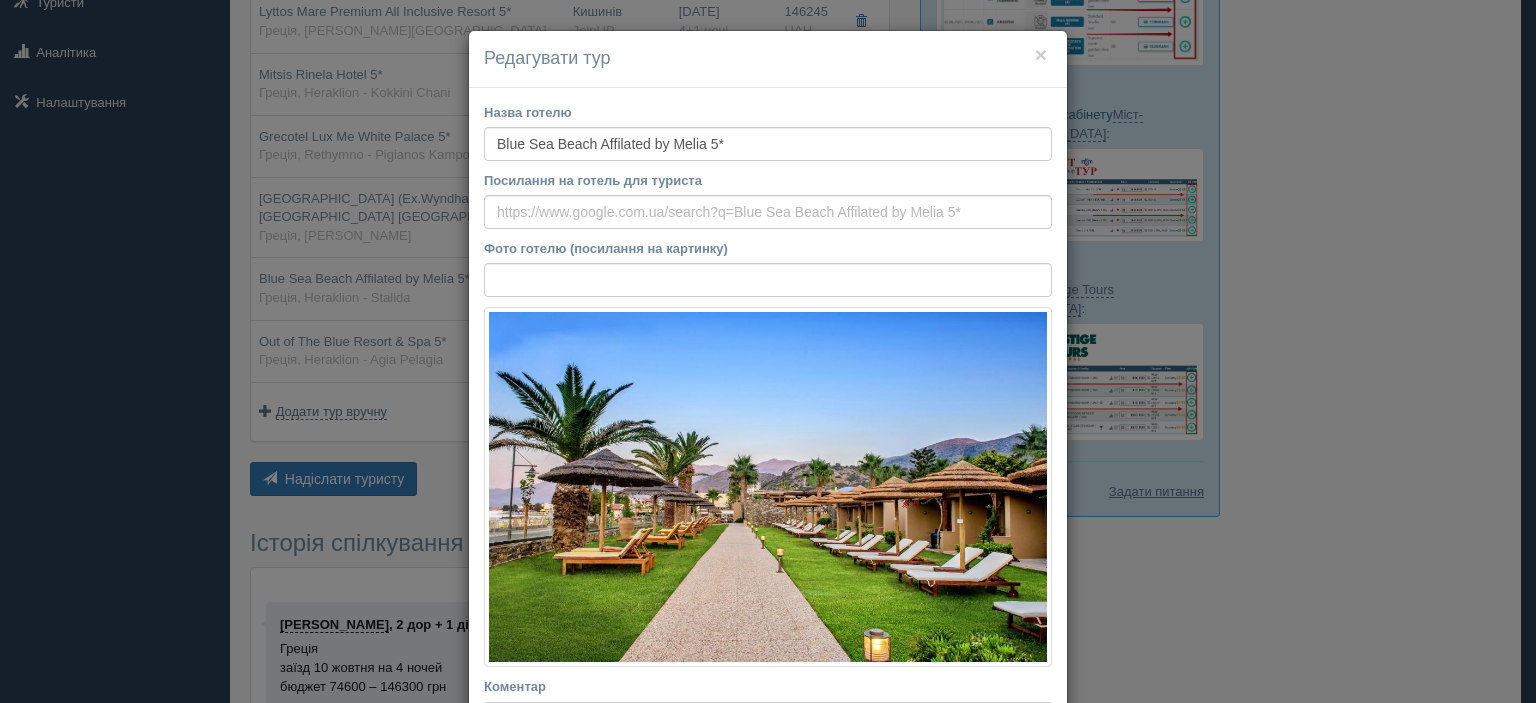 drag, startPoint x: 1306, startPoint y: 311, endPoint x: 1062, endPoint y: 280, distance: 245.96138 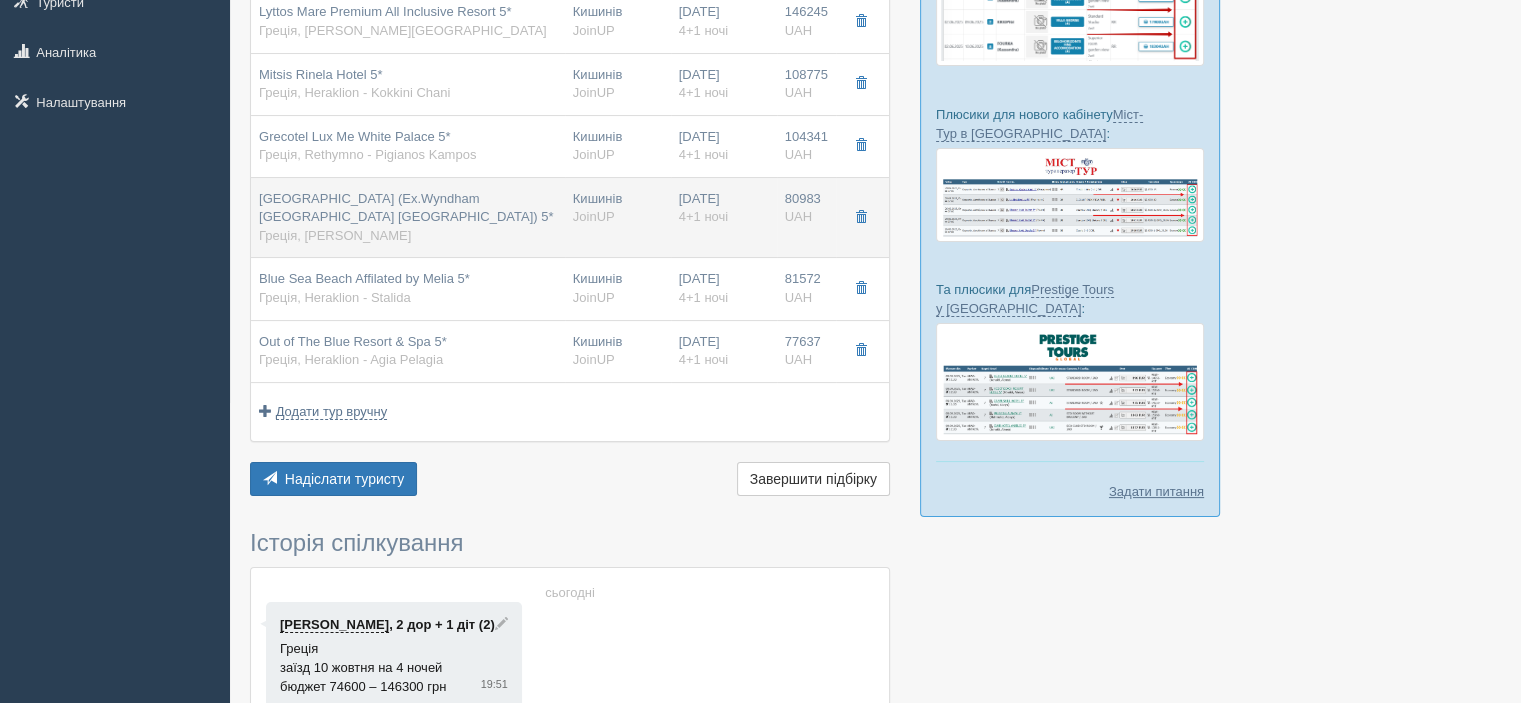 click on "[PERSON_NAME][GEOGRAPHIC_DATA] (Ex.Wyndham [GEOGRAPHIC_DATA] [PERSON_NAME][GEOGRAPHIC_DATA]) 5*" at bounding box center [406, 208] 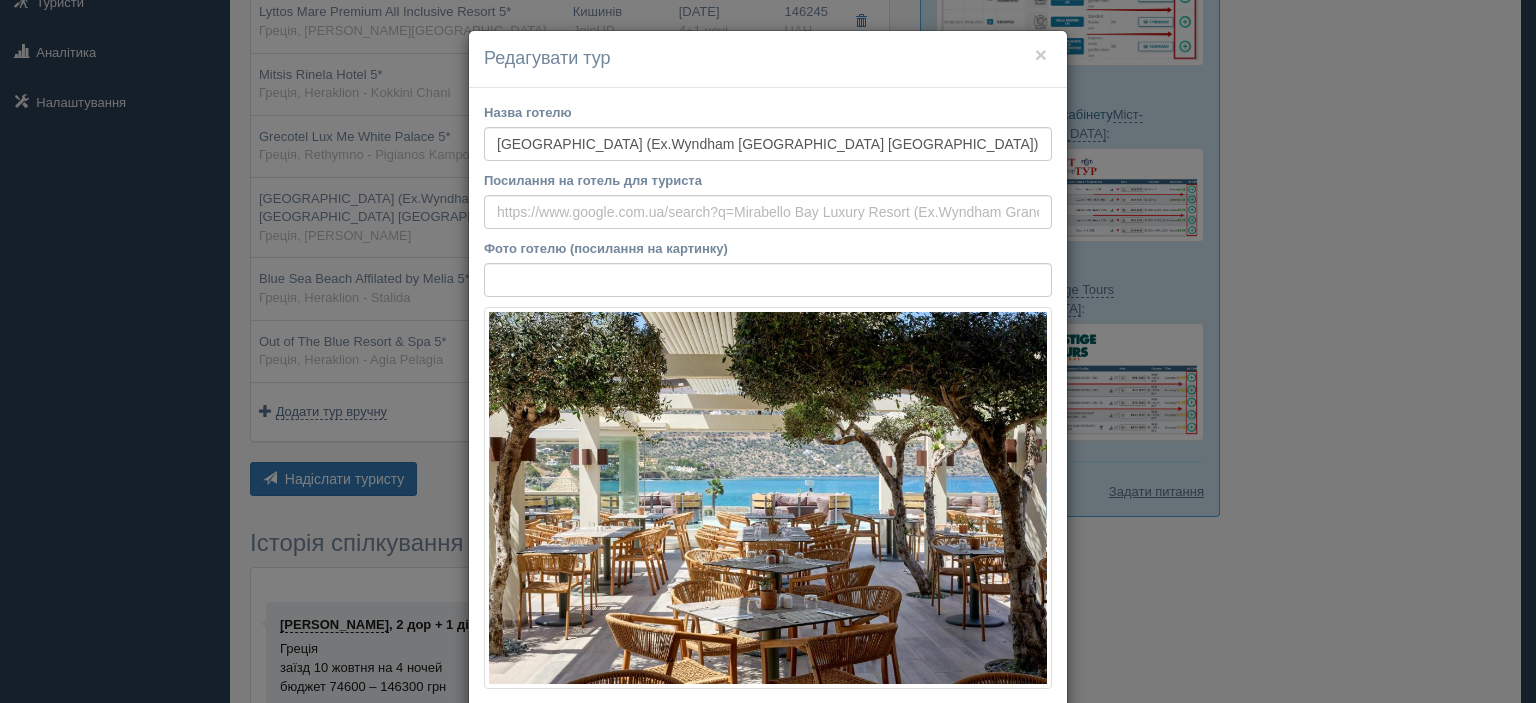 click on "×
Редагувати тур
Назва готелю
Mirabello Bay Luxury Resort (Ex.Wyndham Grand Crete Mirabello Bay) 5*
Посилання на готель для туриста
Фото готелю (посилання на картинку)
Не вдалось завантажити фото. Можливо, Ви скопіювали посилання на сторінку, а не на картинку
Коментар
Основний опис
Додатковий опис
Закріпити
Збережено" at bounding box center (768, 351) 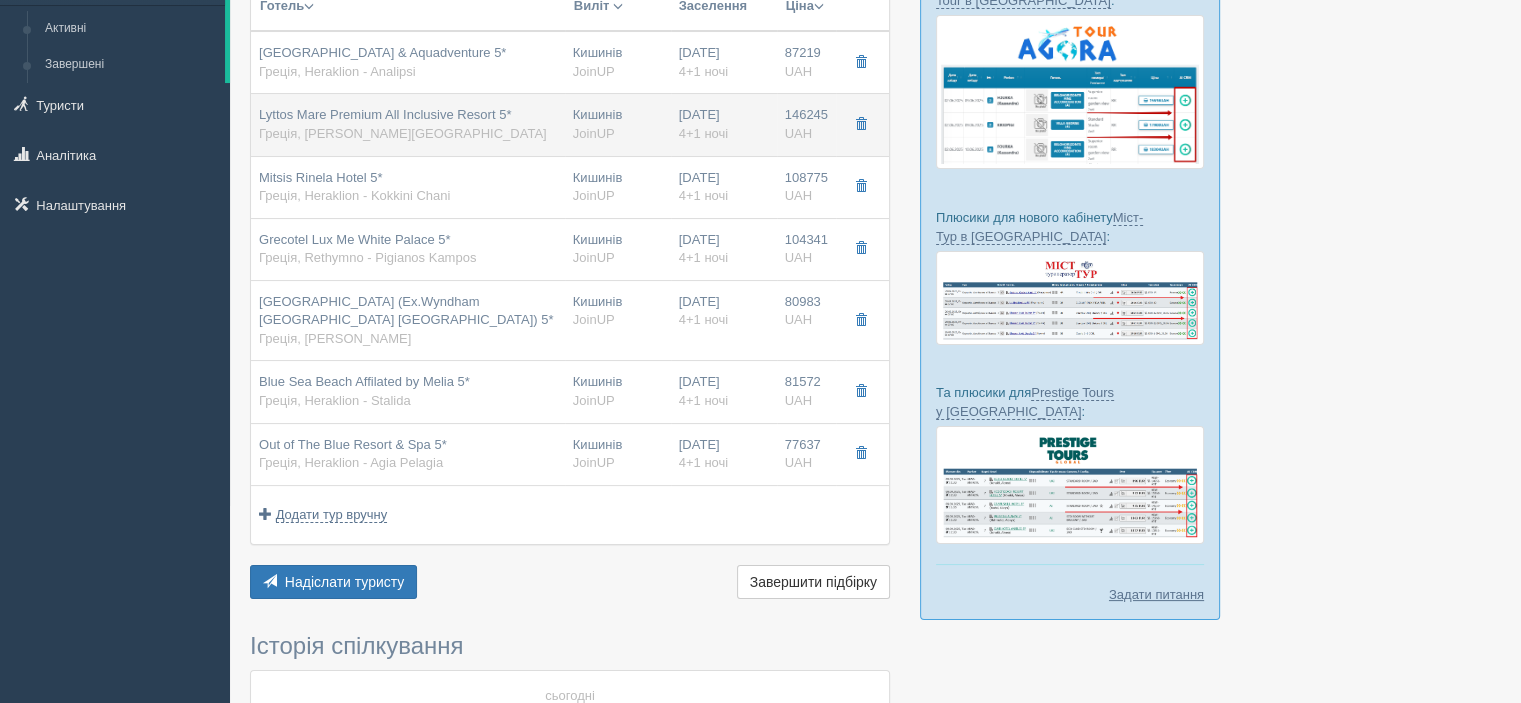 scroll, scrollTop: 100, scrollLeft: 0, axis: vertical 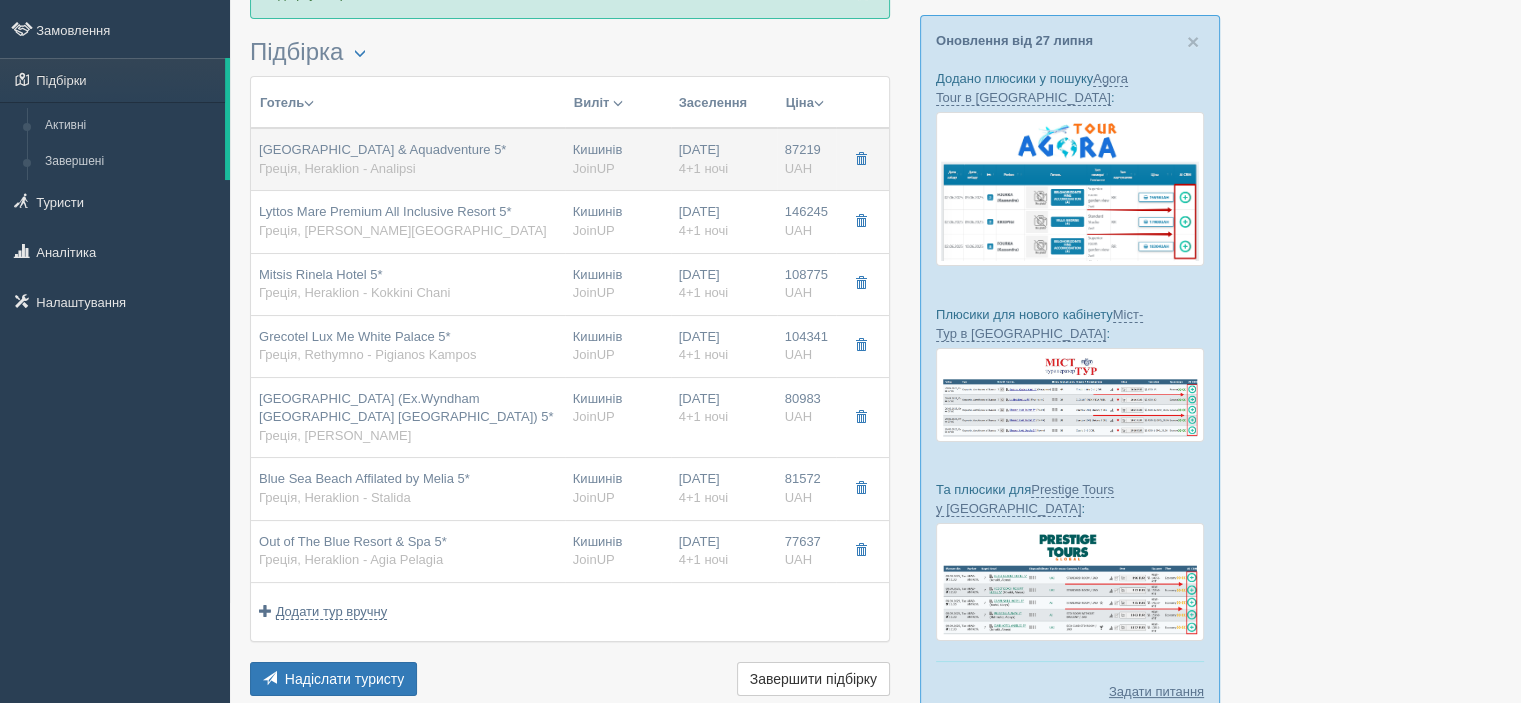 click on "[GEOGRAPHIC_DATA] & Aquadventure 5*" at bounding box center [382, 149] 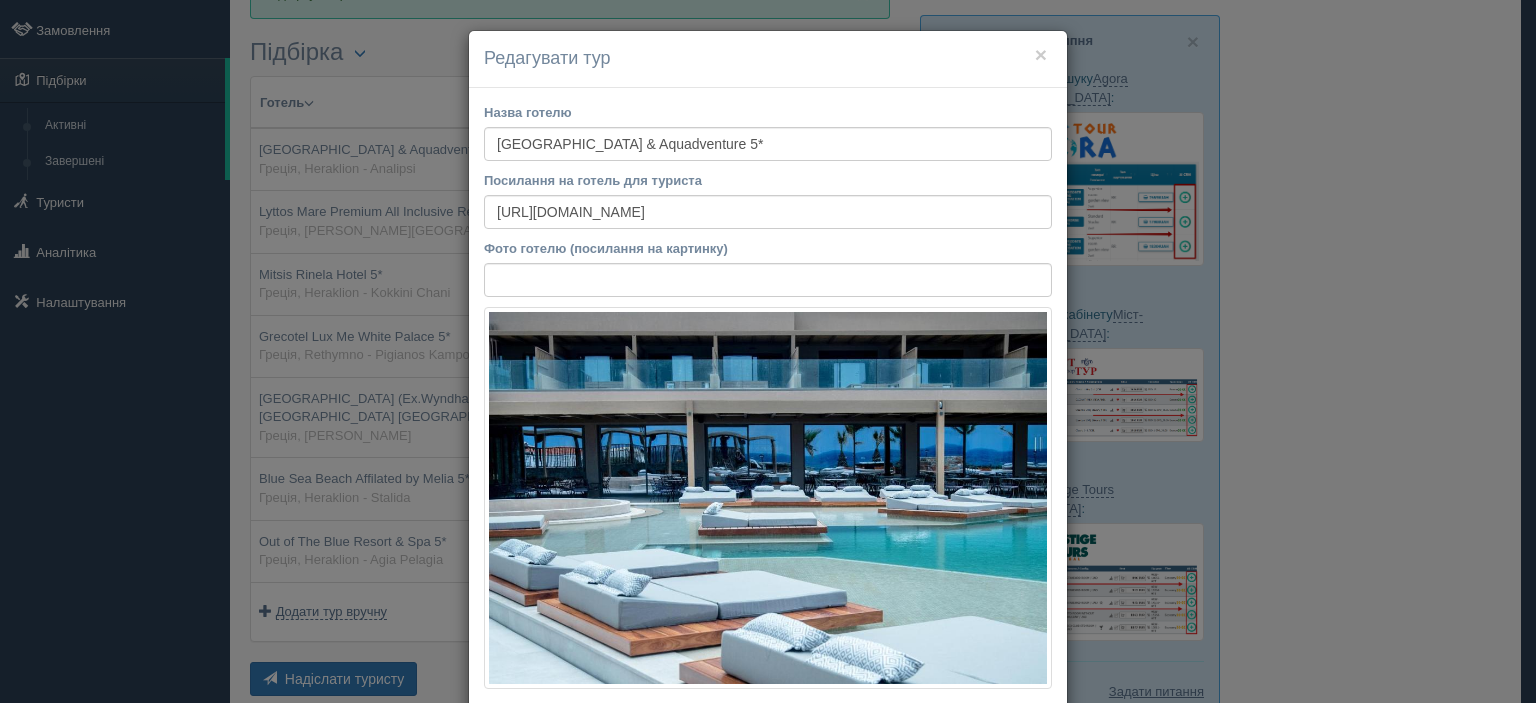 click on "×
Редагувати тур
Назва готелю
Senseana Sea Side Resort & Aquadventure 5*
Посилання на готель для туриста
https://www.booking.com/hotel/gr/senseana-seaside-resort-spa.ru.html?aid=318615&label=New_Ukrainian_UK_5226437665-yIkX6W%2AEJoVw6HRjm85eXAS217246880040%3Apl%3Ata%3Ap1%3Ap2%3Aac%3Aap%3Aneg&sid=341a258f789cf244ee4786ca717215ed&dest_id=-820290&dest_type=city&dist=0&group_adults=2&group_children=0&hapos=1&hpos=1&no_rooms=1&req_adults=2&req_children=0&room1=A%2CA&sb_price_type=total&sr_order=popularity&srepoch=1753635140&srpvid=ebccea616bd33cd29ad65e35940974ca&type=total&ucfs=1&
Фото готелю (посилання на картинку)
Коментар" at bounding box center (768, 351) 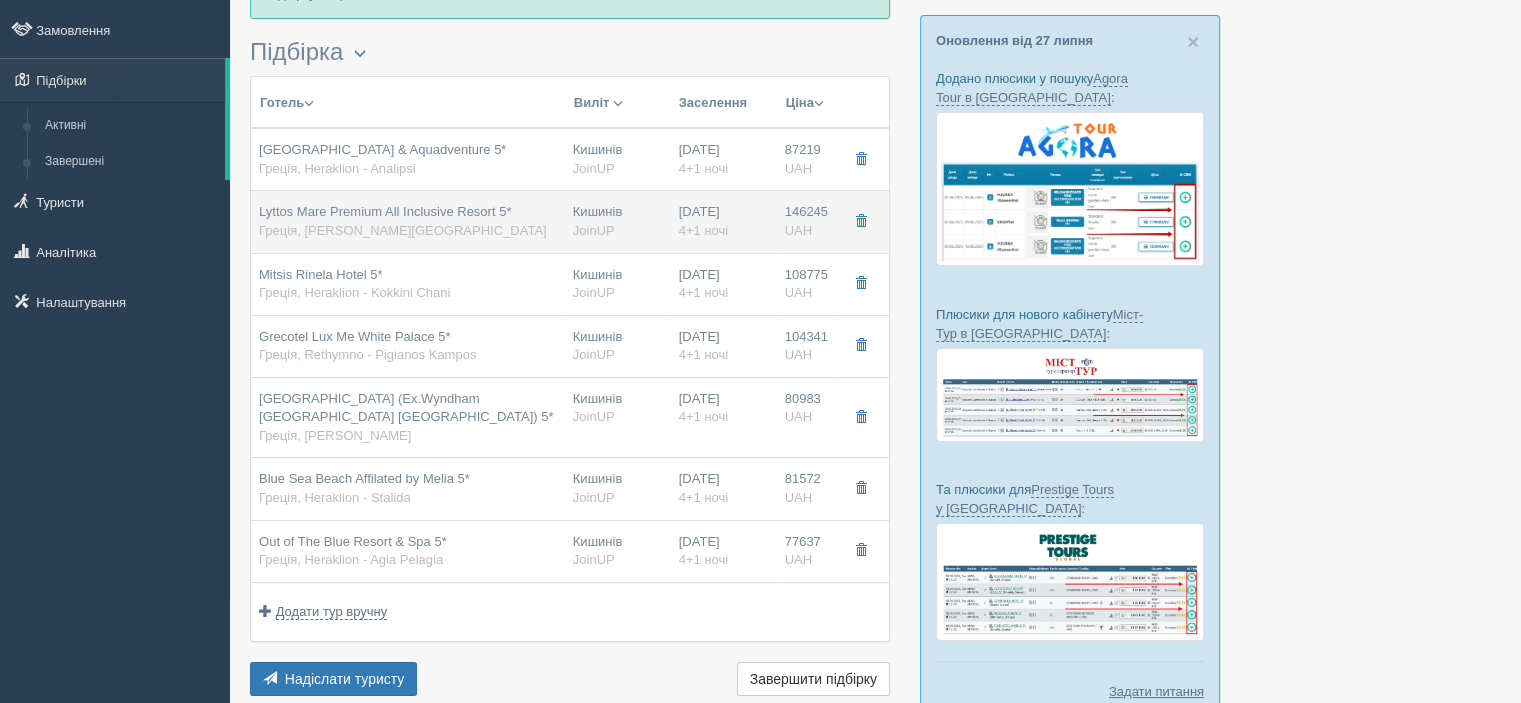 click on "Lyttos Mare Premium All Inclusive Resort 5*
Греція, Heraklion - Anissaras" at bounding box center (403, 221) 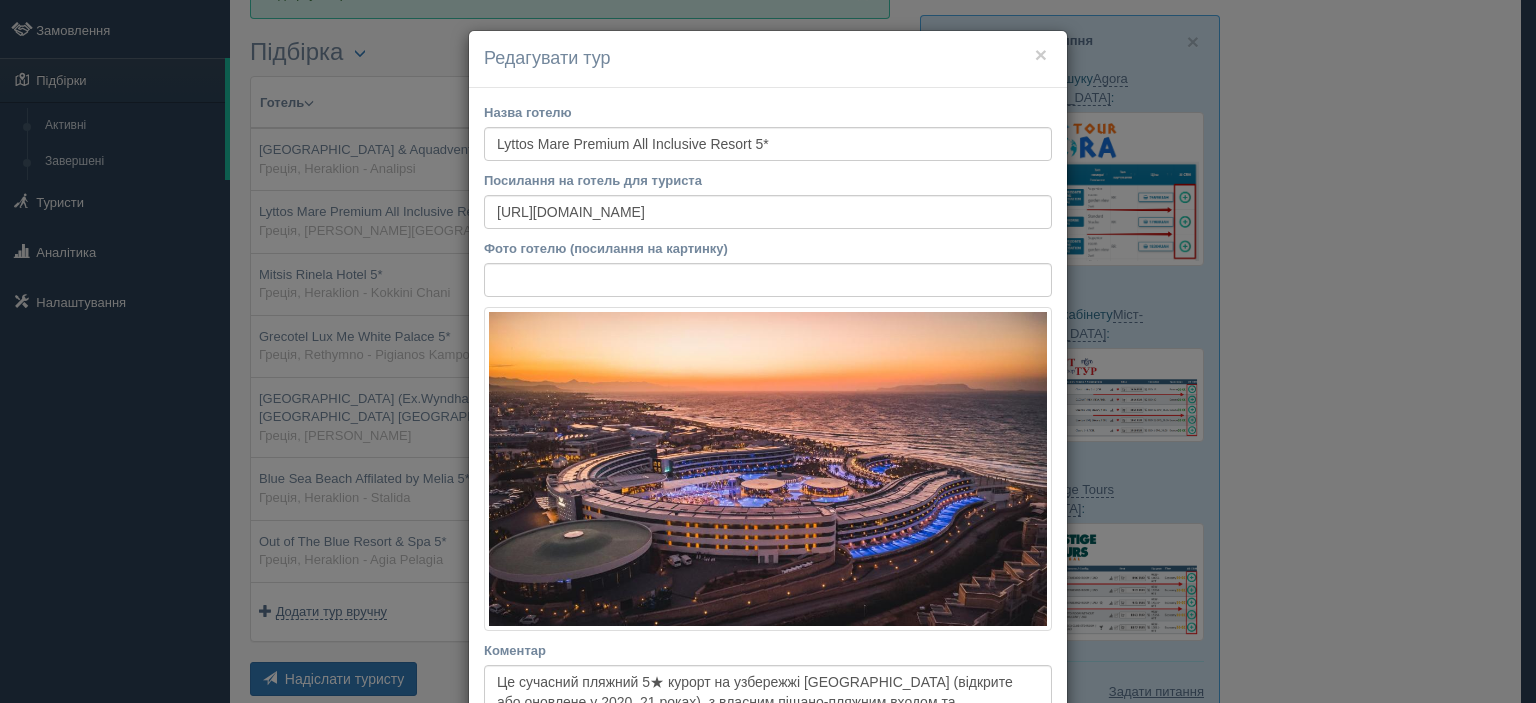 click on "×
Редагувати тур
Назва готелю
Lyttos Mare Premium All Inclusive Resort 5*
Посилання на готель для туриста
http://www.booking.com/hotel/gr/lyttos-mare.ru.html?aid=318615&label=New_Ukrainian_UK_5226437665-yIkX6W%2AEJoVw6HRjm85eXAS217246880040%3Apl%3Ata%3Ap1%3Ap2%3Aac%3Aap%3Aneg&sid=341a258f789cf244ee4786ca717215ed&dest_id=-820290&dest_type=city&dist=0&group_adults=2&group_children=0&hapos=1&hpos=1&no_rooms=1&req_adults=2&req_children=0&room1=A%2CA&sb_price_type=total&sr_order=popularity&srepoch=1753635436&srpvid=d8ae8d508340b5930cf75caec6de1092&type=total&ucfs=1&
Фото готелю (посилання на картинку)
Коментар" at bounding box center [768, 351] 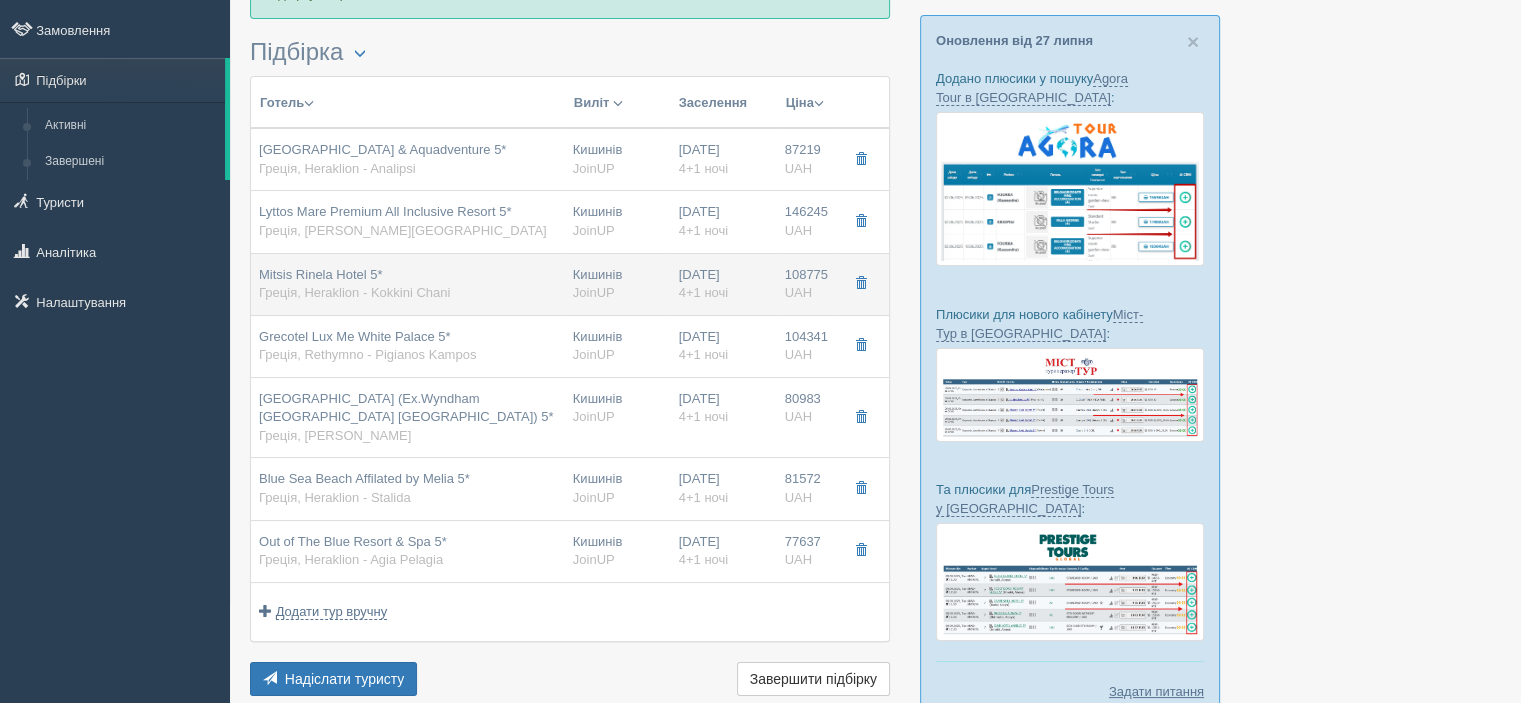 click on "Mitsis Rinela Hotel 5*
Греція, Heraklion - Kokkini Chani" at bounding box center (408, 284) 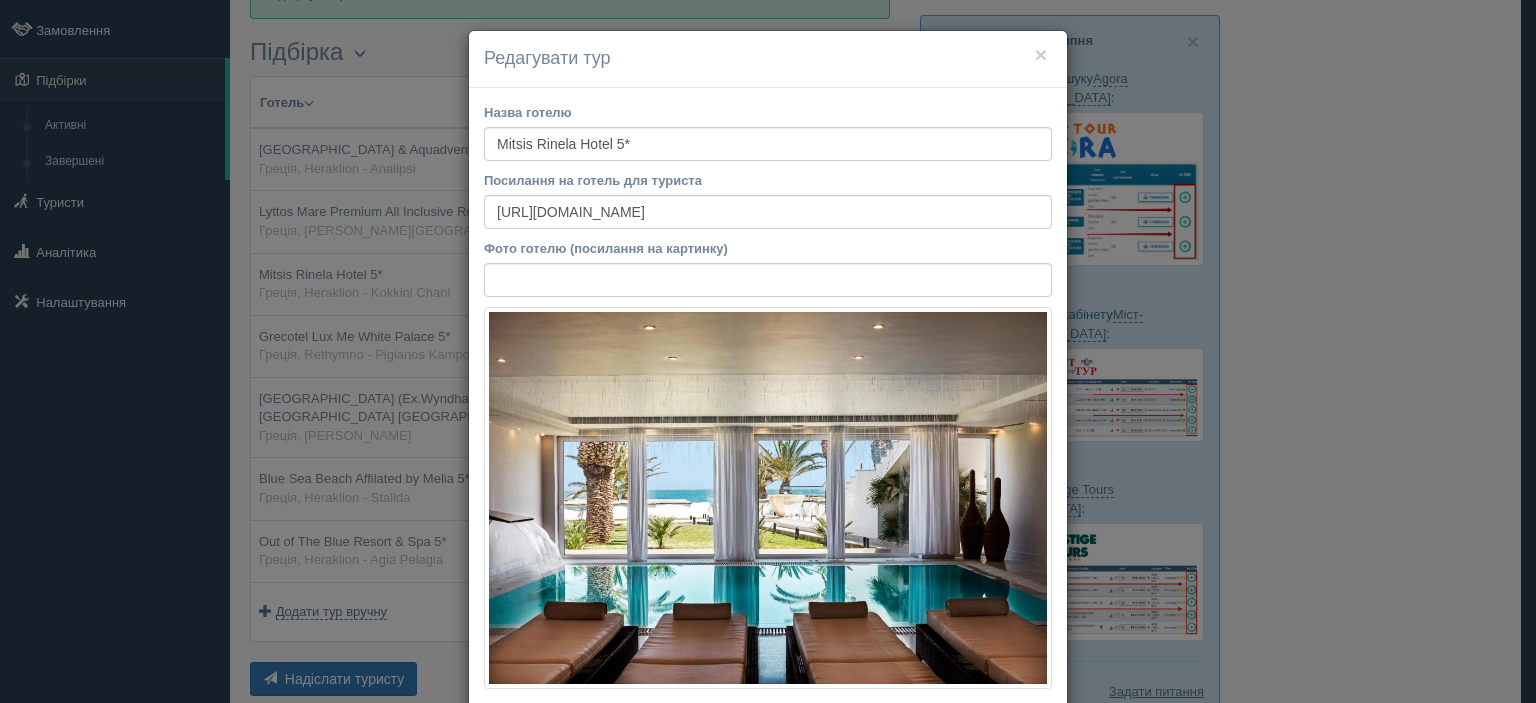 click on "×
Редагувати тур
Назва готелю
Mitsis Rinela Hotel 5*
Посилання на готель для туриста
https://www.booking.com/hotel/gr/mitsis-rinela-beach.ru.html?aid=318615&label=Ukrainian_UK_29561934385-ZG0%2AlxiRfeG0d43dfzAlMwS637880915005%3Apl%3Ata%3Ap1%3Ap2%3Aac%3Aap%3Aneg%3Afi55629380690%3Atidsa-302083110424%3Alp1030430%3Ali%3Adec%3Adm%3Aag29561934385%3Acmp108544585&sid=341a258f789cf244ee4786ca717215ed&dest_id=-820846&dest_type=city&dist=0&group_adults=2&group_children=0&hapos=1&hpos=1&no_rooms=1&req_adults=2&req_children=0&room1=A%2CA&sb_price_type=total&sr_order=popularity&srepoch=1753635648&srpvid=d0171cc49838c340a236d3d4f469939c&type=total&ucfs=1&
Фото готелю (посилання на картинку)" at bounding box center (768, 351) 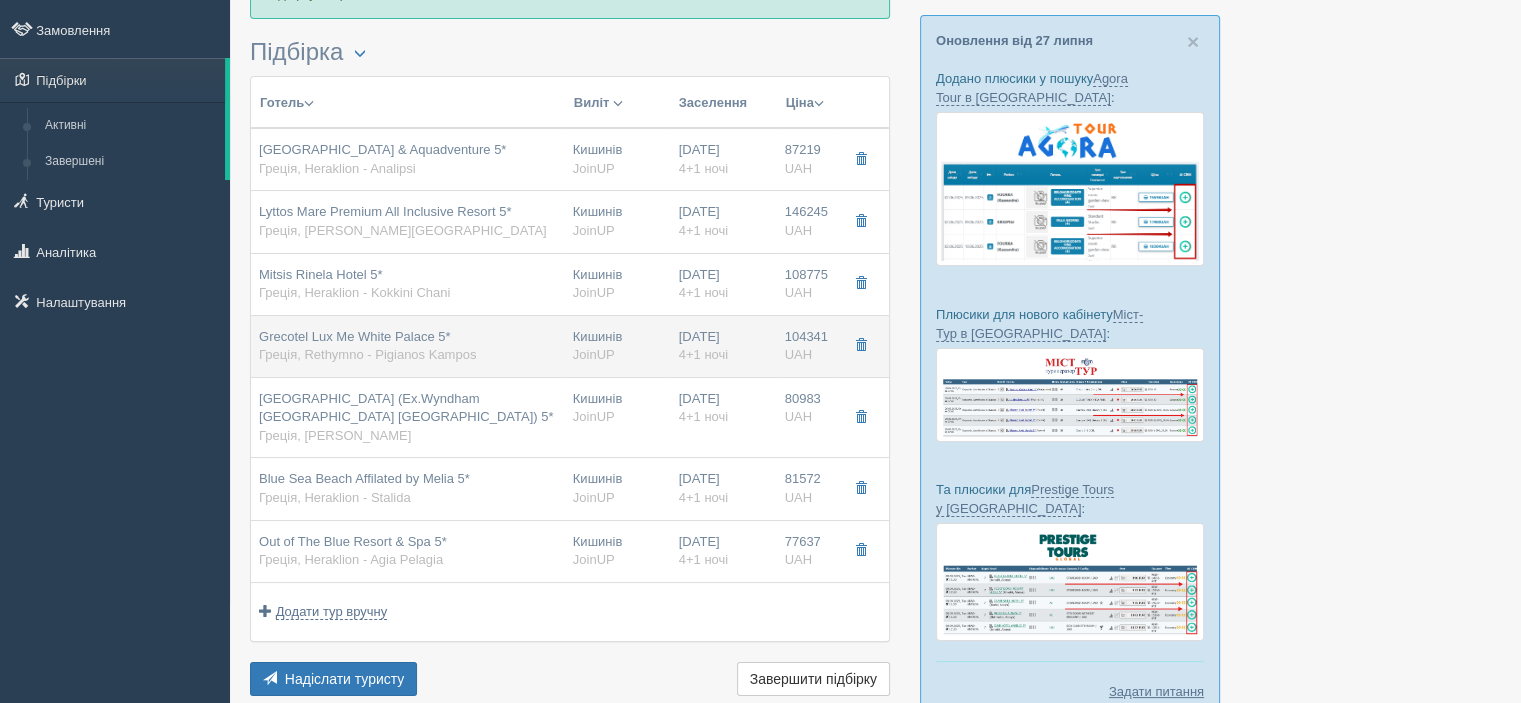 click on "Grecotel Lux Me White Palace 5*
Греція, Rethymno - Pigianos Kampos" at bounding box center (408, 346) 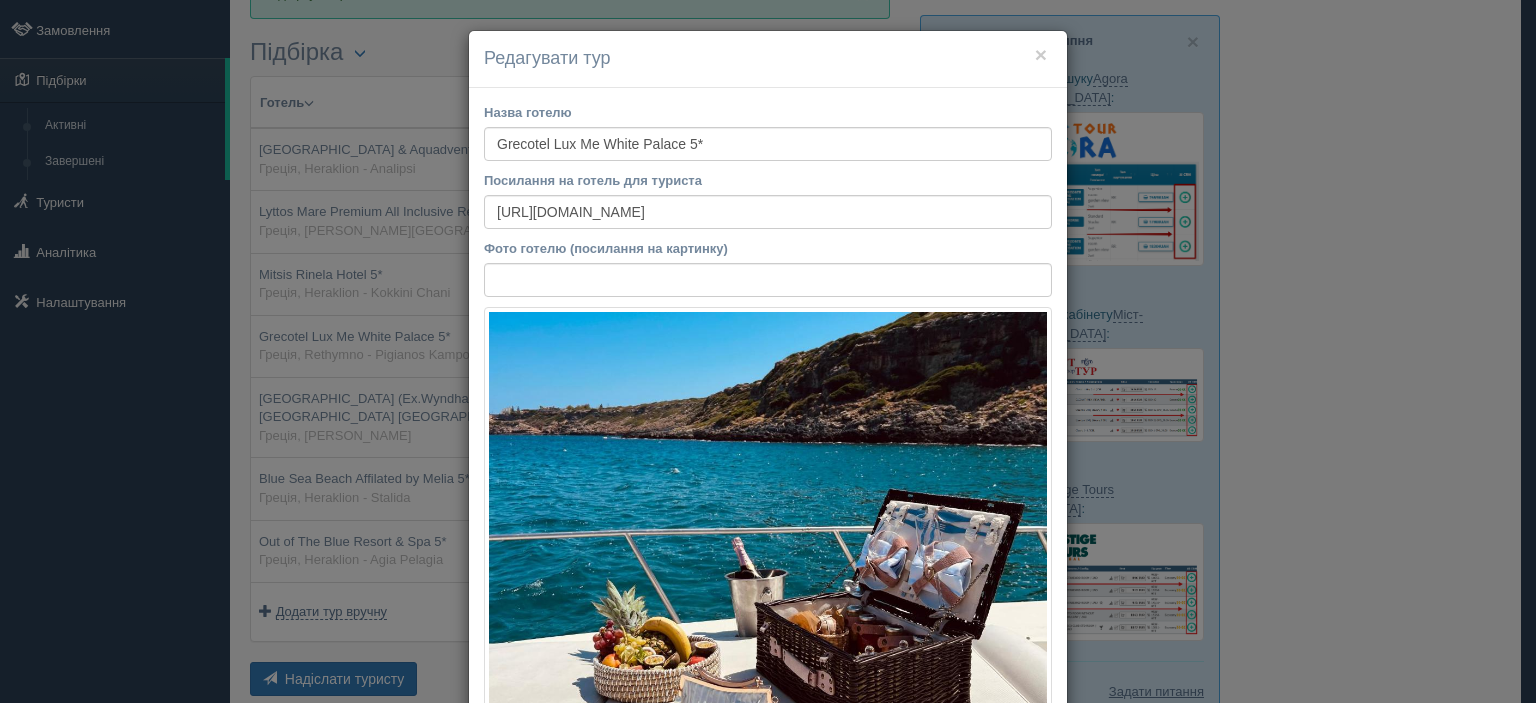 click on "×
Редагувати тур
Назва готелю
Grecotel Lux Me White Palace 5*
Посилання на готель для туриста
https://www.booking.com/hotel/gr/grecotel-luxme-white.ru.html?aid=318615&label=Ukrainian_UK_29561934385-ZG0%2AlxiRfeG0d43dfzAlMwS637880915005%3Apl%3Ata%3Ap1%3Ap2%3Aac%3Aap%3Aneg%3Afi55535603964%3Atidsa-331215073644%3Alp1030430%3Ali%3Adec%3Adm%3Aag29561934385%3Acmp108544585&sid=341a258f789cf244ee4786ca717215ed&dest_id=900040701&dest_type=city&dist=0&group_adults=2&group_children=0&hapos=1&hpos=1&no_rooms=1&req_adults=2&req_children=0&room1=A%2CA&sb_price_type=total&sr_order=popularity&srepoch=1753635843&srpvid=16b5142e1f14e309d36df3b5bf0918e6&type=total&ucfs=1&
Фото готелю (посилання на картинку)" at bounding box center [768, 351] 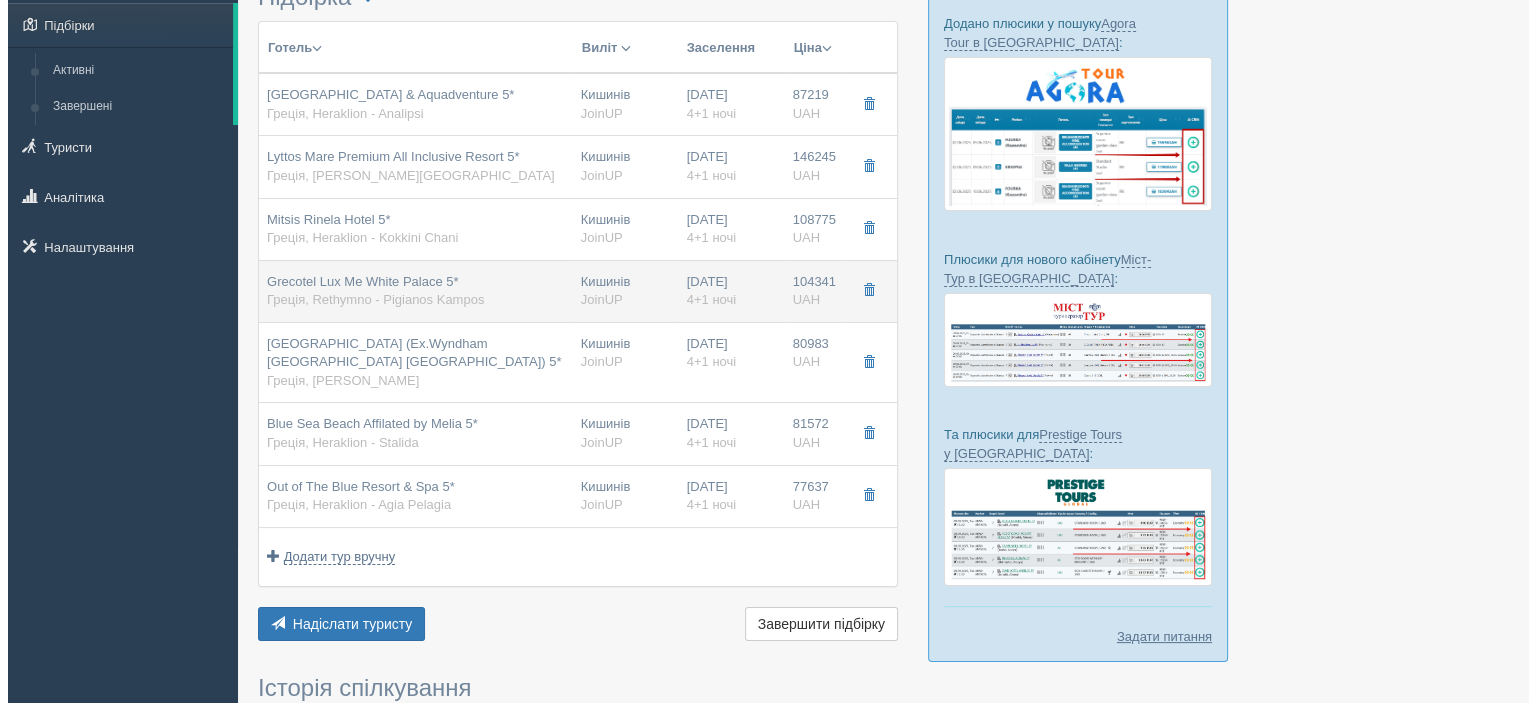 scroll, scrollTop: 200, scrollLeft: 0, axis: vertical 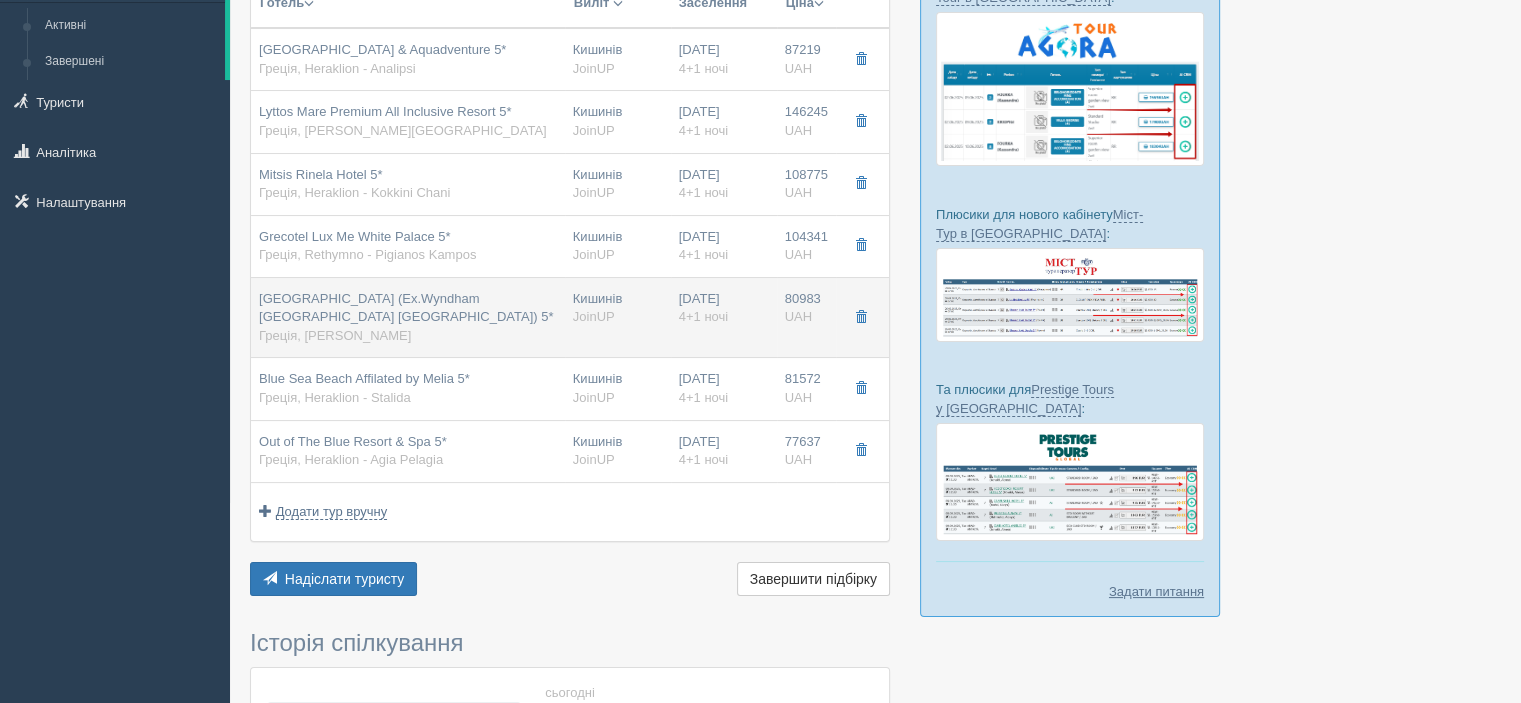 click on "Греція, [PERSON_NAME]" at bounding box center [335, 335] 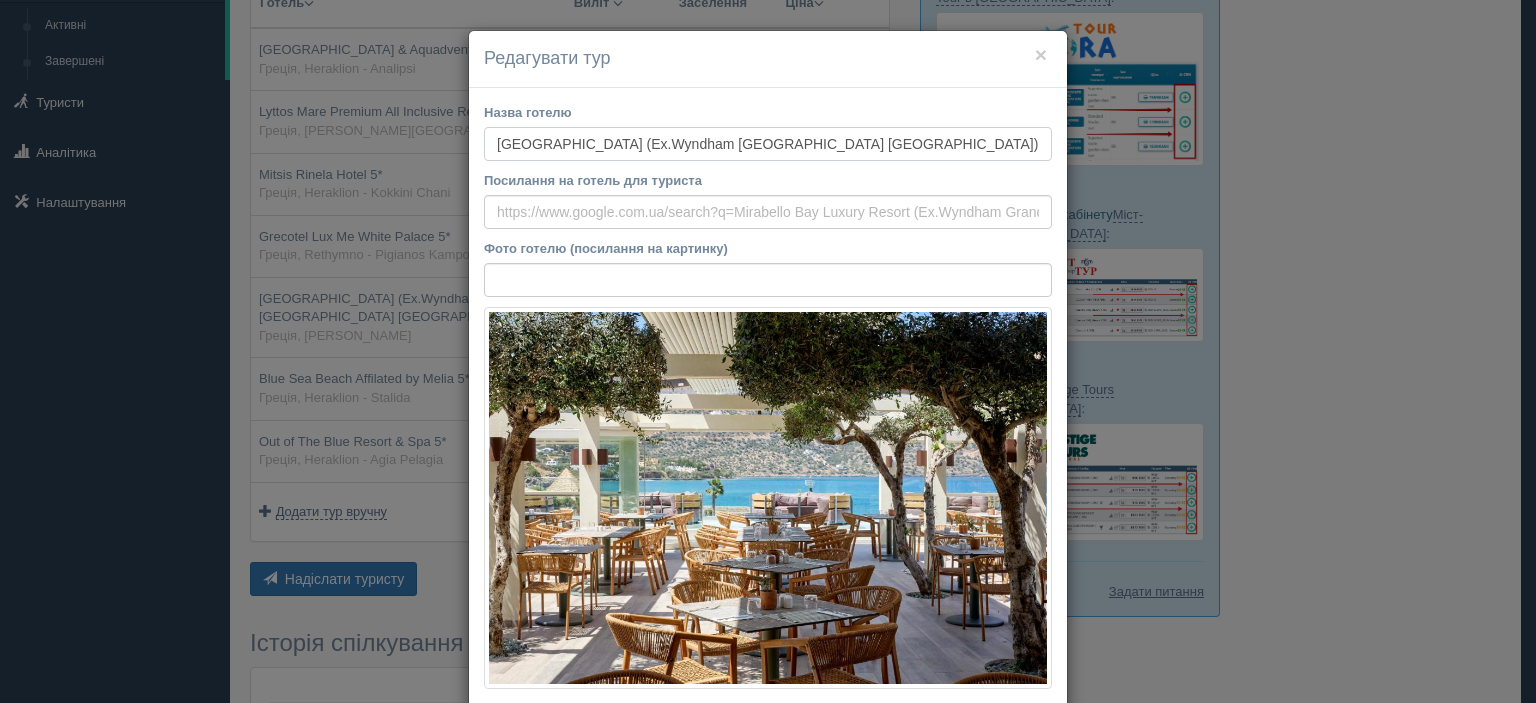 click on "[PERSON_NAME][GEOGRAPHIC_DATA] (Ex.Wyndham [GEOGRAPHIC_DATA] [PERSON_NAME][GEOGRAPHIC_DATA]) 5*" at bounding box center (768, 144) 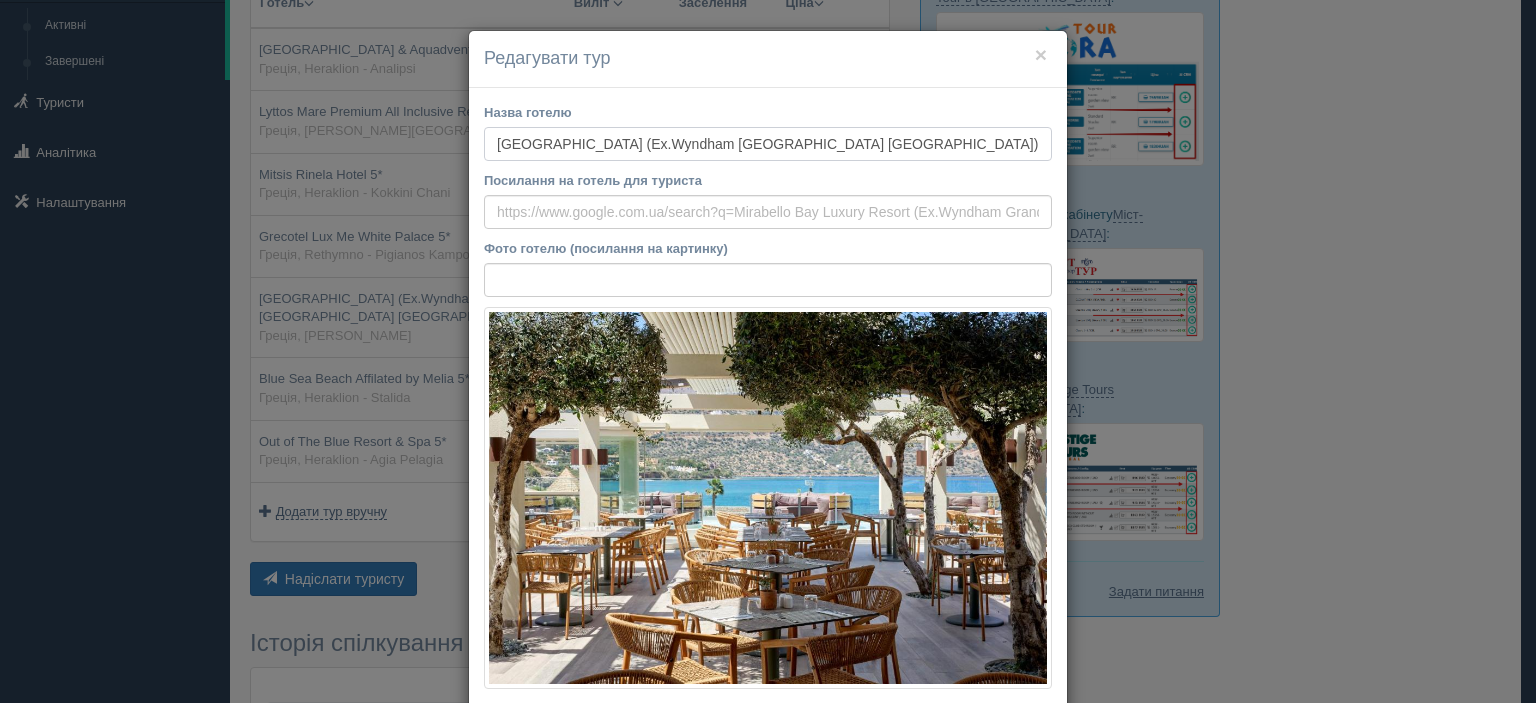 click on "[PERSON_NAME][GEOGRAPHIC_DATA] (Ex.Wyndham [GEOGRAPHIC_DATA] [PERSON_NAME][GEOGRAPHIC_DATA]) 5*" at bounding box center (768, 144) 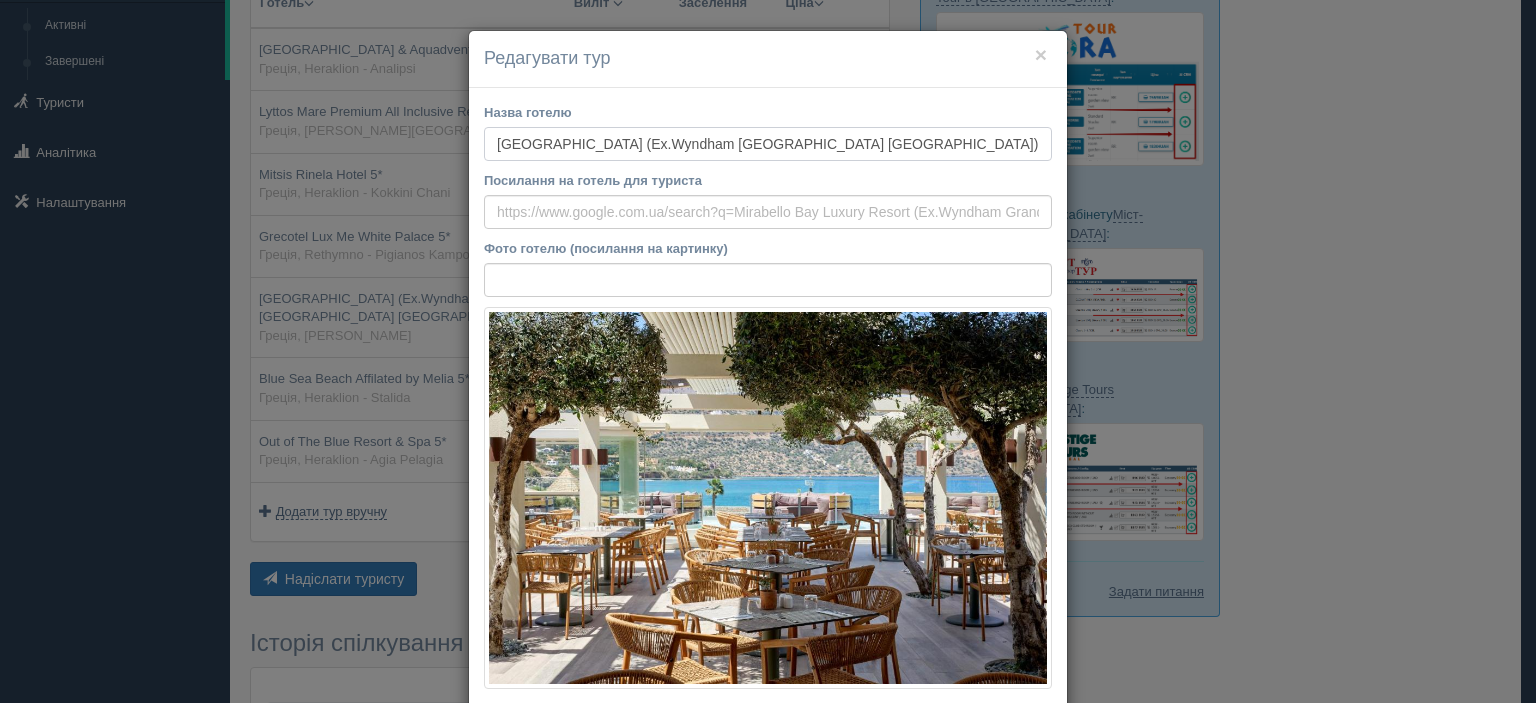 scroll, scrollTop: 200, scrollLeft: 0, axis: vertical 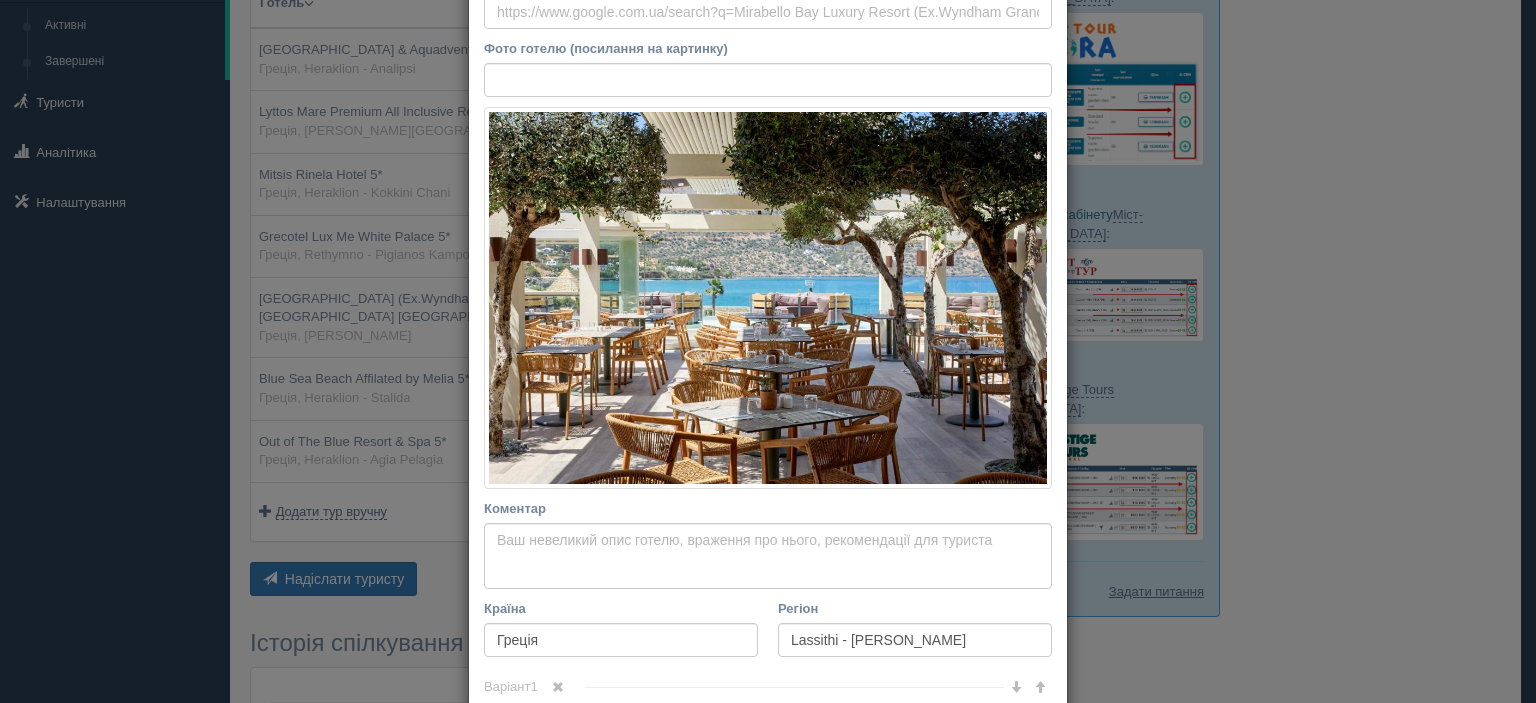 click on "×
Редагувати тур
Назва готелю
Mirabello Bay Luxury Resort (Ex.Wyndham Grand Crete Mirabello Bay) 5*
Посилання на готель для туриста
Фото готелю (посилання на картинку)
Не вдалось завантажити фото. Можливо, Ви скопіювали посилання на сторінку, а не на картинку
Коментар
Основний опис
Додатковий опис
Закріпити
Збережено" at bounding box center (768, 351) 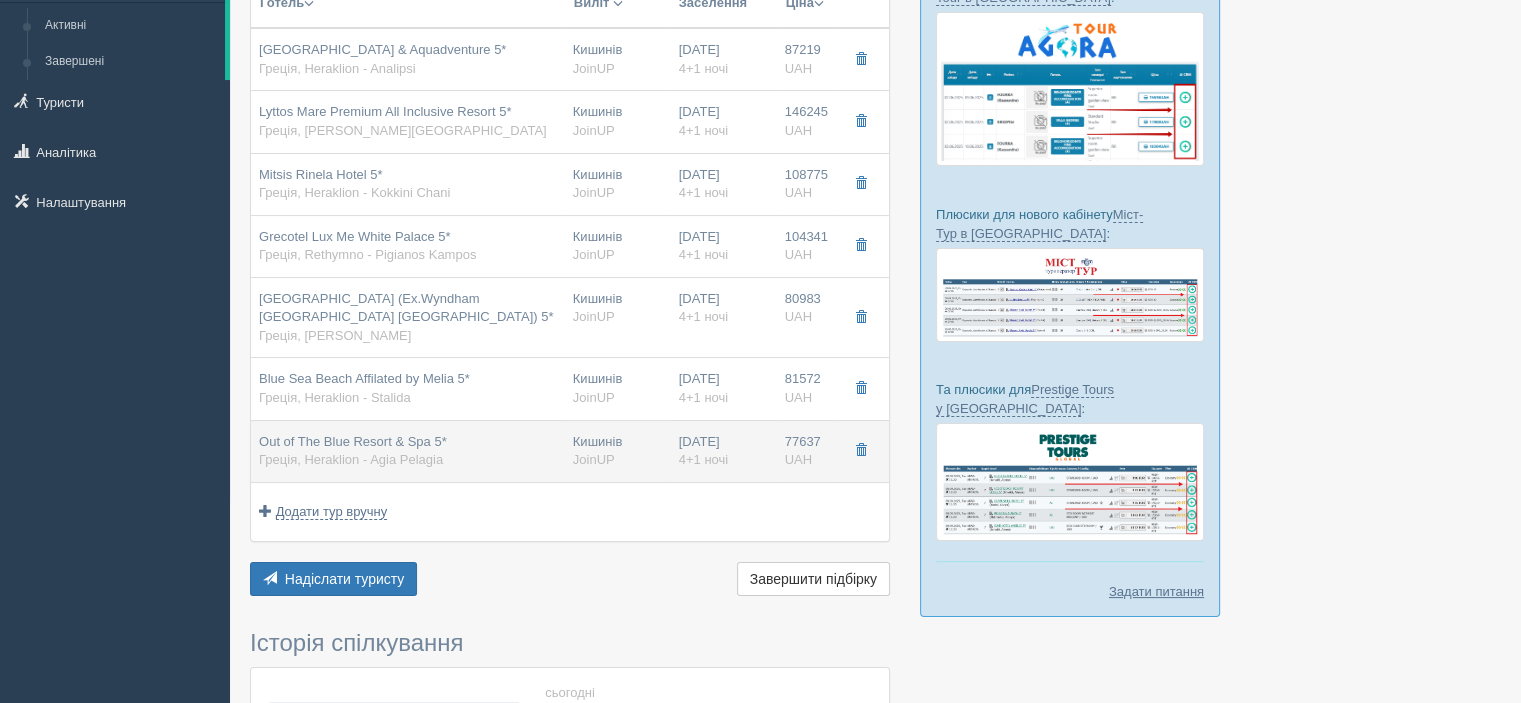 click on "Out of The Blue Resort & Spa 5*" at bounding box center (353, 441) 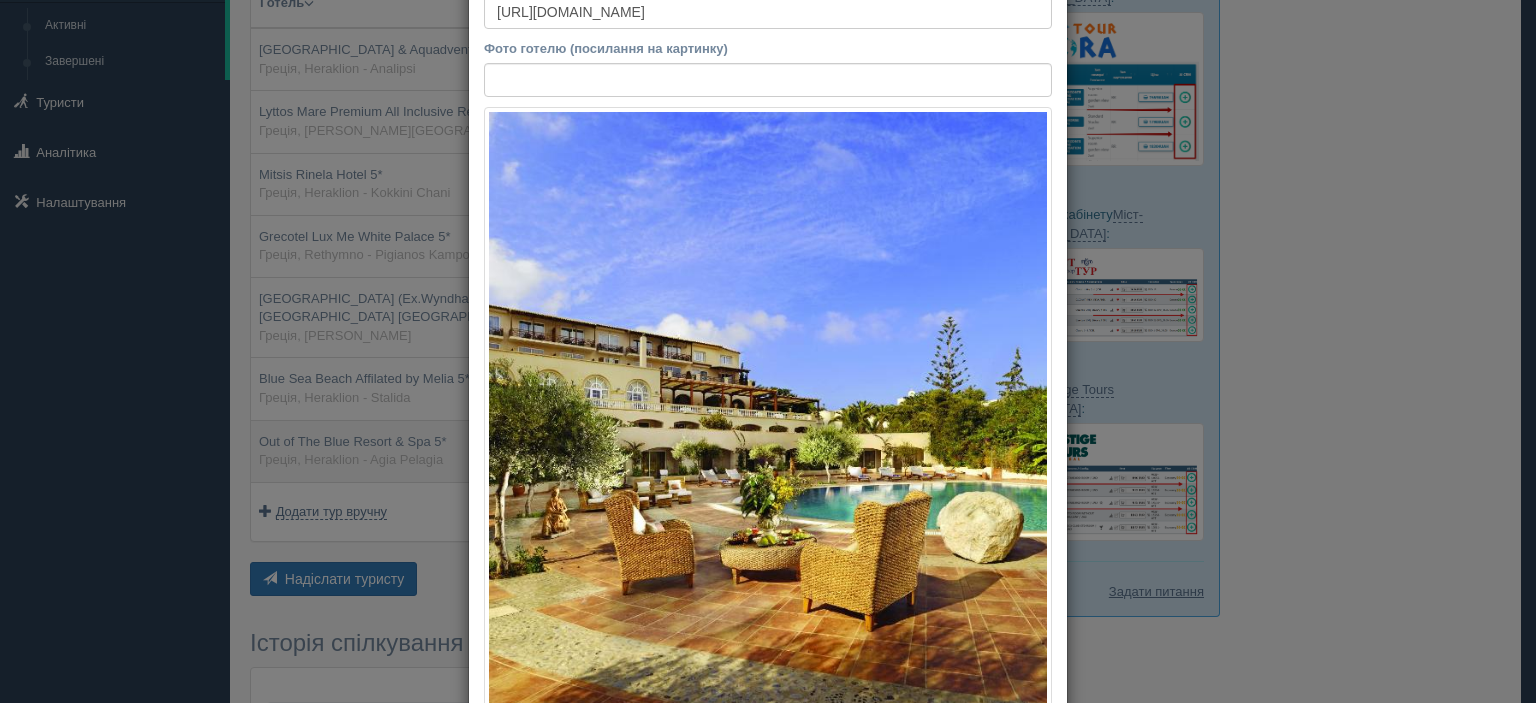 scroll, scrollTop: 0, scrollLeft: 0, axis: both 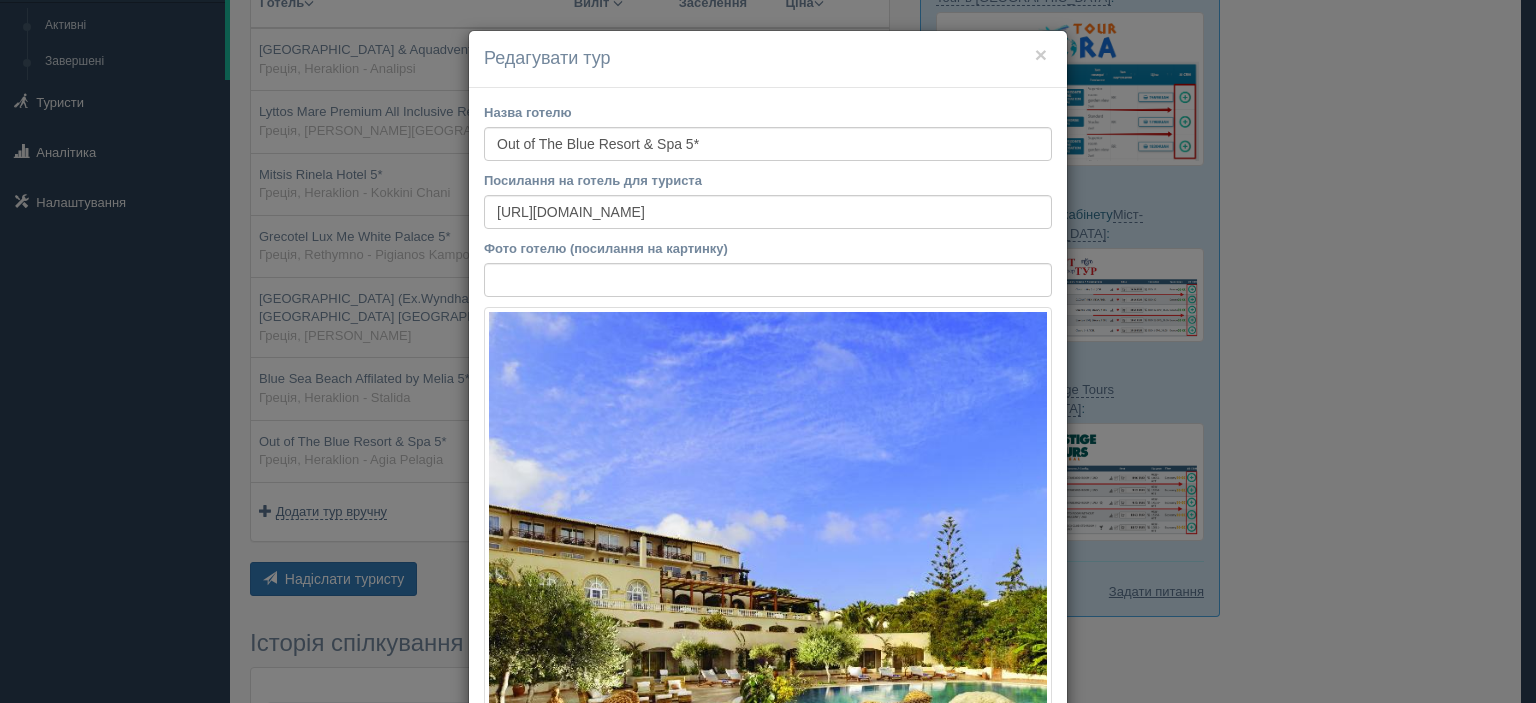 click on "×
Редагувати тур
Назва готелю
Out of The Blue Resort & Spa 5*
Посилання на готель для туриста
https://www.booking.com/hotel/gr/out-of-the-blue-resort.ru.html?aid=318615&label=Russian_Ukraine_RU_UA_29561942305-b1ErprZGZ6cyfYgnoPatDgS634241443583%3Apl%3Ata%3Ap1%3Ap2%3Aac%3Aap%3Aneg%3Afi55295324719%3Atidsa-302083110424%3Alp1030430%3Ali%3Adec%3Adm%3Aag29561942305%3Acmp339925345&sid=341a258f789cf244ee4786ca717215ed&dest_id=900039541&dest_type=city&dist=0&group_adults=2&group_children=0&hapos=1&hpos=1&no_rooms=1&req_adults=2&req_children=0&room1=A%2CA&sb_price_type=total&sr_order=popularity&srepoch=1753636013&srpvid=1ff1feaca4532e5a5197bfd4f5699c01&type=total&ucfs=1&
Фото готелю (посилання на картинку)" at bounding box center [768, 351] 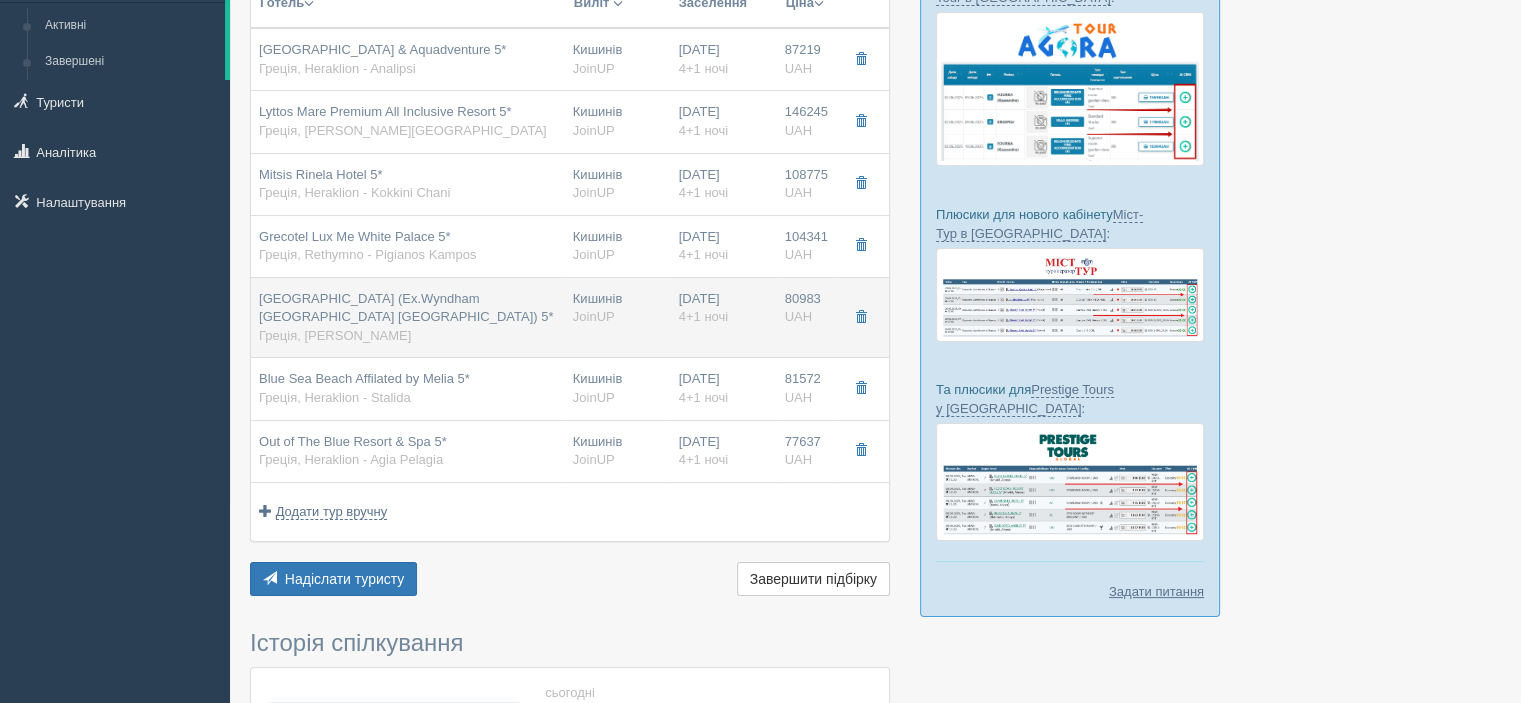 click on "[PERSON_NAME][GEOGRAPHIC_DATA] (Ex.Wyndham [GEOGRAPHIC_DATA] [PERSON_NAME][GEOGRAPHIC_DATA]) 5*" at bounding box center (406, 308) 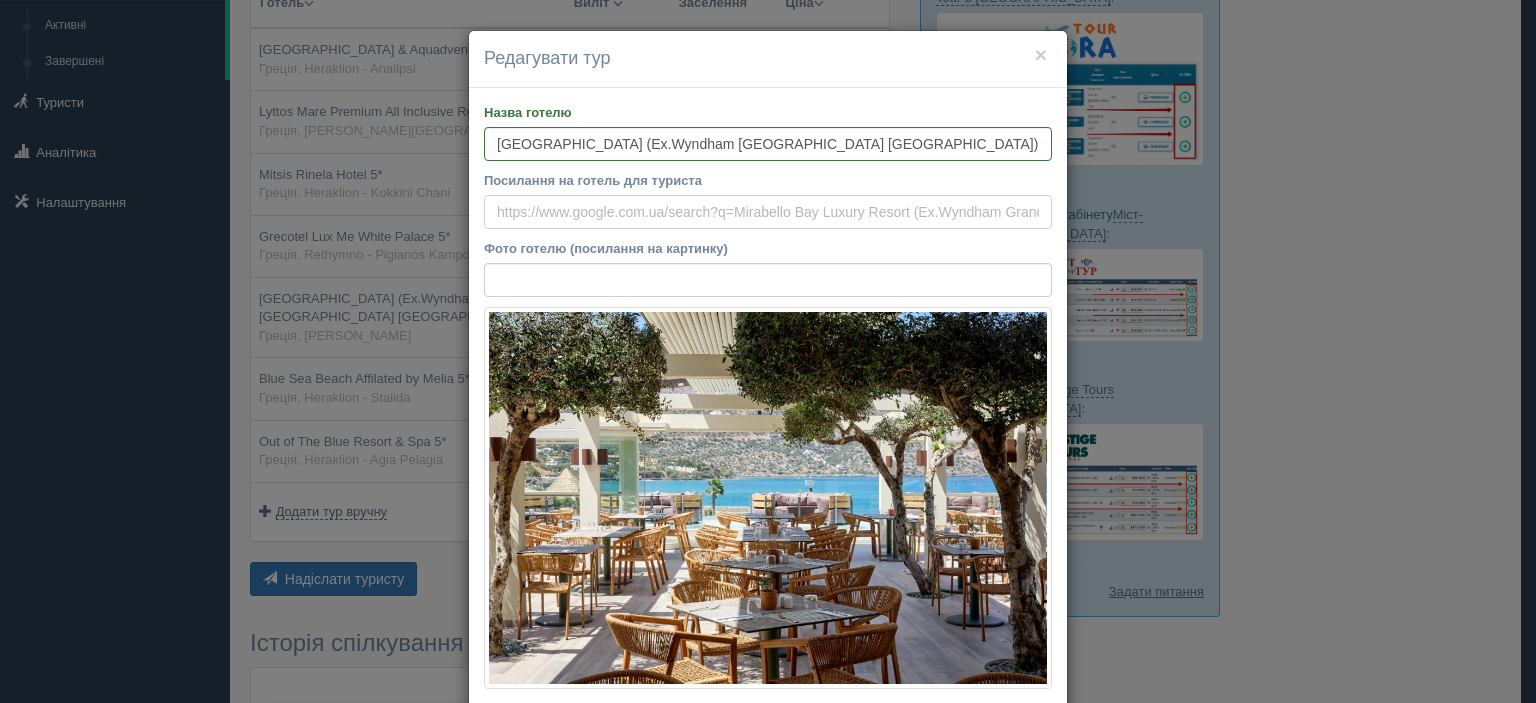 click on "Посилання на готель для туриста" at bounding box center [768, 212] 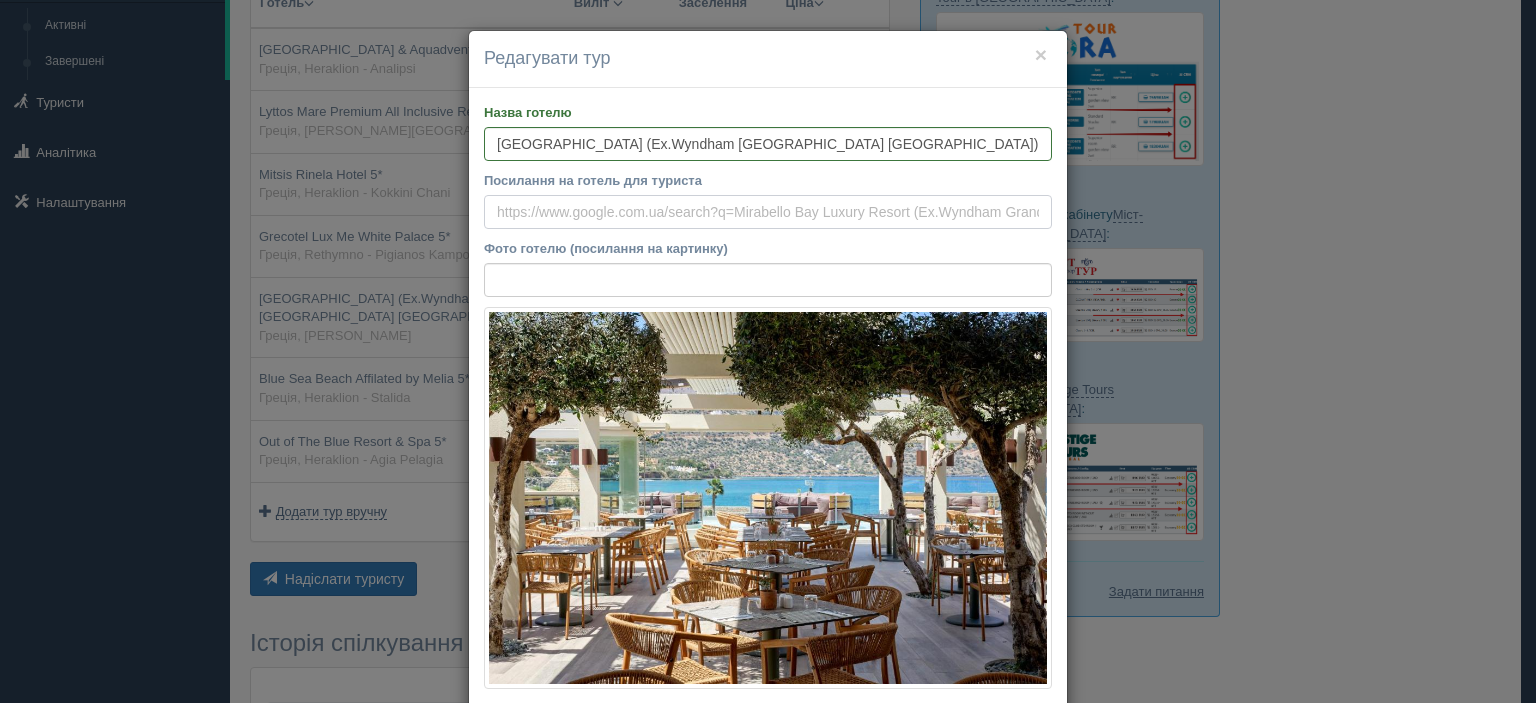 paste on "https://www.booking.com/hotel/gr/wyndham-grand-crete-mirabello-bay.ru.html?aid=356980&label=gog235jc-10CAsoXEIhd3luZGhhbS1ncmFuZC1jcmV0ZS1taXJhYmVsbG8tYmF5SClYA2jpAYgBAZgBM7gBF8gBDNgBA-gBAfgBAYgCAagCAbgCwrqZxAbAAgHSAiQ3OTUxZGVmNS05ZDQ1LTRhOWItODM1MC05NTZmYTRkNjE5OTLYAgHgAgE&sid=341a258f789cf244ee4786ca717215ed&dest_id=-815523&dest_type=city&dist=0&group_adults=2&group_children=0&hapos=1&hpos=1&no_rooms=1&req_adults=2&req_children=0&room1=A%2CA&sb_price_type=total&sr_order=popularity&srepoch=1753636169&srpvid=73ece24b781c248e60e53cd6c329f3b7&type=total&ucfs=1&" 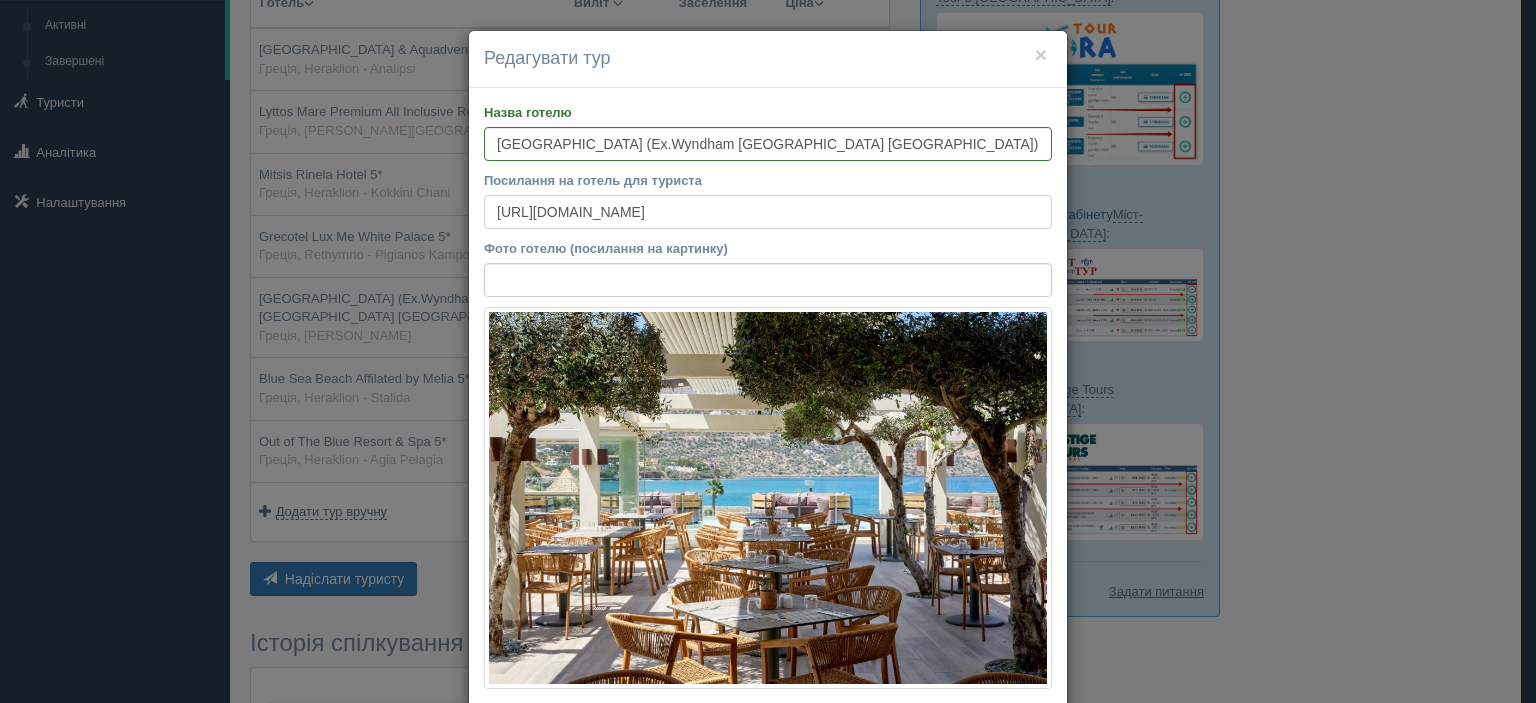 scroll, scrollTop: 0, scrollLeft: 3695, axis: horizontal 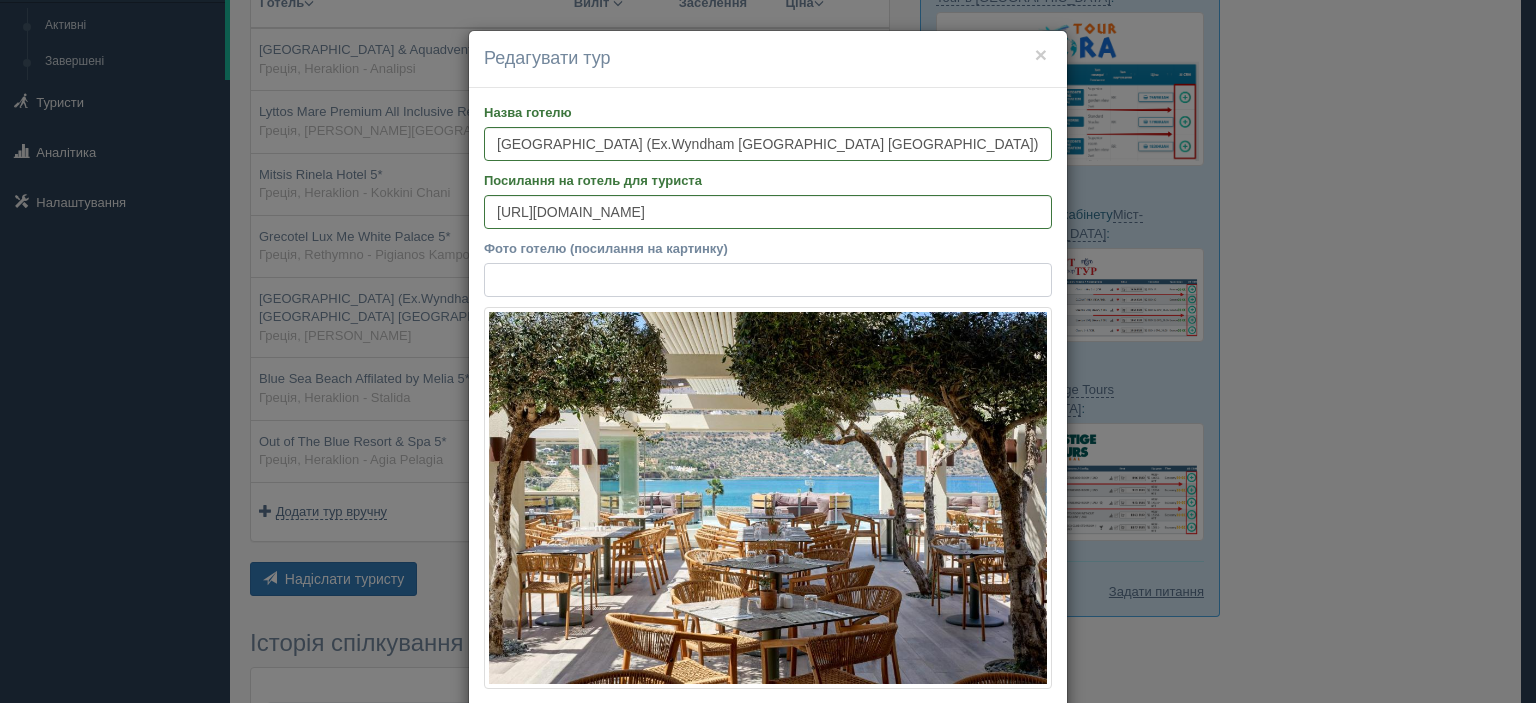 click on "Фото готелю (посилання на картинку)" at bounding box center (768, 280) 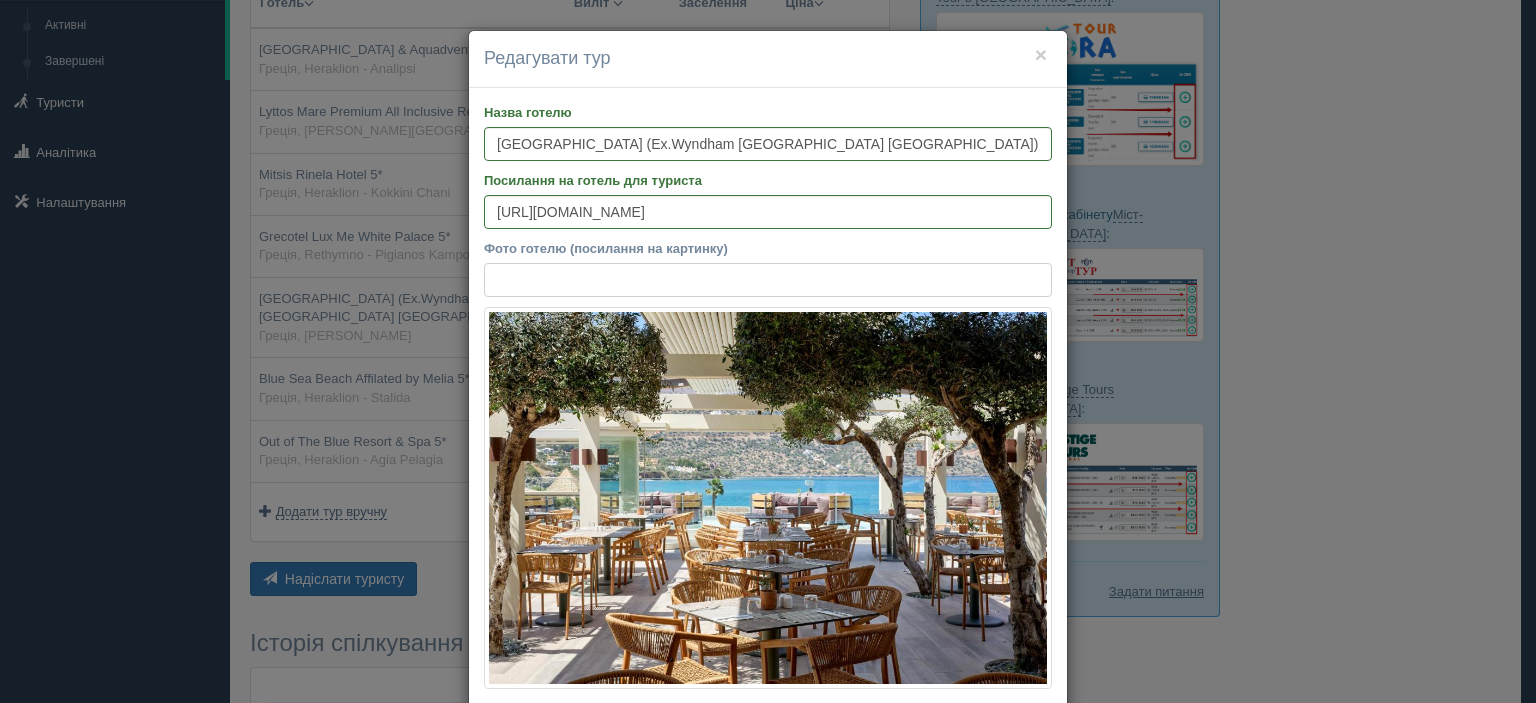 paste on "https://cf.bstatic.com/xdata/images/hotel/max1024x768/705568702.jpg?k=c582a12b59cf3bb0f5e30acd95cd7951c5457165ae6b76a6c1e5021a284a6a17&o=" 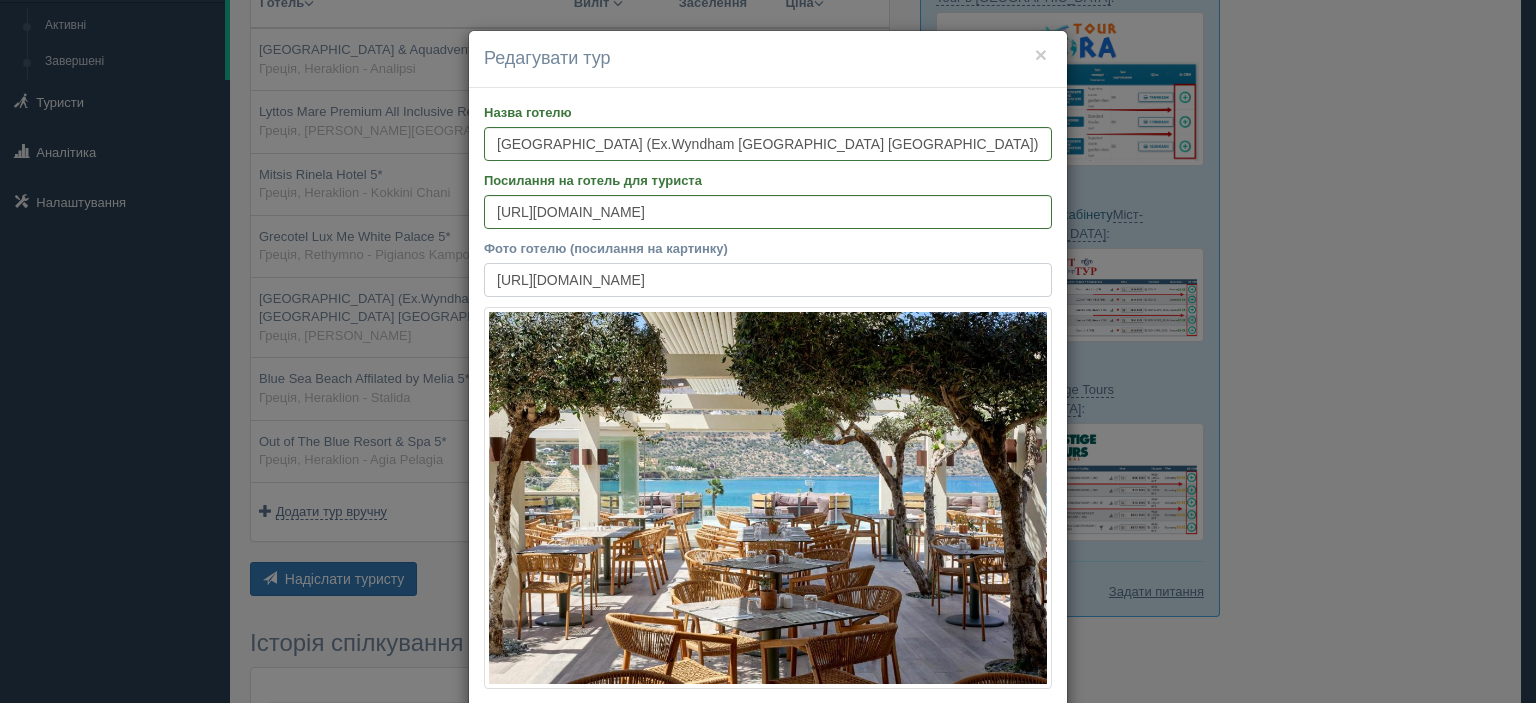scroll, scrollTop: 0, scrollLeft: 428, axis: horizontal 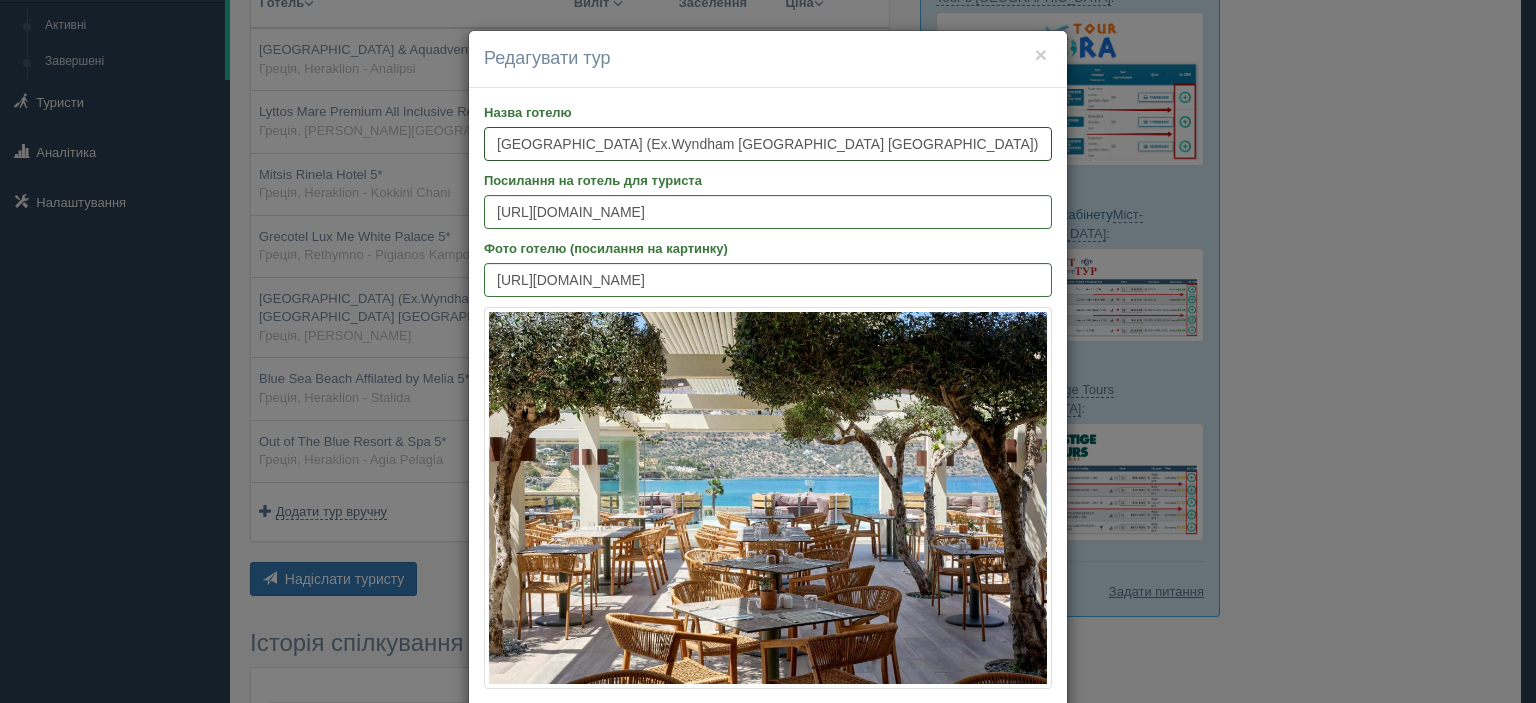 click on "[PERSON_NAME][GEOGRAPHIC_DATA] (Ex.Wyndham [GEOGRAPHIC_DATA] [PERSON_NAME][GEOGRAPHIC_DATA]) 5*" at bounding box center (768, 144) 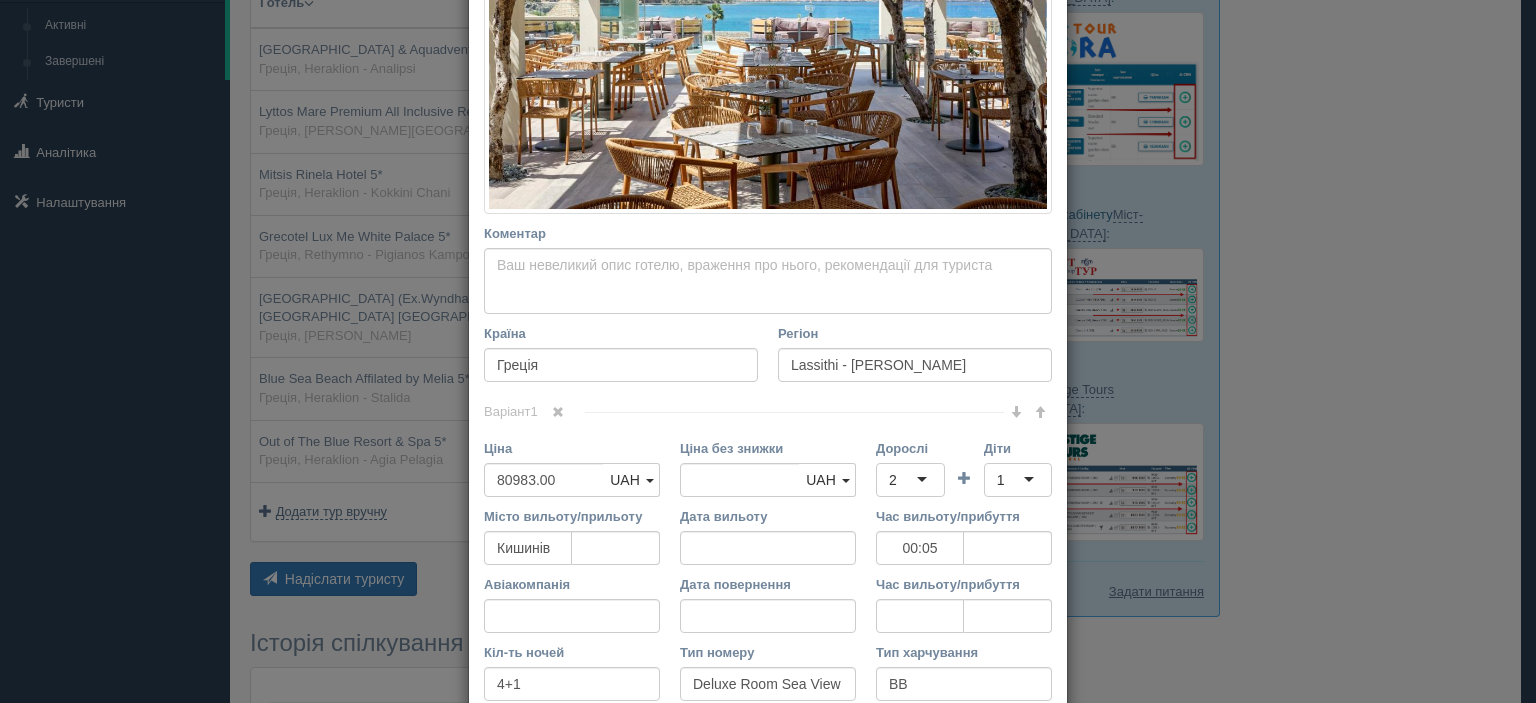scroll, scrollTop: 500, scrollLeft: 0, axis: vertical 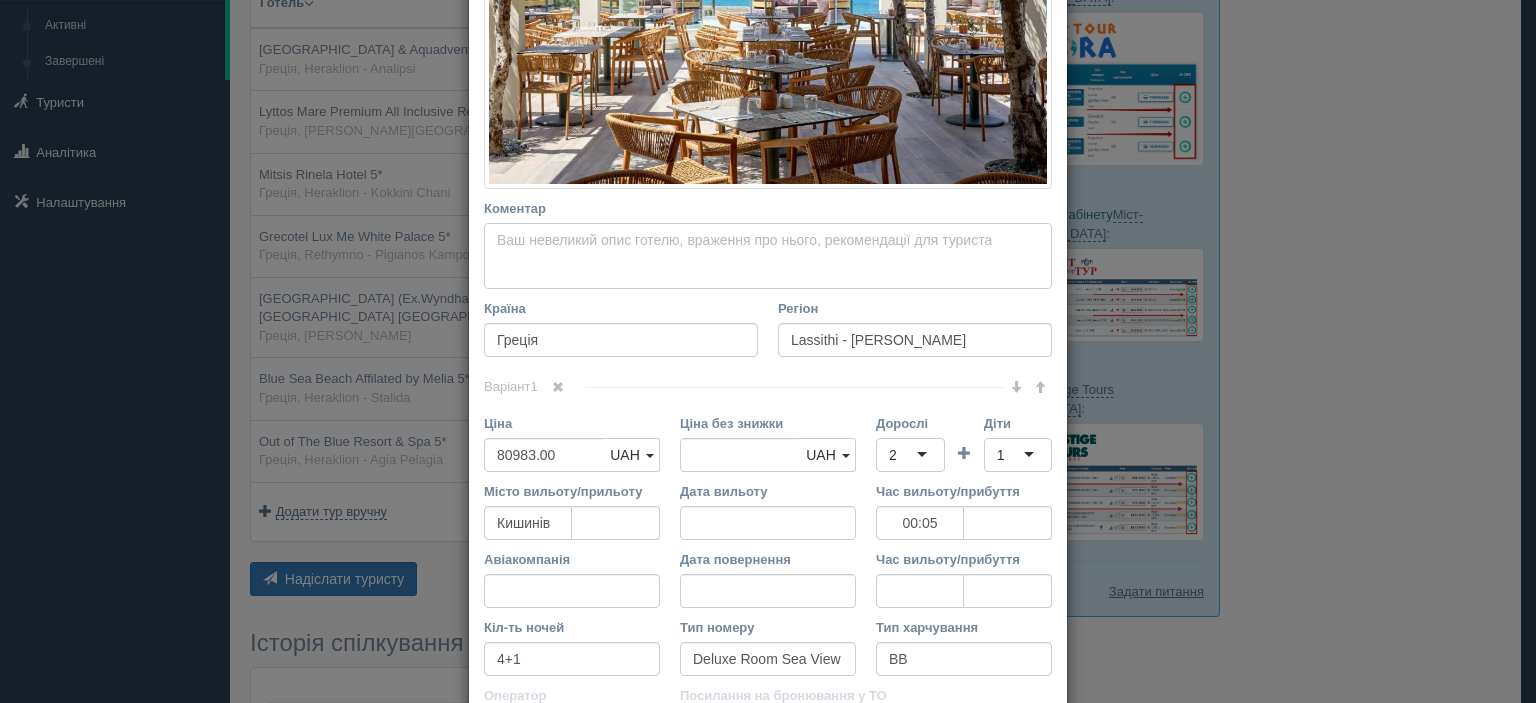 click on "Коментар
Основний опис
Додатковий опис
Закріпити
Збережено
Необхідно вказати назву готелю і країну" at bounding box center [768, 256] 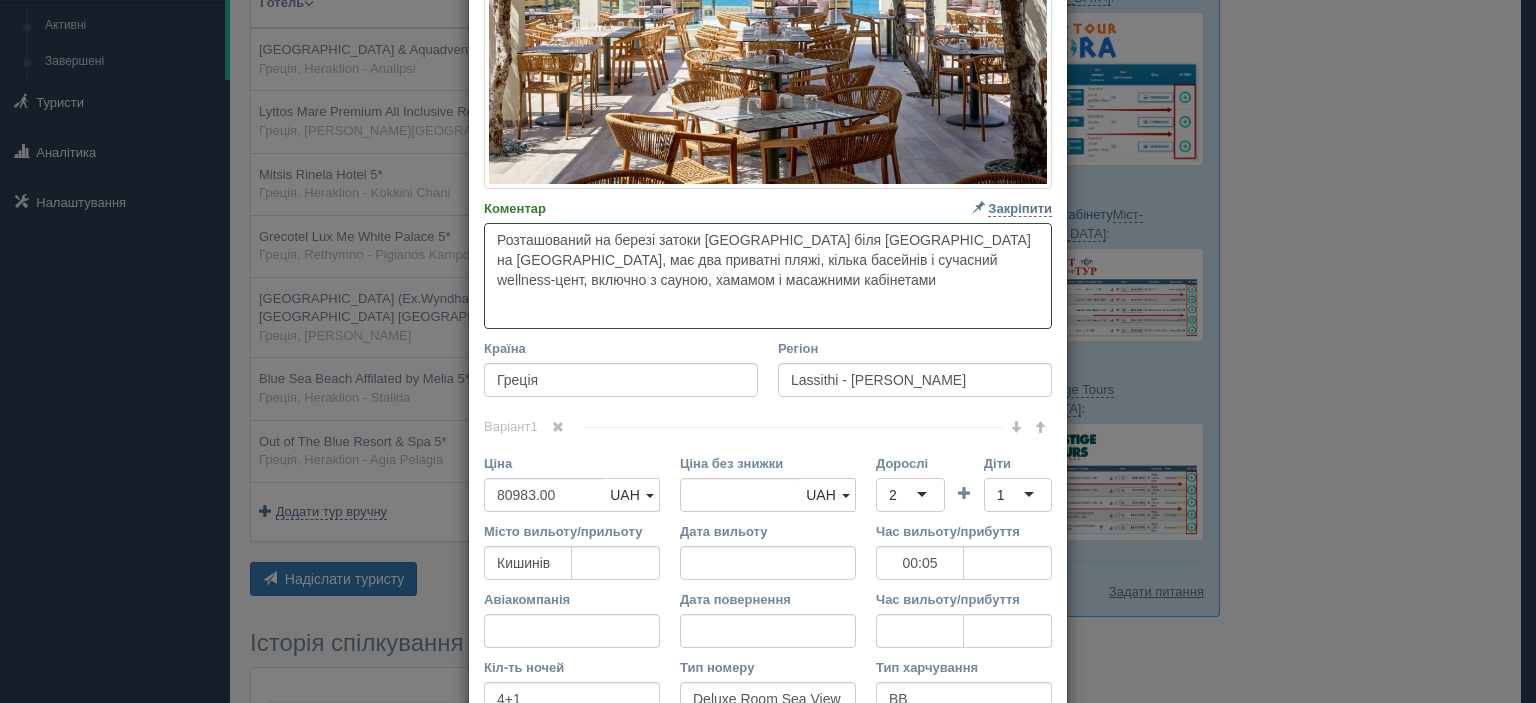 paste on "омери яскраві, чисті, частина з них (бунгало, сімейні maisonettes) оснащені мармуровими ванними, балконами з видом на море або сади, а також частковим доступом до спільних басейнів" 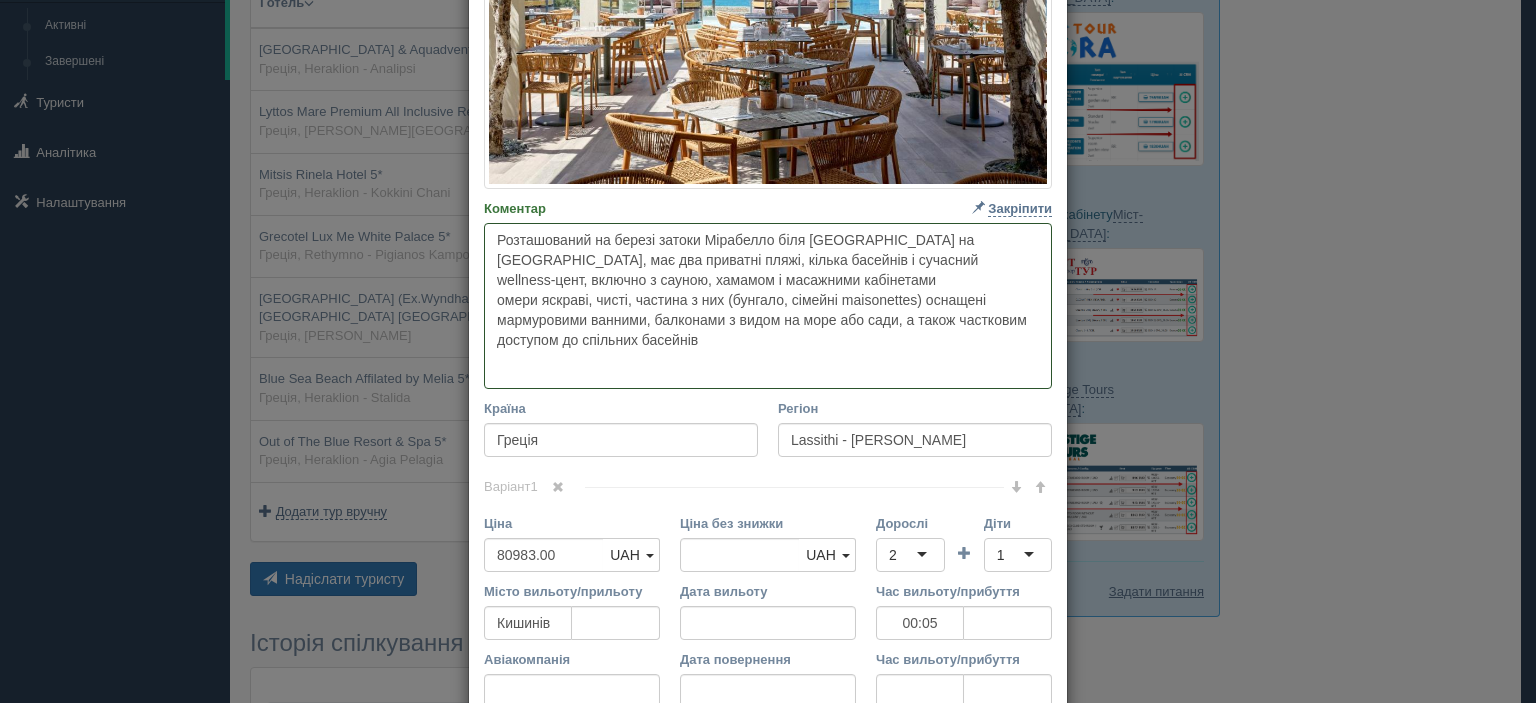 paste on "Хоч сервіс, черги в ресторанах і якість buffet отримували деякі критичні відгуки (невикористані ресторани, повільне обслуговування), гості хвалять види, дружеливий персонал і сімейну атмосферу" 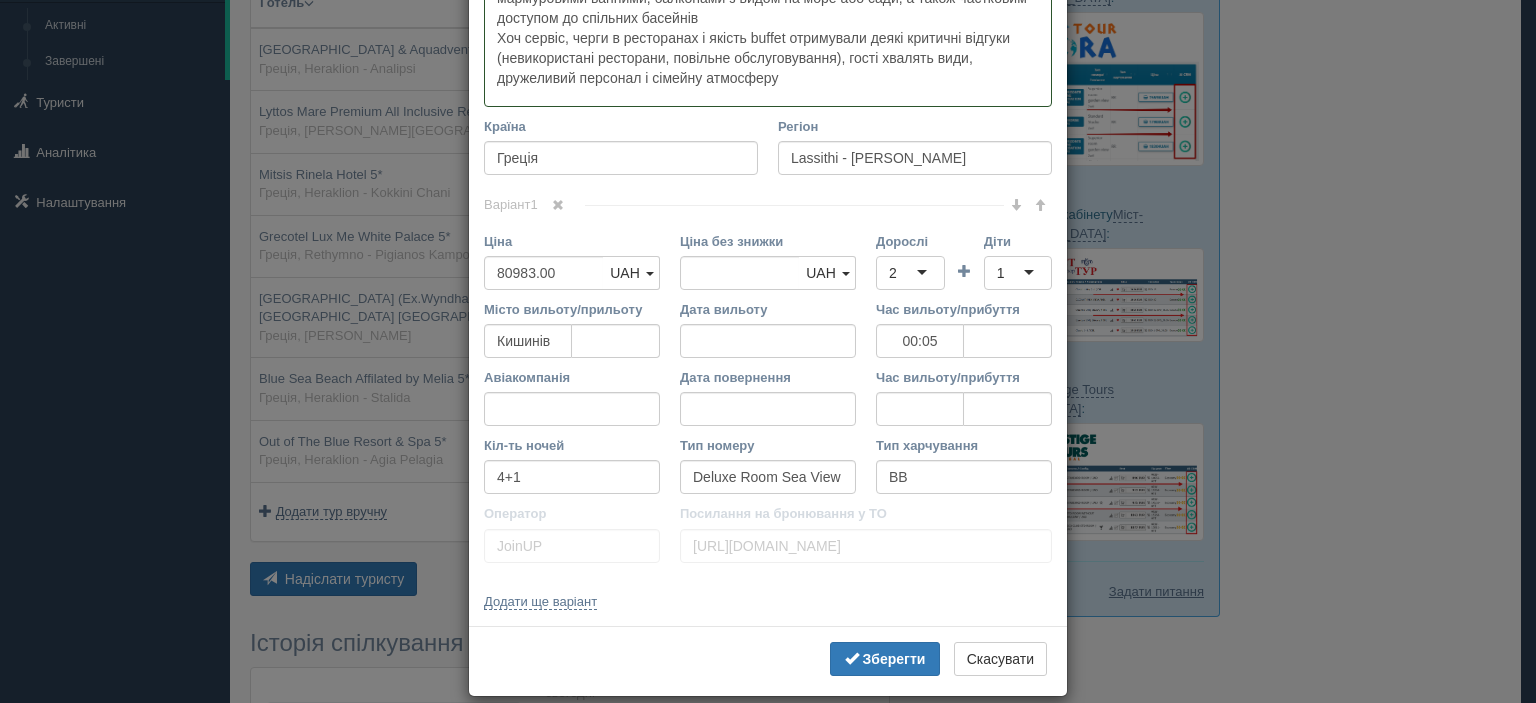 scroll, scrollTop: 844, scrollLeft: 0, axis: vertical 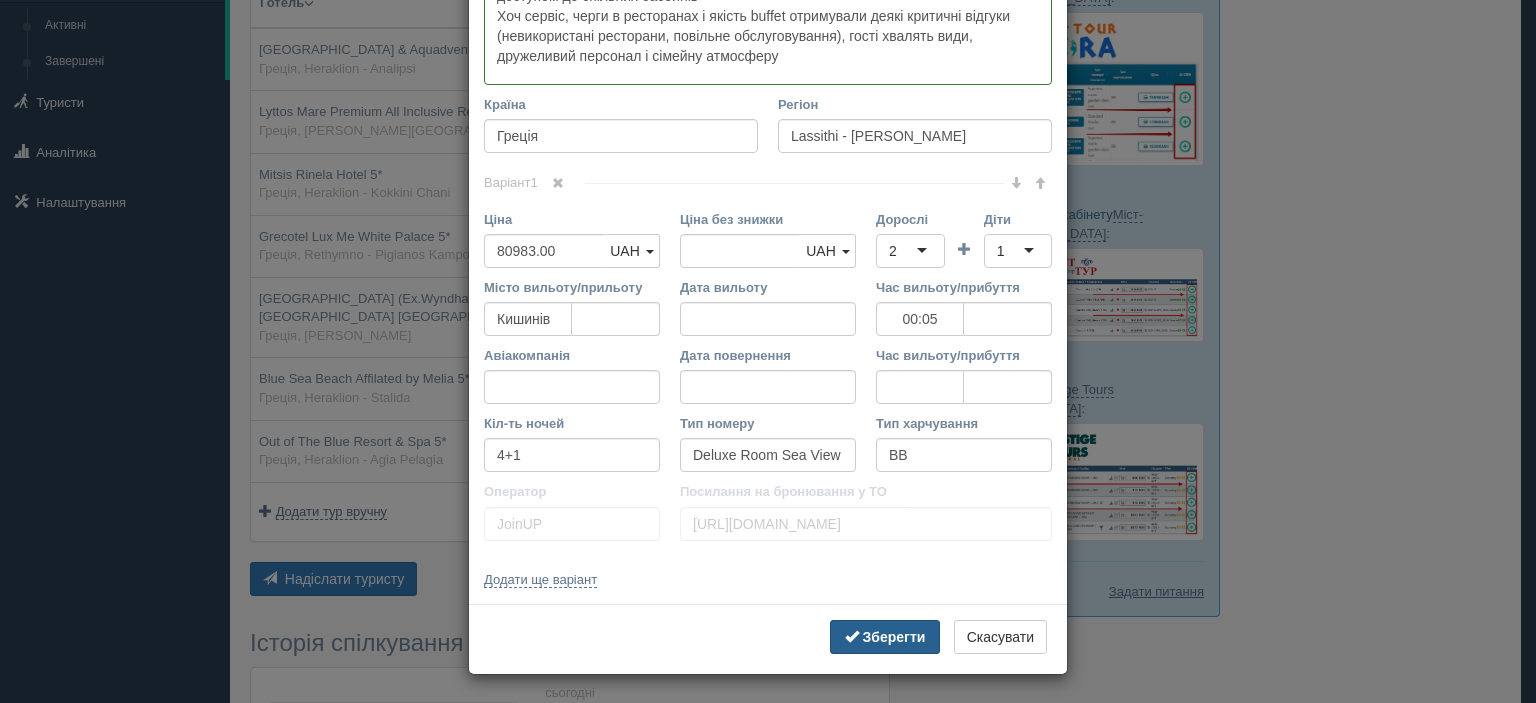 click on "Зберегти" at bounding box center [894, 637] 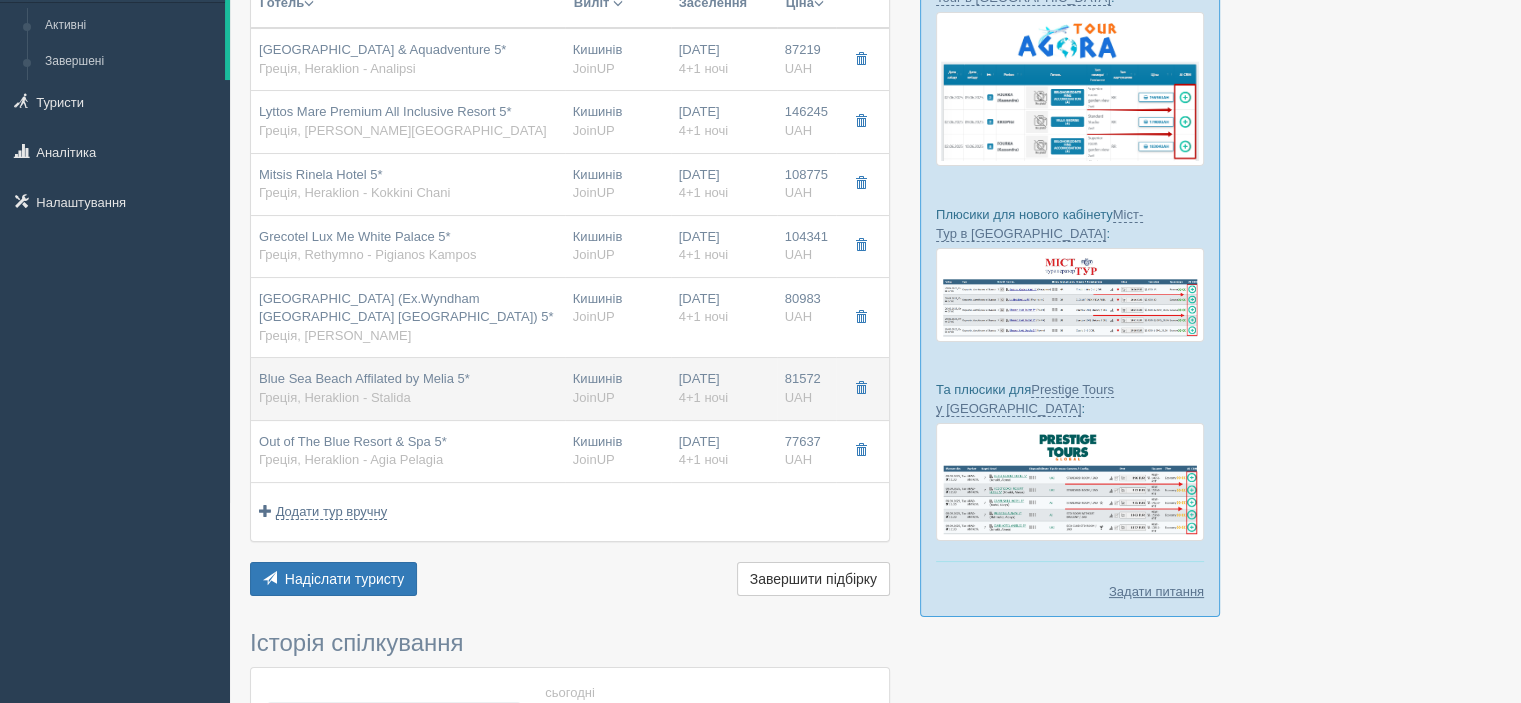 click on "Blue Sea Beach Affilated by Melia 5*
Греція, Heraklion - Stalida" at bounding box center [364, 388] 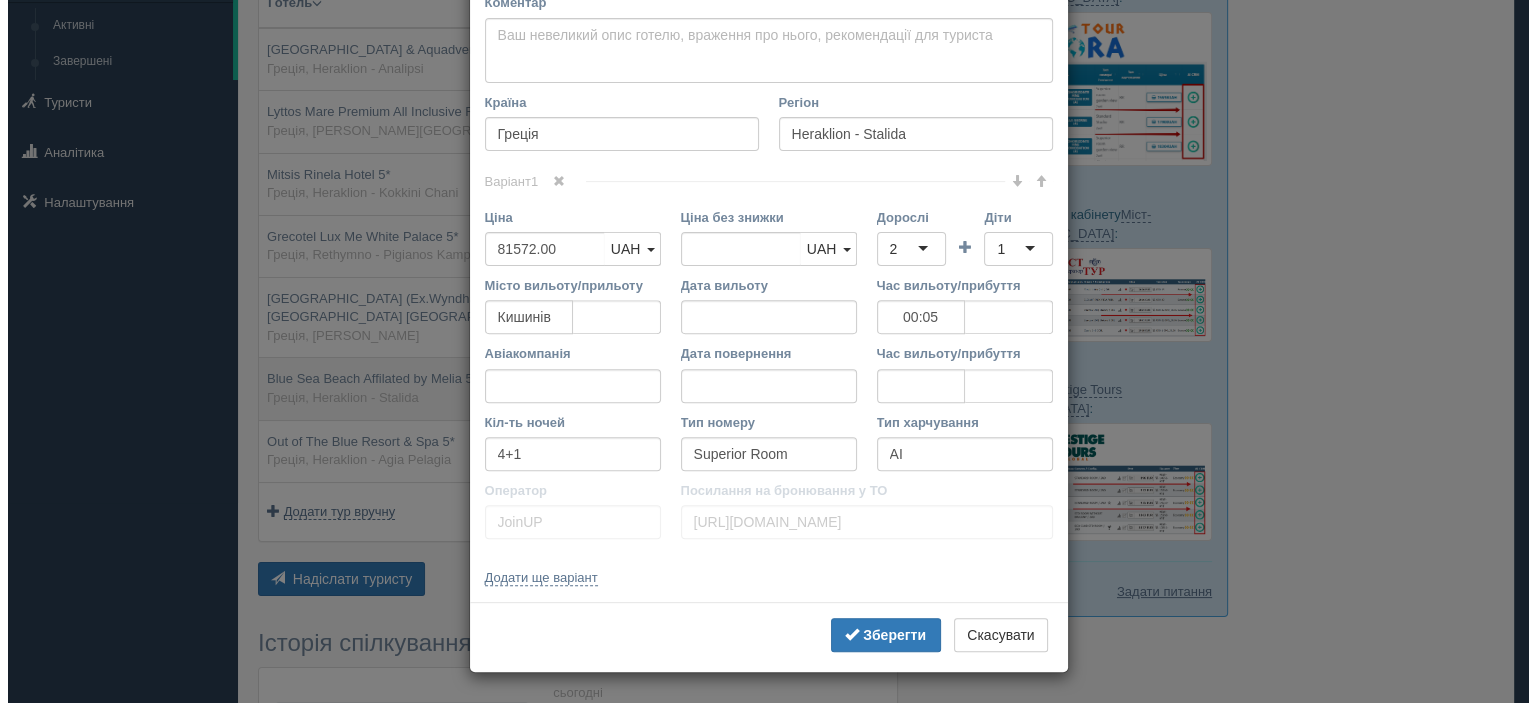 scroll, scrollTop: 0, scrollLeft: 0, axis: both 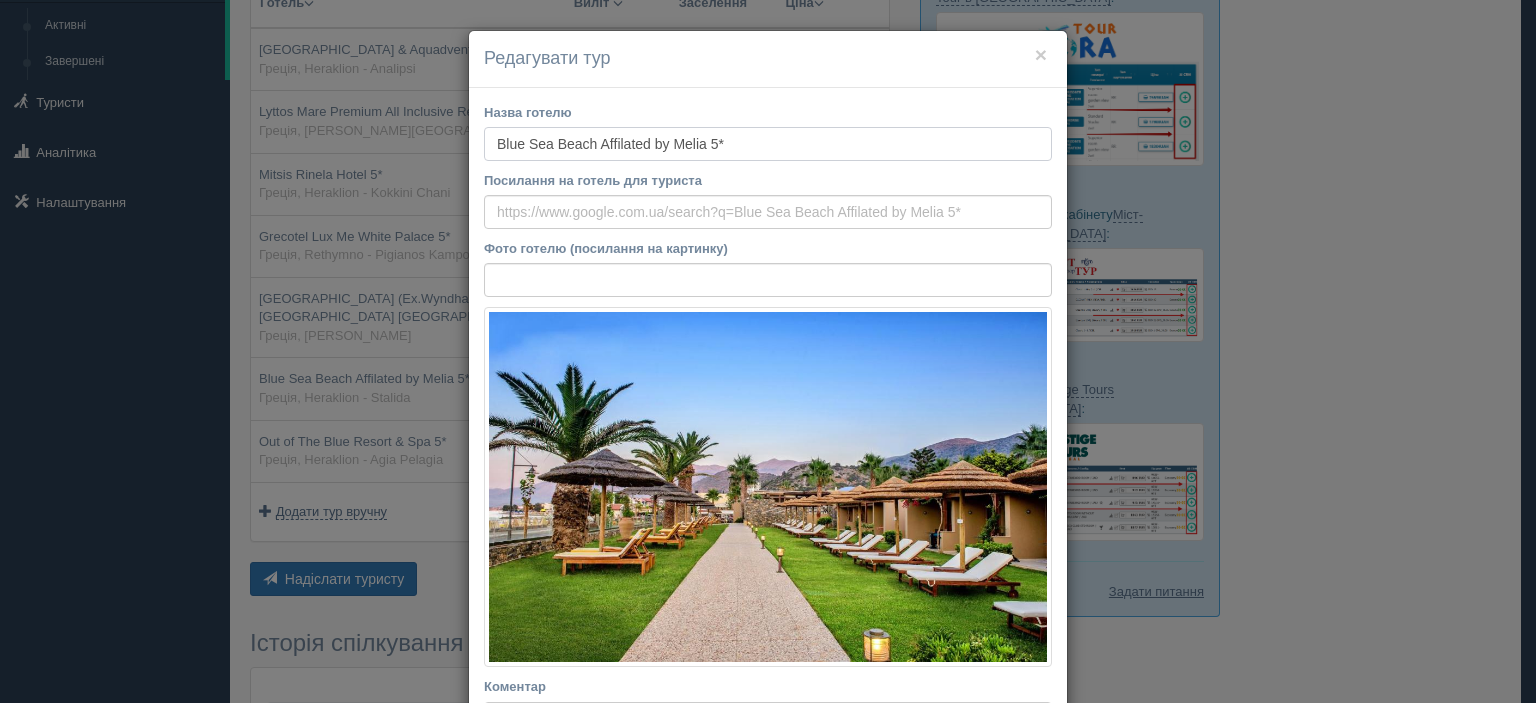 click on "Blue Sea Beach Affilated by Melia 5*" at bounding box center (768, 144) 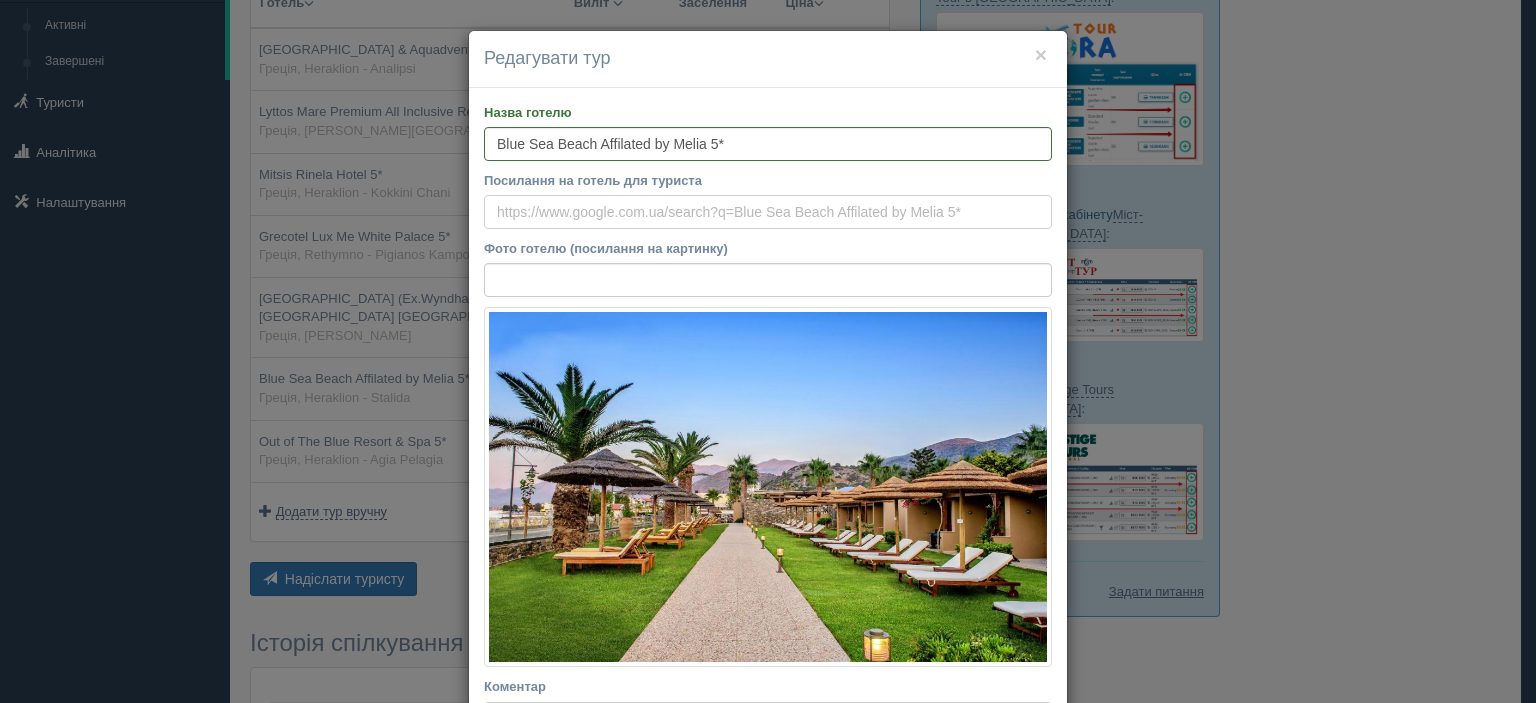 click on "Посилання на готель для туриста" at bounding box center (768, 212) 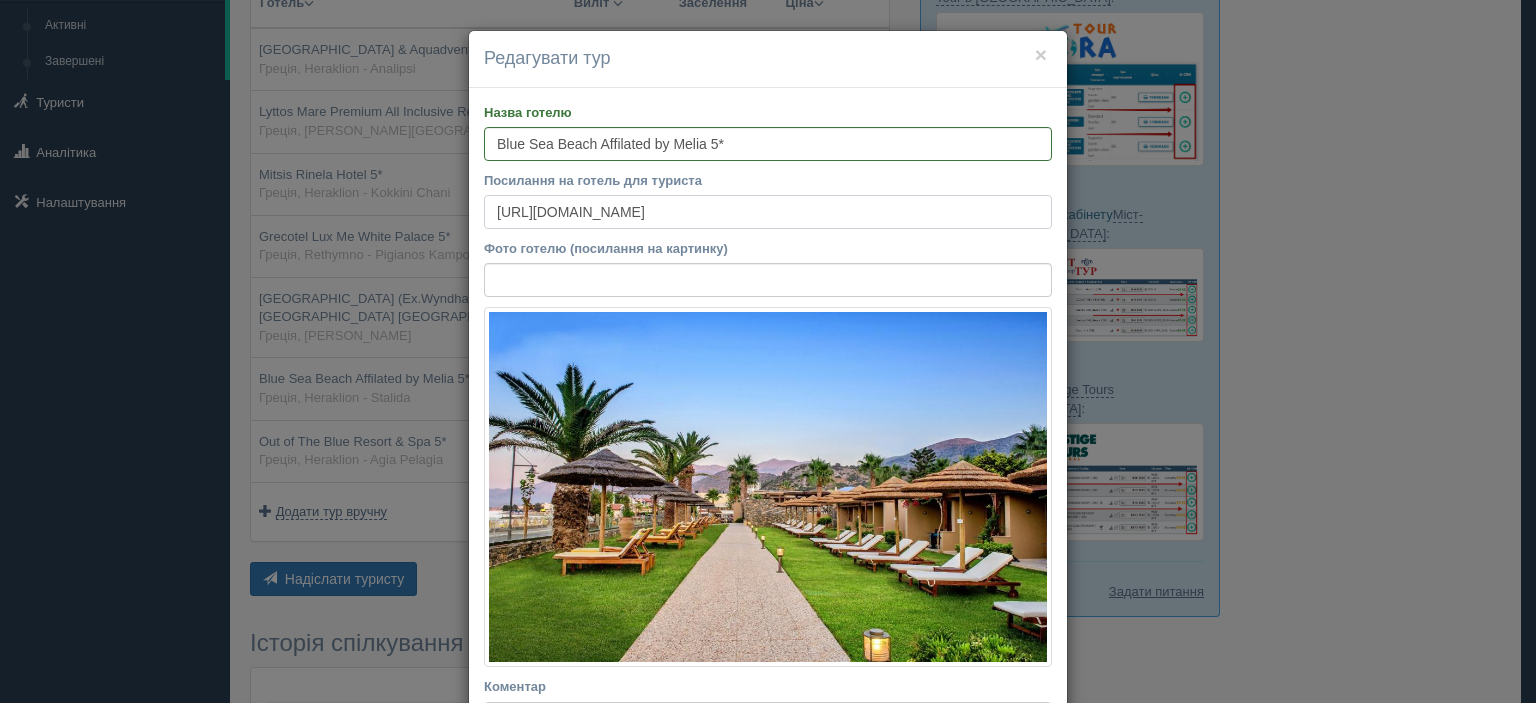 scroll, scrollTop: 0, scrollLeft: 3730, axis: horizontal 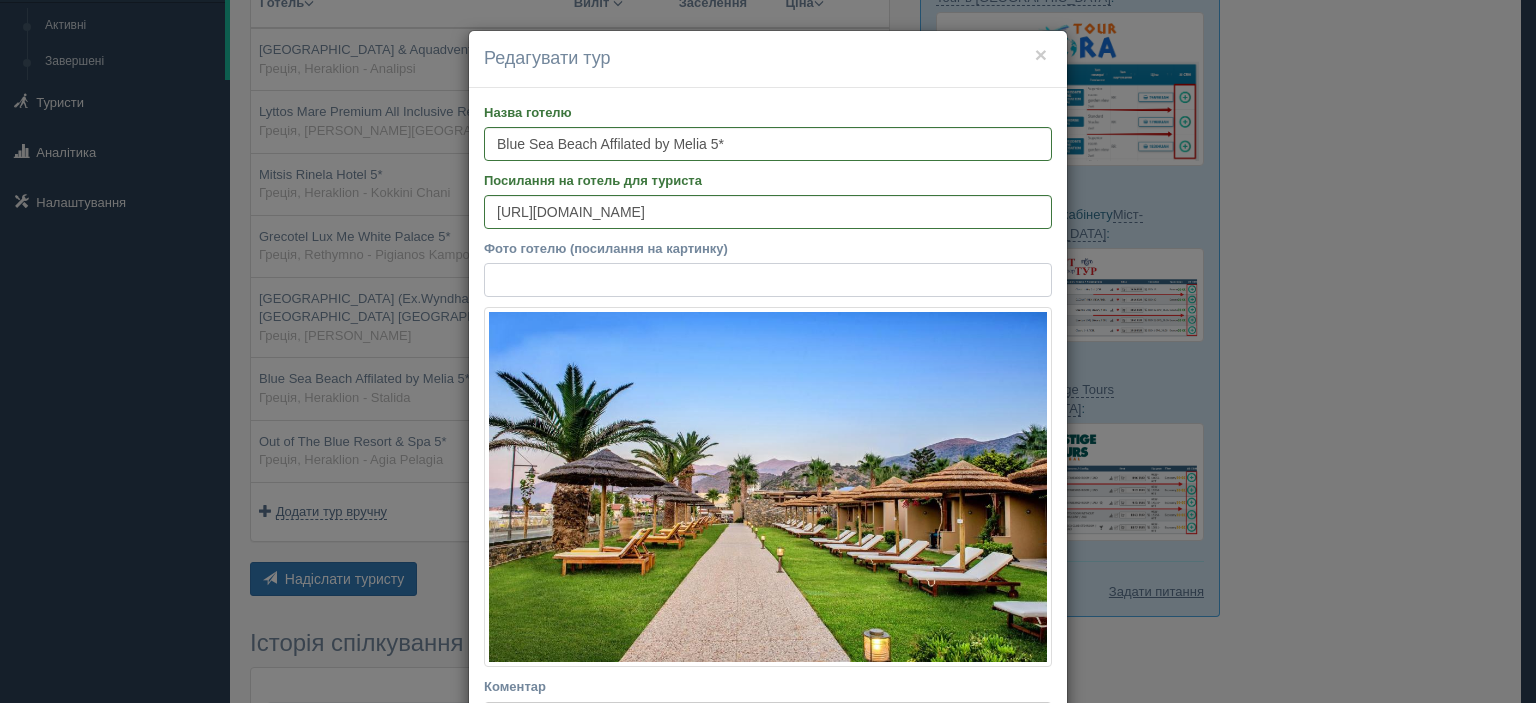click on "Фото готелю (посилання на картинку)" at bounding box center [768, 280] 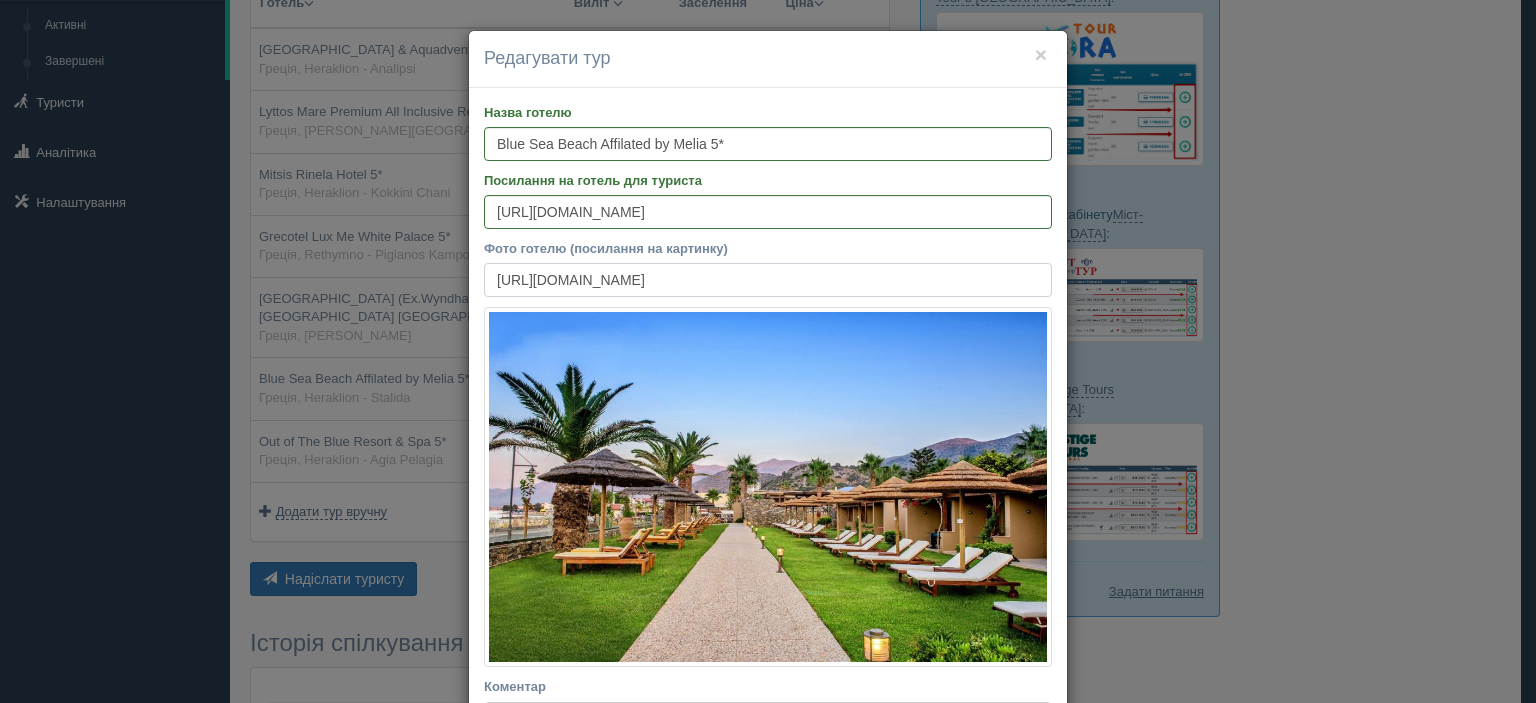 scroll, scrollTop: 0, scrollLeft: 417, axis: horizontal 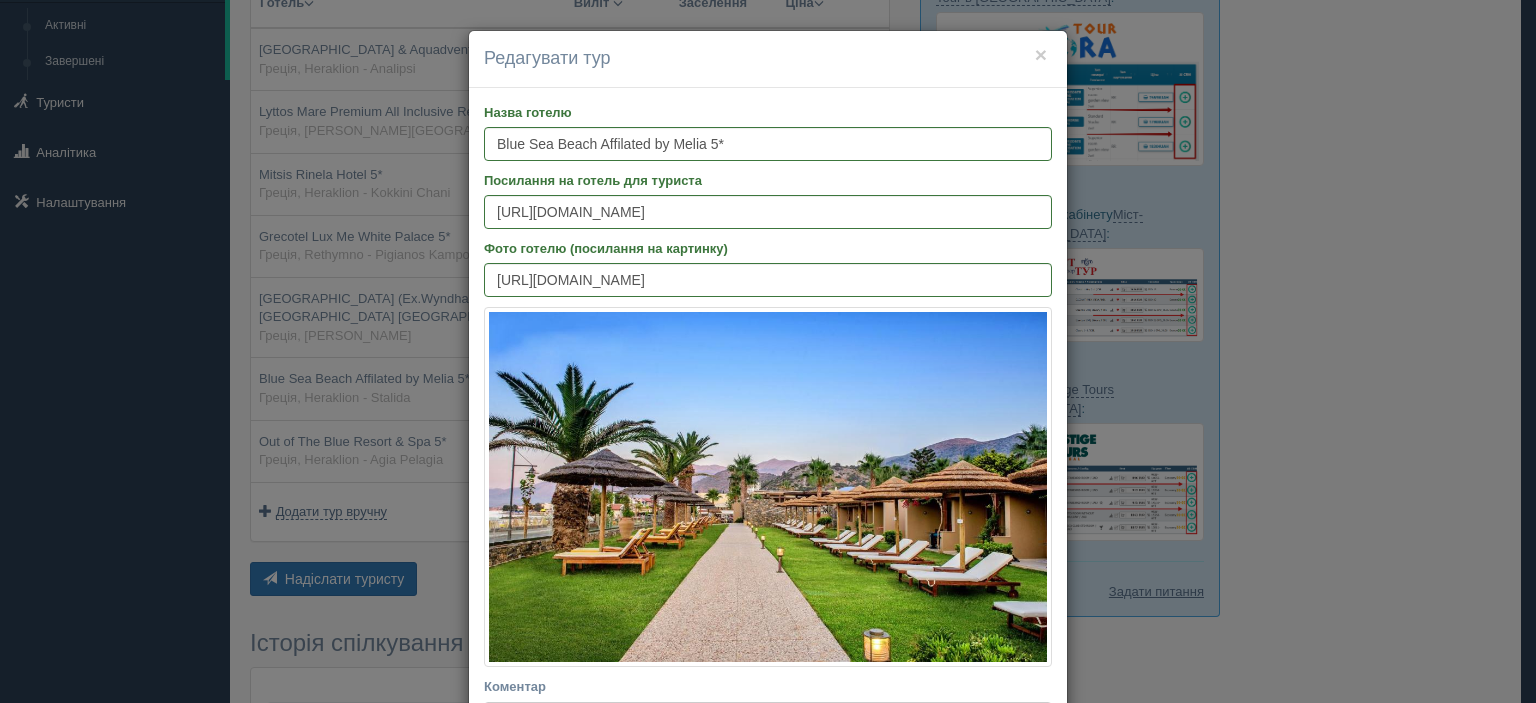 click on "Назва готелю" at bounding box center (768, 112) 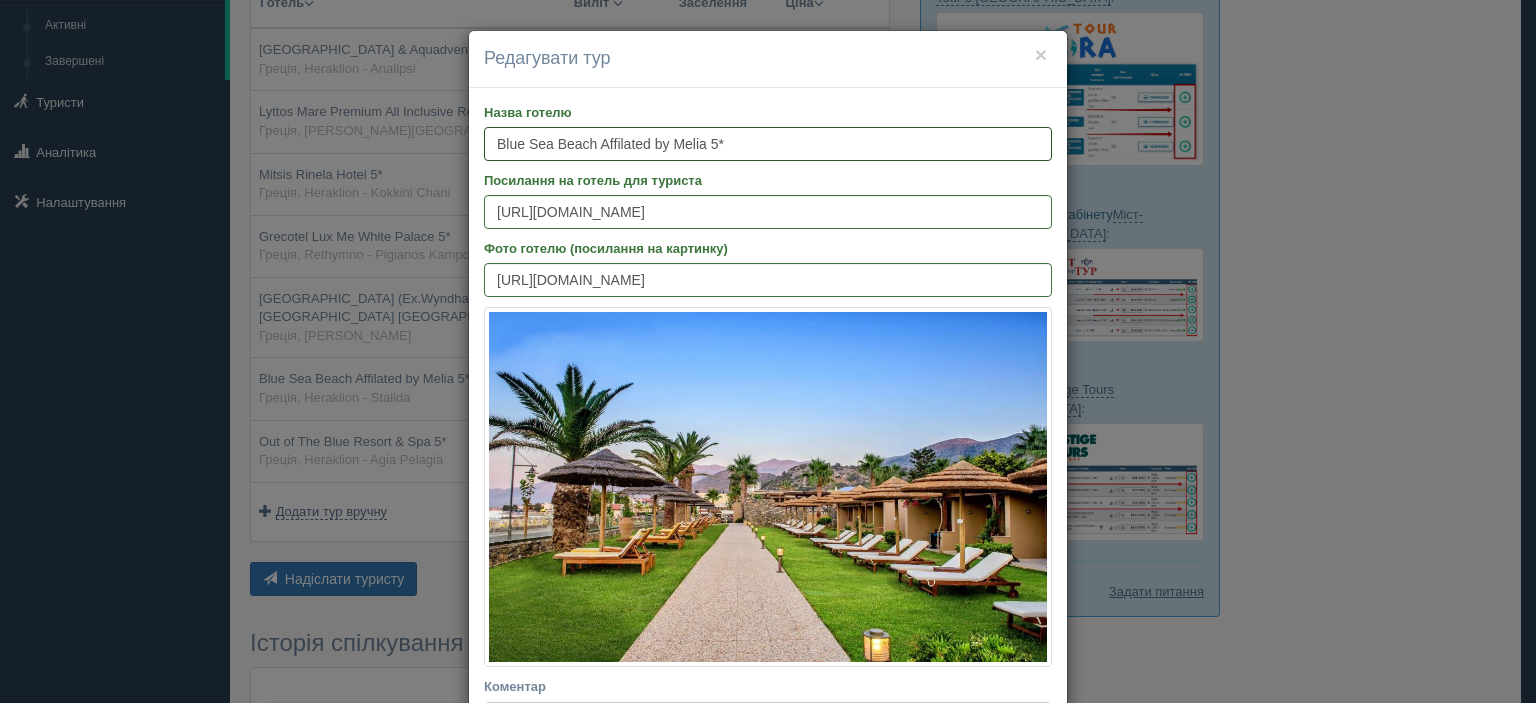 click on "Blue Sea Beach Affilated by Melia 5*" at bounding box center [768, 144] 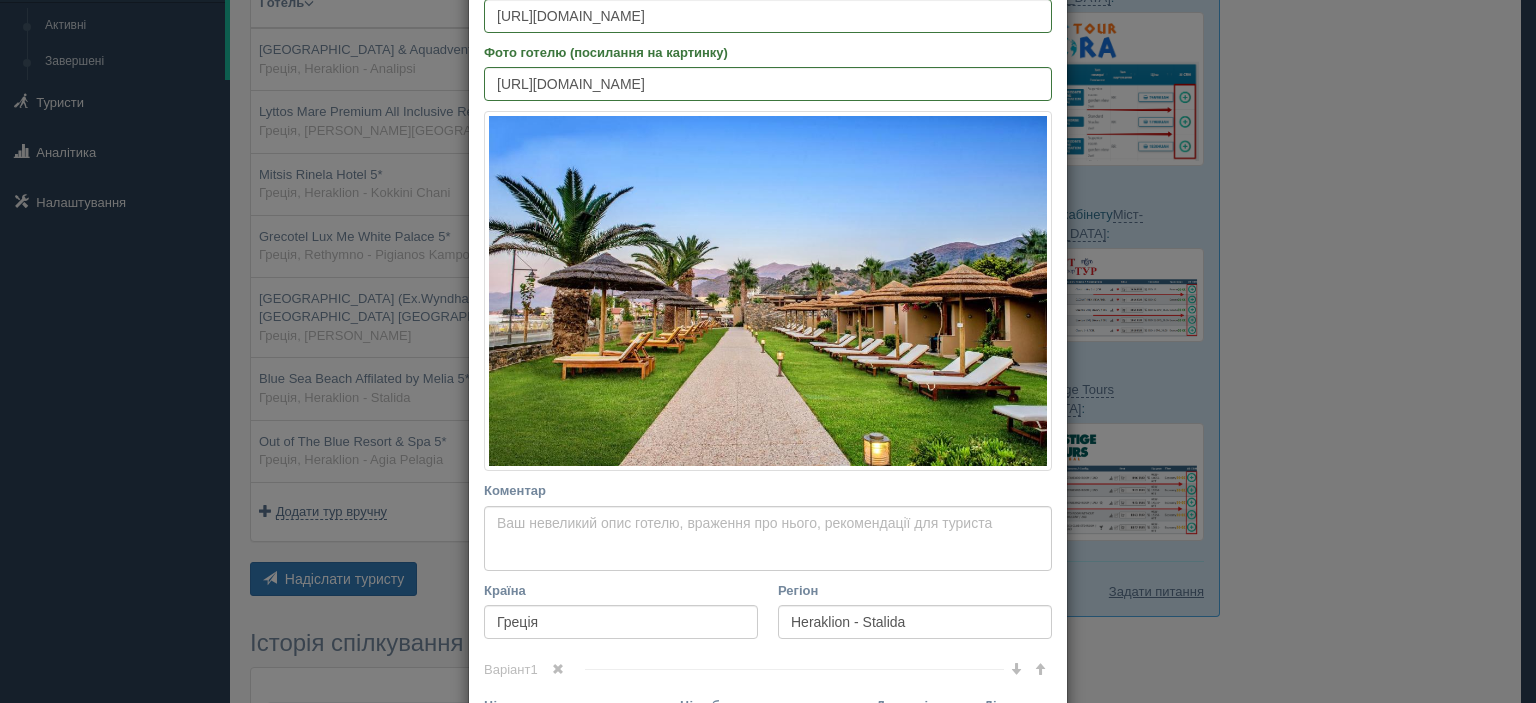 scroll, scrollTop: 200, scrollLeft: 0, axis: vertical 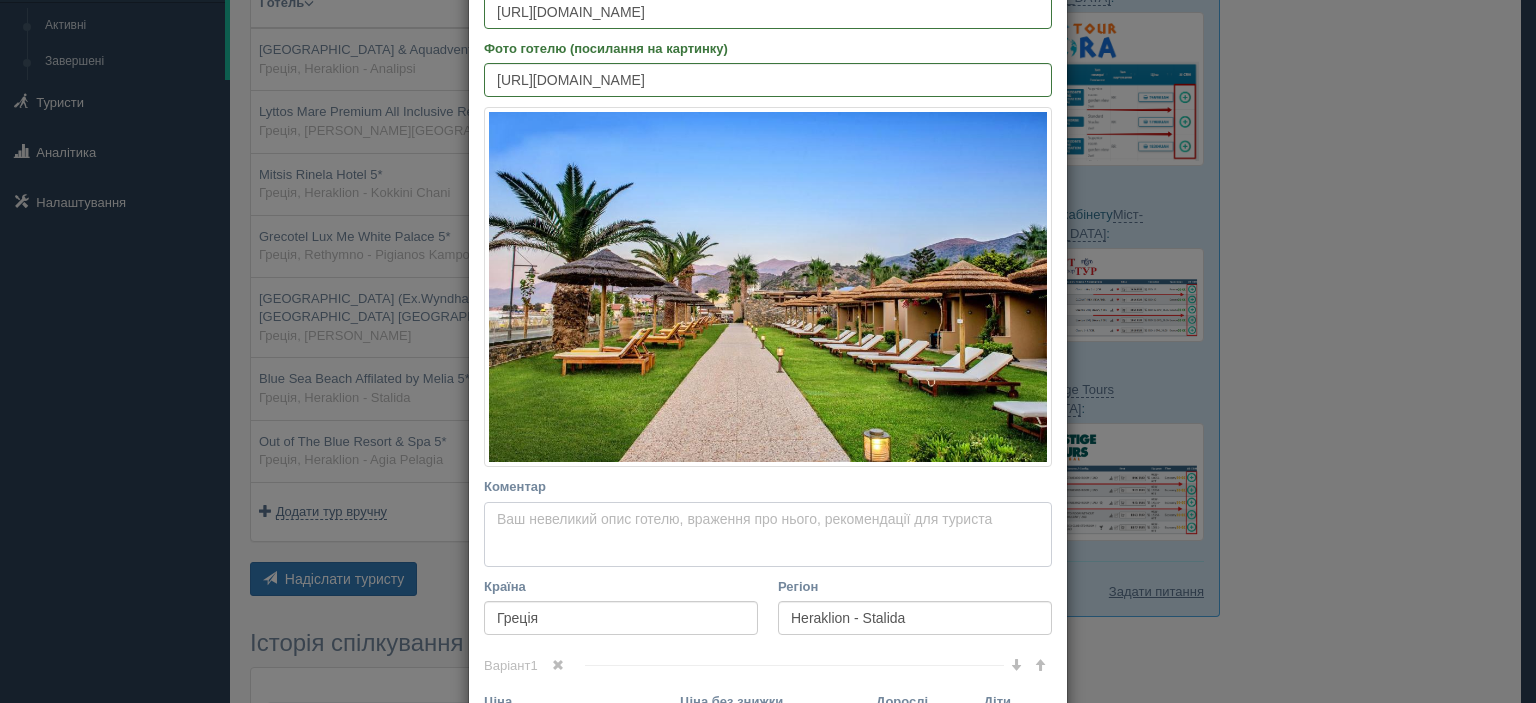 click on "Коментар
Основний опис
Додатковий опис
Закріпити
Збережено
Необхідно вказати назву готелю і країну" at bounding box center [768, 535] 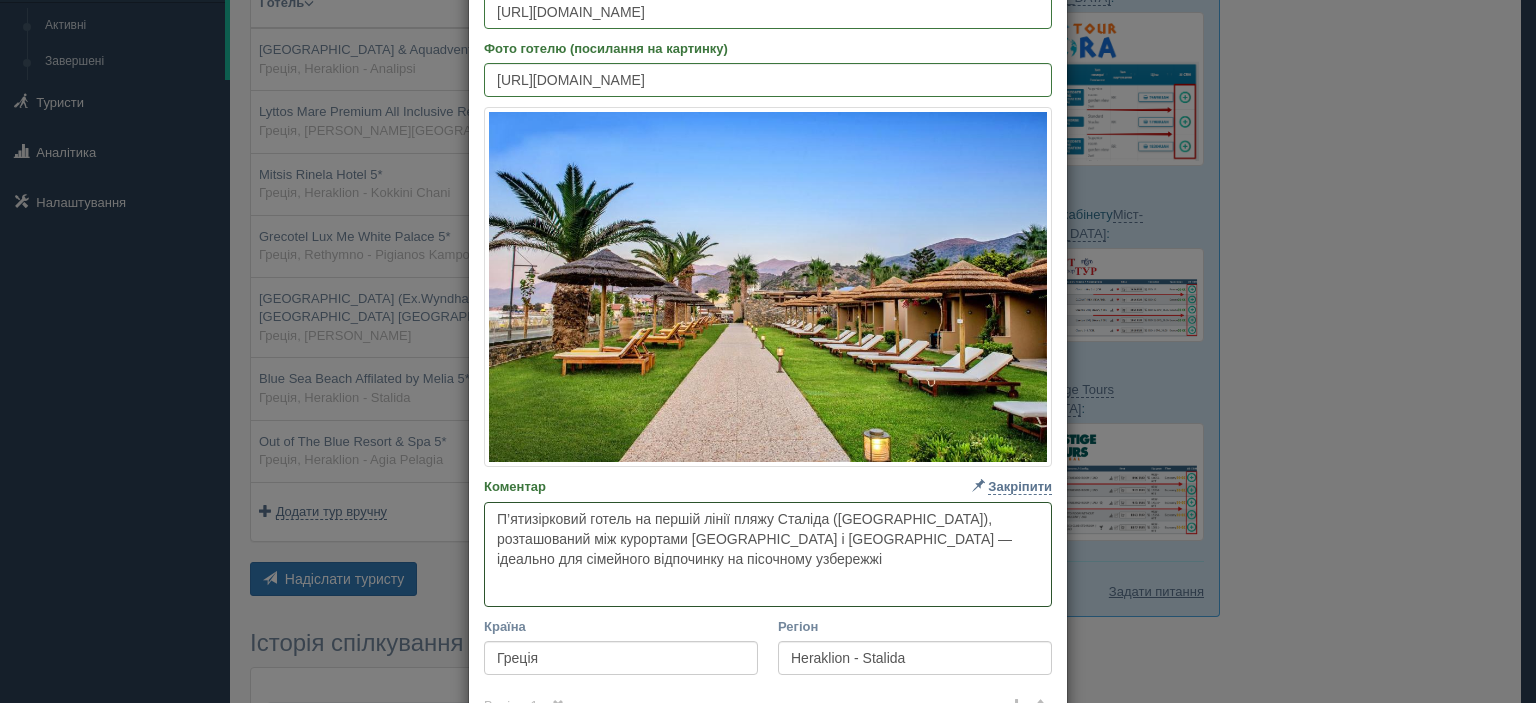 paste on "Пропонує формати all‑inclusive або half‑board, два ресторани (буфет + à la carte), спа з критим басейном, сауном і фітнес‑центром, а також міні-клуб, дитячий басейн і анімацію для малечі" 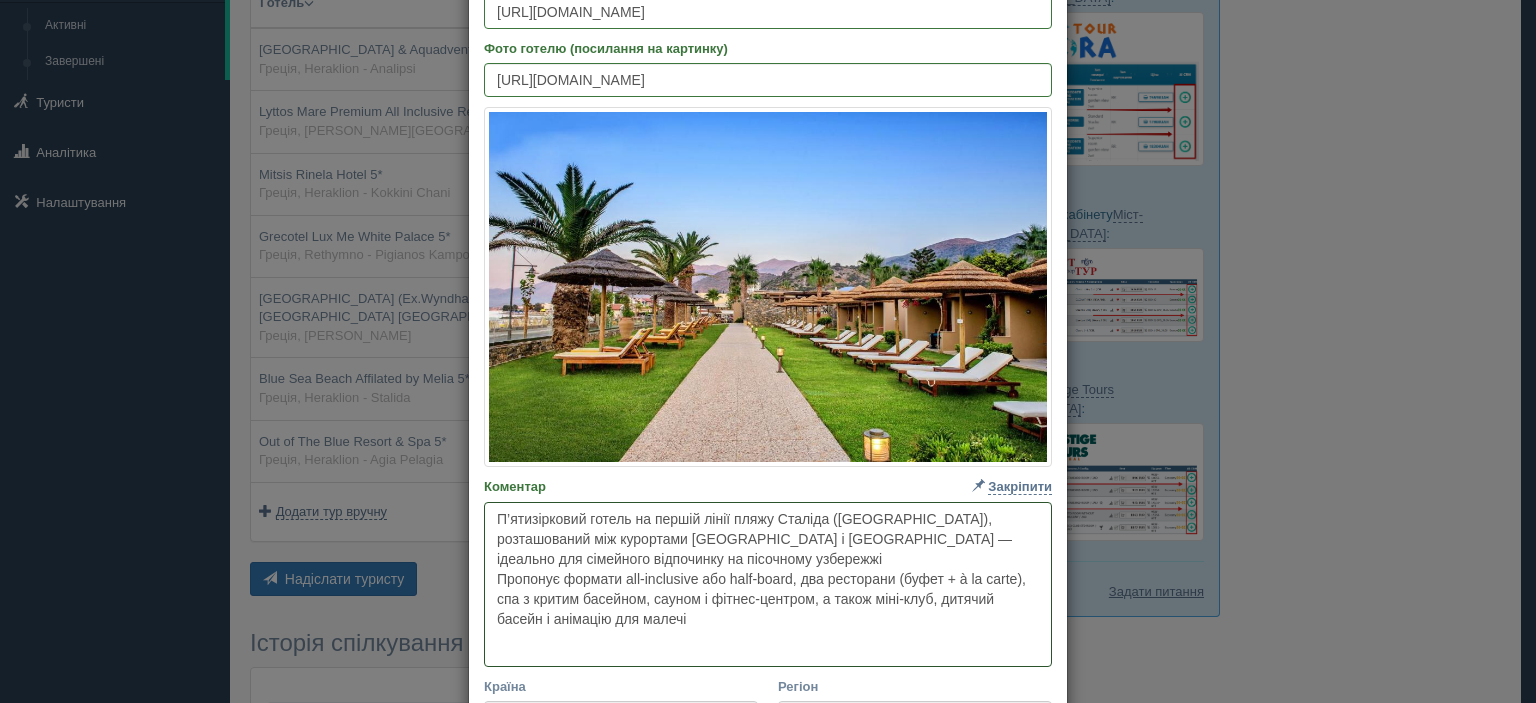 paste on "Гості відзначають дружніх і оперативних співробітників, гарне харчування і простору зелену територію з краєвидами на море або сади, хоча деякі номери зазнали оновлення лише у 2021–2023 роках" 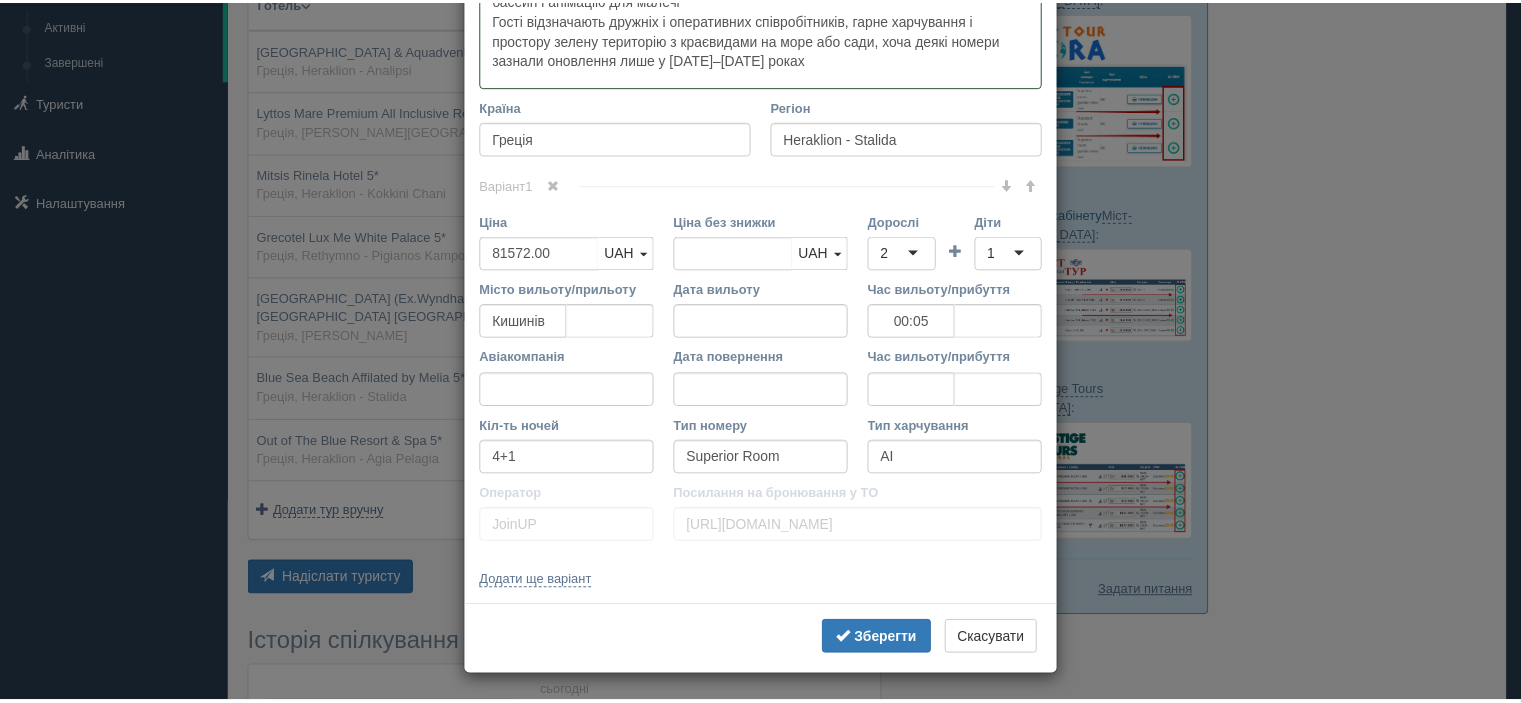 scroll, scrollTop: 822, scrollLeft: 0, axis: vertical 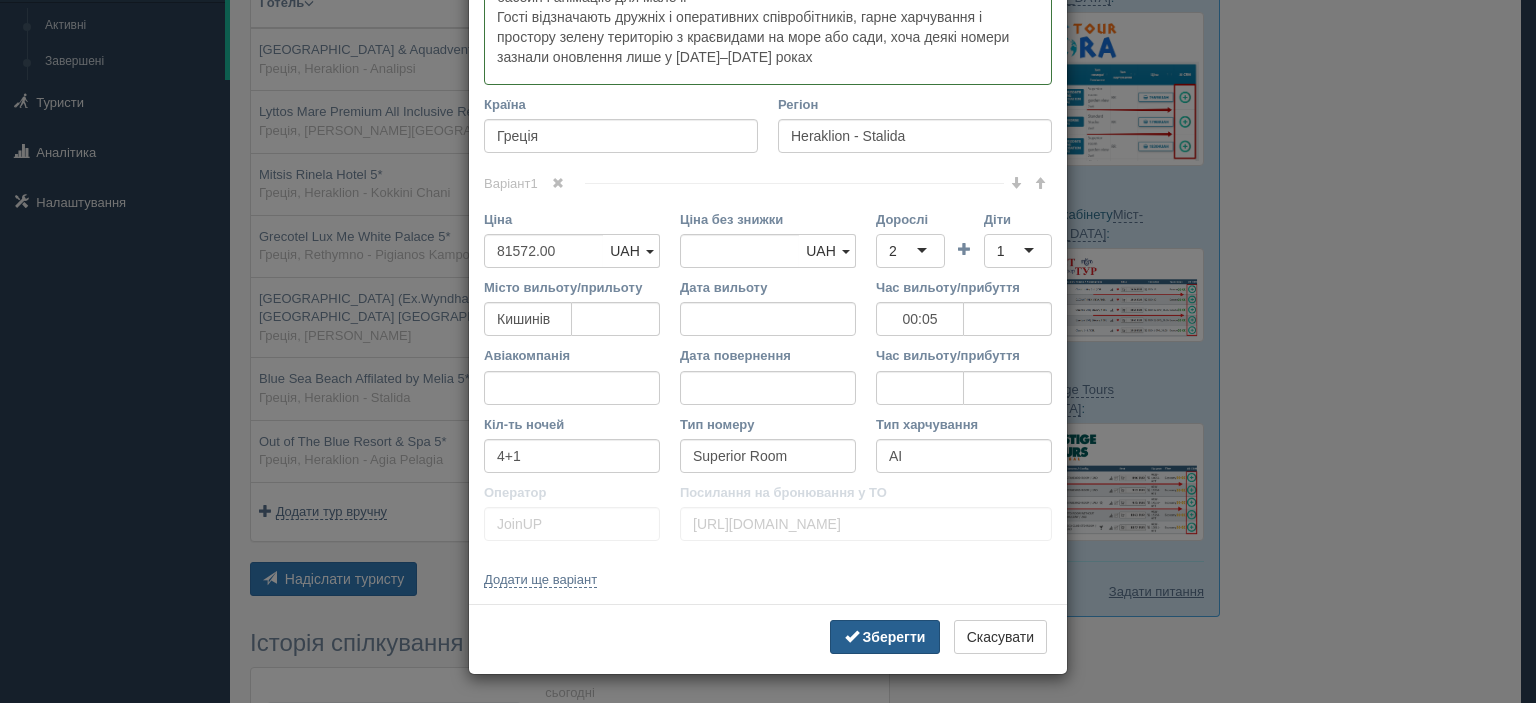 click on "Зберегти" at bounding box center (894, 637) 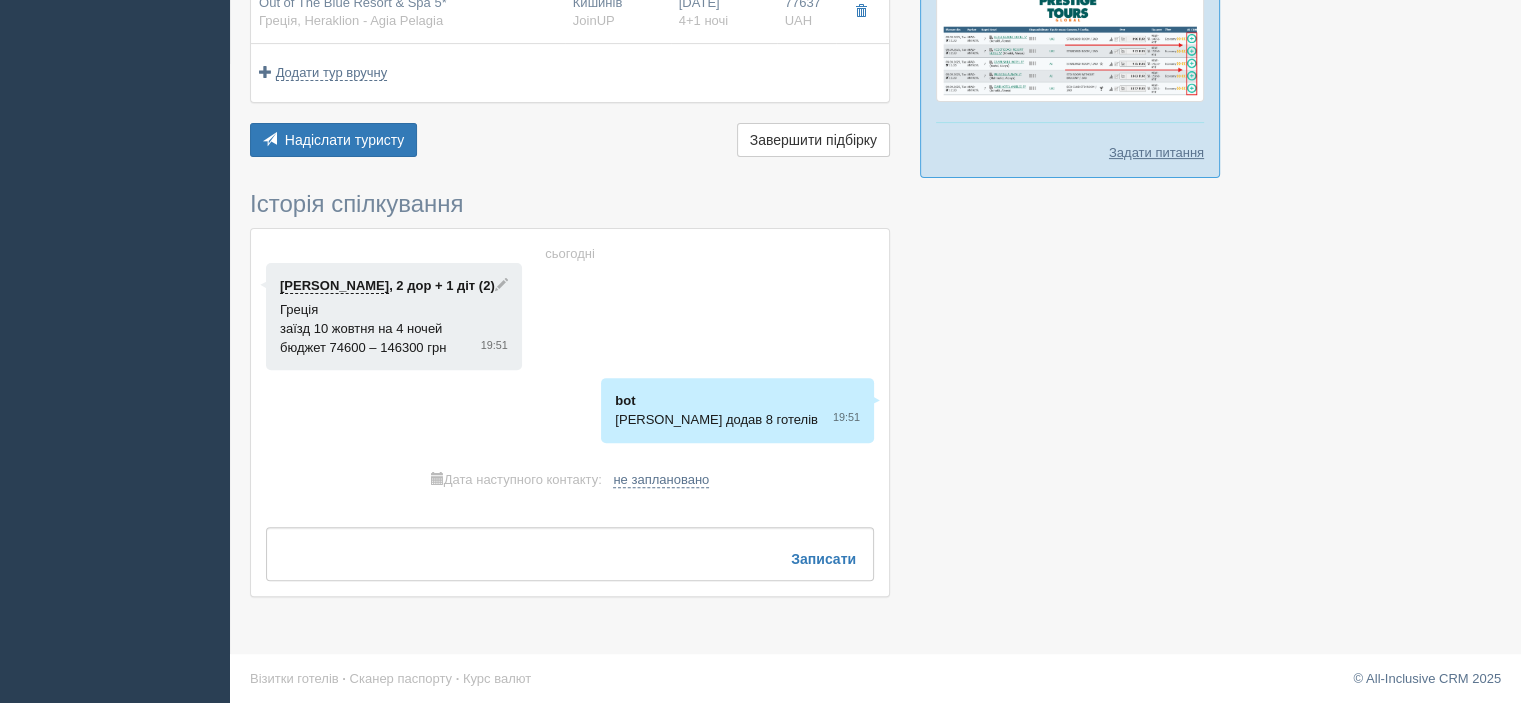scroll, scrollTop: 439, scrollLeft: 0, axis: vertical 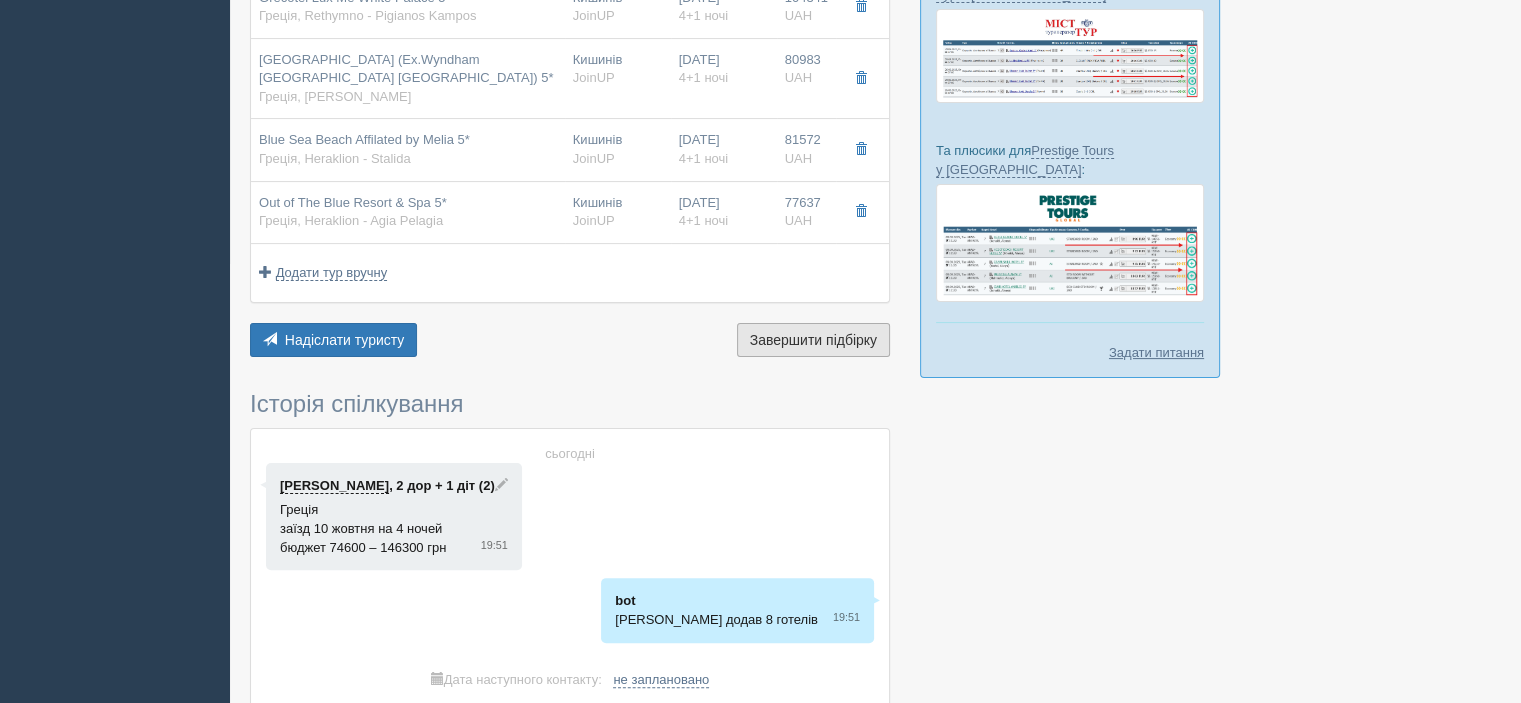 click on "Завершити підбірку" at bounding box center (813, 340) 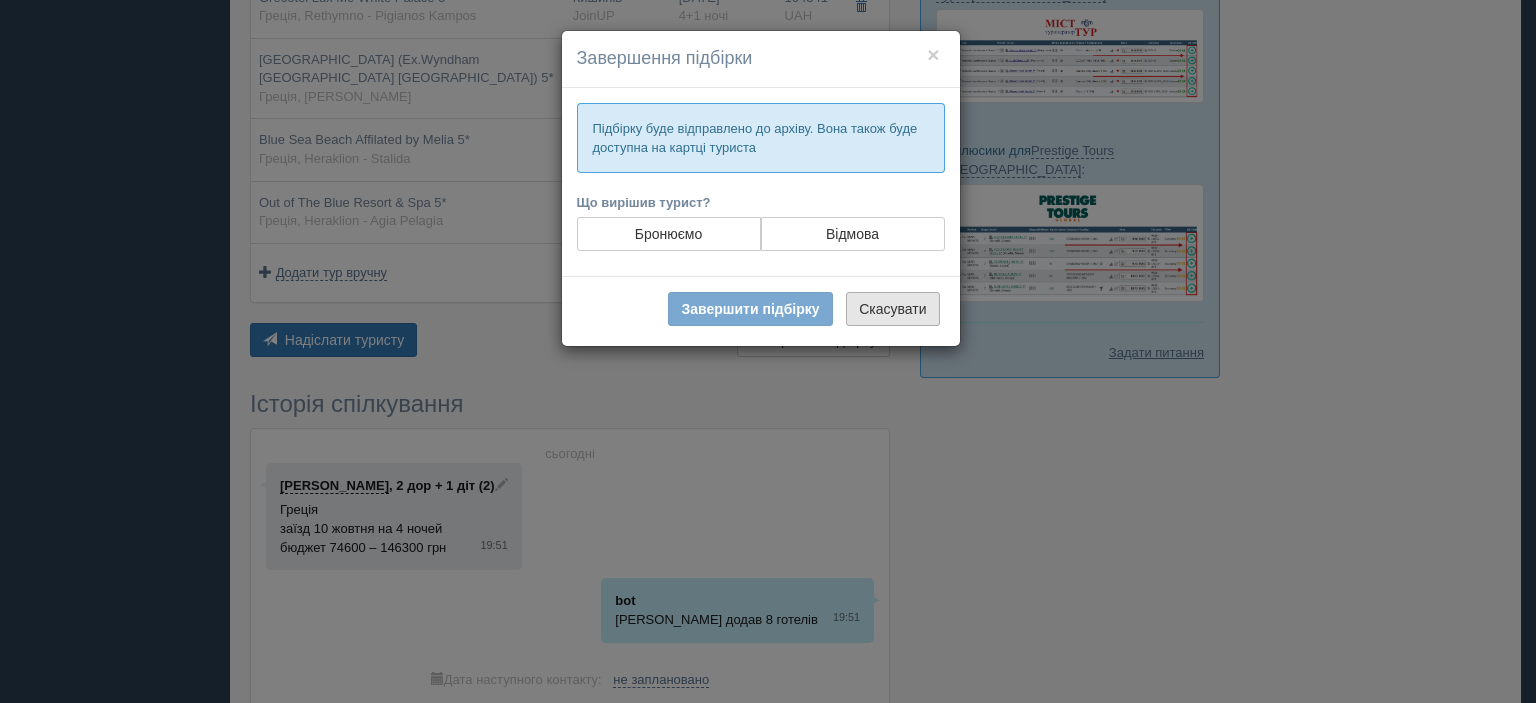 click on "Скасувати" at bounding box center (892, 309) 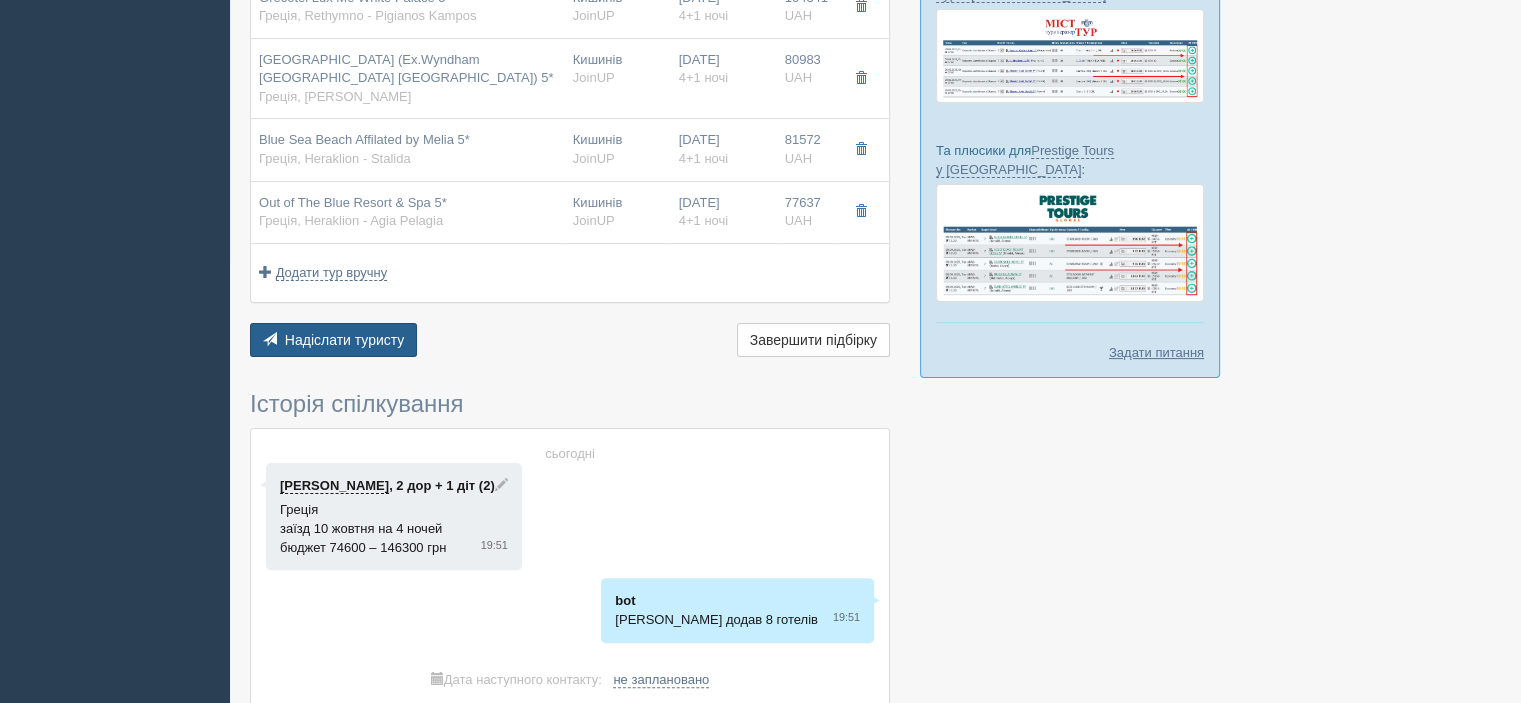 click on "Надіслати туристу" at bounding box center (345, 340) 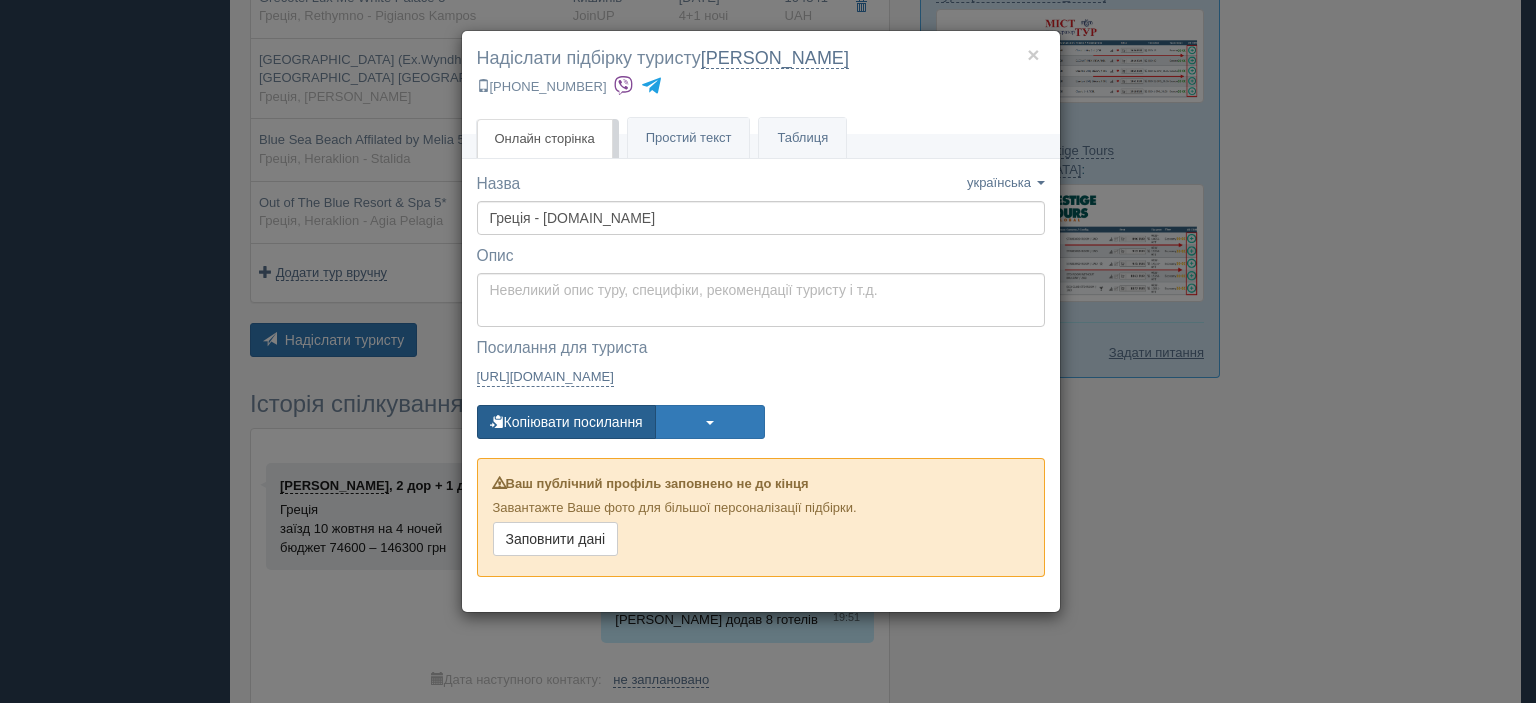 click on "Копіювати посилання" at bounding box center [566, 422] 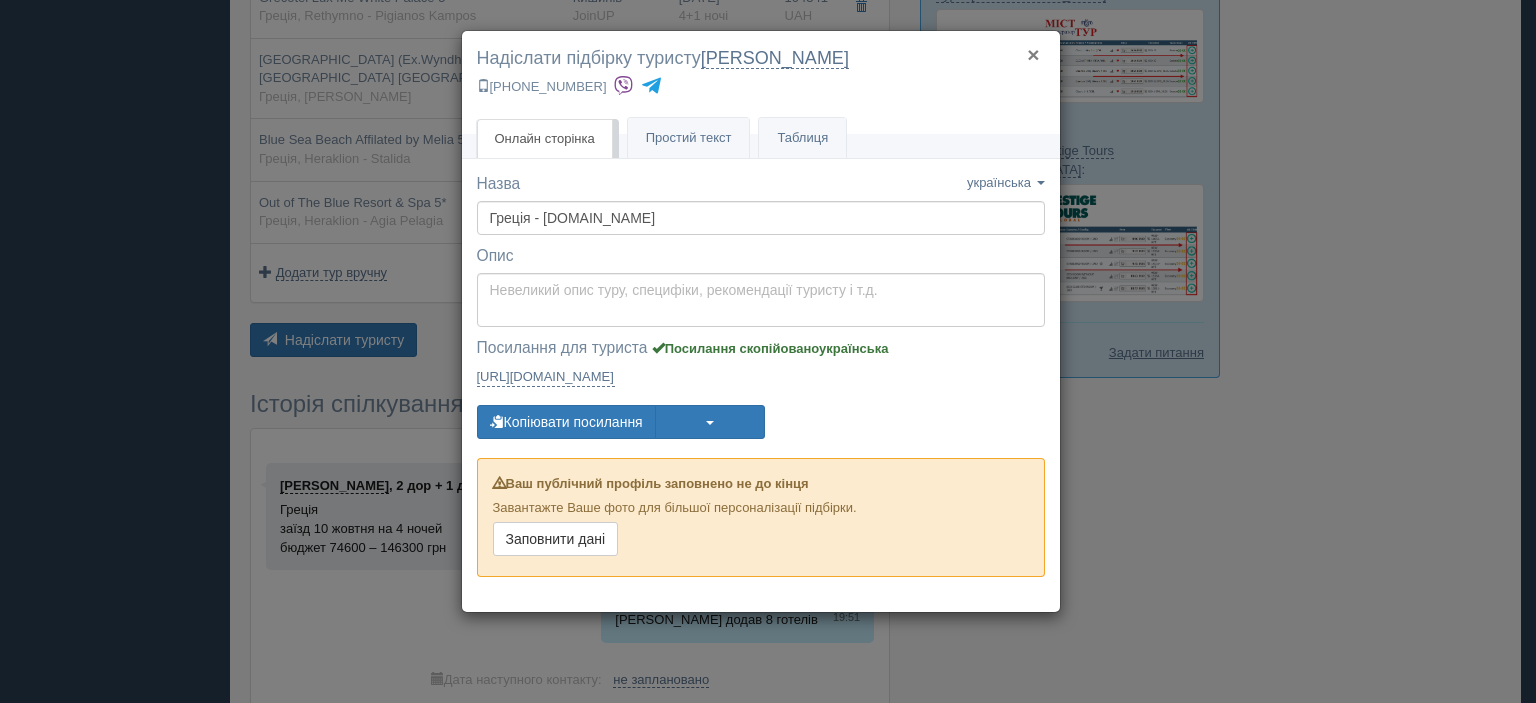 click on "×" at bounding box center [1033, 54] 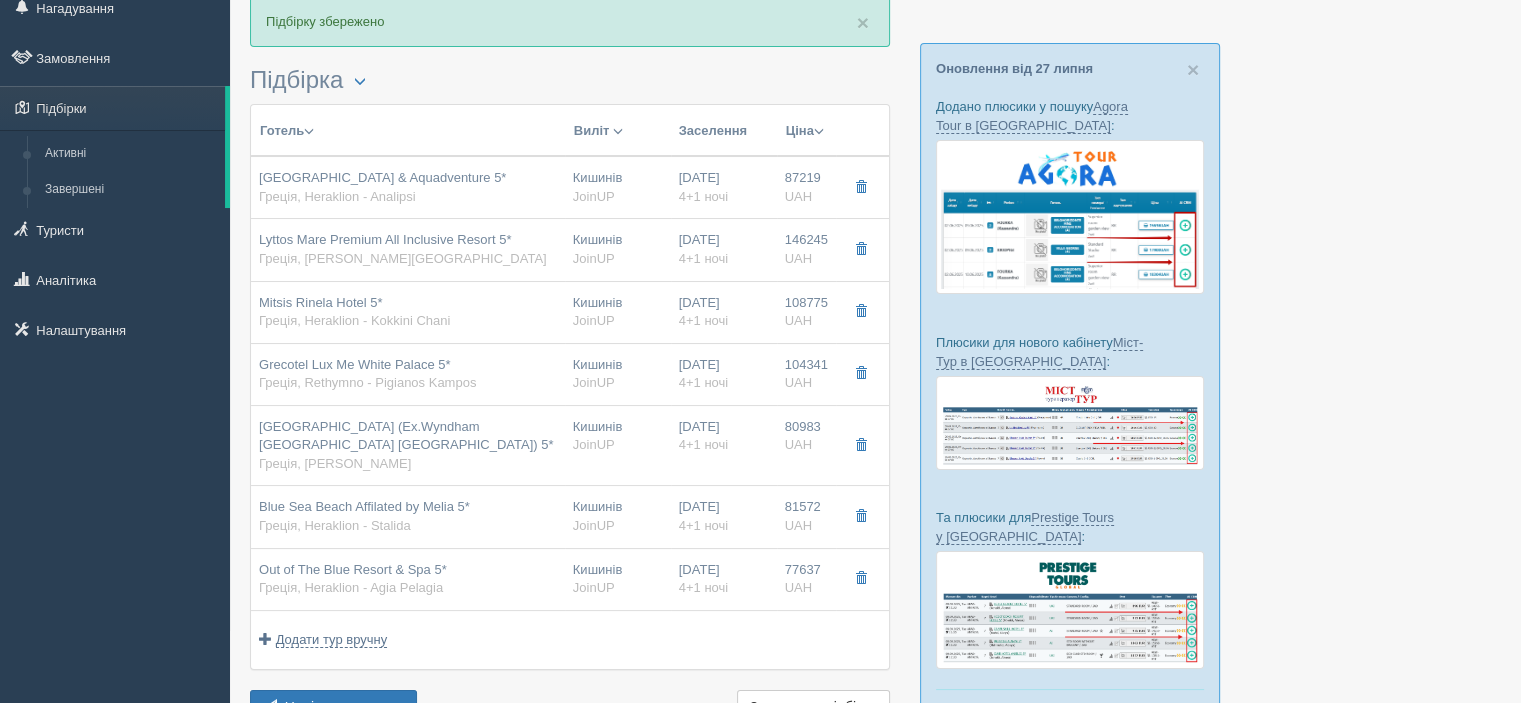 scroll, scrollTop: 0, scrollLeft: 0, axis: both 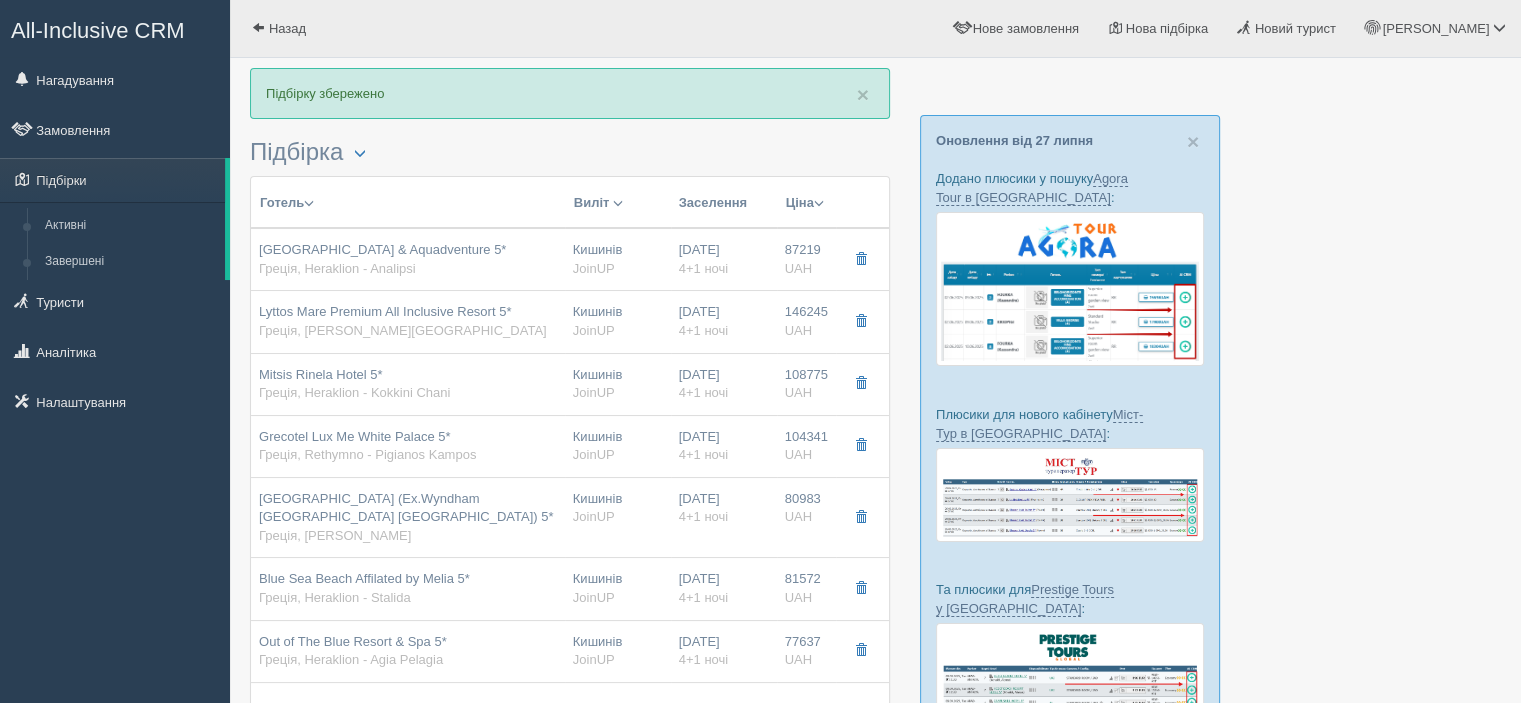 click on "All-Inclusive CRM" at bounding box center [98, 30] 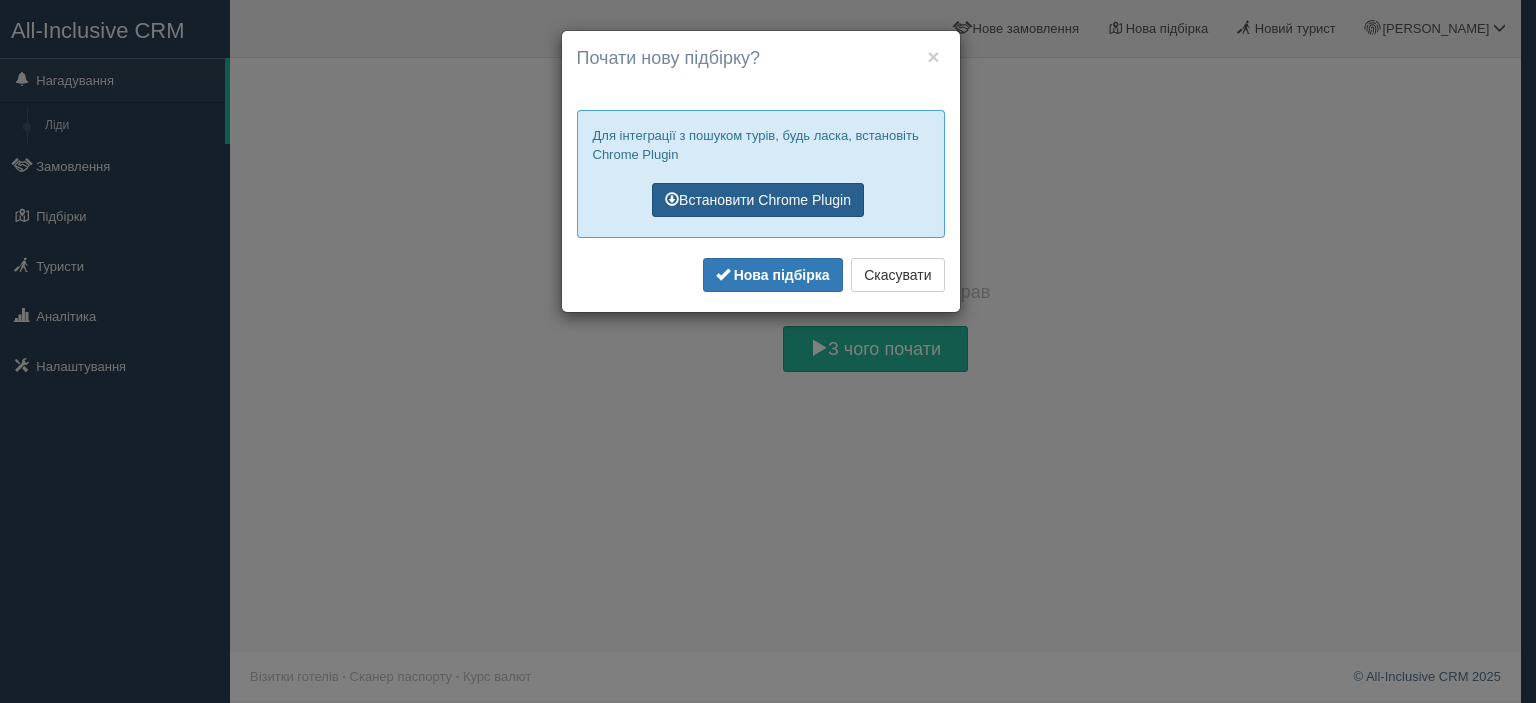scroll, scrollTop: 0, scrollLeft: 0, axis: both 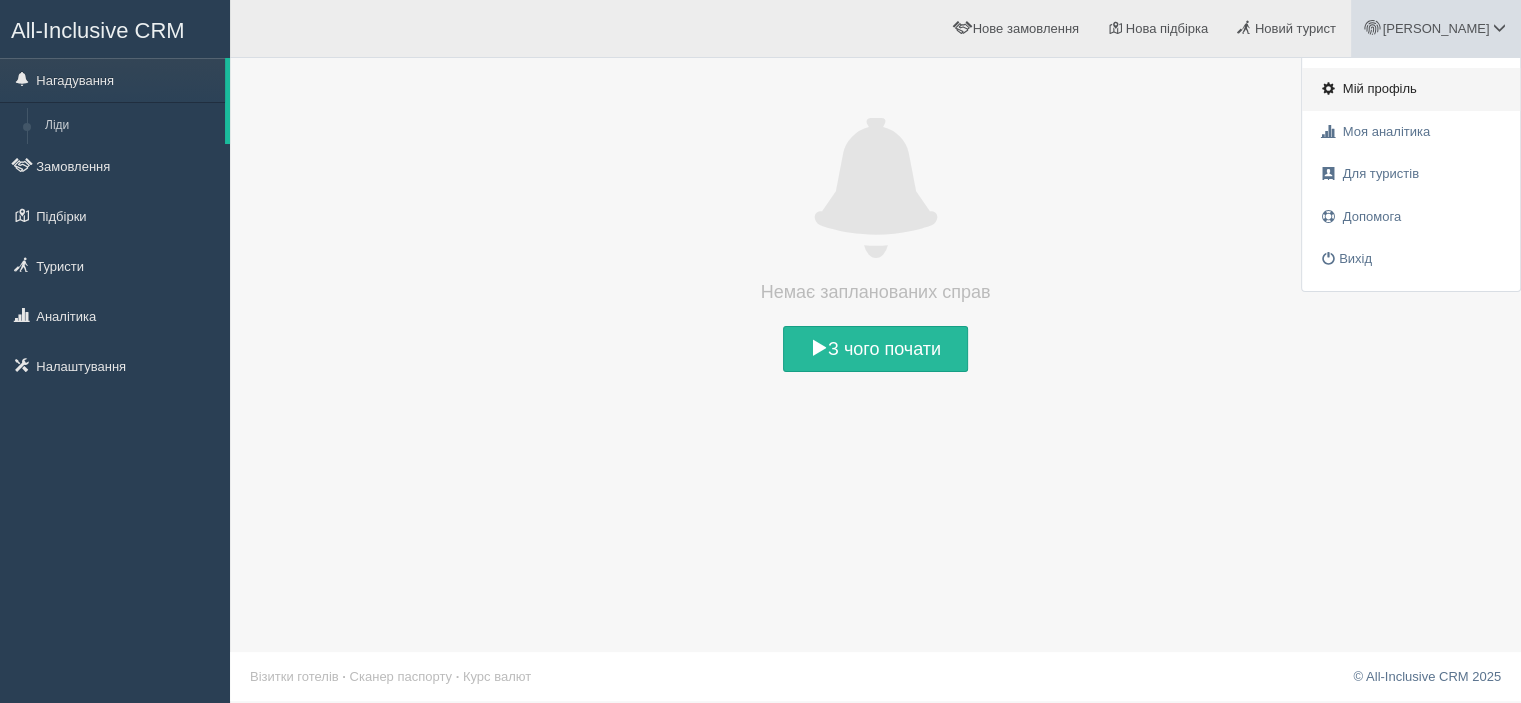 click on "Мій профіль" at bounding box center [1380, 88] 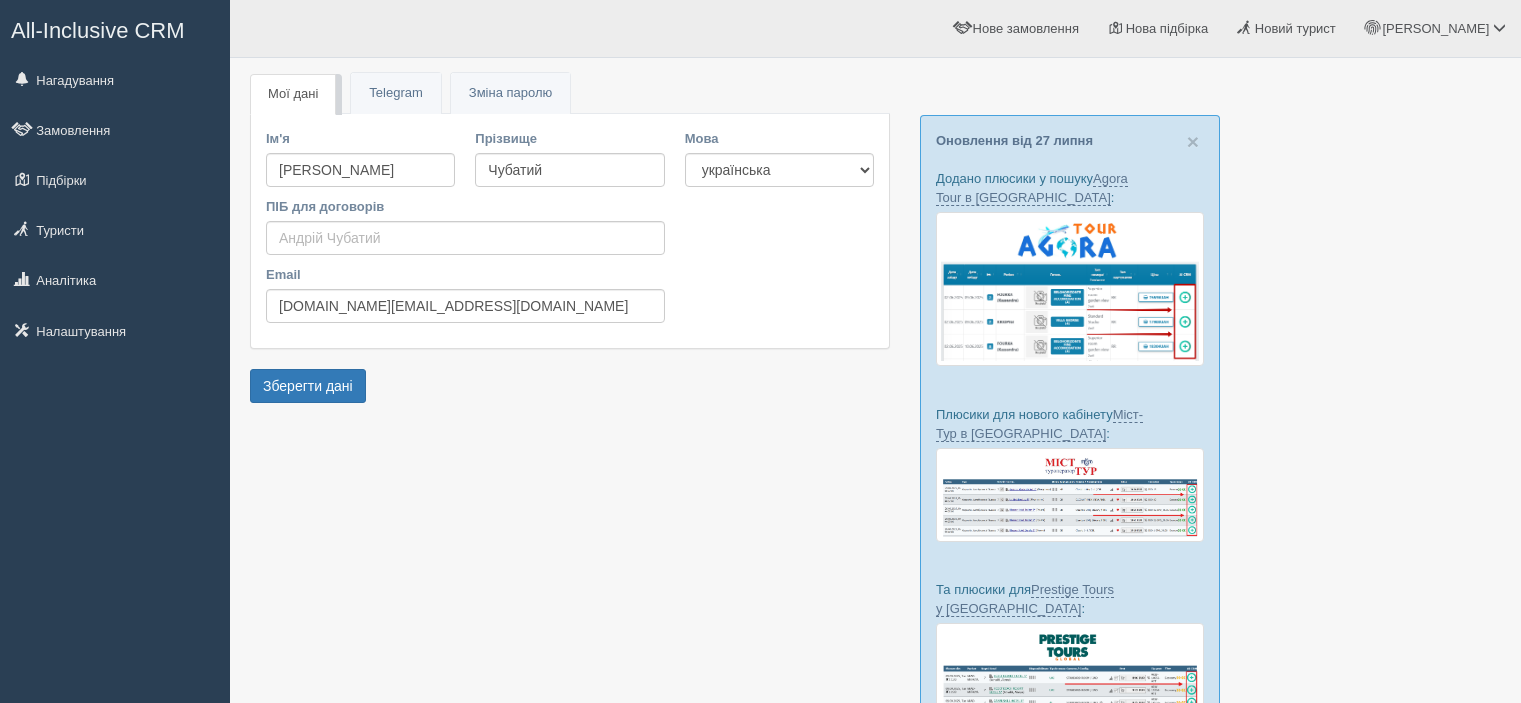 scroll, scrollTop: 0, scrollLeft: 0, axis: both 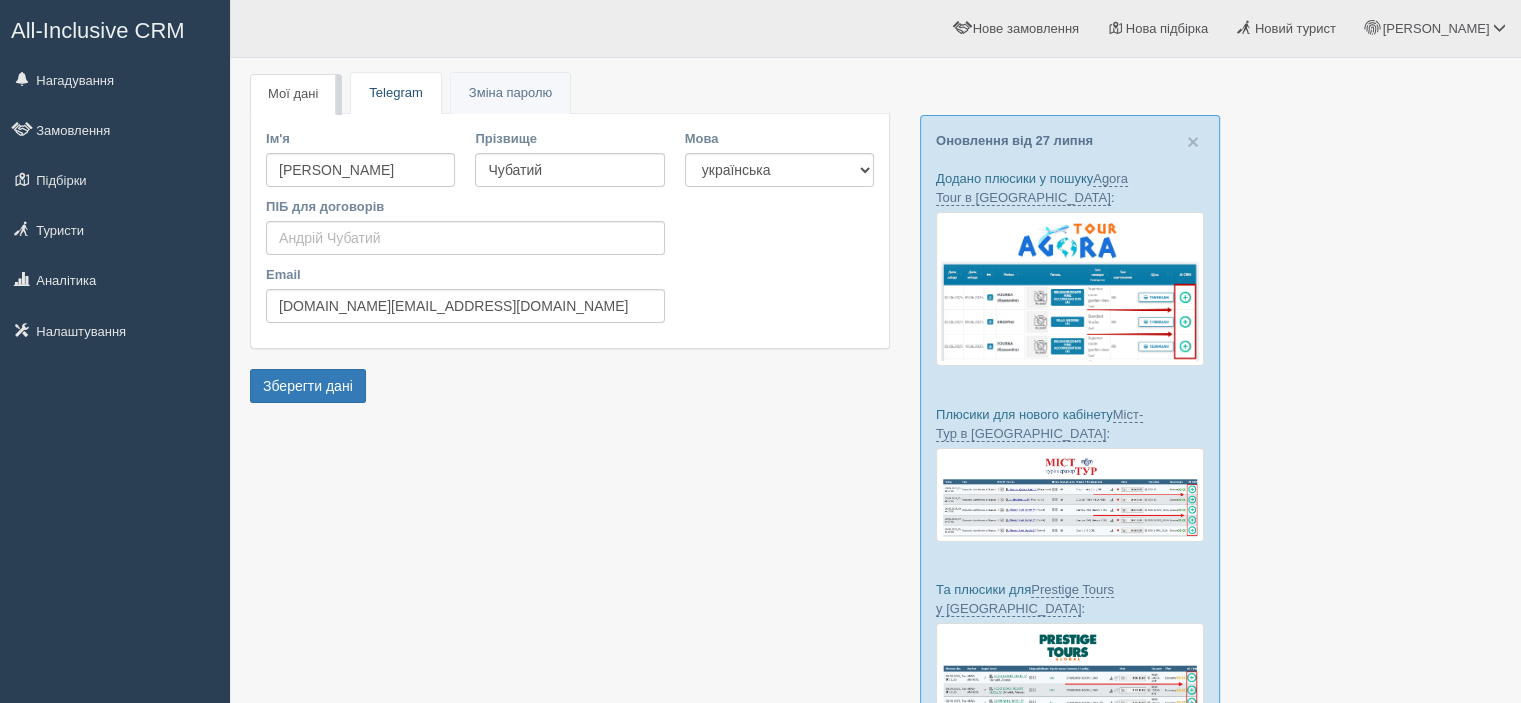 click on "Telegram" at bounding box center (395, 93) 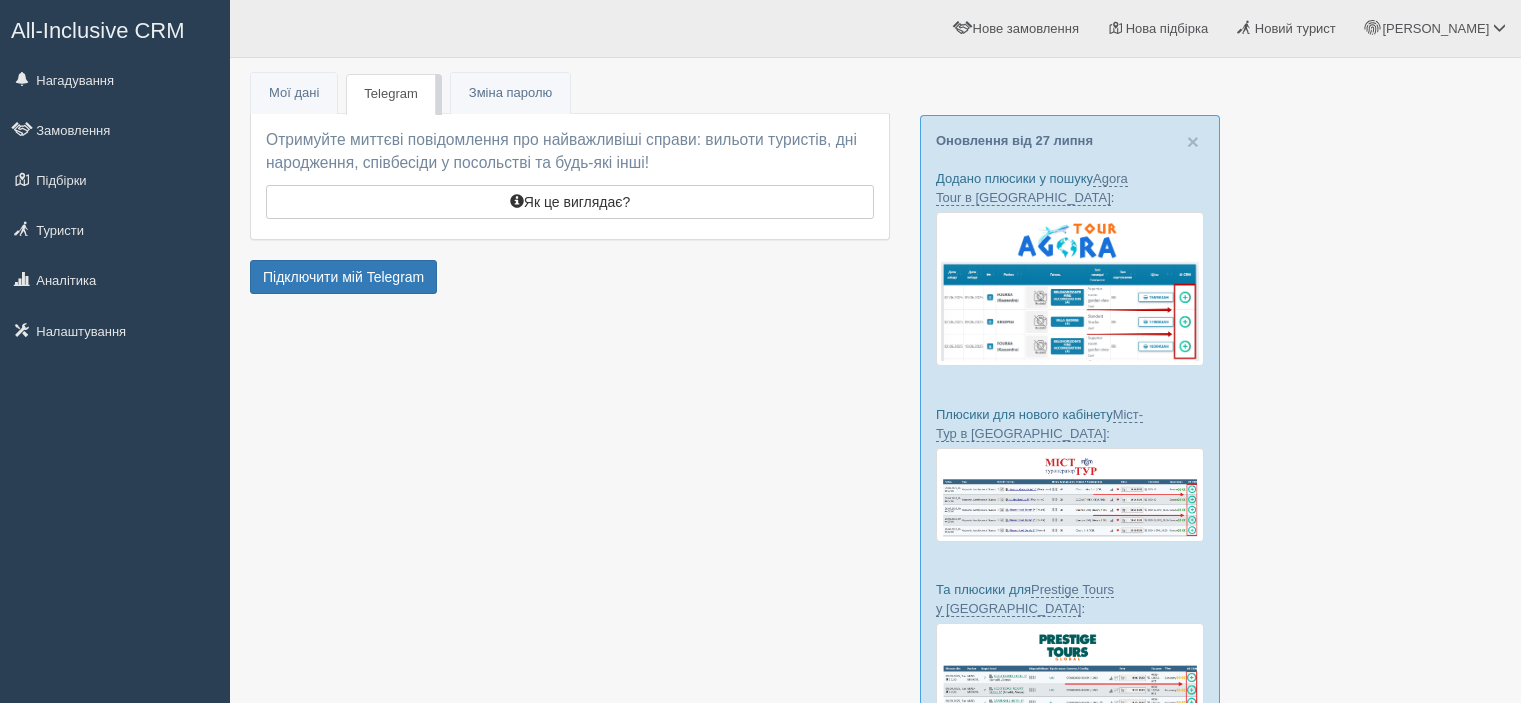scroll, scrollTop: 0, scrollLeft: 0, axis: both 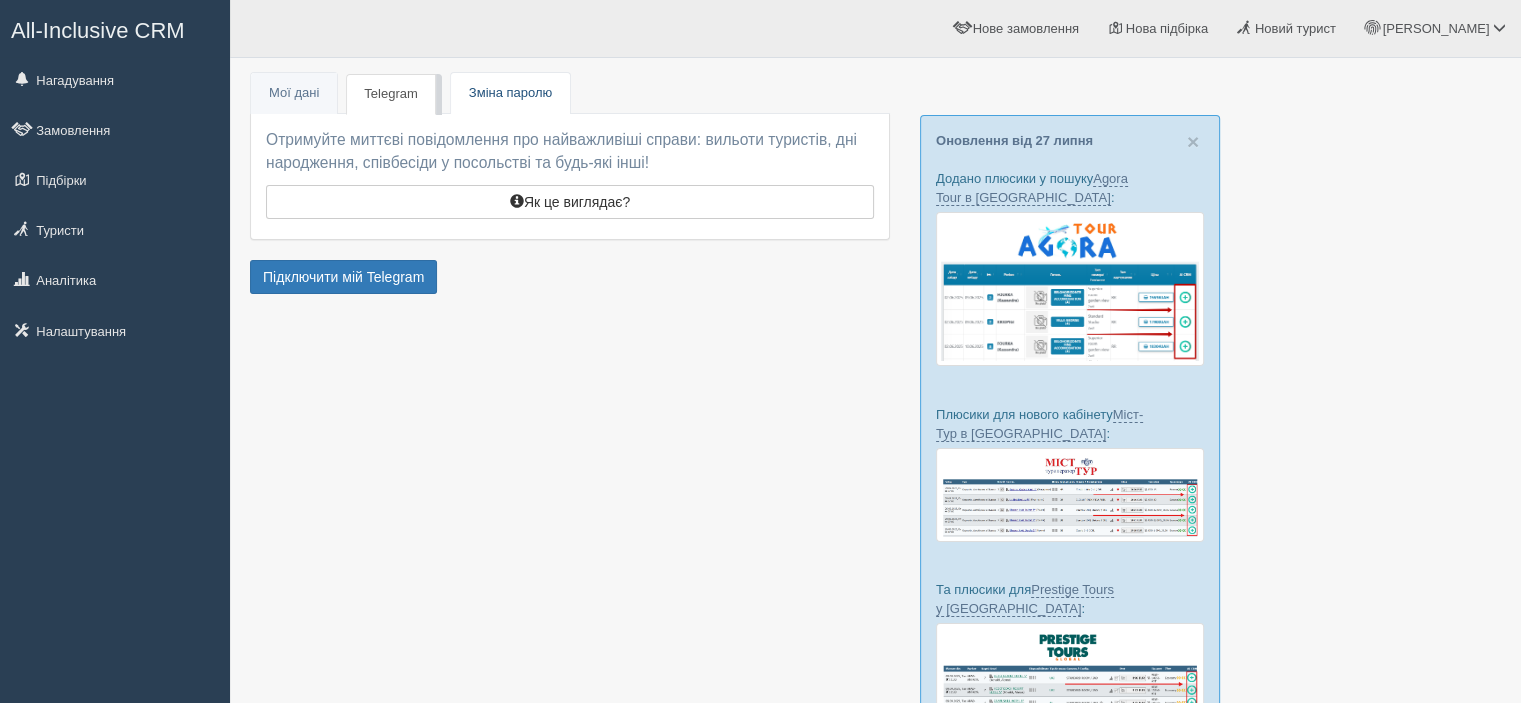 click on "Зміна паролю" at bounding box center [510, 92] 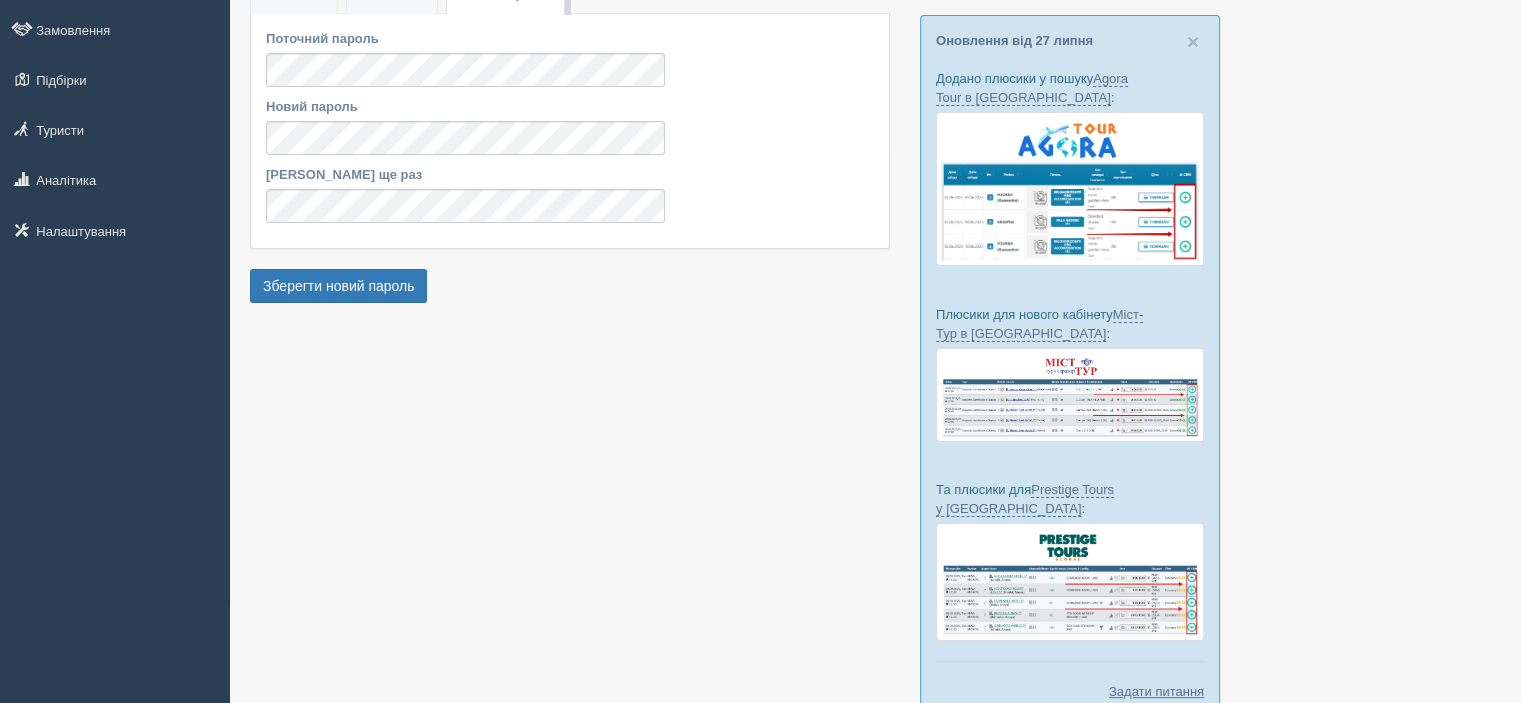 scroll, scrollTop: 0, scrollLeft: 0, axis: both 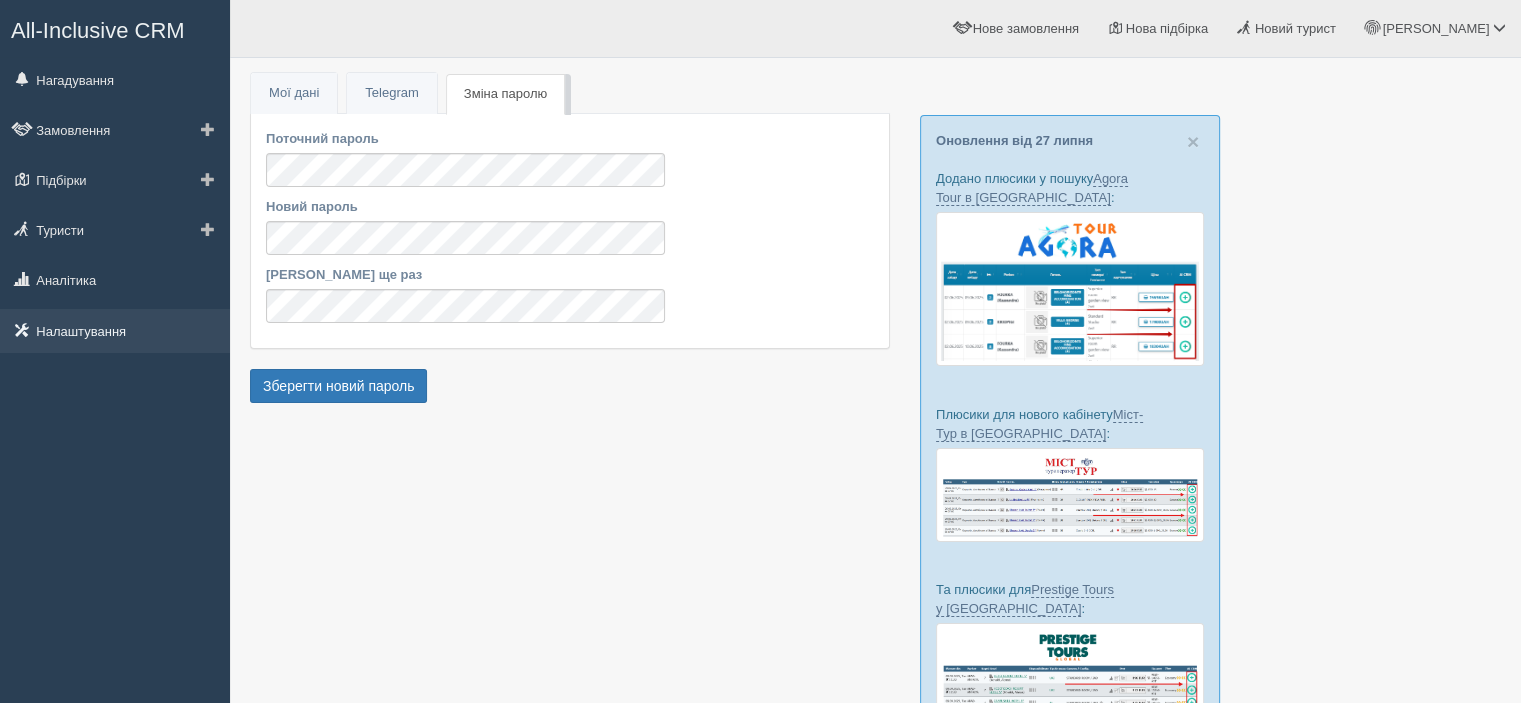 click on "Налаштування" at bounding box center [115, 331] 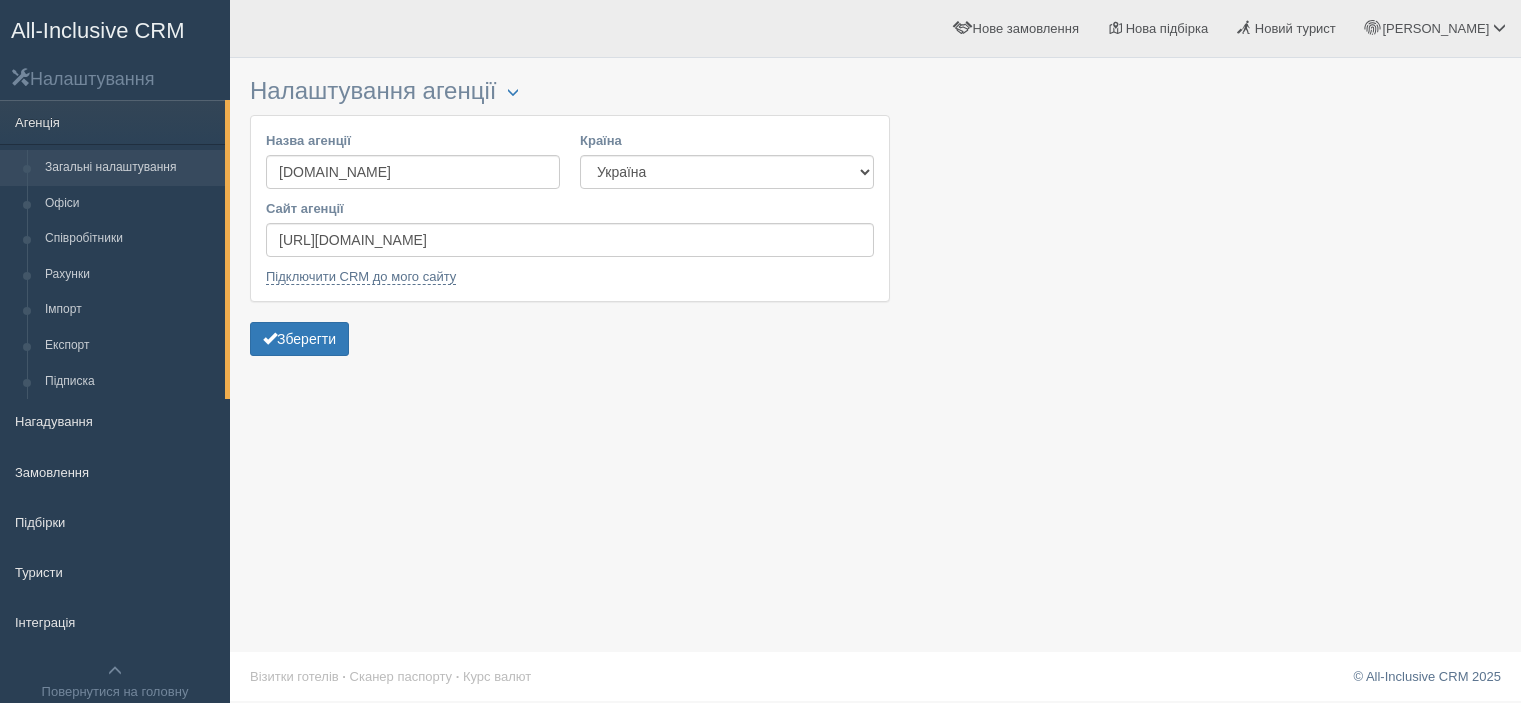 scroll, scrollTop: 0, scrollLeft: 0, axis: both 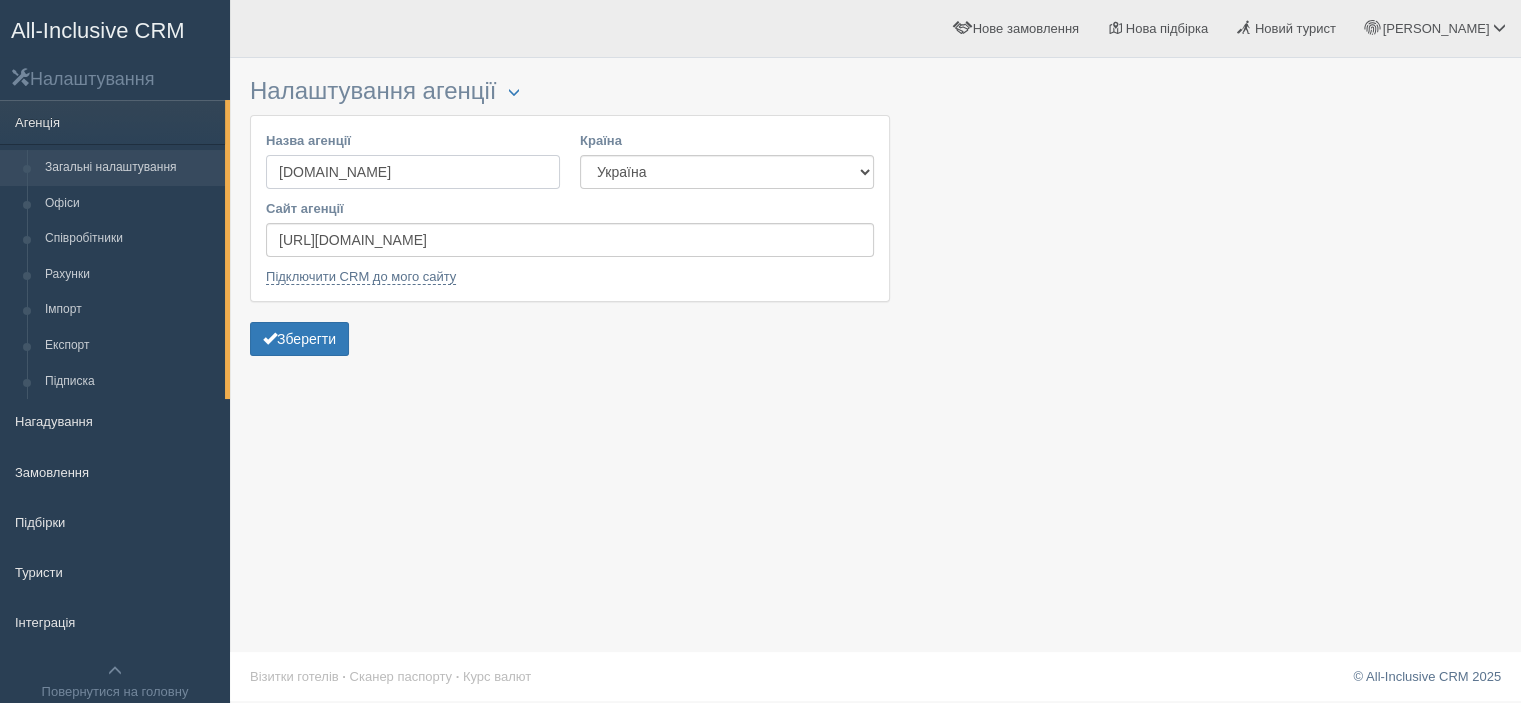 click on "[DOMAIN_NAME]" at bounding box center [413, 172] 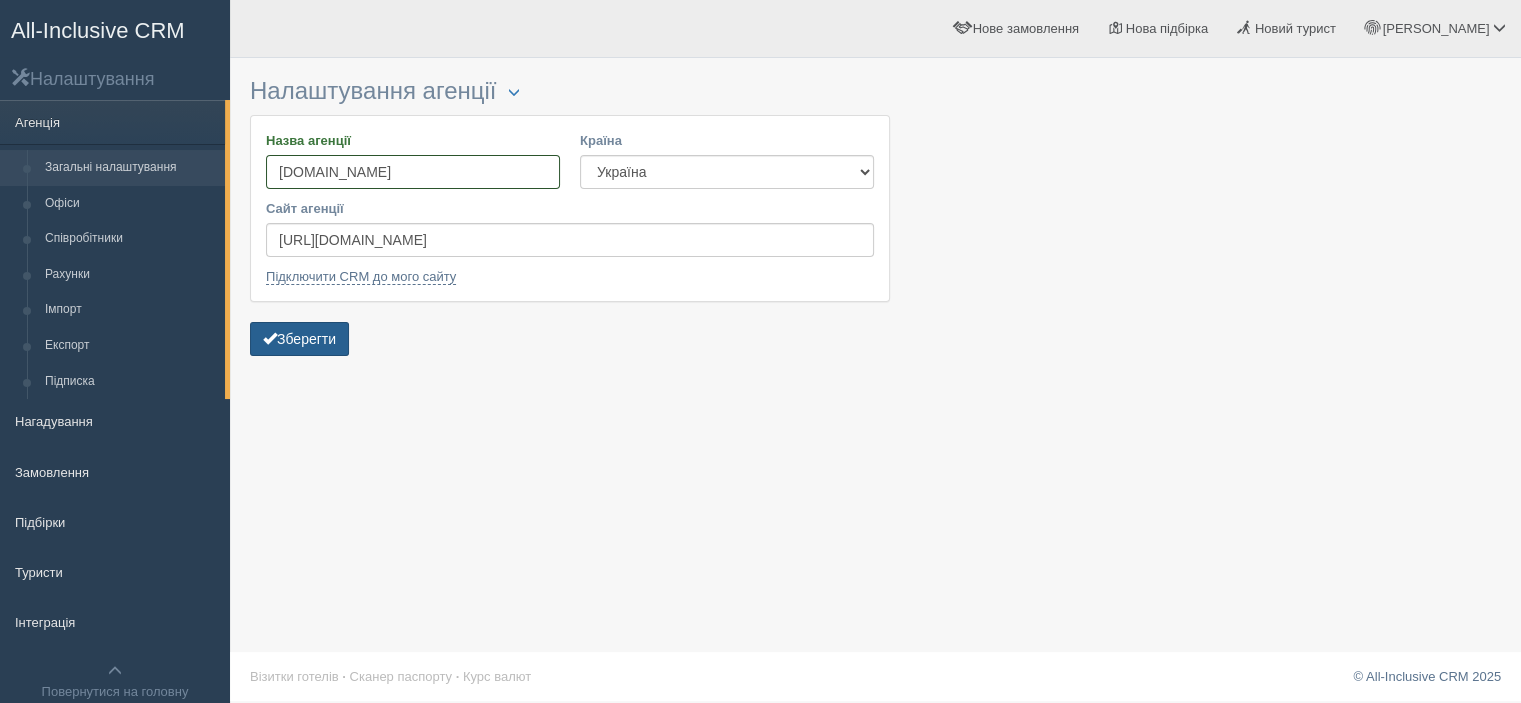 type on "[DOMAIN_NAME]" 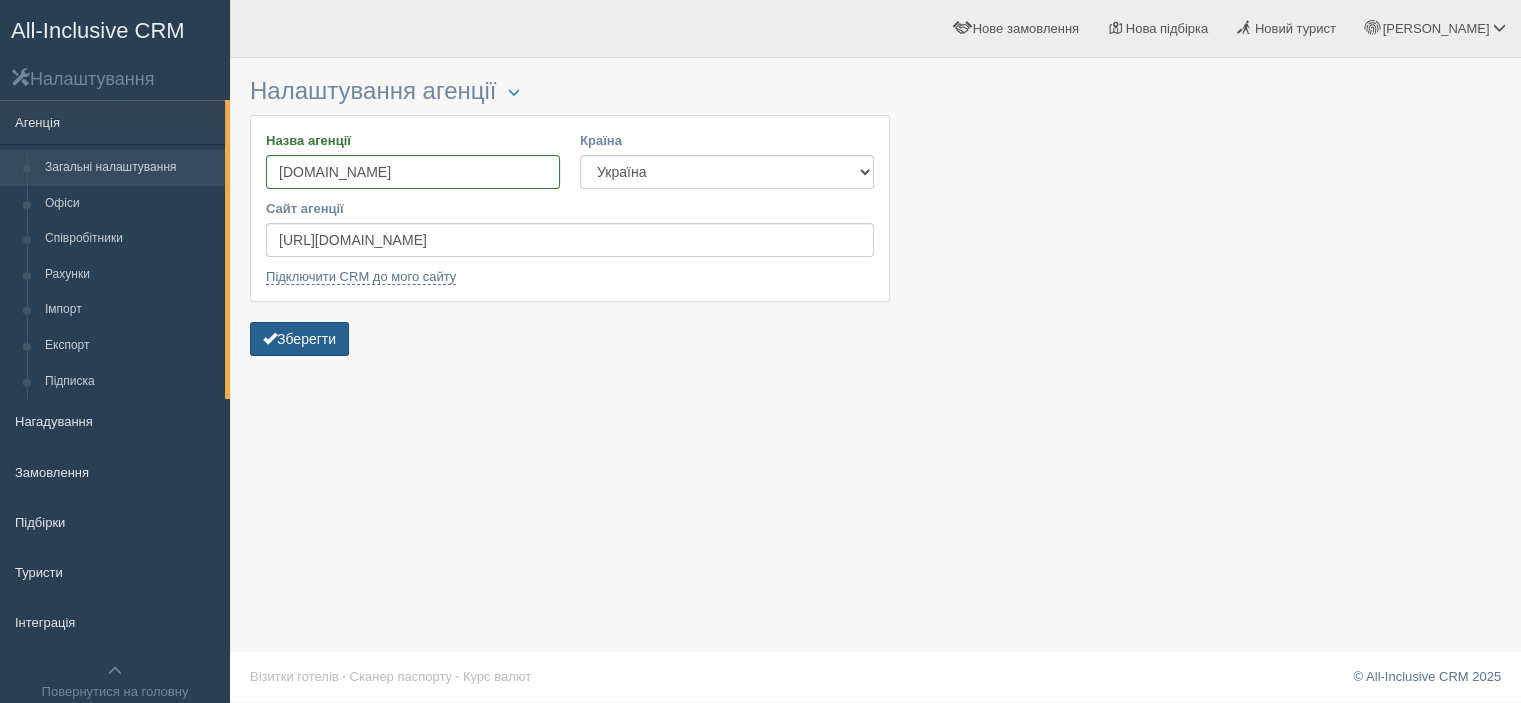 click on "Зберегти" at bounding box center [299, 339] 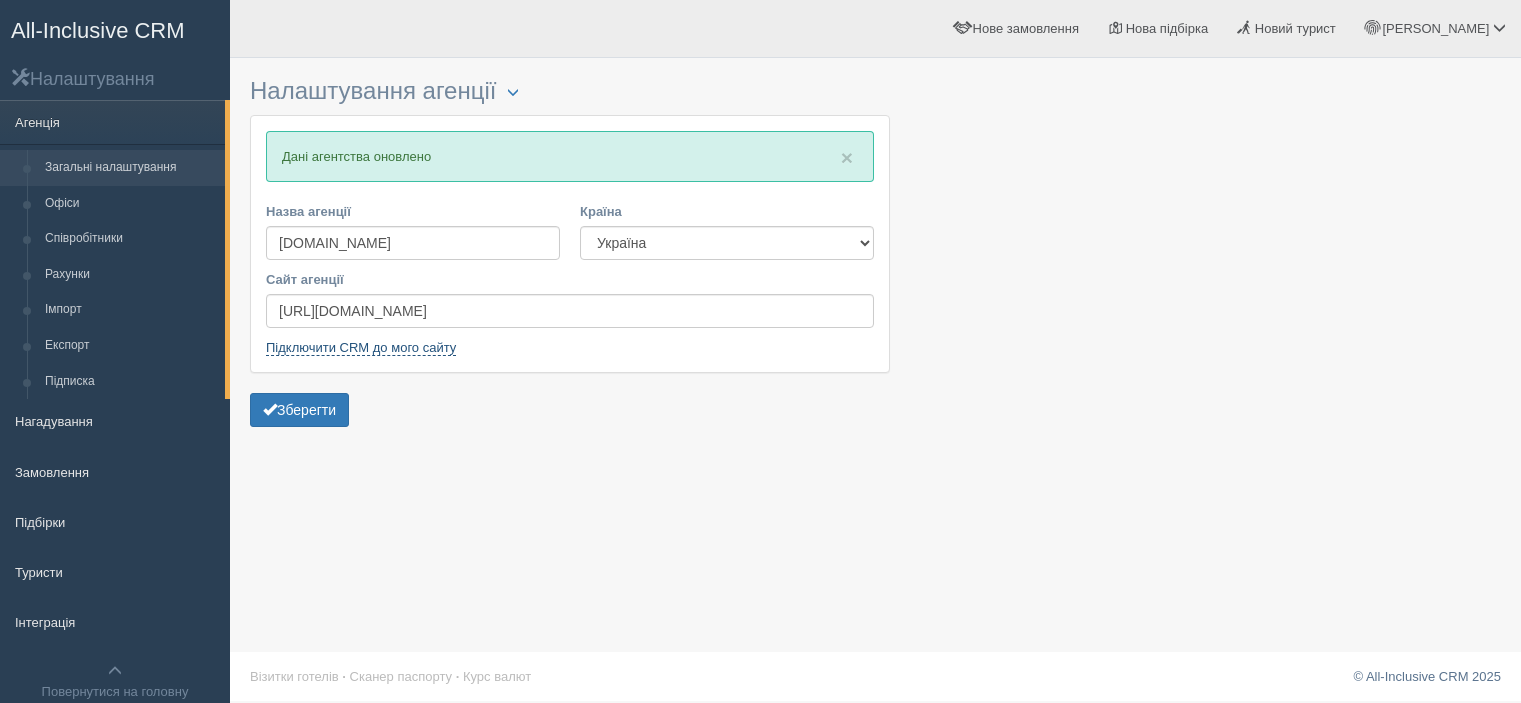 scroll, scrollTop: 0, scrollLeft: 0, axis: both 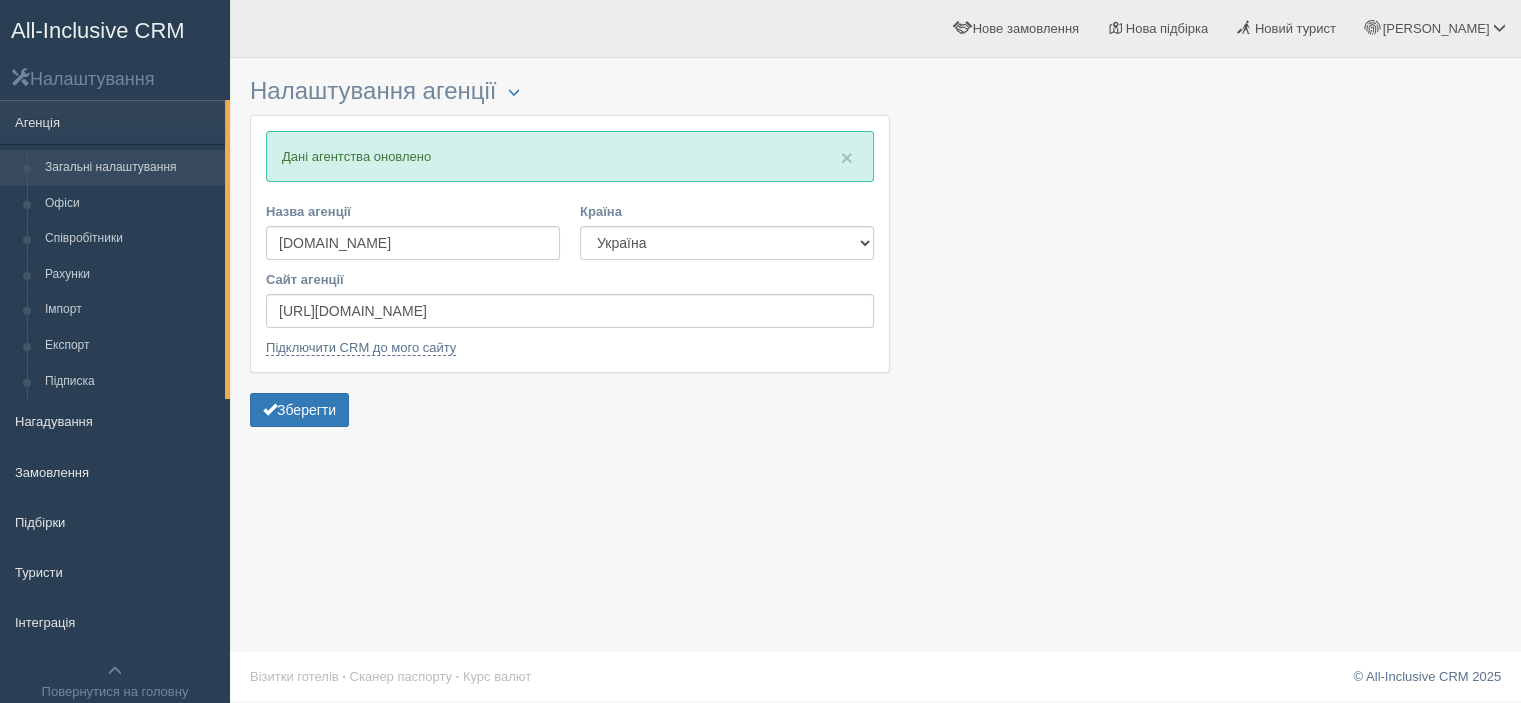 drag, startPoint x: 1156, startPoint y: 402, endPoint x: 1157, endPoint y: 387, distance: 15.033297 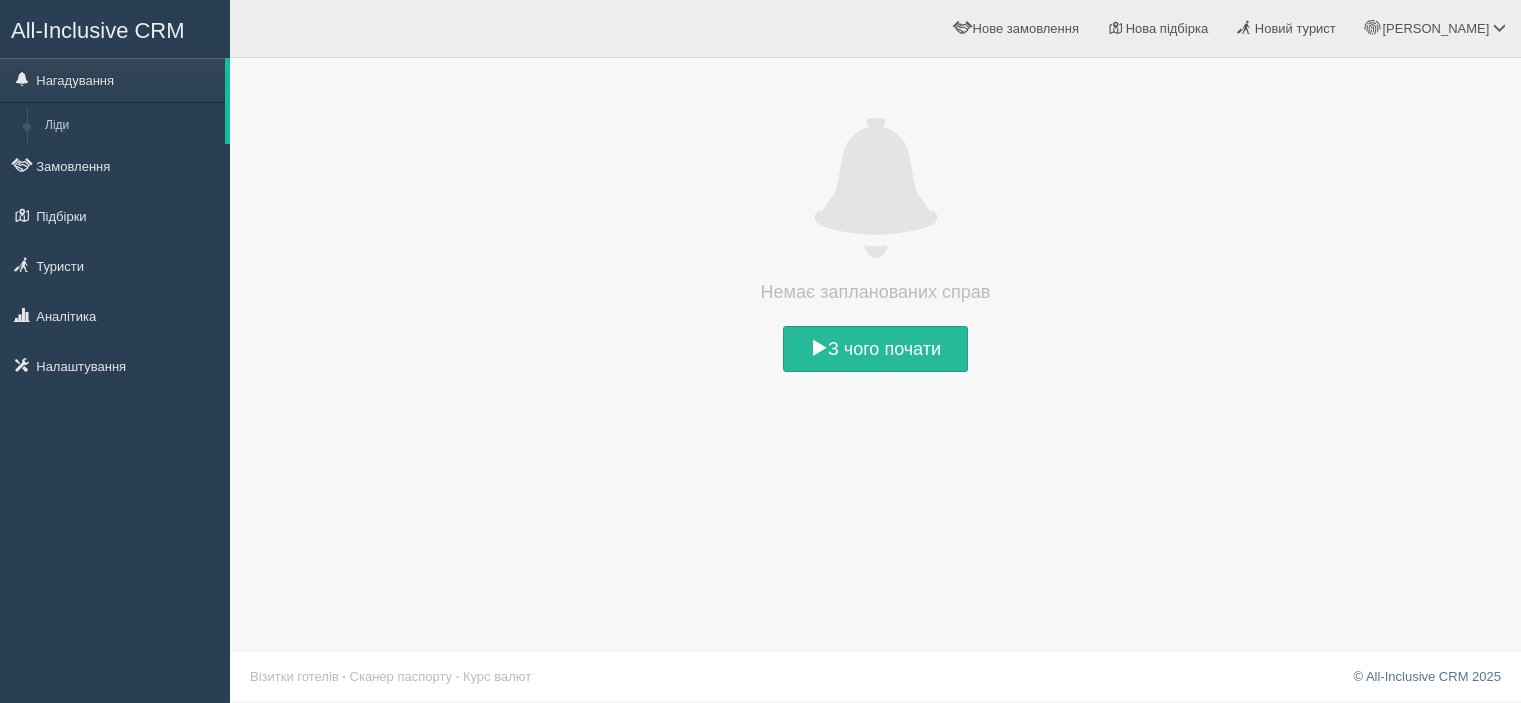 scroll, scrollTop: 0, scrollLeft: 0, axis: both 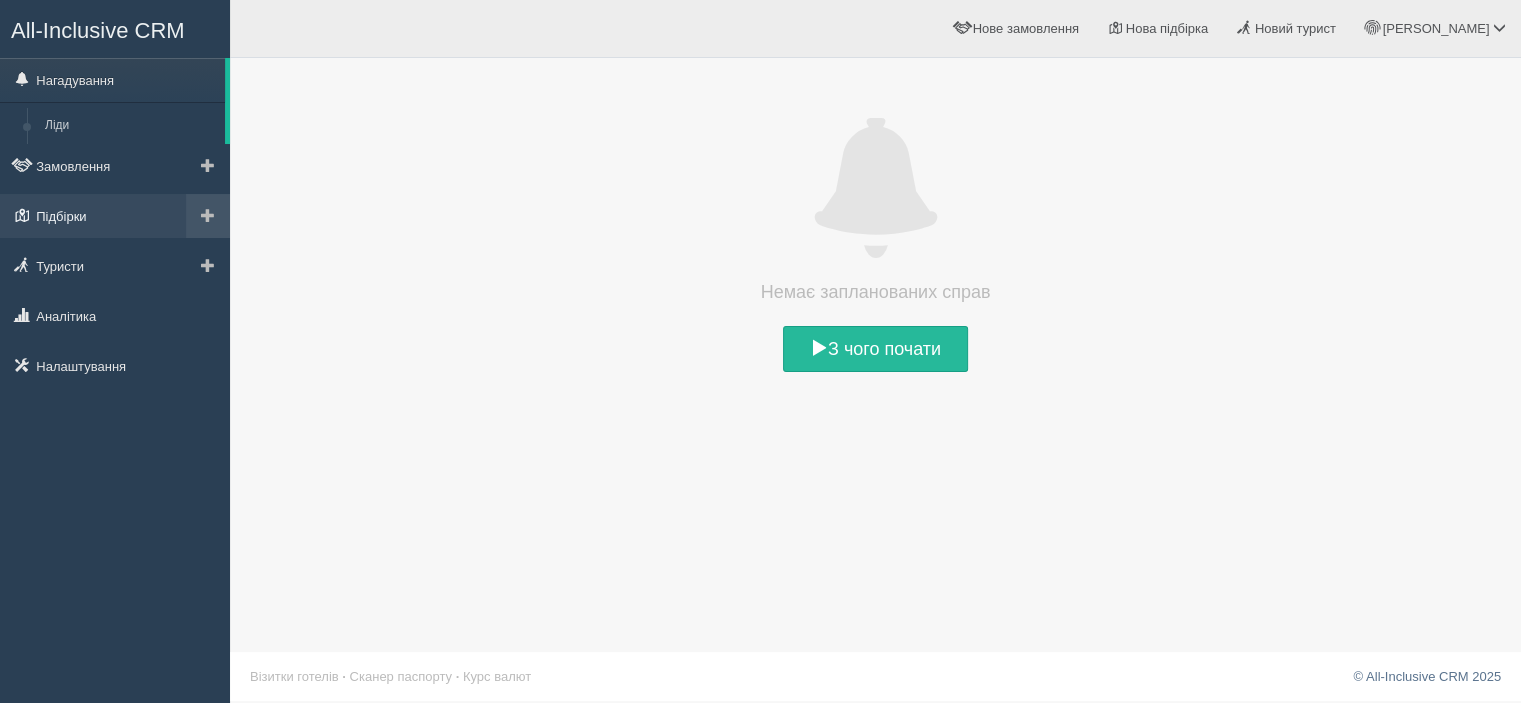 click on "Підбірки" at bounding box center (115, 216) 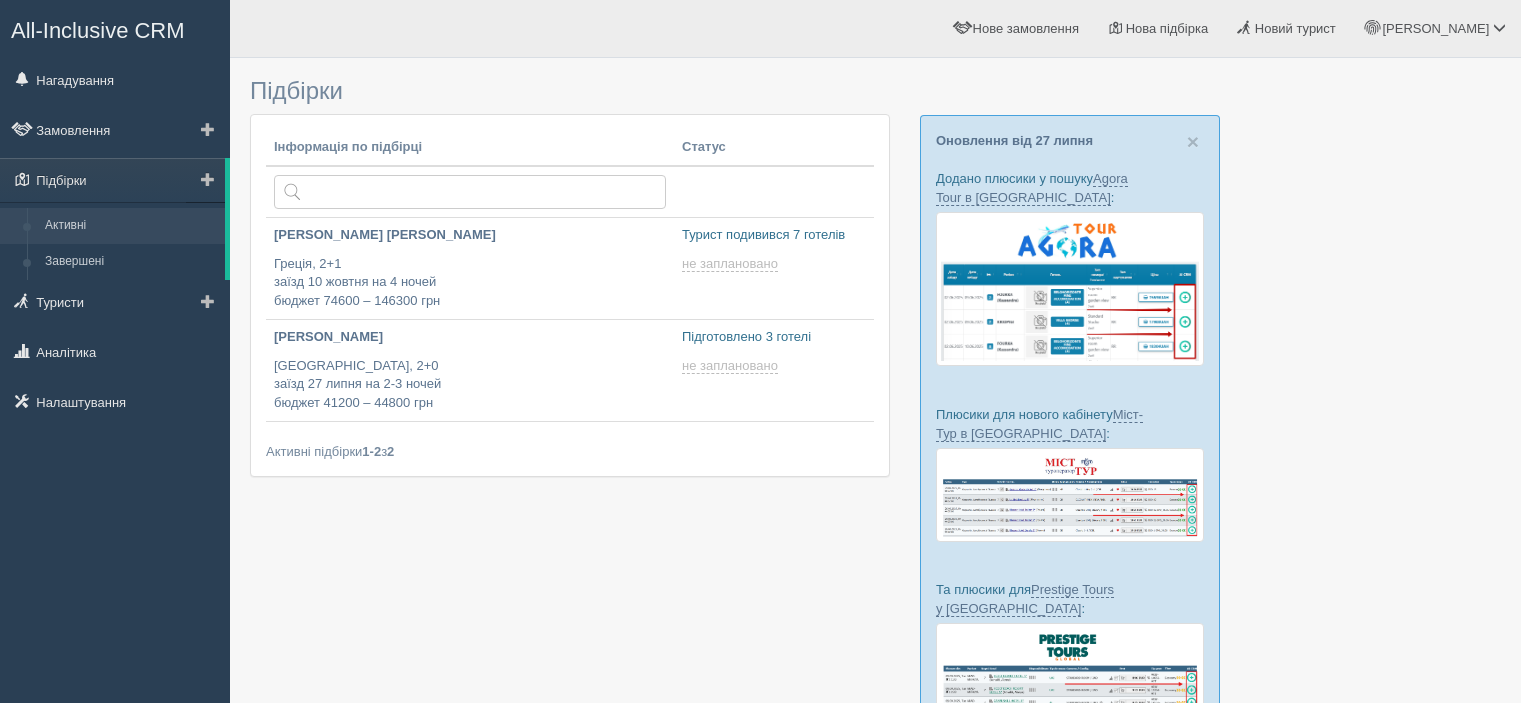 scroll, scrollTop: 0, scrollLeft: 0, axis: both 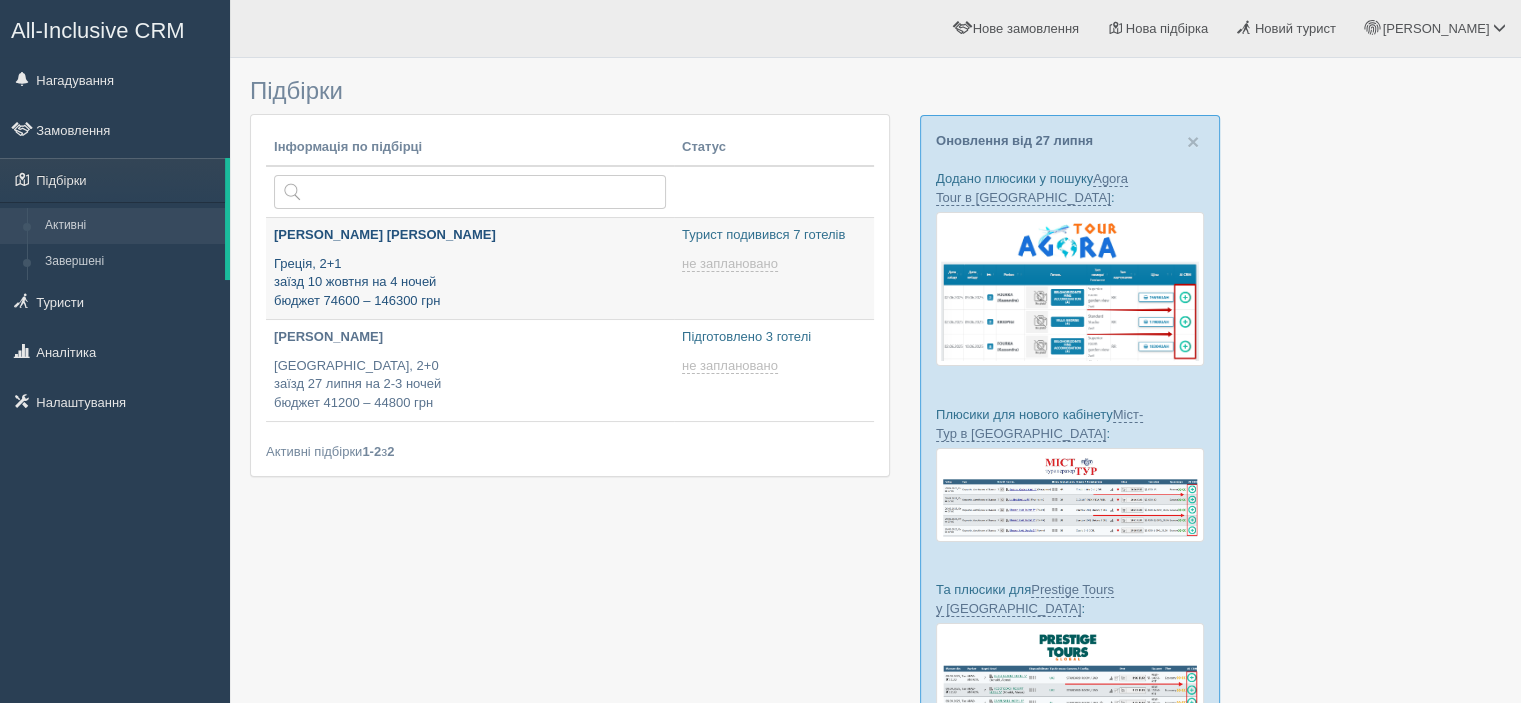type on "[DATE] 20:50" 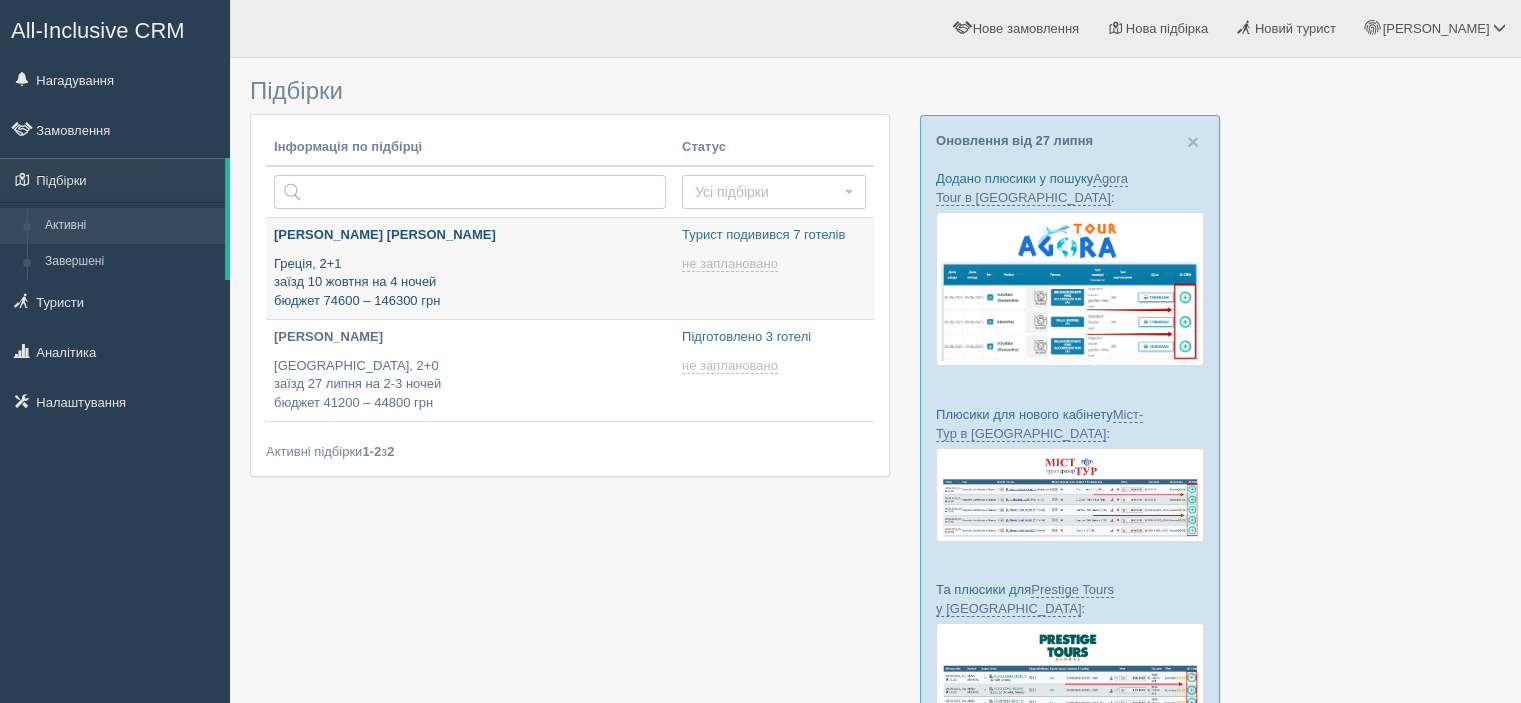 click on "[PERSON_NAME] [PERSON_NAME]" at bounding box center (470, 235) 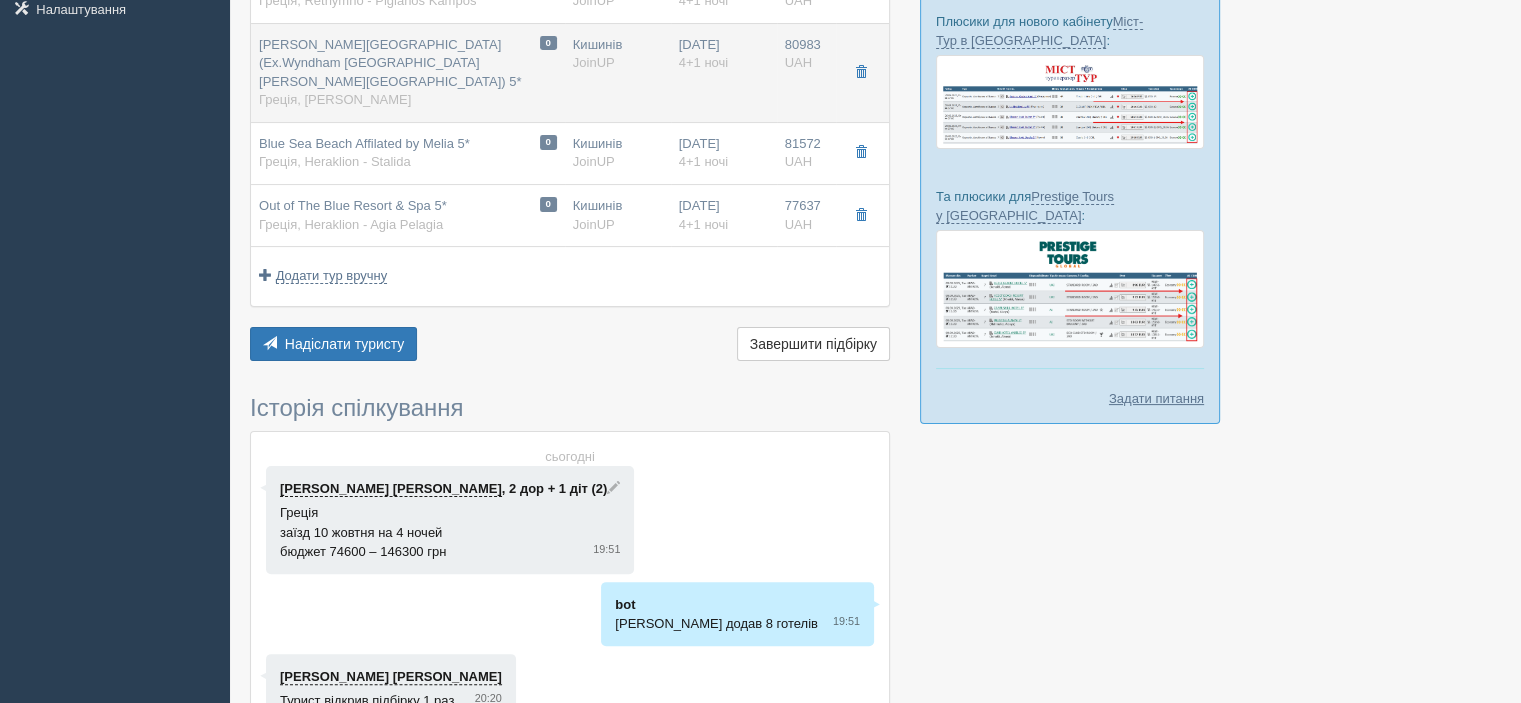 scroll, scrollTop: 156, scrollLeft: 0, axis: vertical 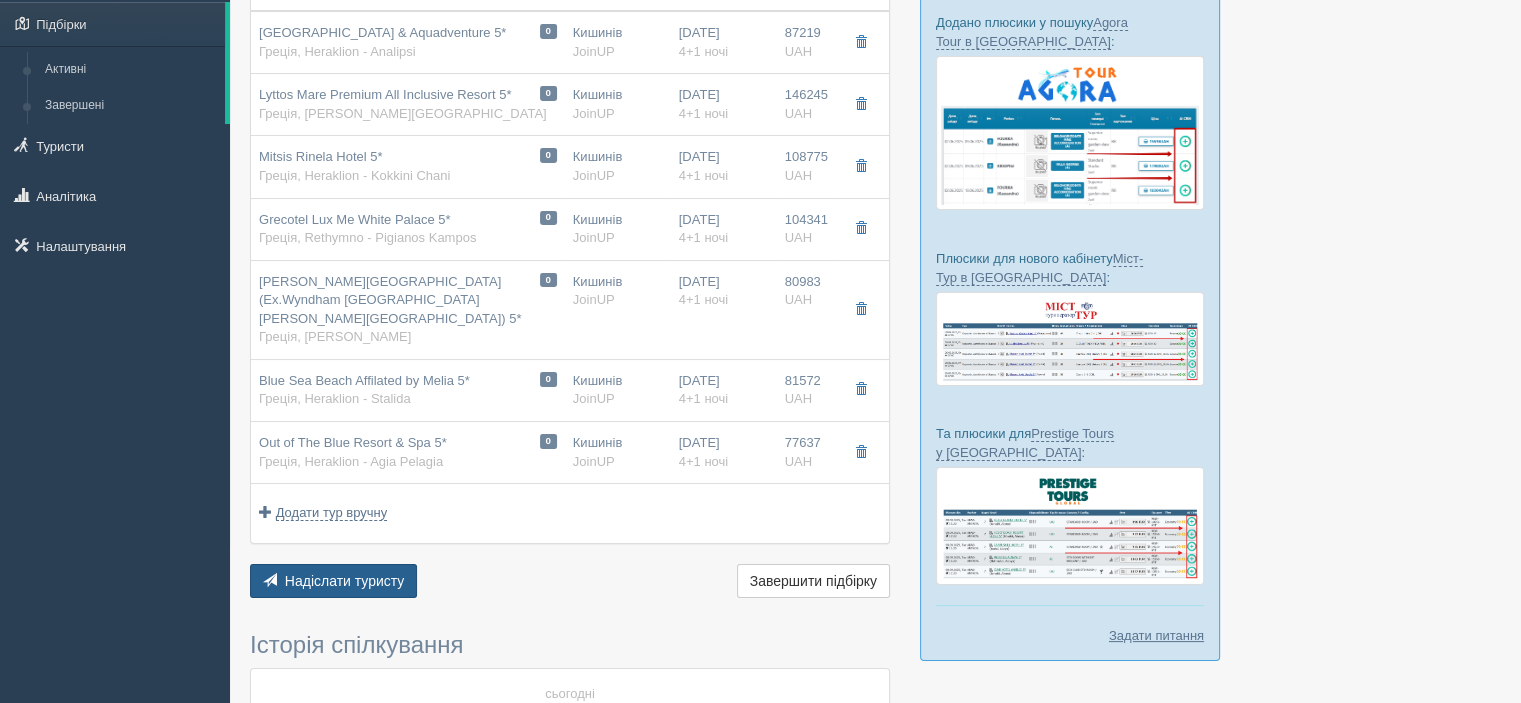 click on "Надіслати туристу
Надіслати" at bounding box center [333, 581] 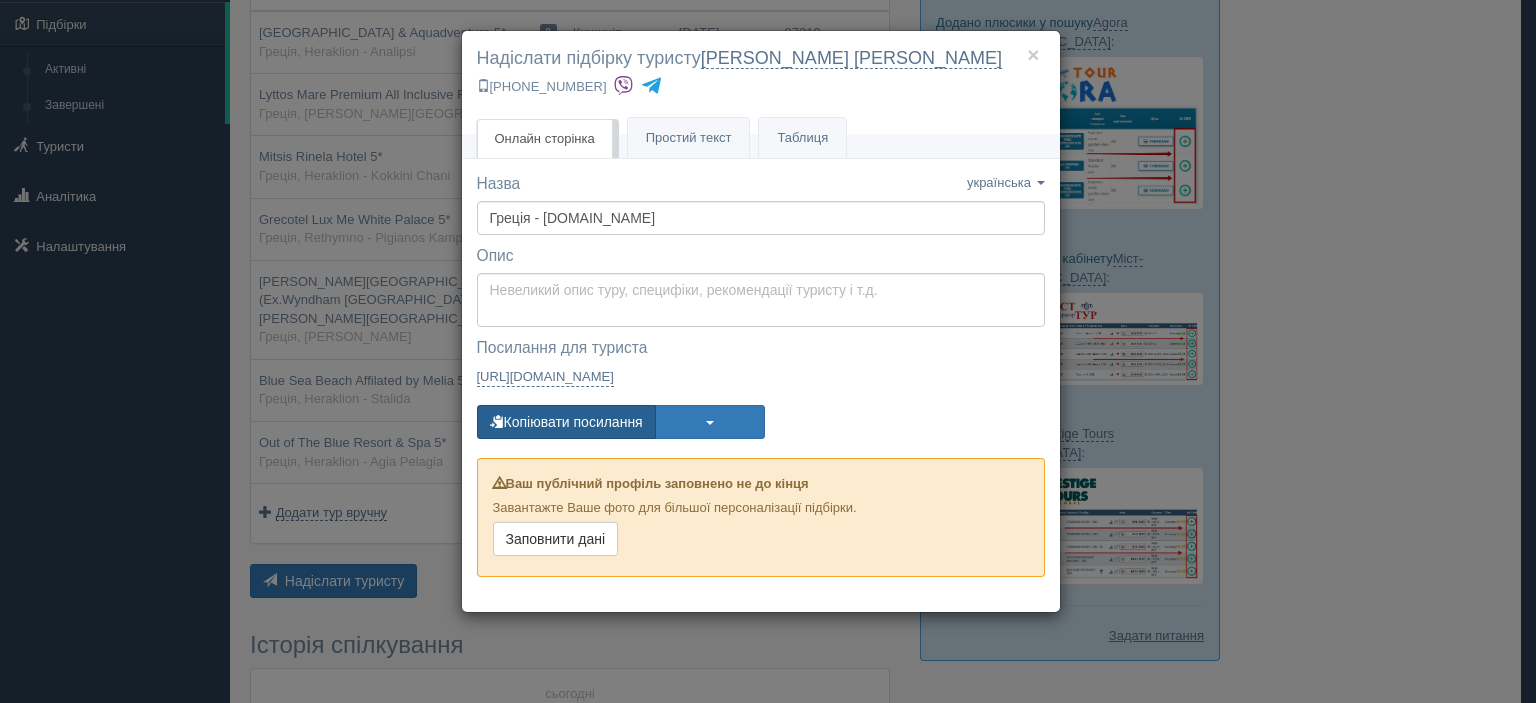 click on "Копіювати посилання" at bounding box center (566, 422) 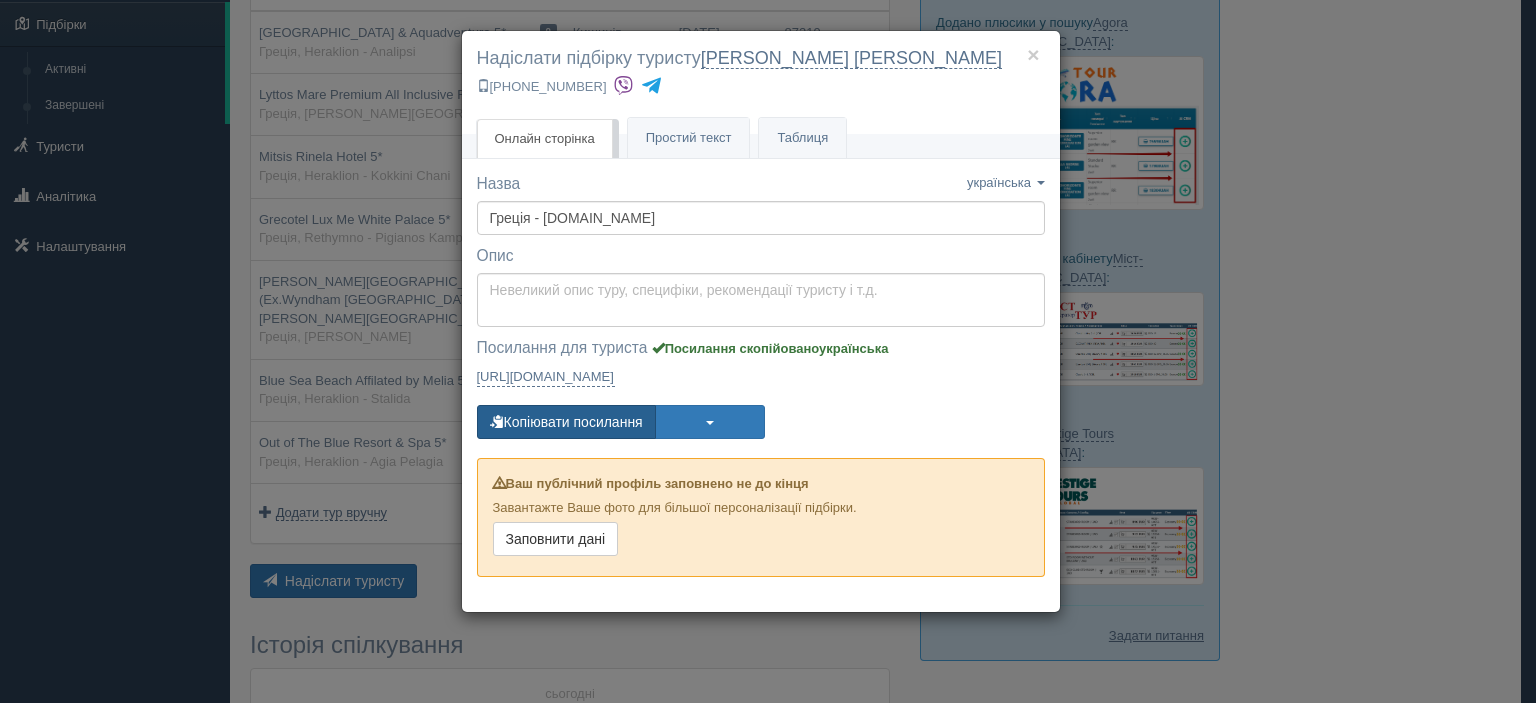 click on "Копіювати посилання" at bounding box center [566, 422] 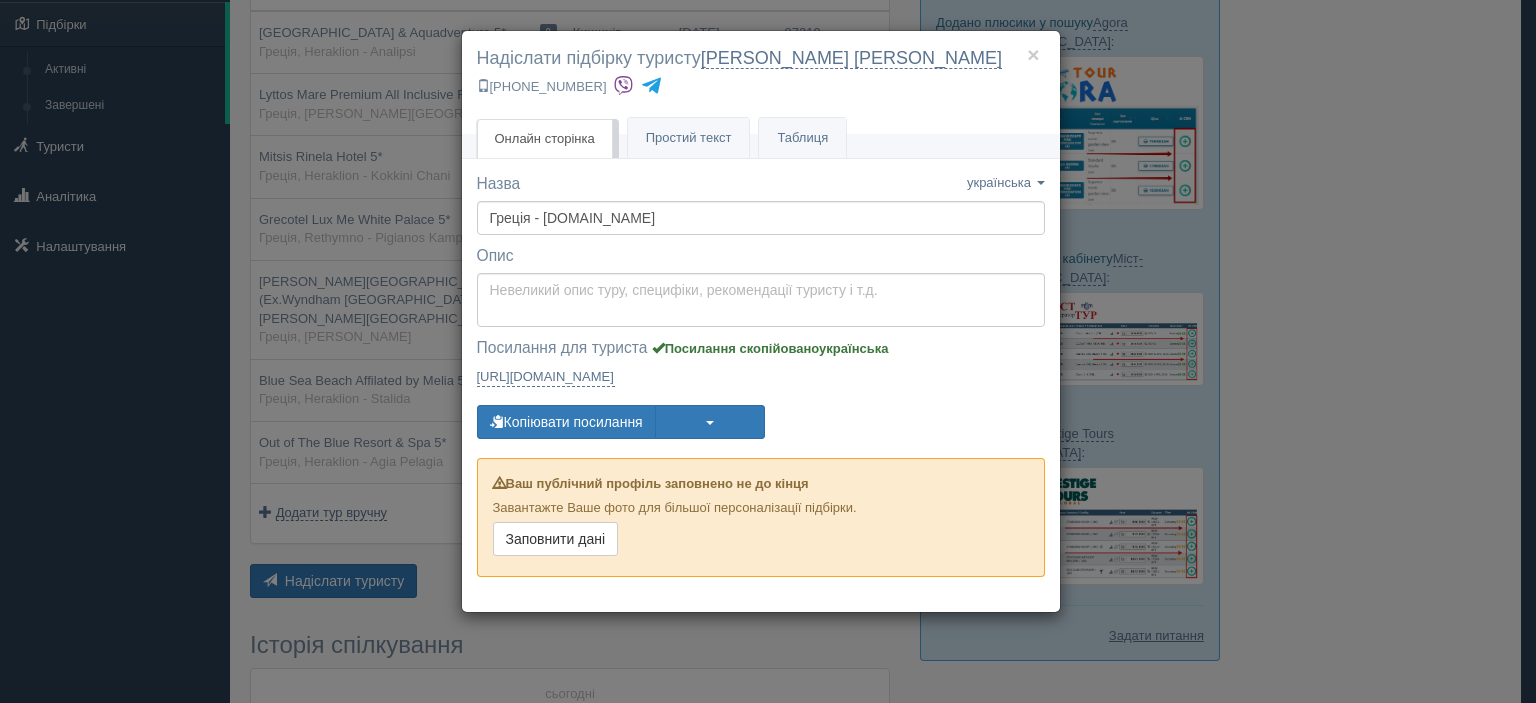 click on "Надіслати підбірку туристу  [GEOGRAPHIC_DATA] [PERSON_NAME]" at bounding box center (761, 59) 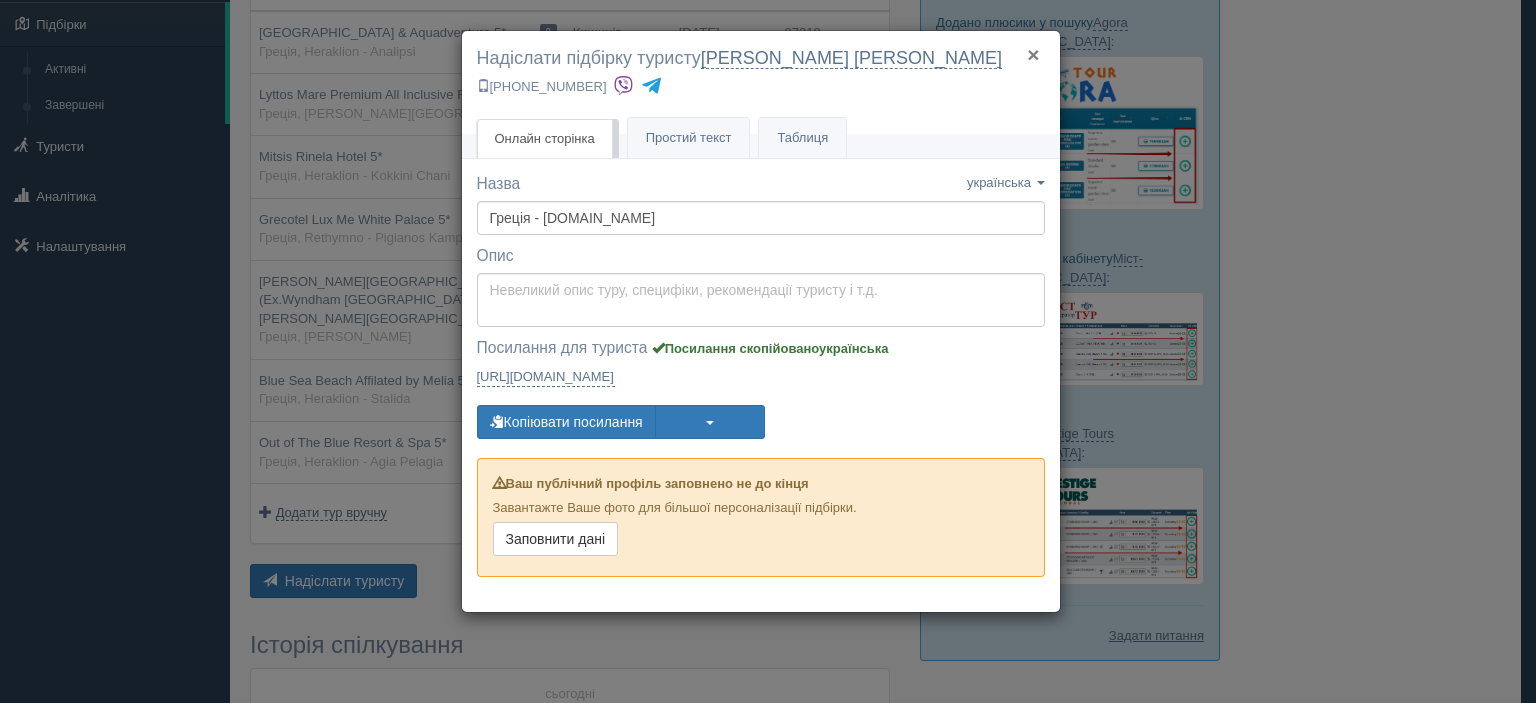 click on "×" at bounding box center (1033, 54) 